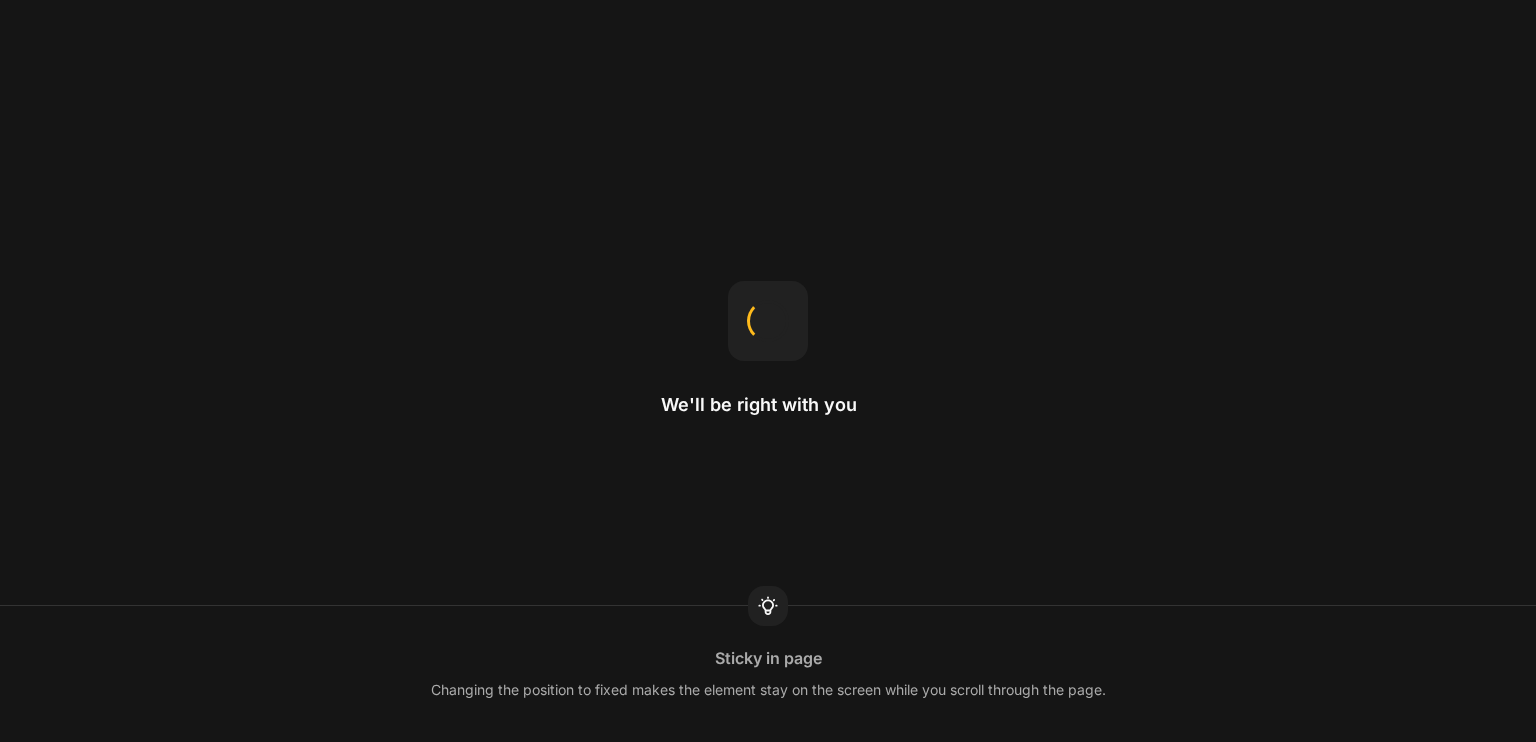 scroll, scrollTop: 0, scrollLeft: 0, axis: both 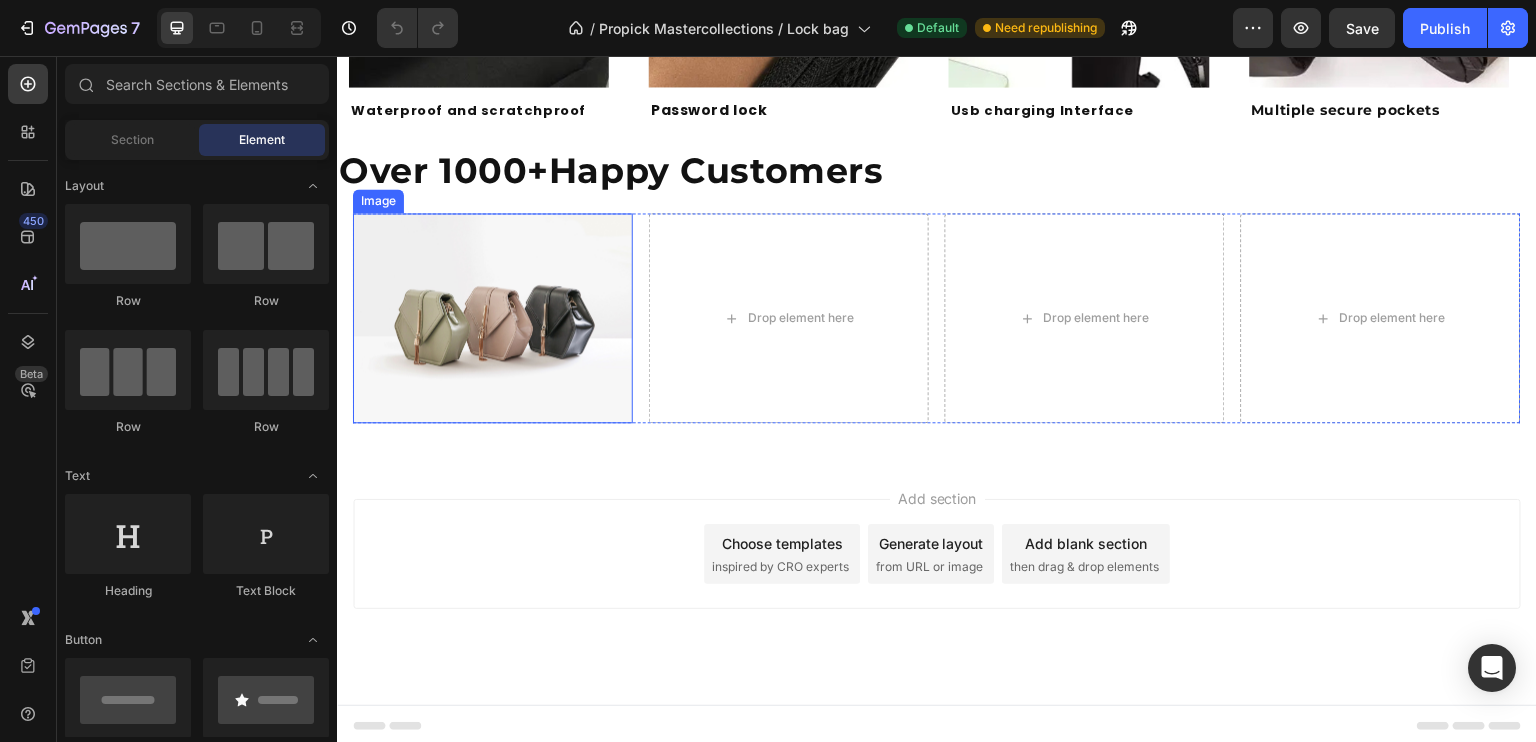 click at bounding box center [493, 318] 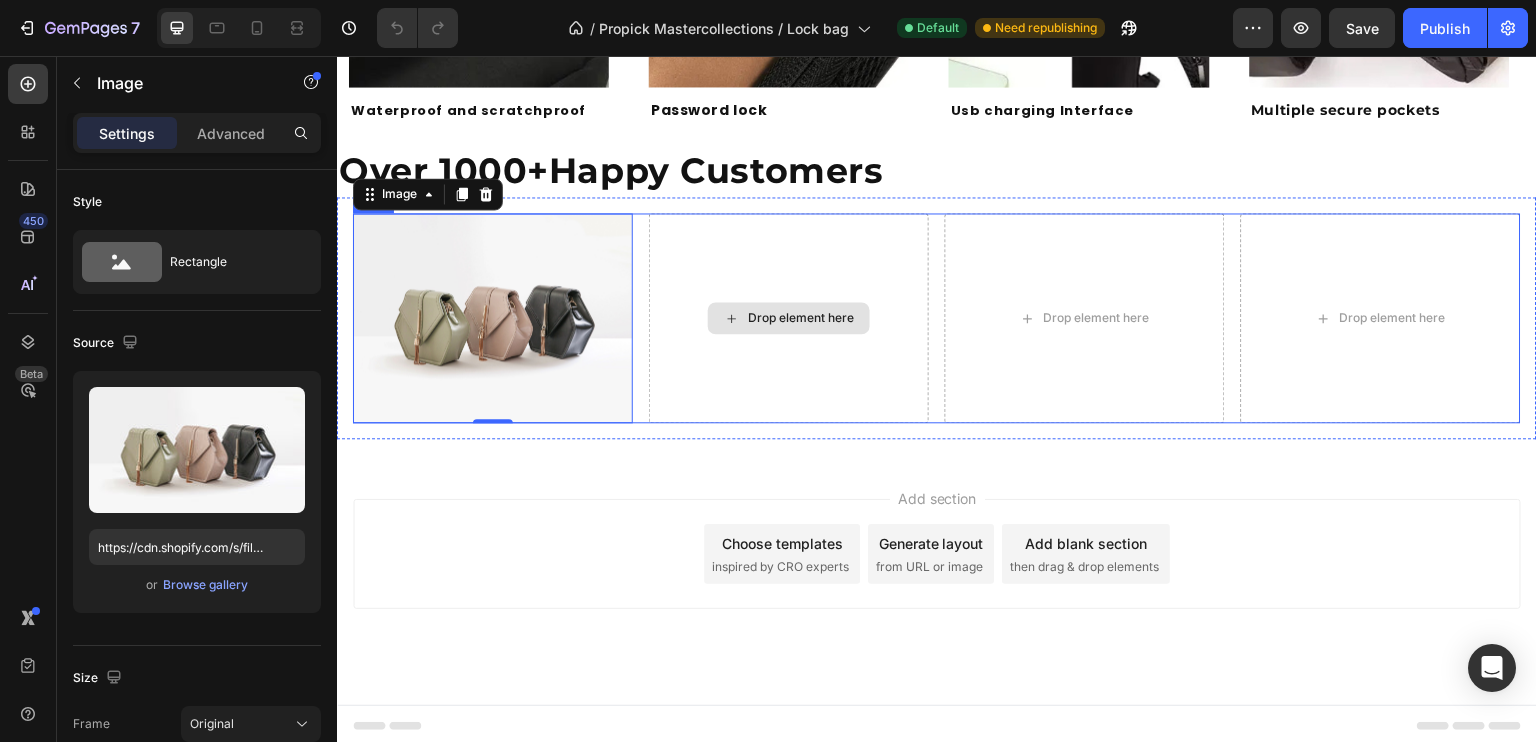 click on "Drop element here" at bounding box center (789, 318) 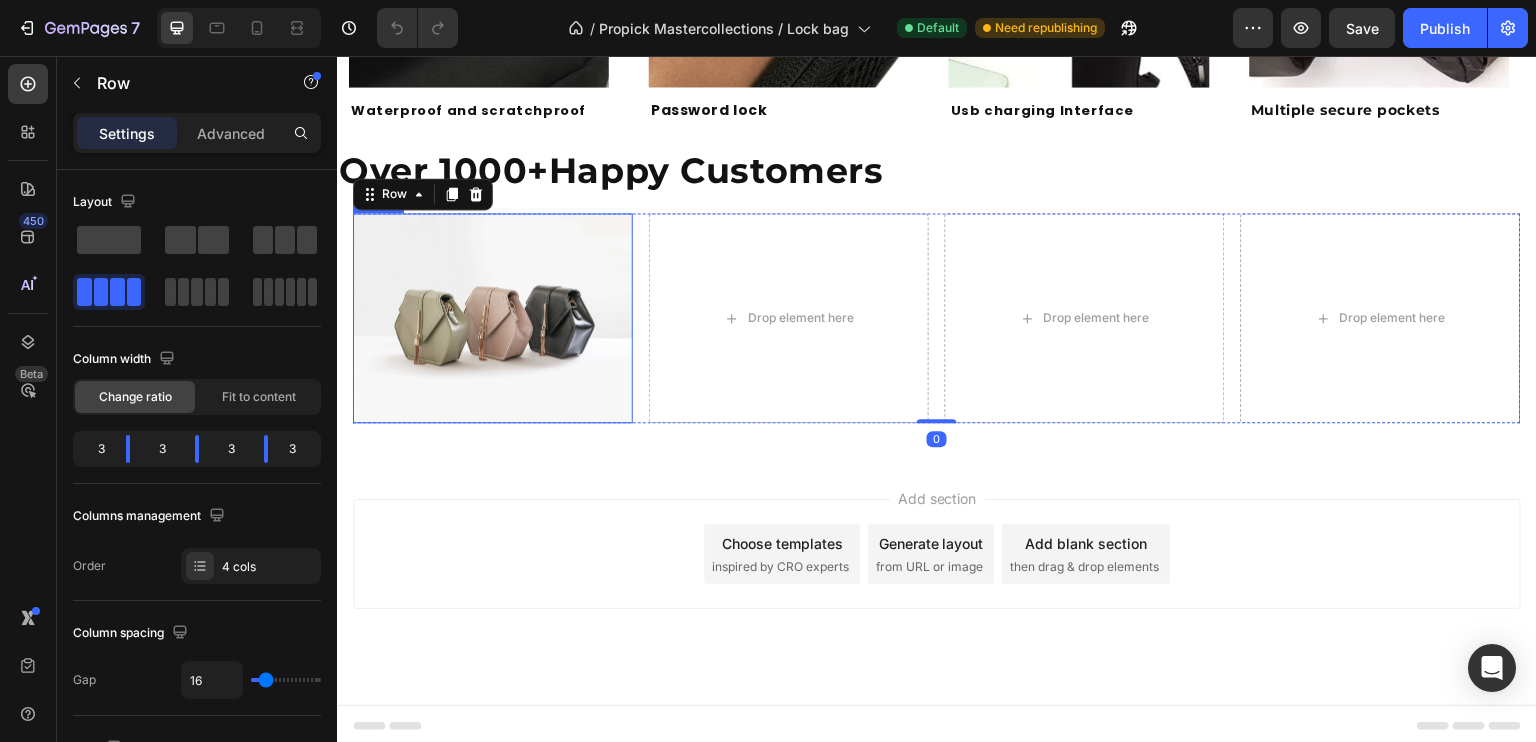 click at bounding box center (493, 318) 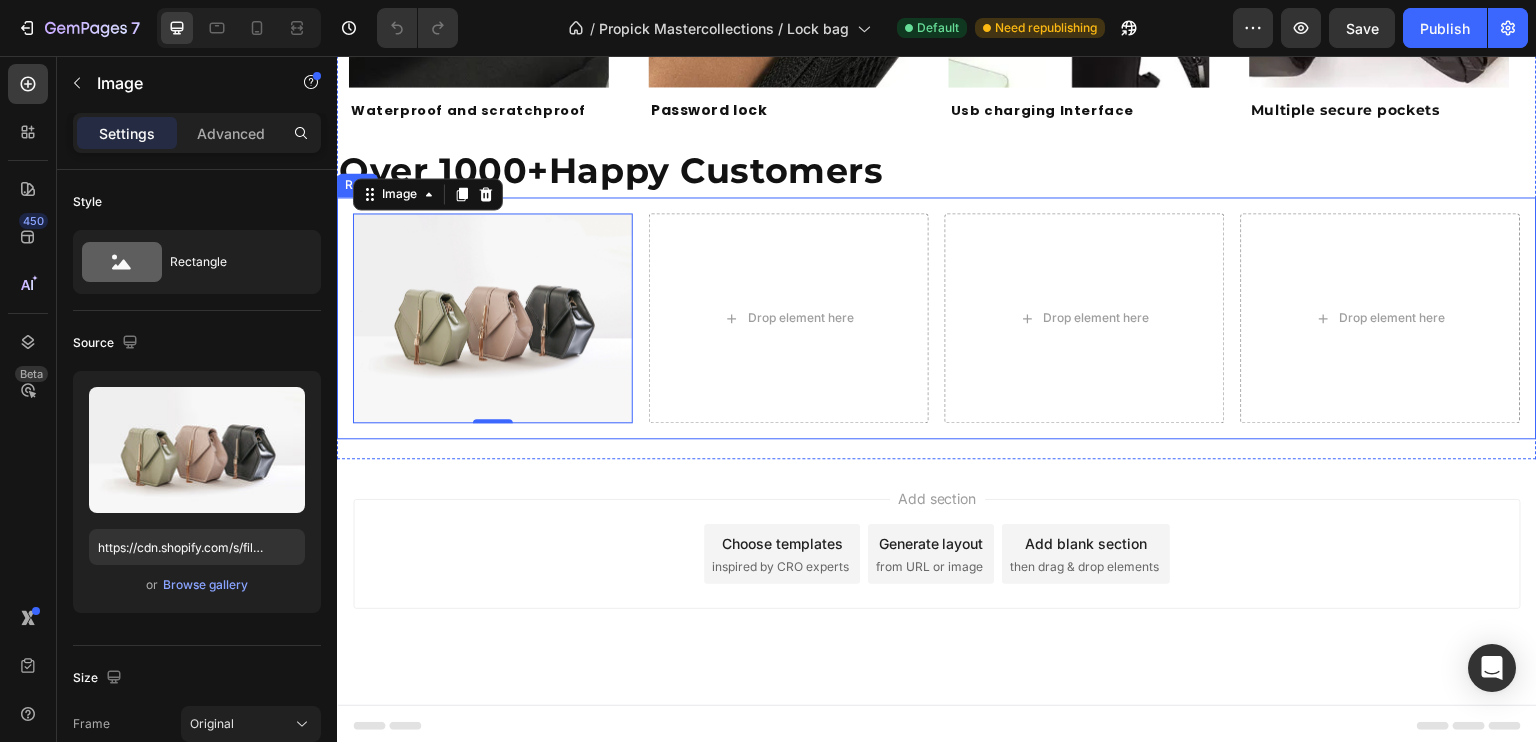 click on "Image   0
Drop element here
Drop element here
Drop element here Row Row" at bounding box center [937, 318] 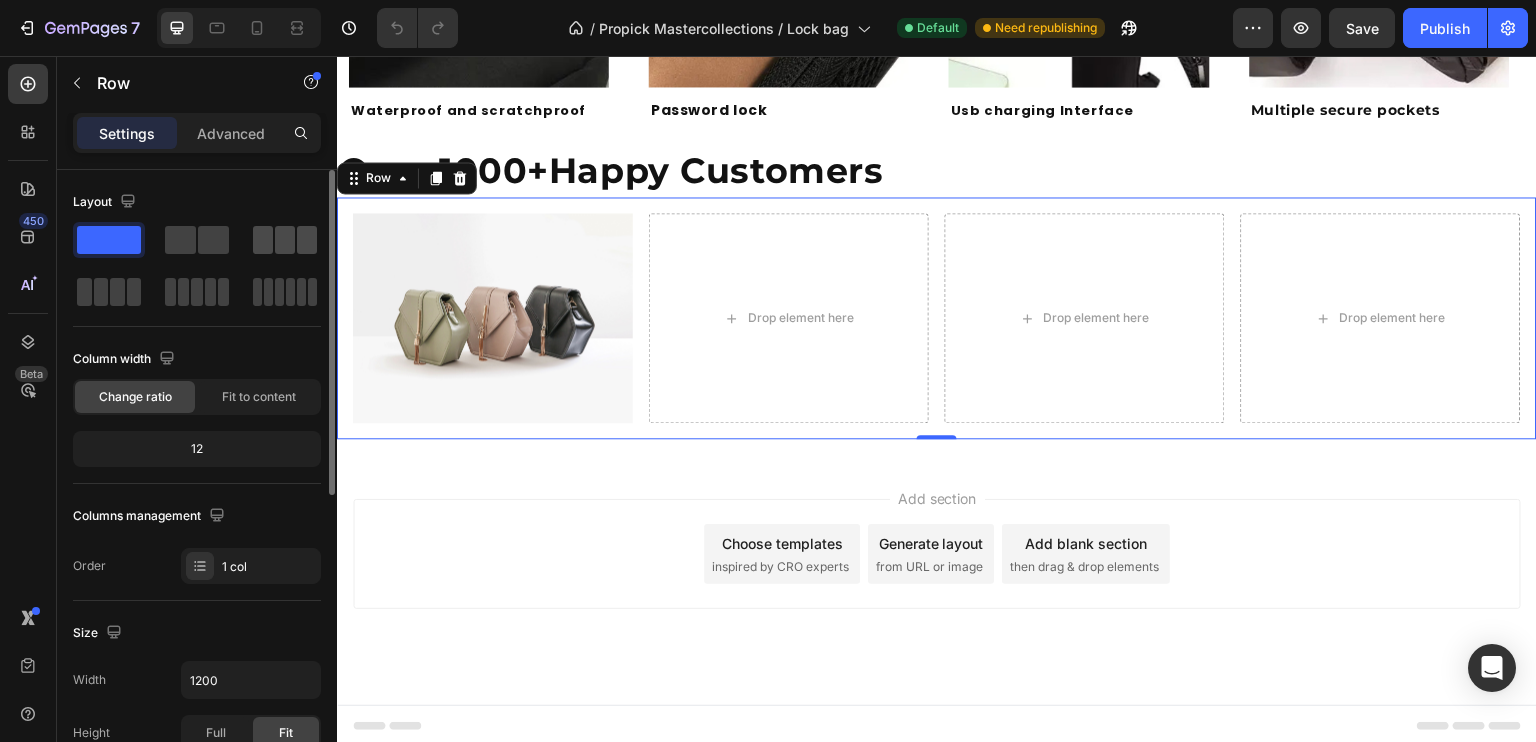 drag, startPoint x: 301, startPoint y: 246, endPoint x: 263, endPoint y: 235, distance: 39.56008 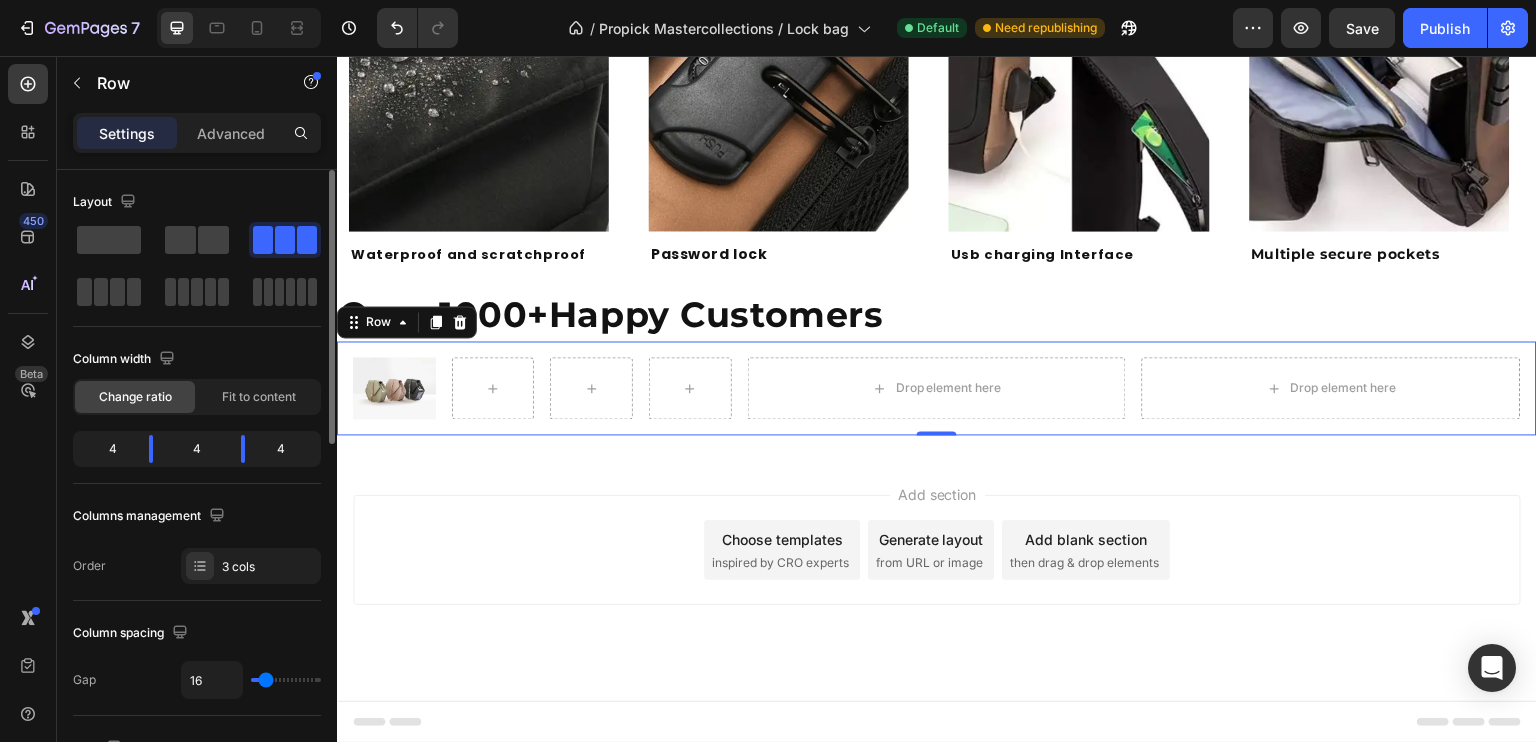 scroll, scrollTop: 1535, scrollLeft: 0, axis: vertical 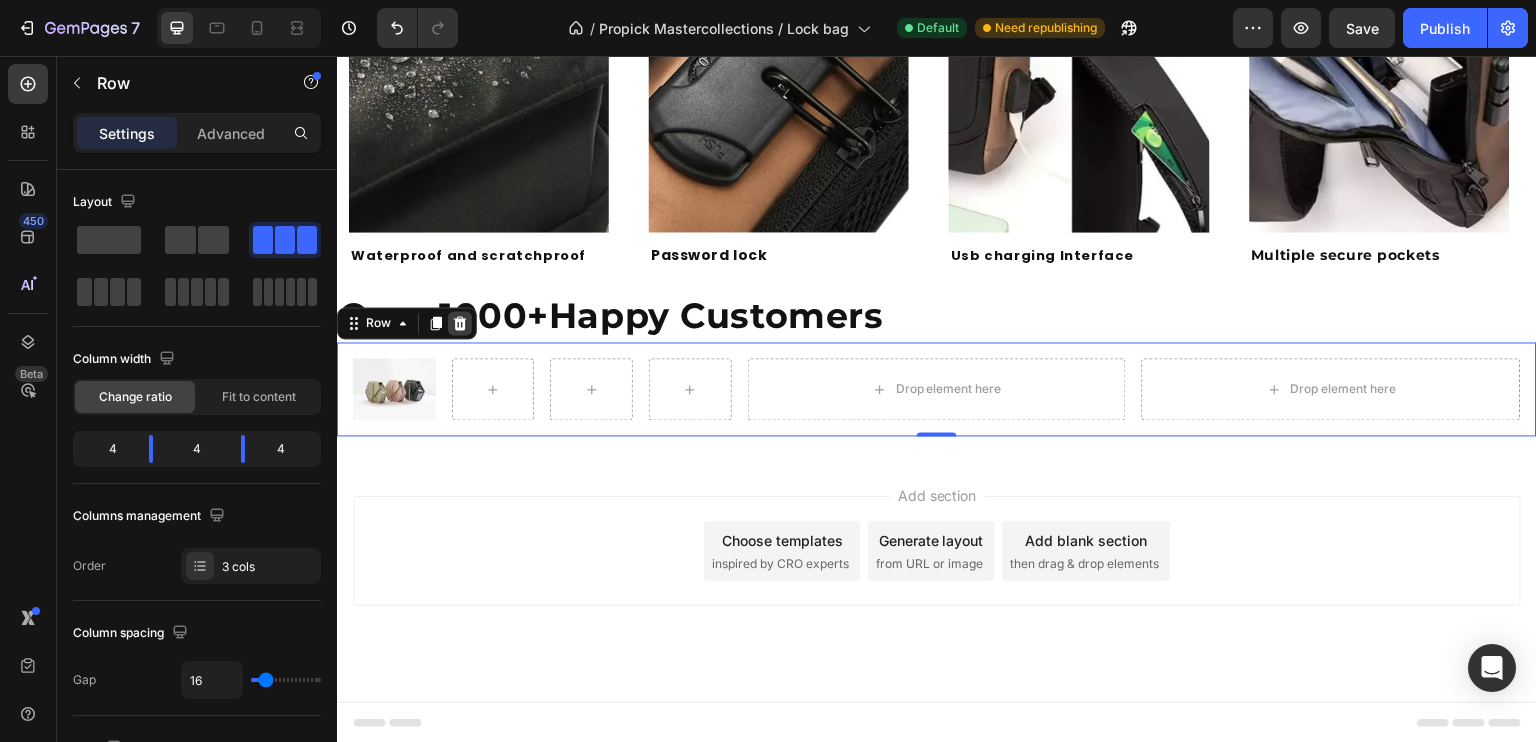 click 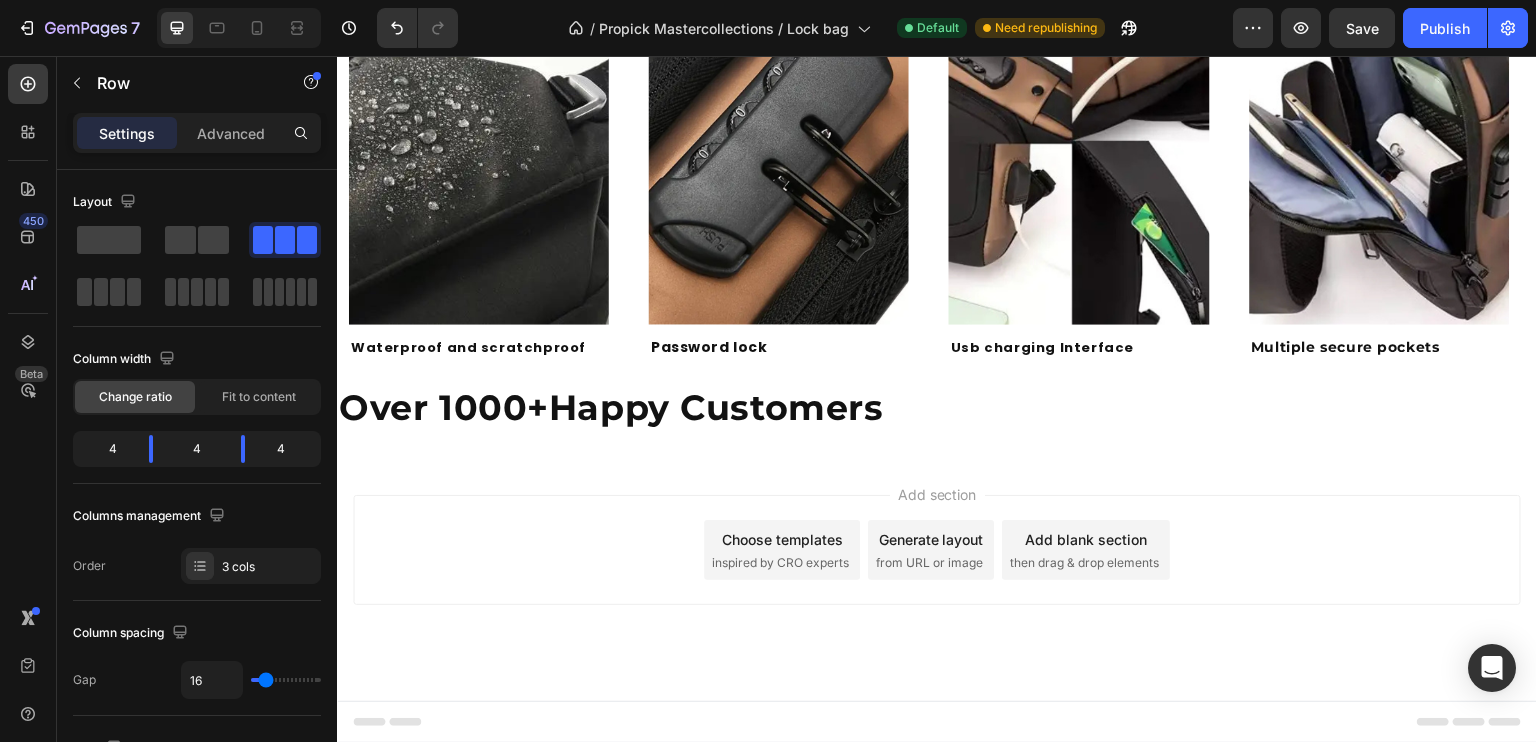 scroll, scrollTop: 1441, scrollLeft: 0, axis: vertical 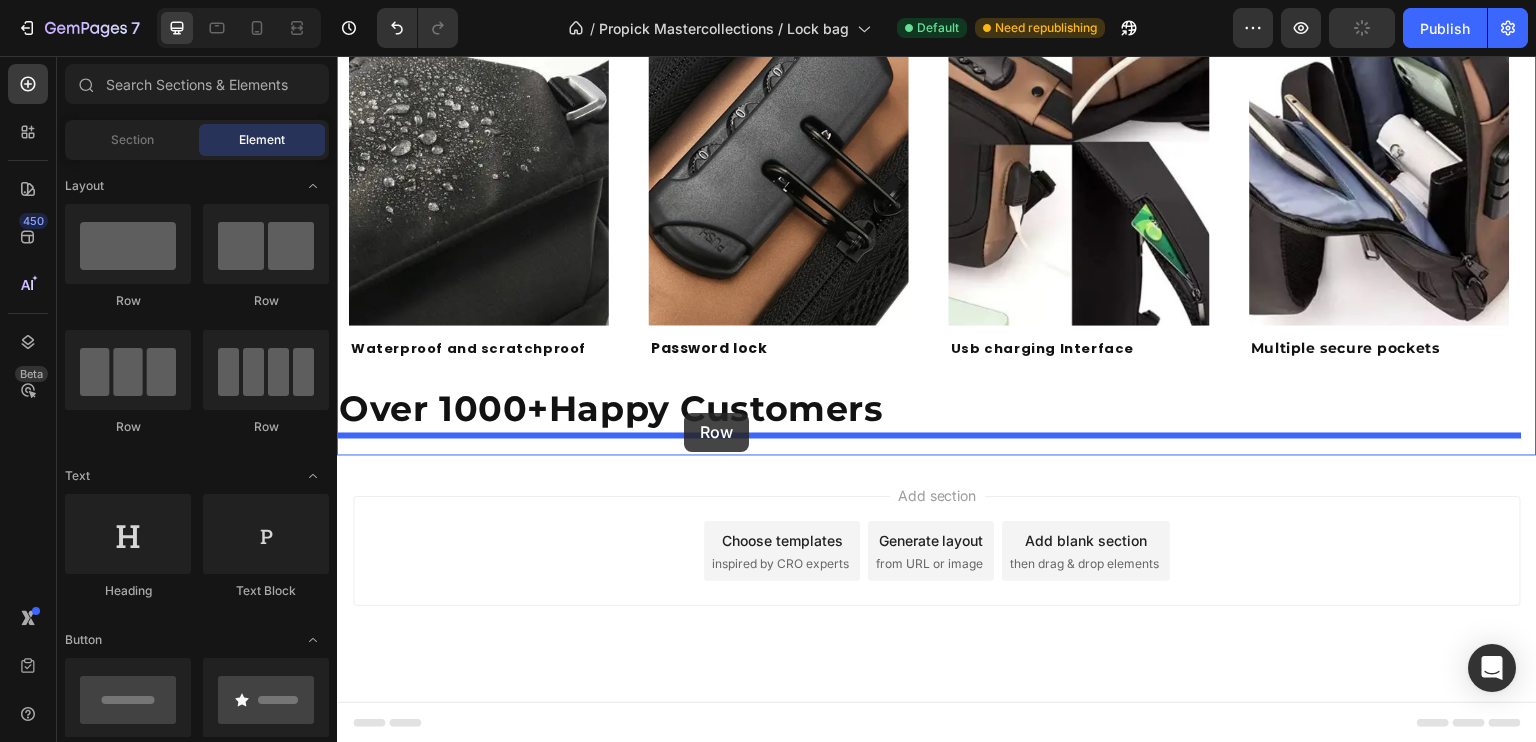 drag, startPoint x: 485, startPoint y: 437, endPoint x: 684, endPoint y: 413, distance: 200.44202 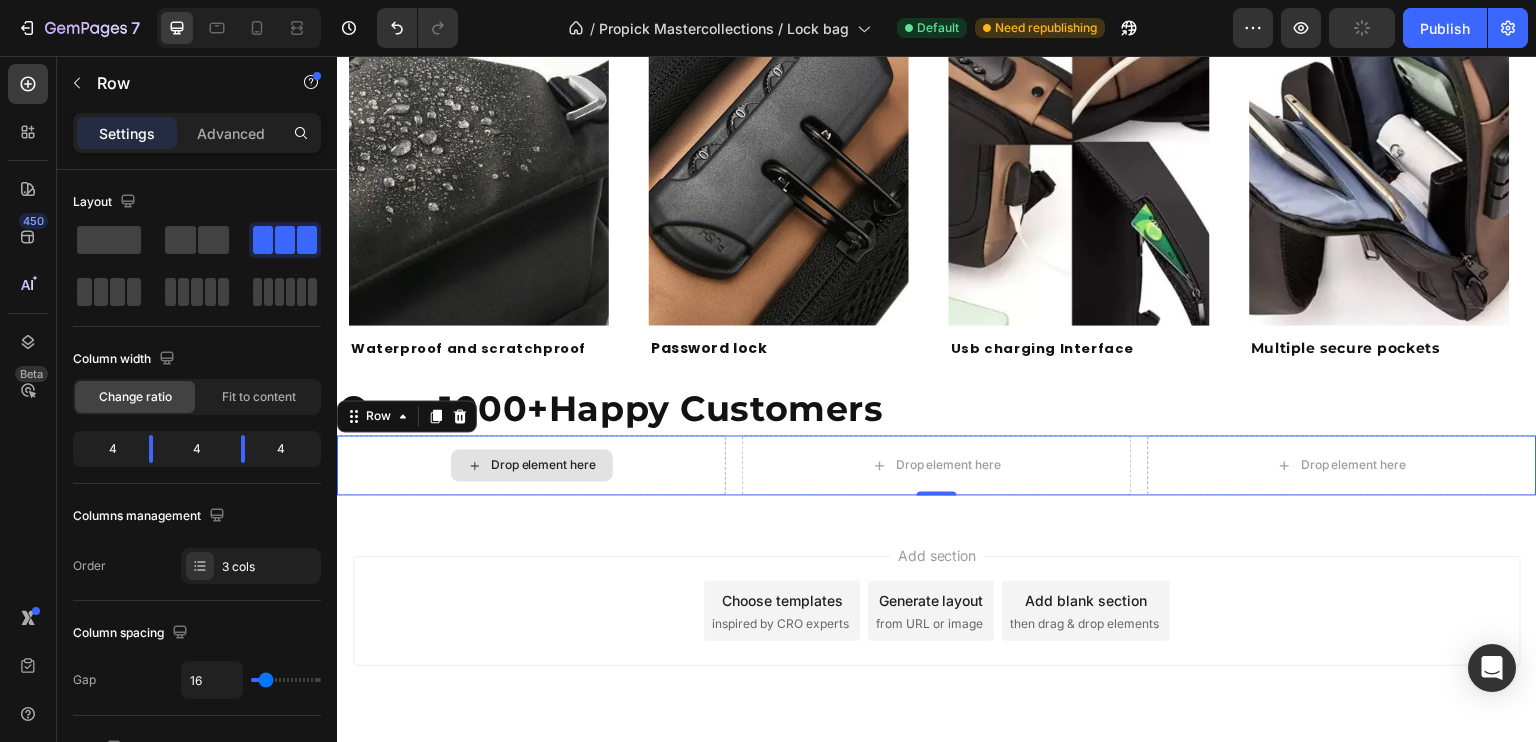 scroll, scrollTop: 1501, scrollLeft: 0, axis: vertical 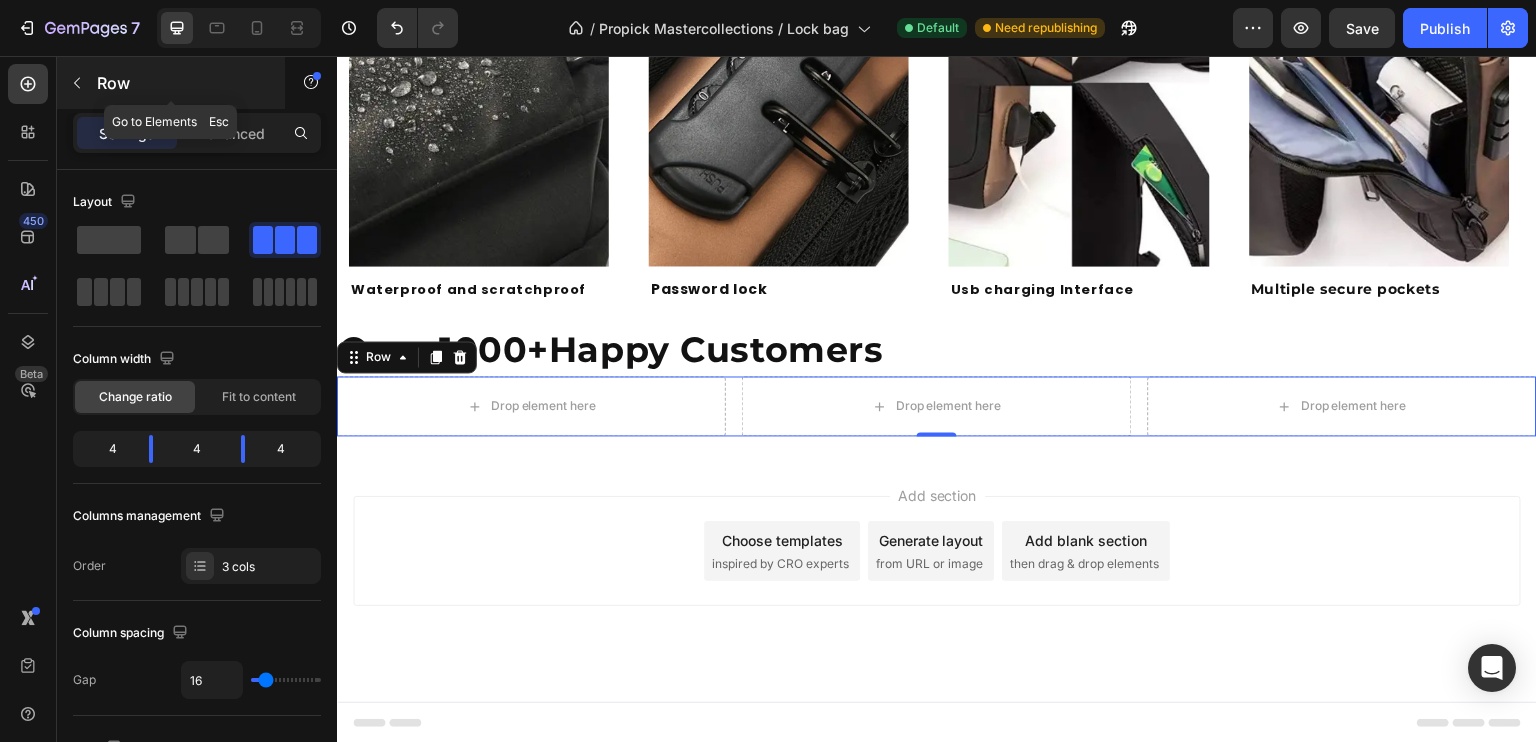 click at bounding box center [77, 83] 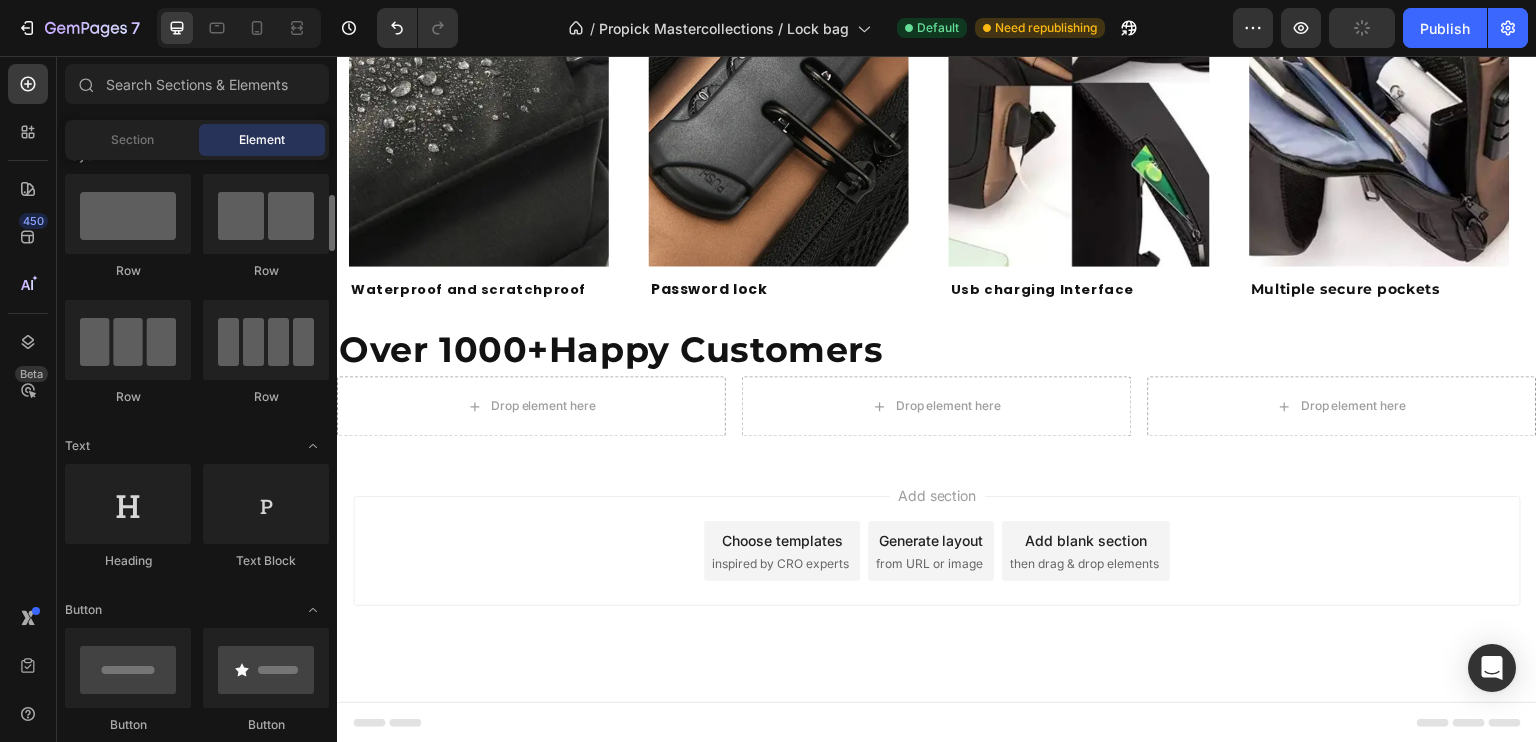 scroll, scrollTop: 60, scrollLeft: 0, axis: vertical 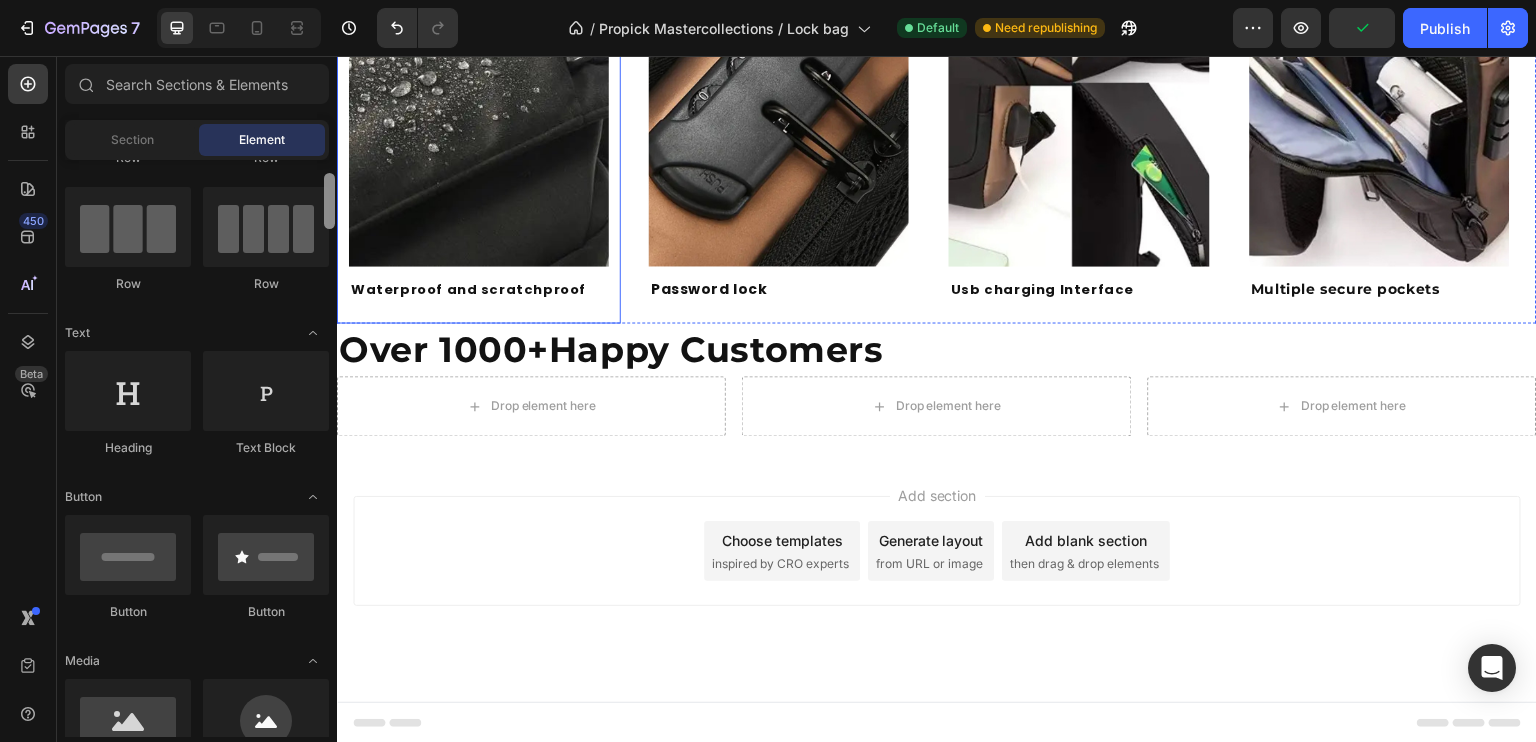 drag, startPoint x: 665, startPoint y: 250, endPoint x: 342, endPoint y: 306, distance: 327.81854 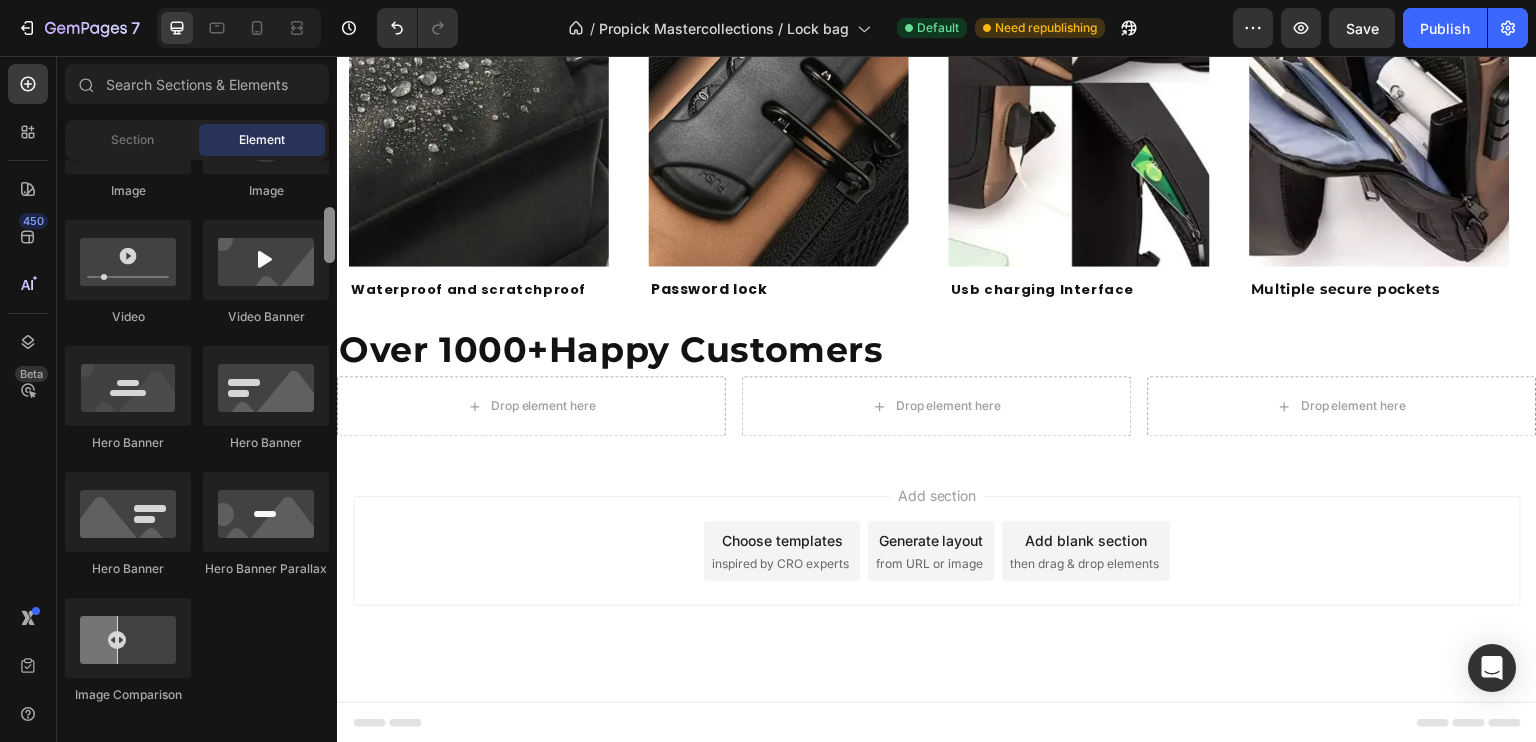 drag, startPoint x: 327, startPoint y: 210, endPoint x: 333, endPoint y: 260, distance: 50.358715 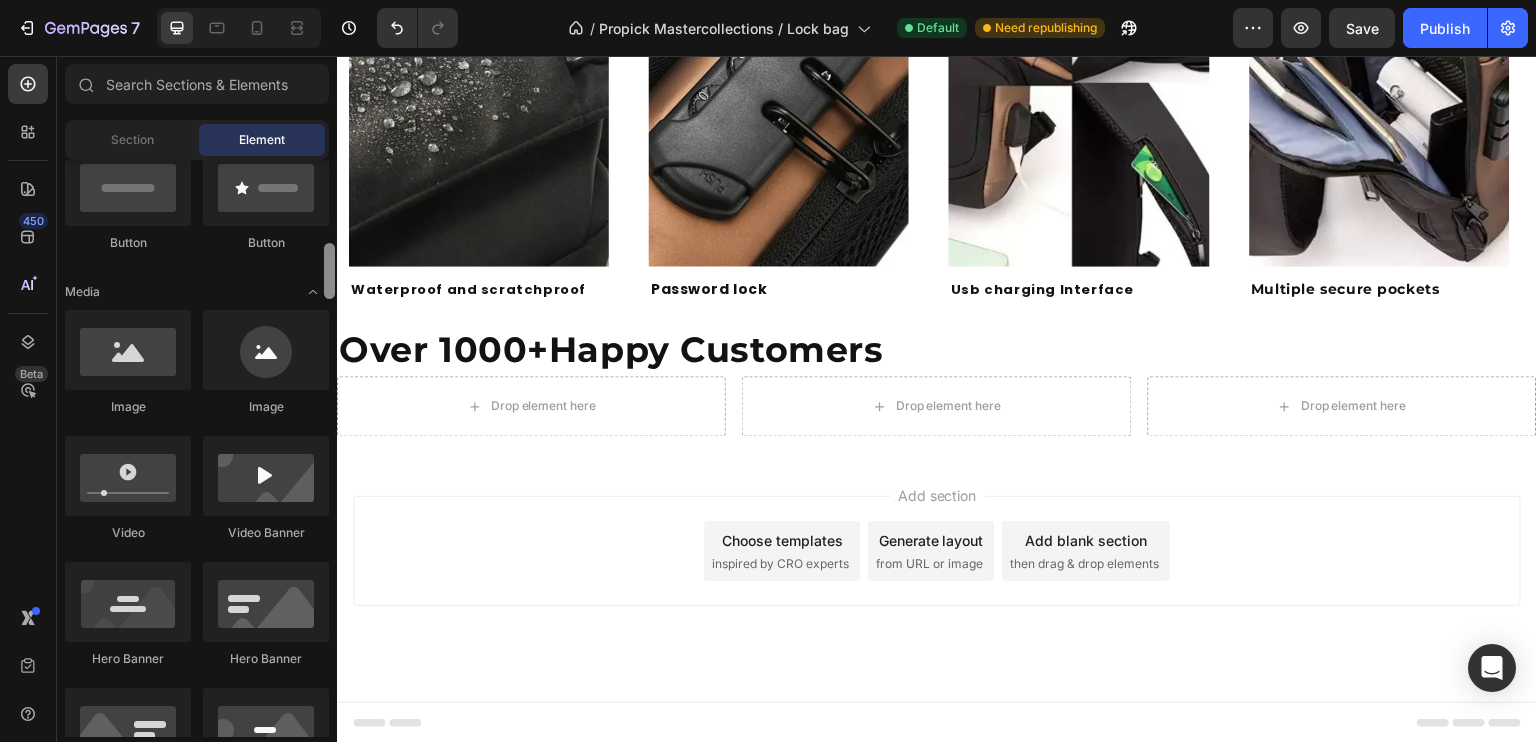 drag, startPoint x: 328, startPoint y: 262, endPoint x: 328, endPoint y: 239, distance: 23 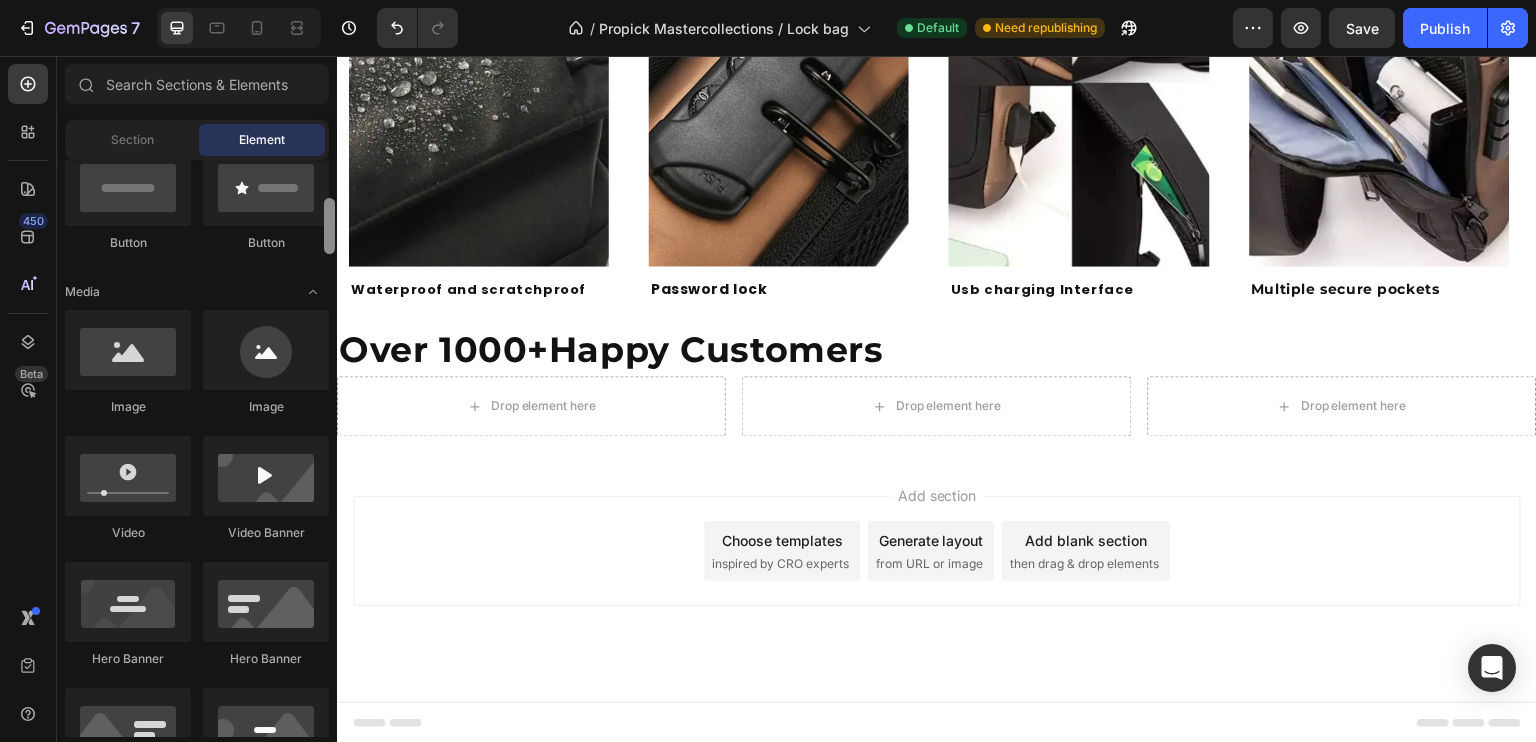 scroll, scrollTop: 502, scrollLeft: 0, axis: vertical 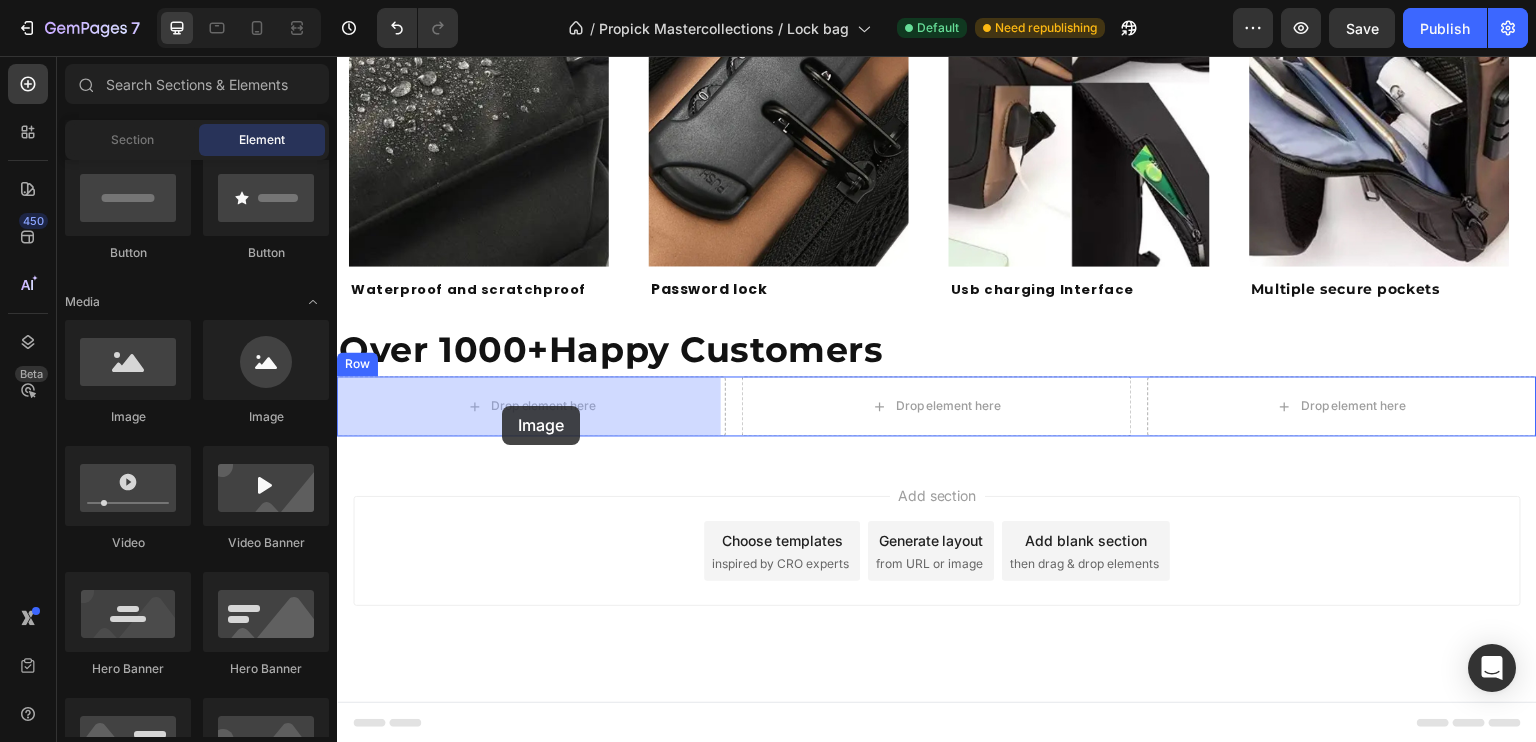 drag, startPoint x: 485, startPoint y: 422, endPoint x: 502, endPoint y: 406, distance: 23.345236 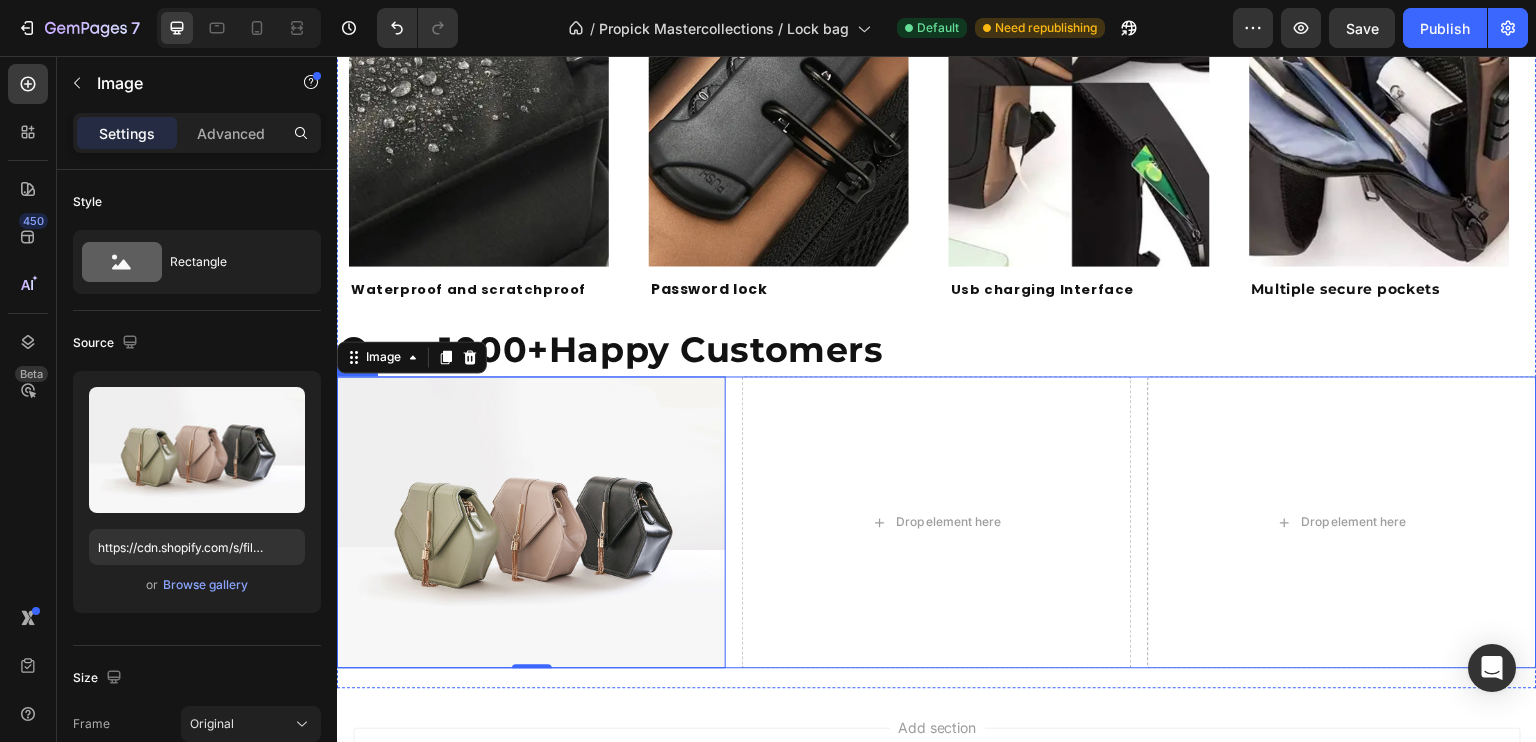 scroll, scrollTop: 1680, scrollLeft: 0, axis: vertical 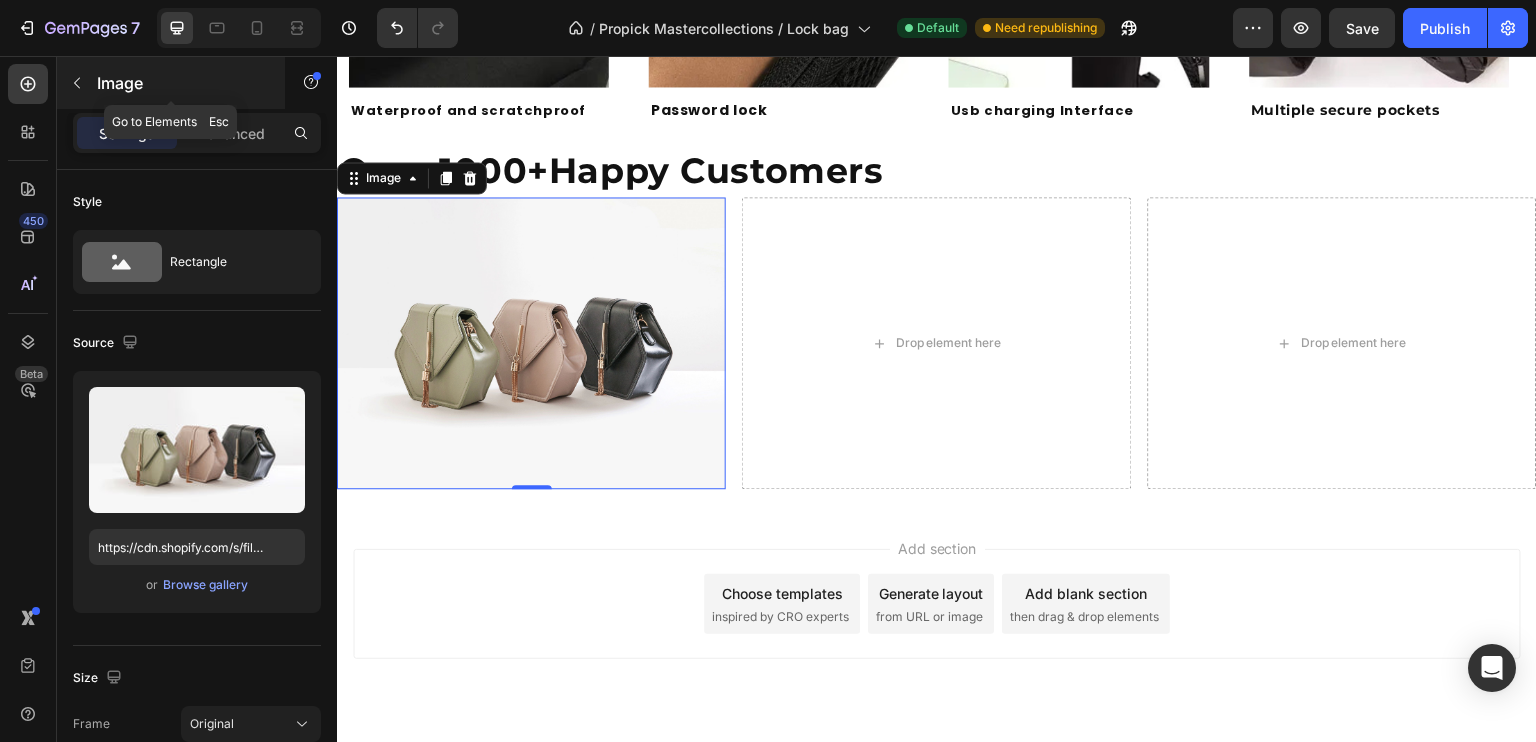 click on "Image" at bounding box center (171, 83) 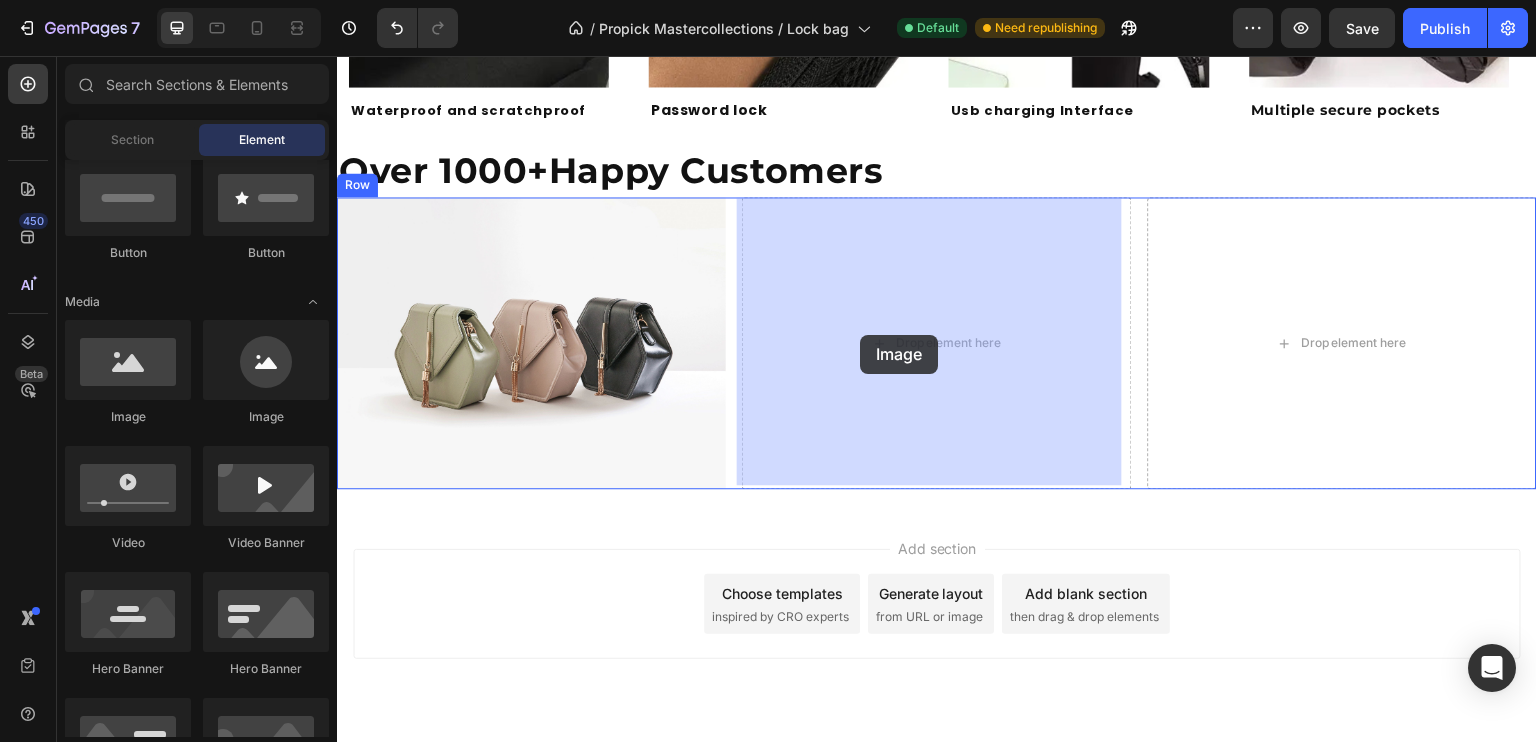 drag, startPoint x: 483, startPoint y: 440, endPoint x: 856, endPoint y: 342, distance: 385.65918 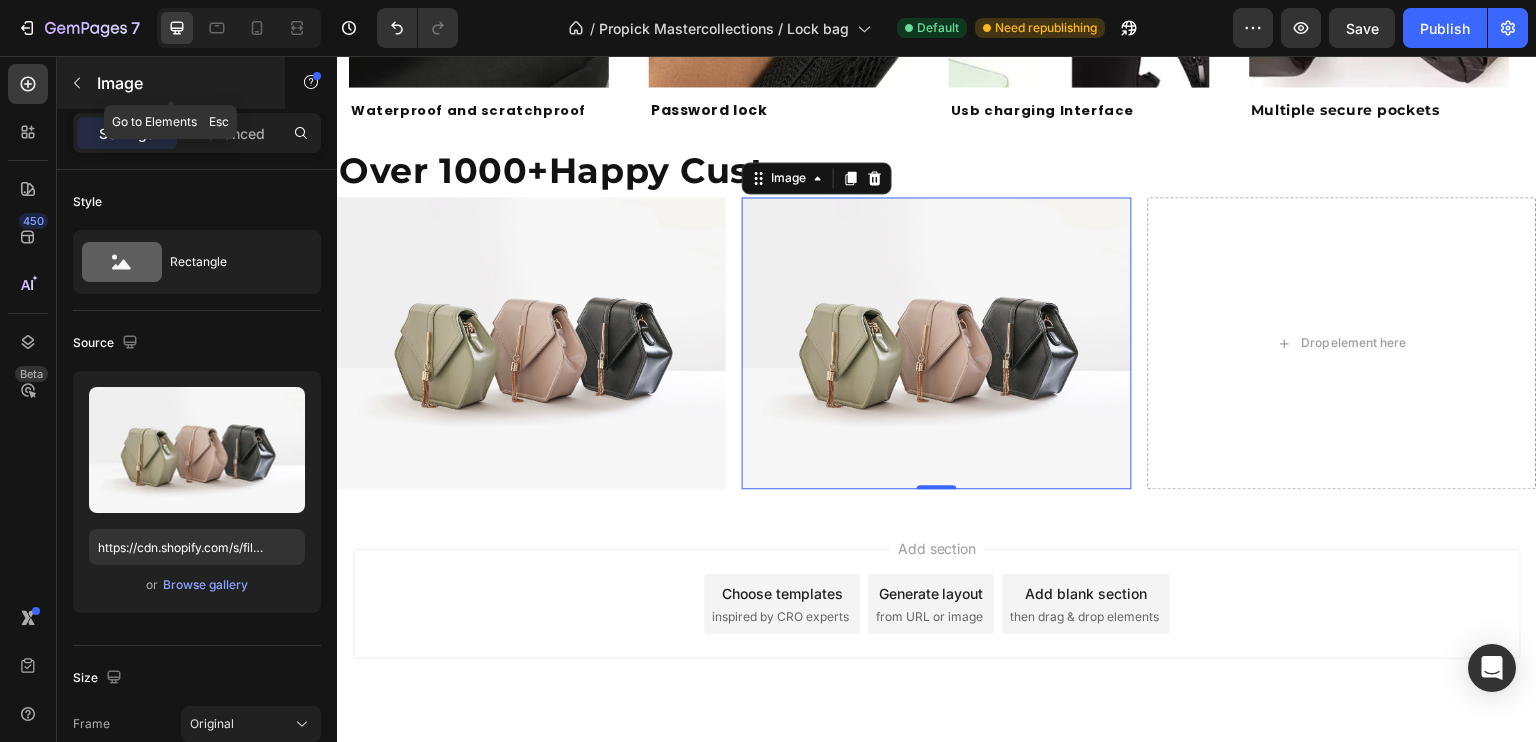 click 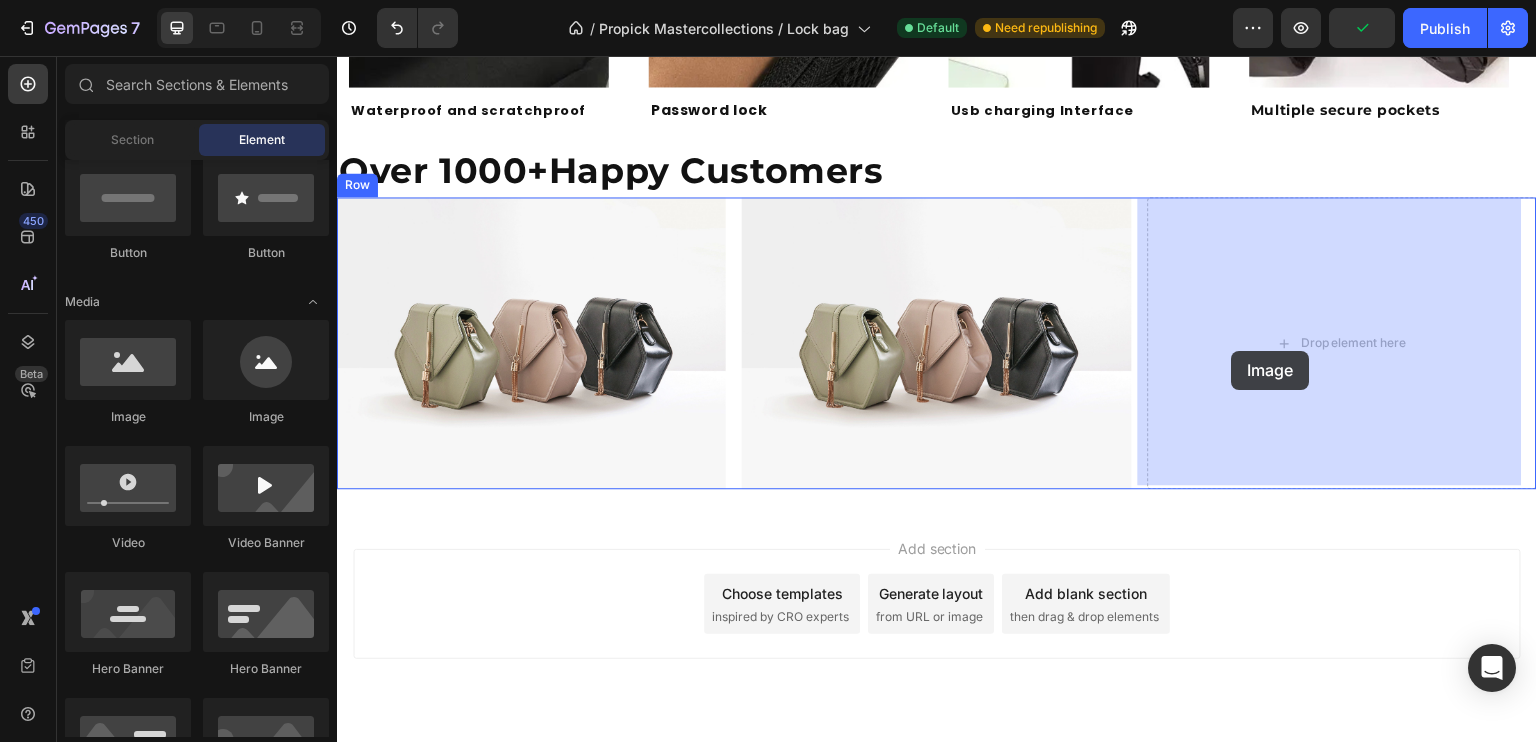 drag, startPoint x: 477, startPoint y: 418, endPoint x: 1232, endPoint y: 351, distance: 757.96704 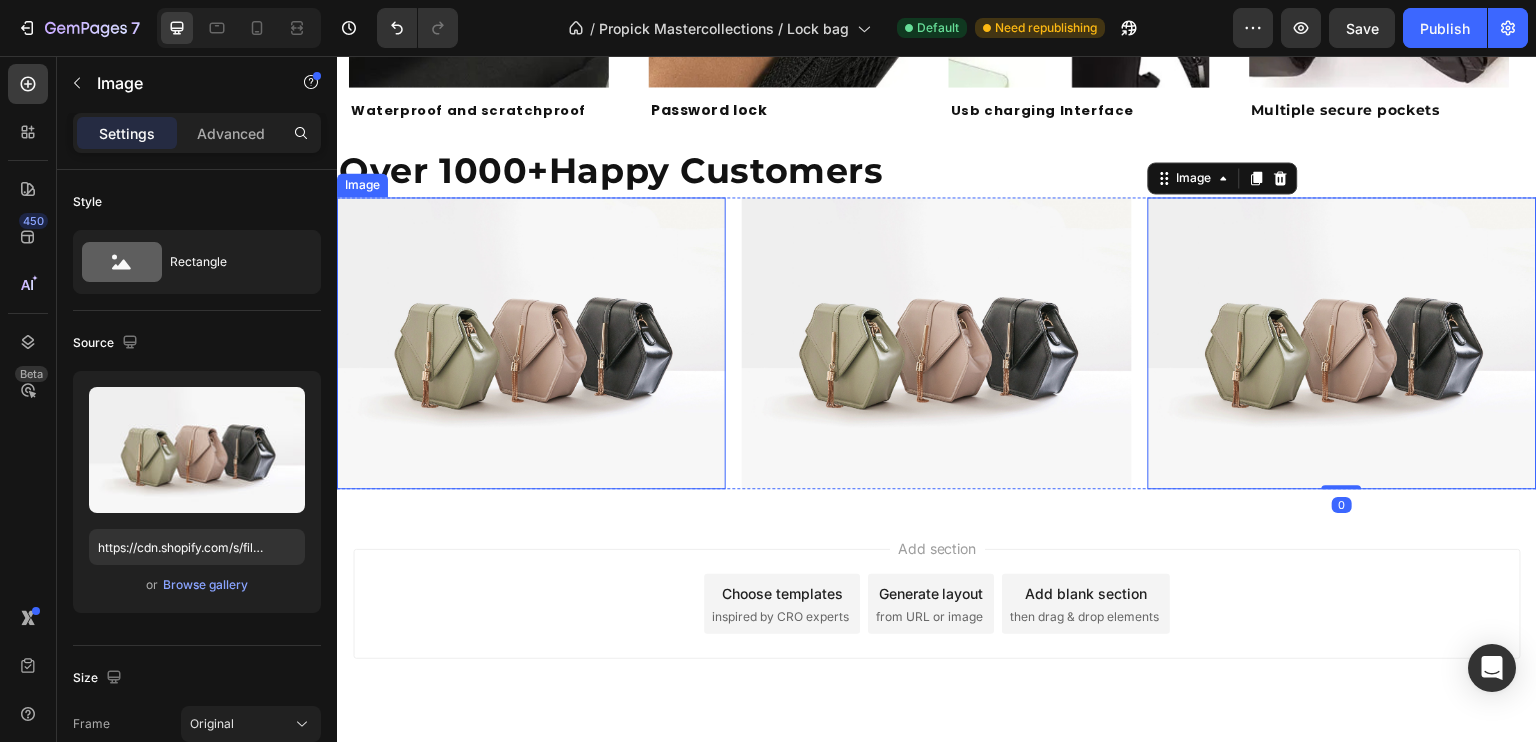 click at bounding box center (531, 343) 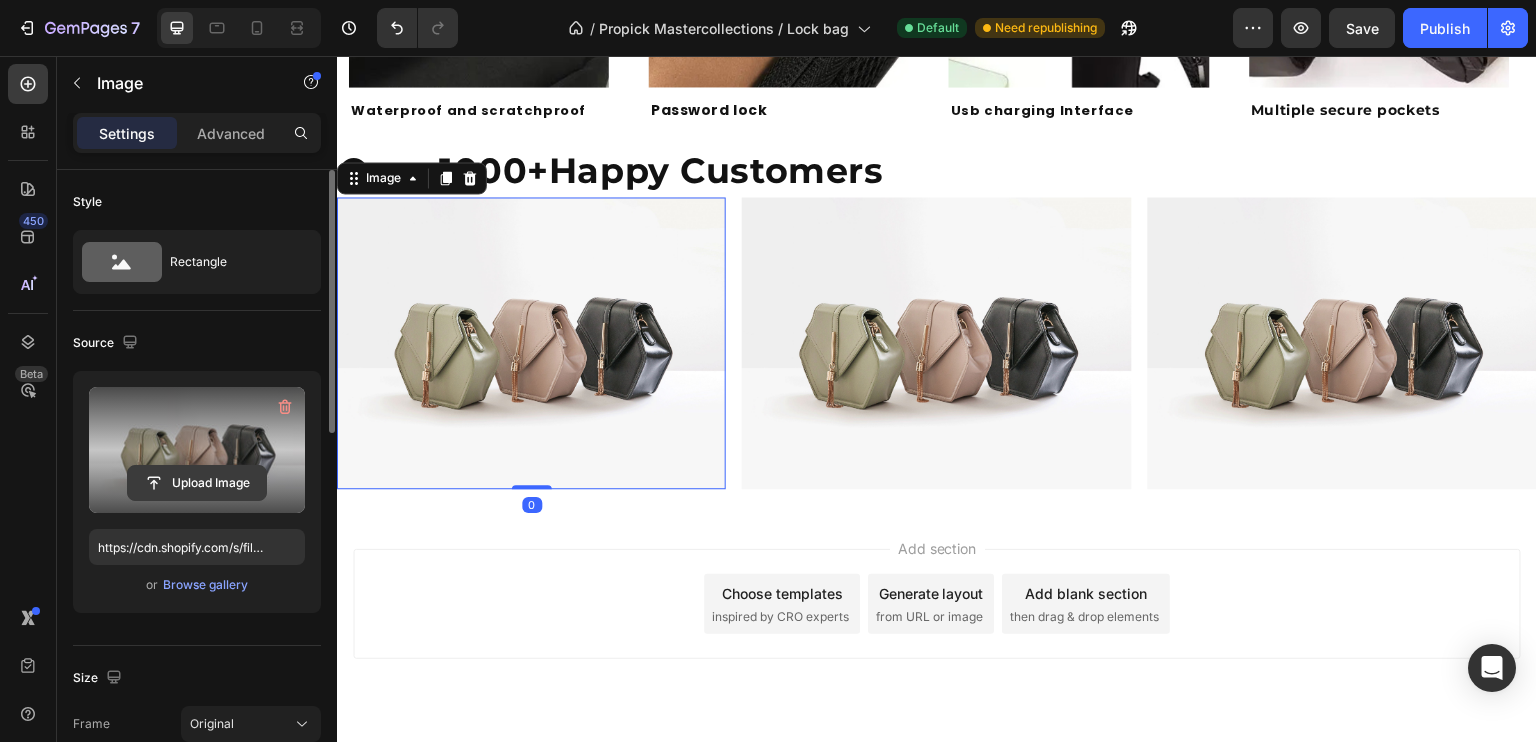 click 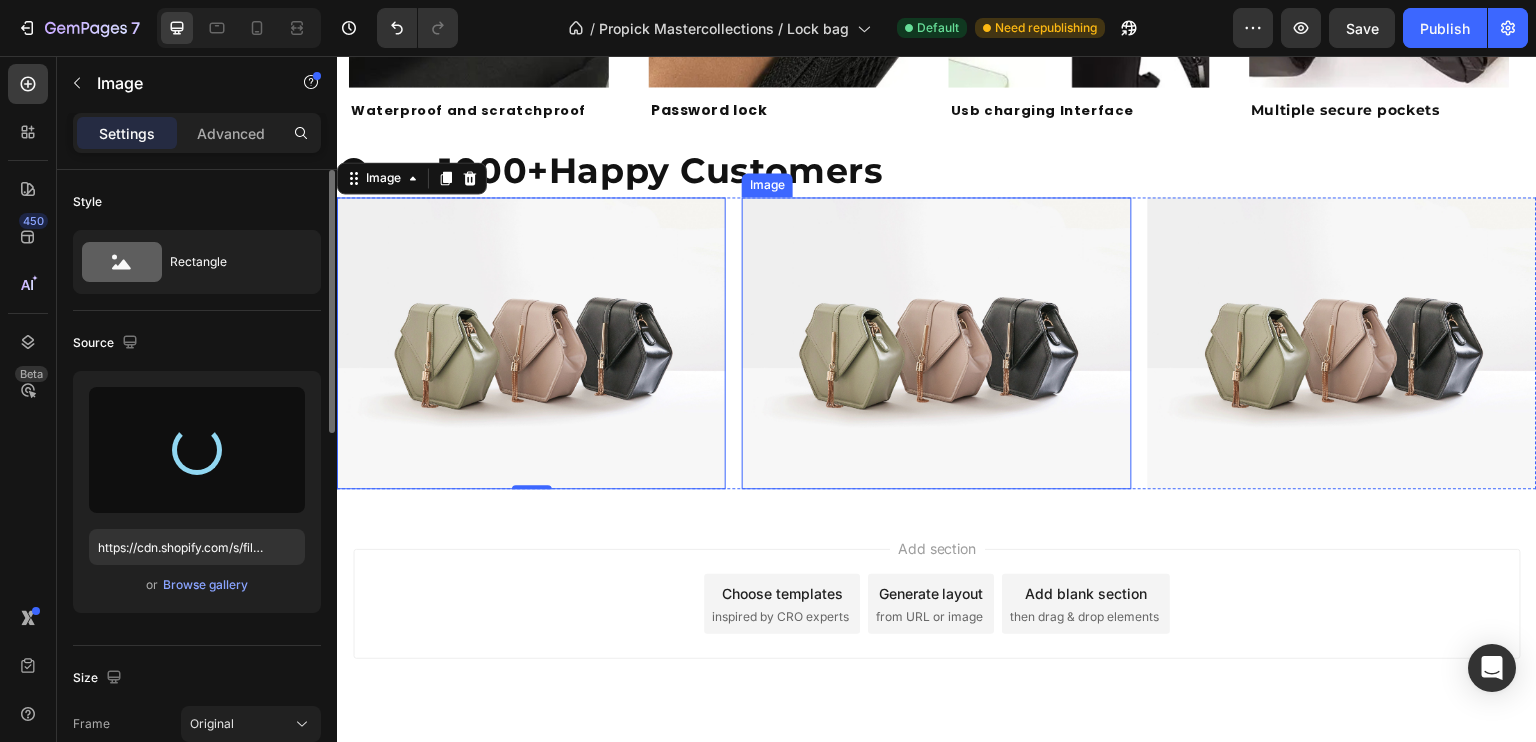 type on "https://cdn.shopify.com/s/files/1/0931/7446/4816/files/gempages_577127635012813539-e5affa79-b3f6-4a68-80fb-f25bd6211d4a.webp" 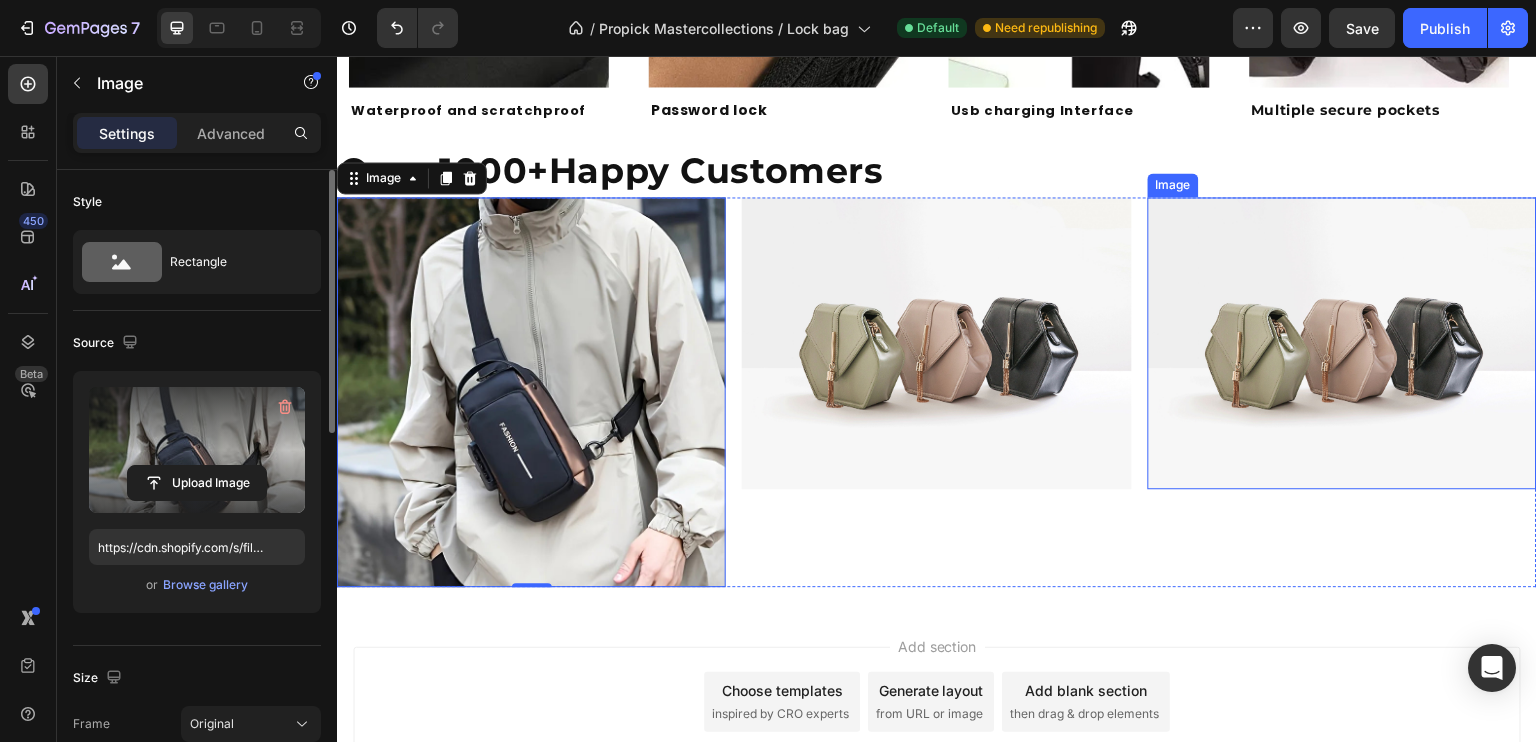 click at bounding box center (1342, 343) 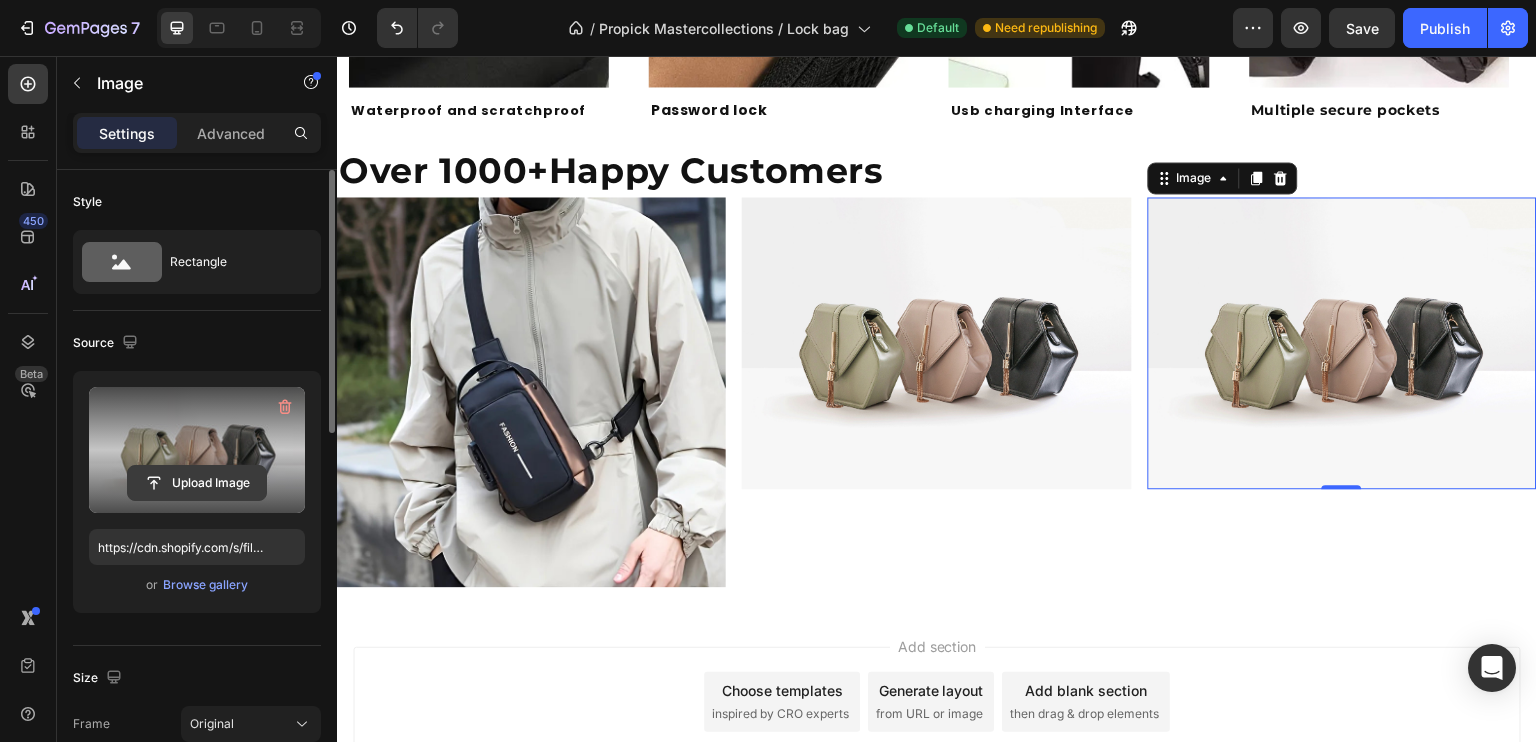 click 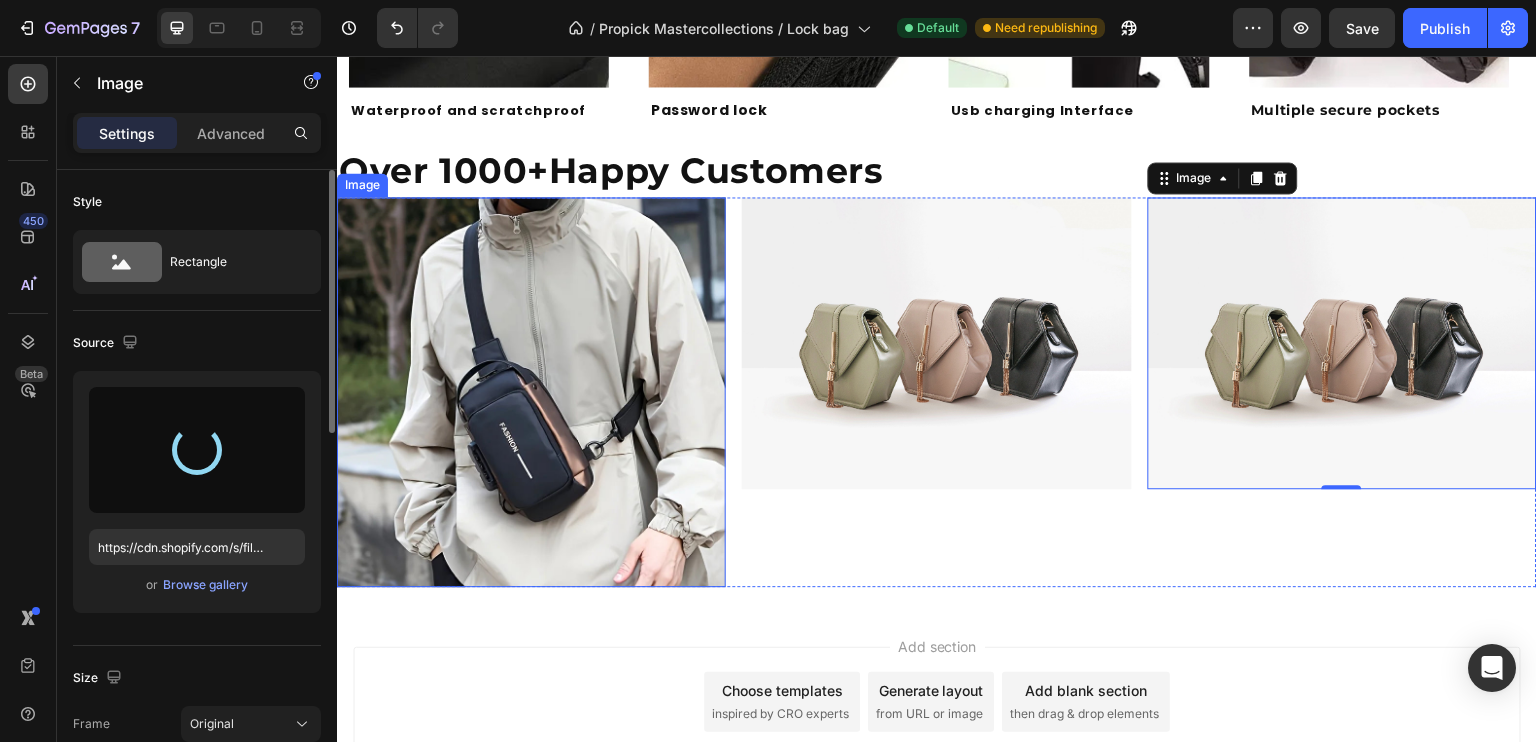 type on "https://cdn.shopify.com/s/files/1/0931/7446/4816/files/gempages_577127635012813539-d2501d3b-295f-48f5-8ef7-a74323328b8c.webp" 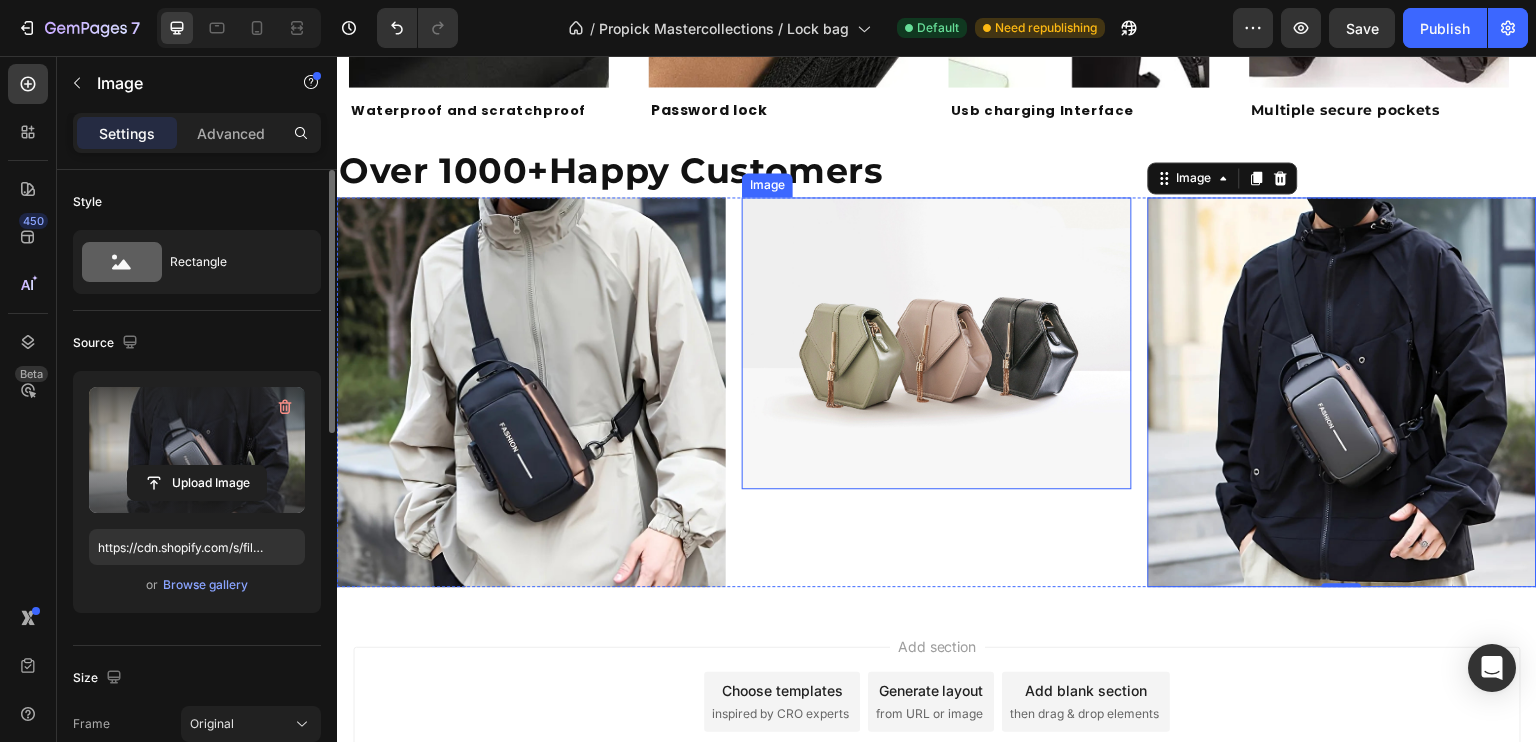 click at bounding box center (936, 343) 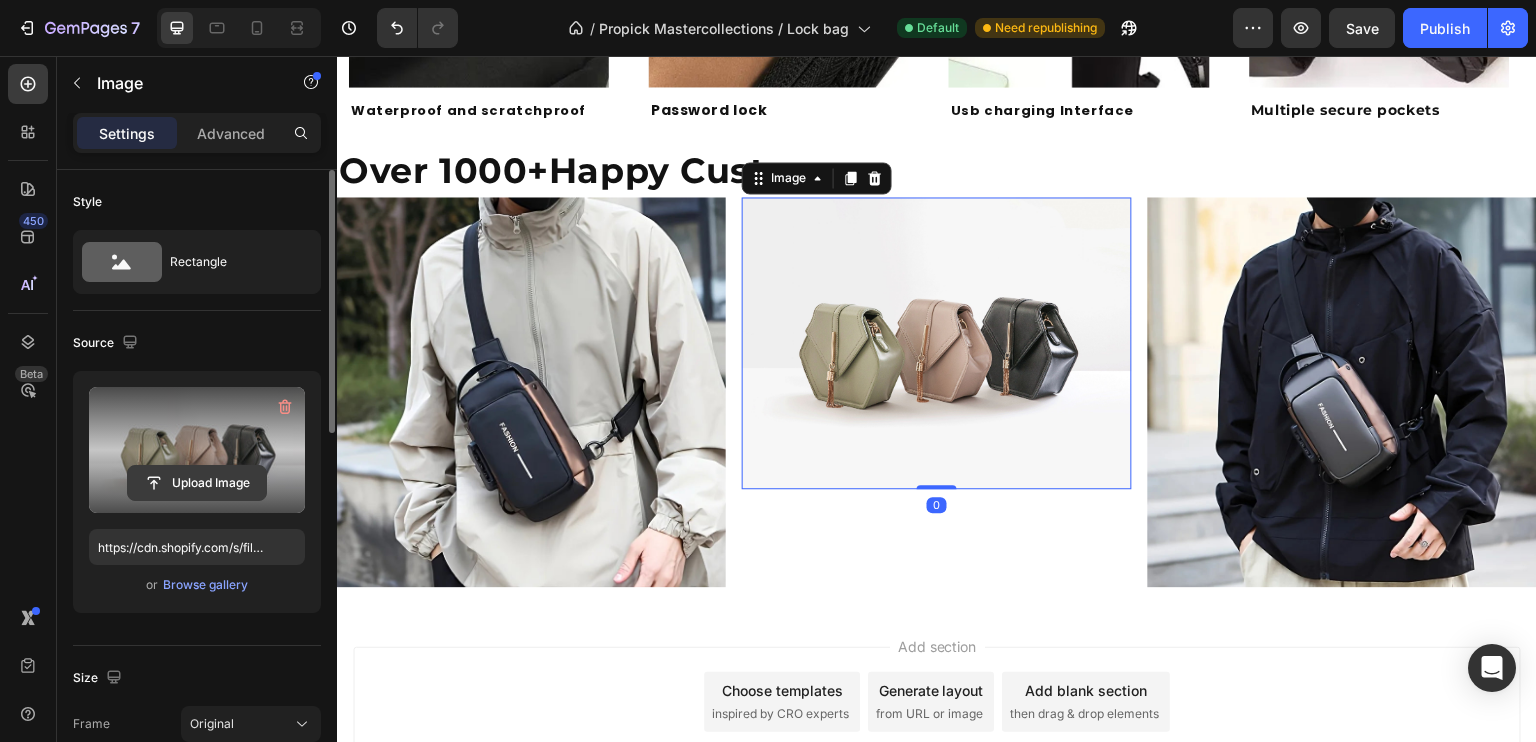 click 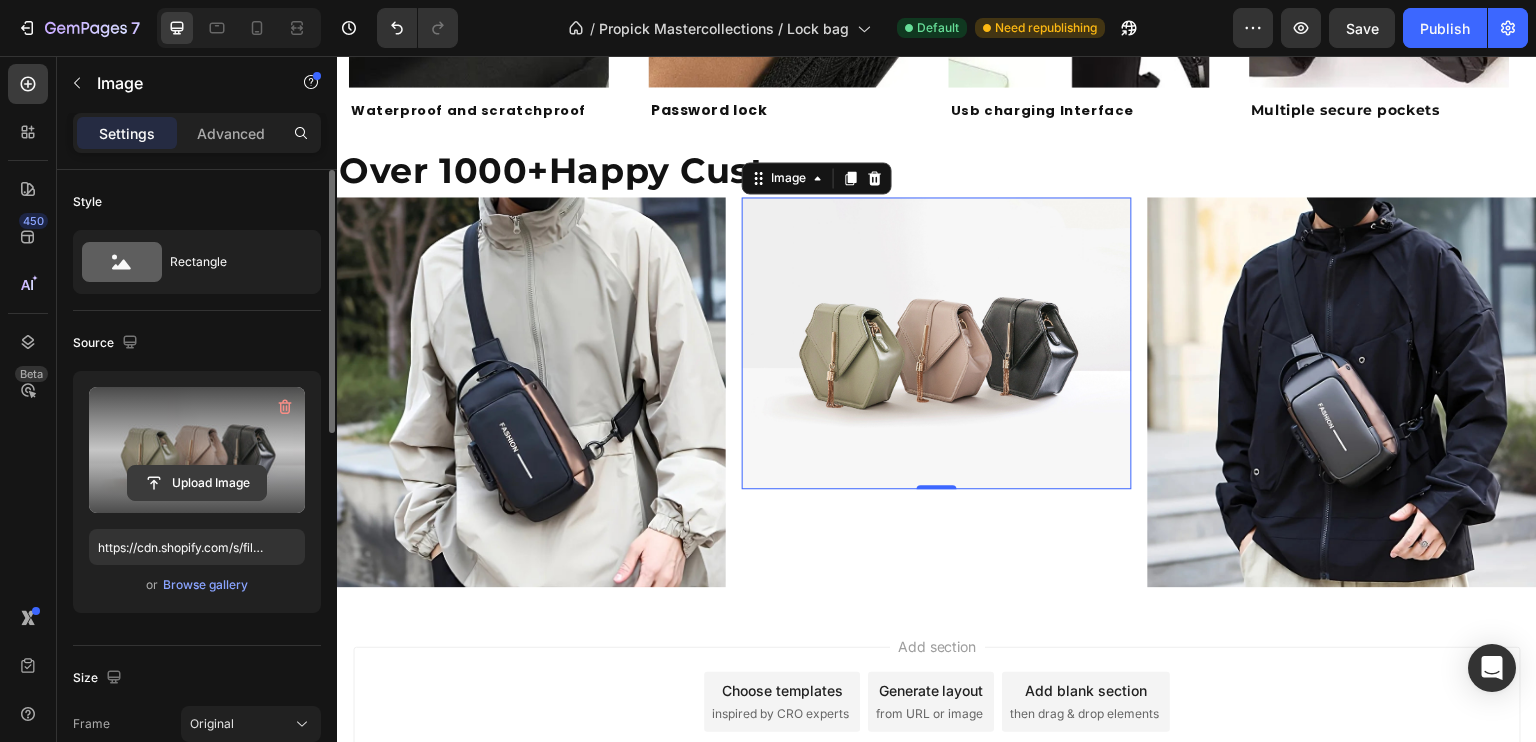 type on "C:\fakepath\S[FILENAME].jpg_220x220q75.jpg_.avif" 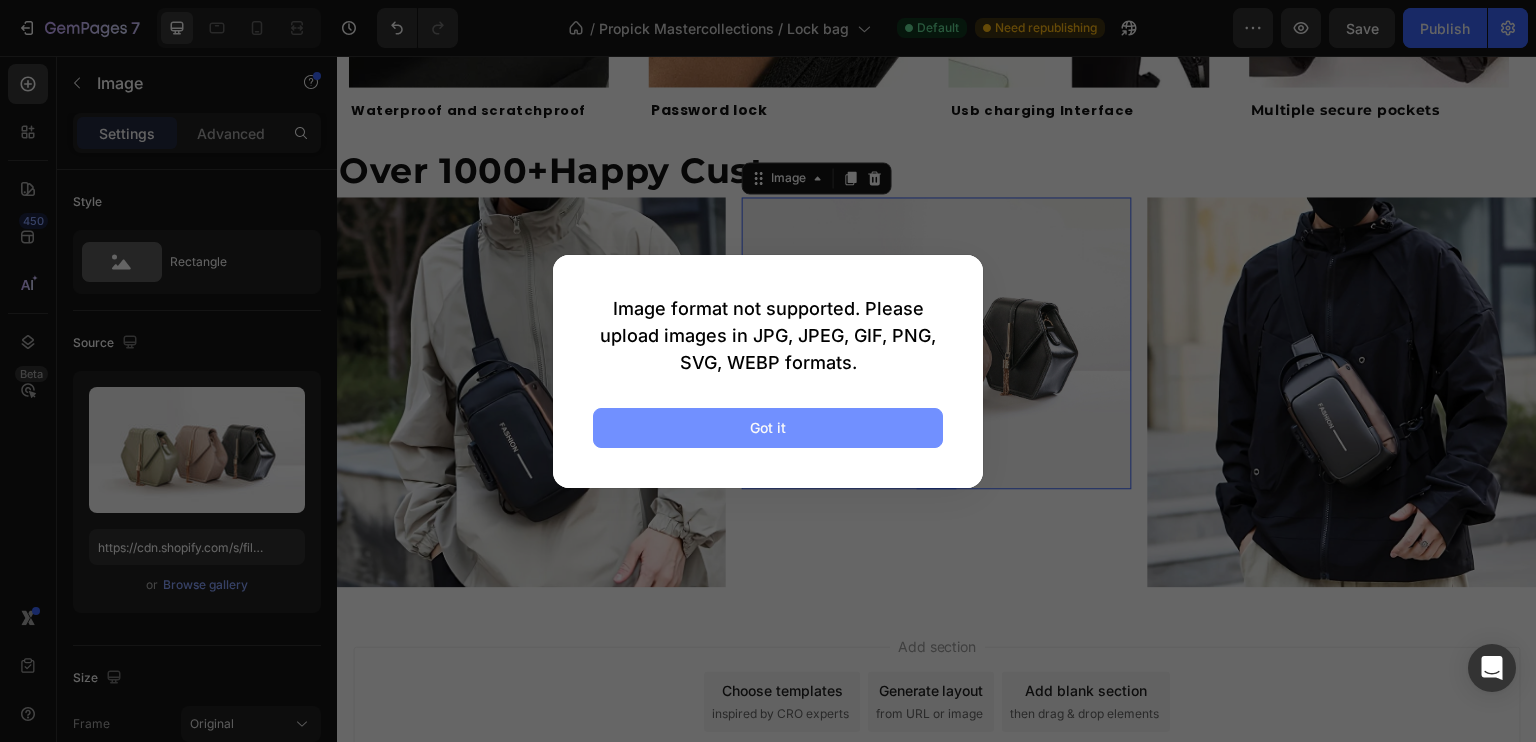 click on "Got it" at bounding box center (768, 428) 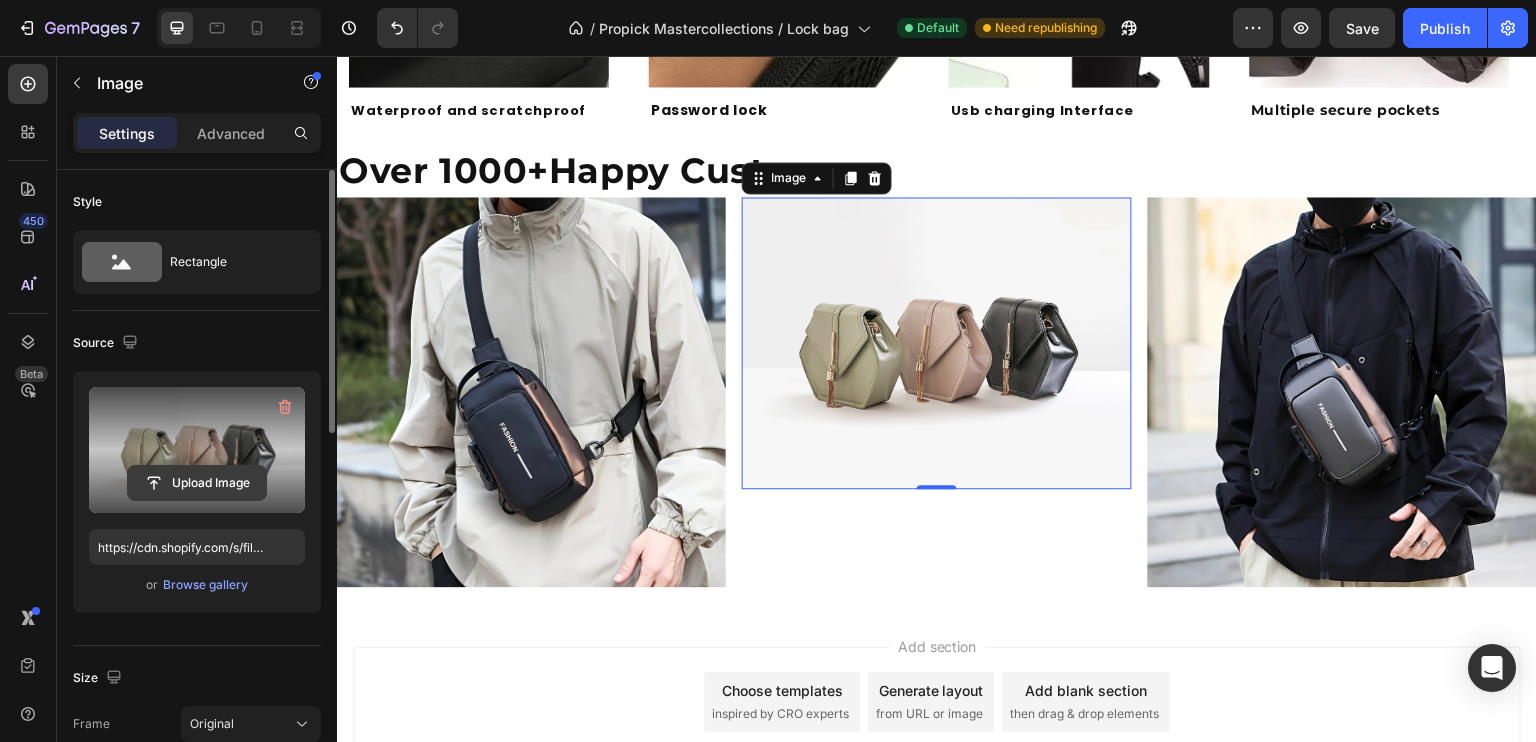 click 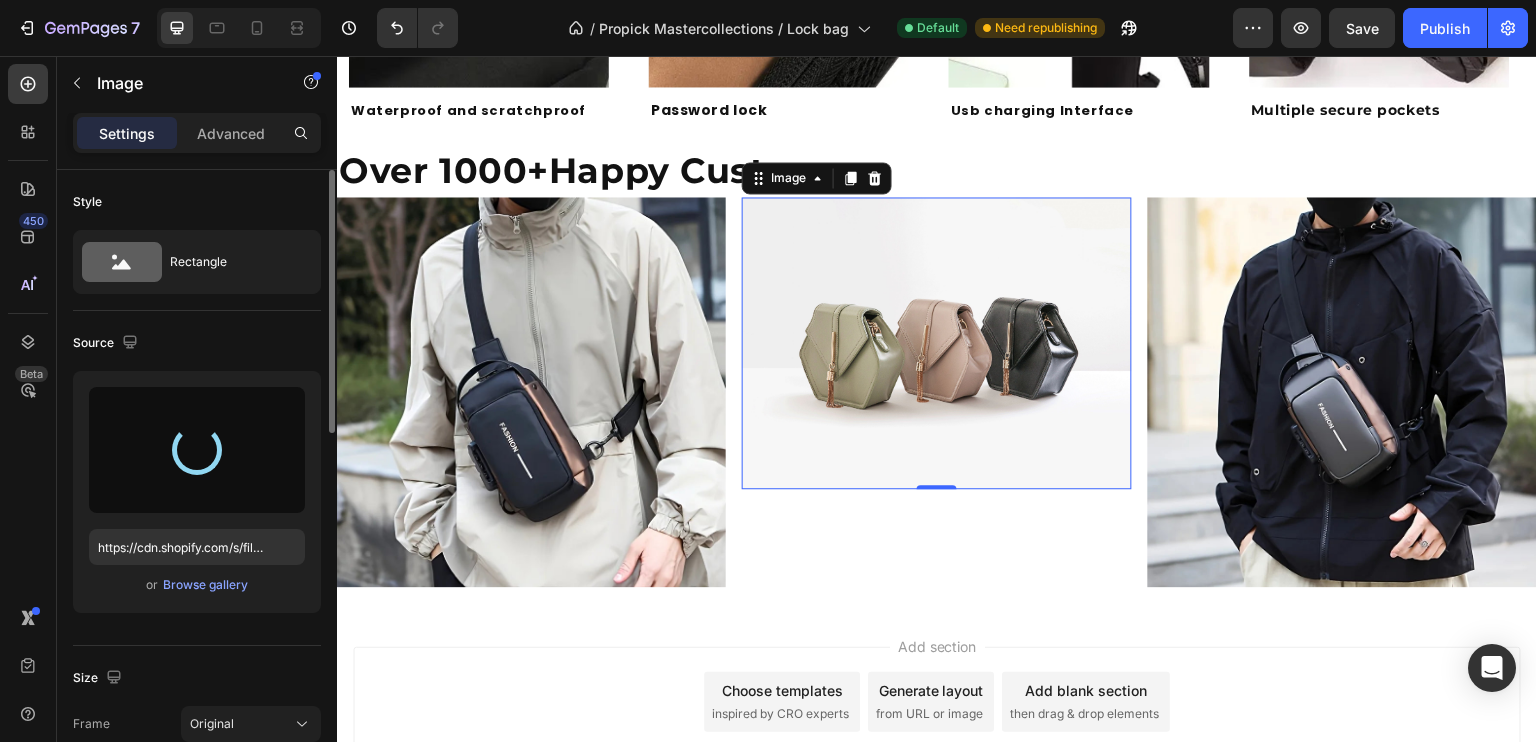type on "https://cdn.shopify.com/s/files/1/0931/7446/4816/files/gempages_577127635012813539-24bedb67-6303-466c-956f-81e24d22822b.webp" 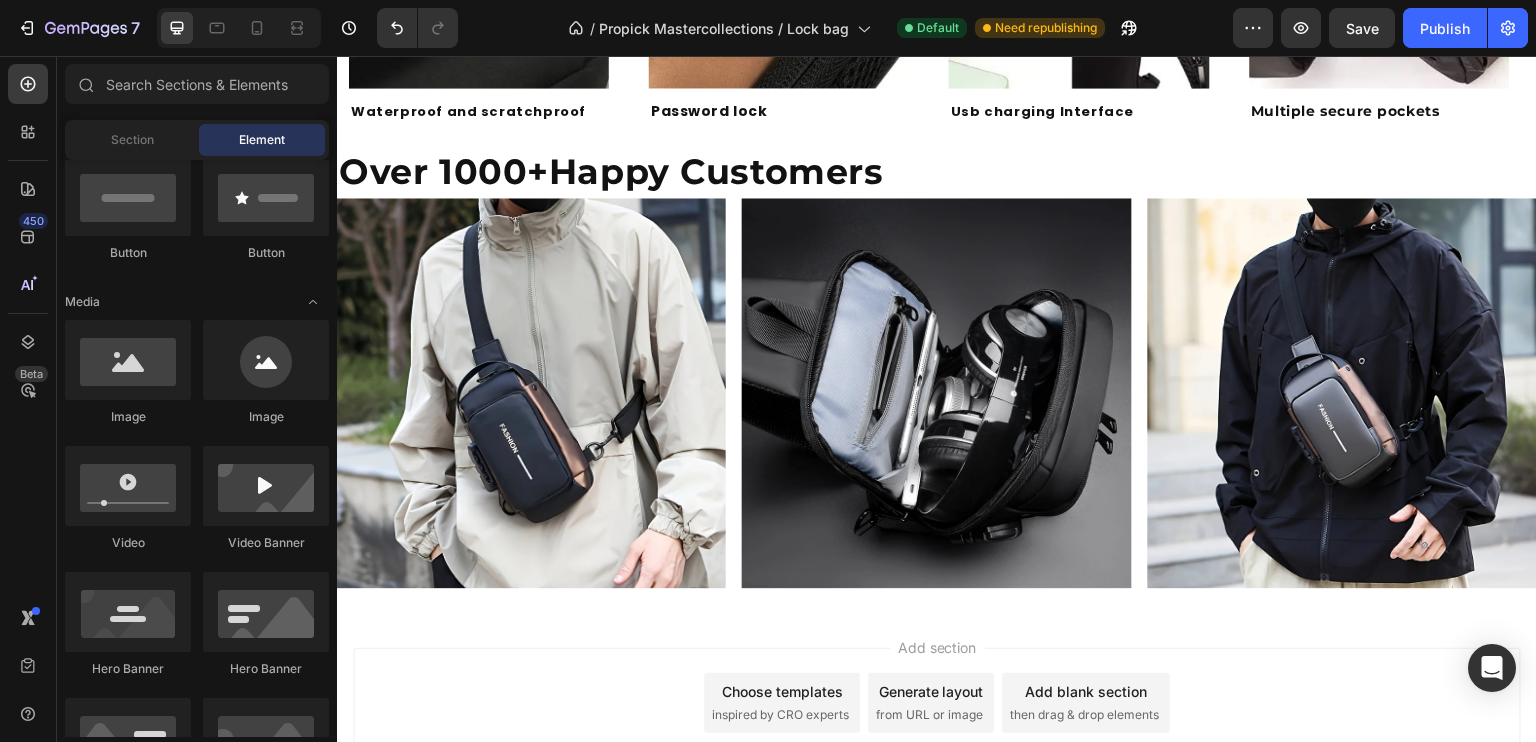scroll, scrollTop: 1644, scrollLeft: 0, axis: vertical 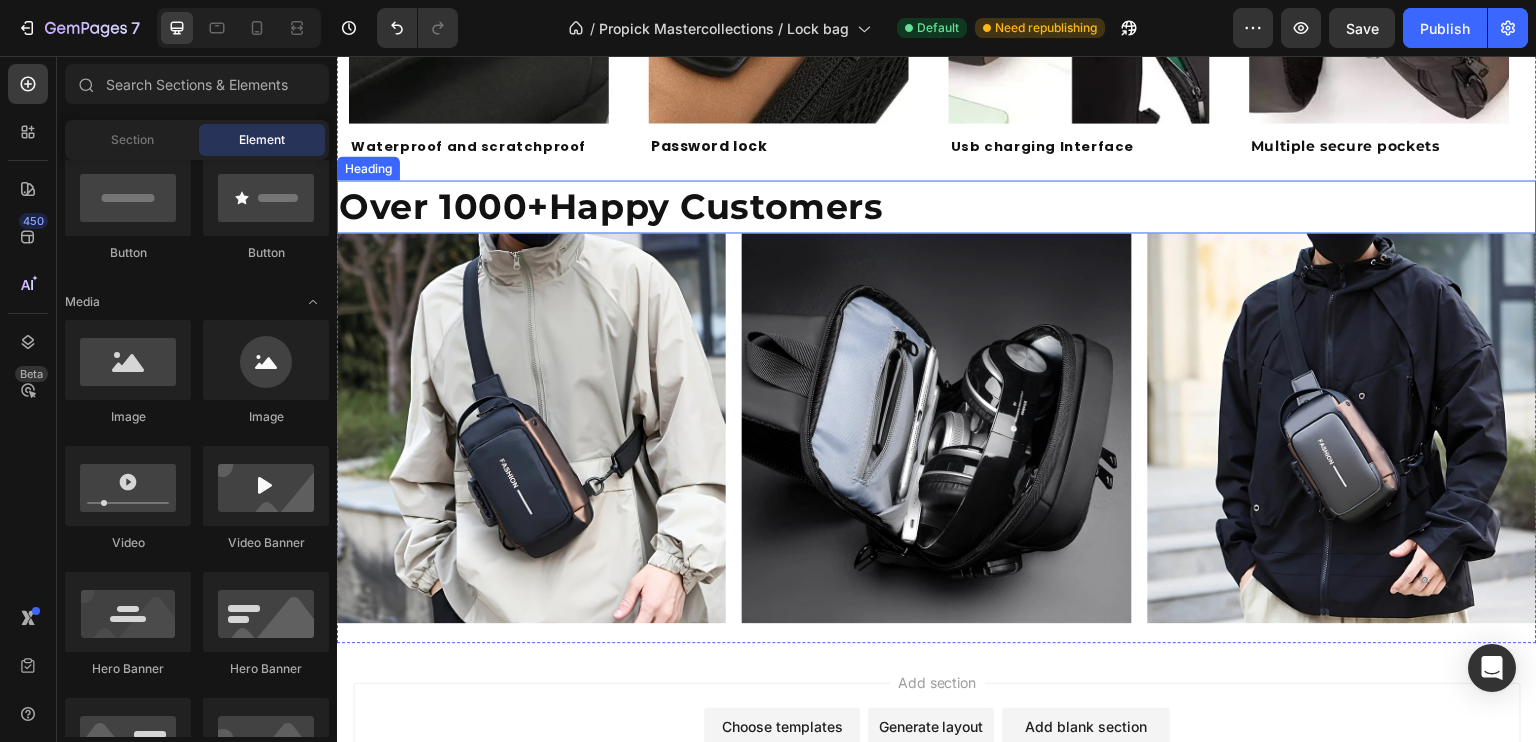click on "Over 1000+Happy Customers" at bounding box center [937, 206] 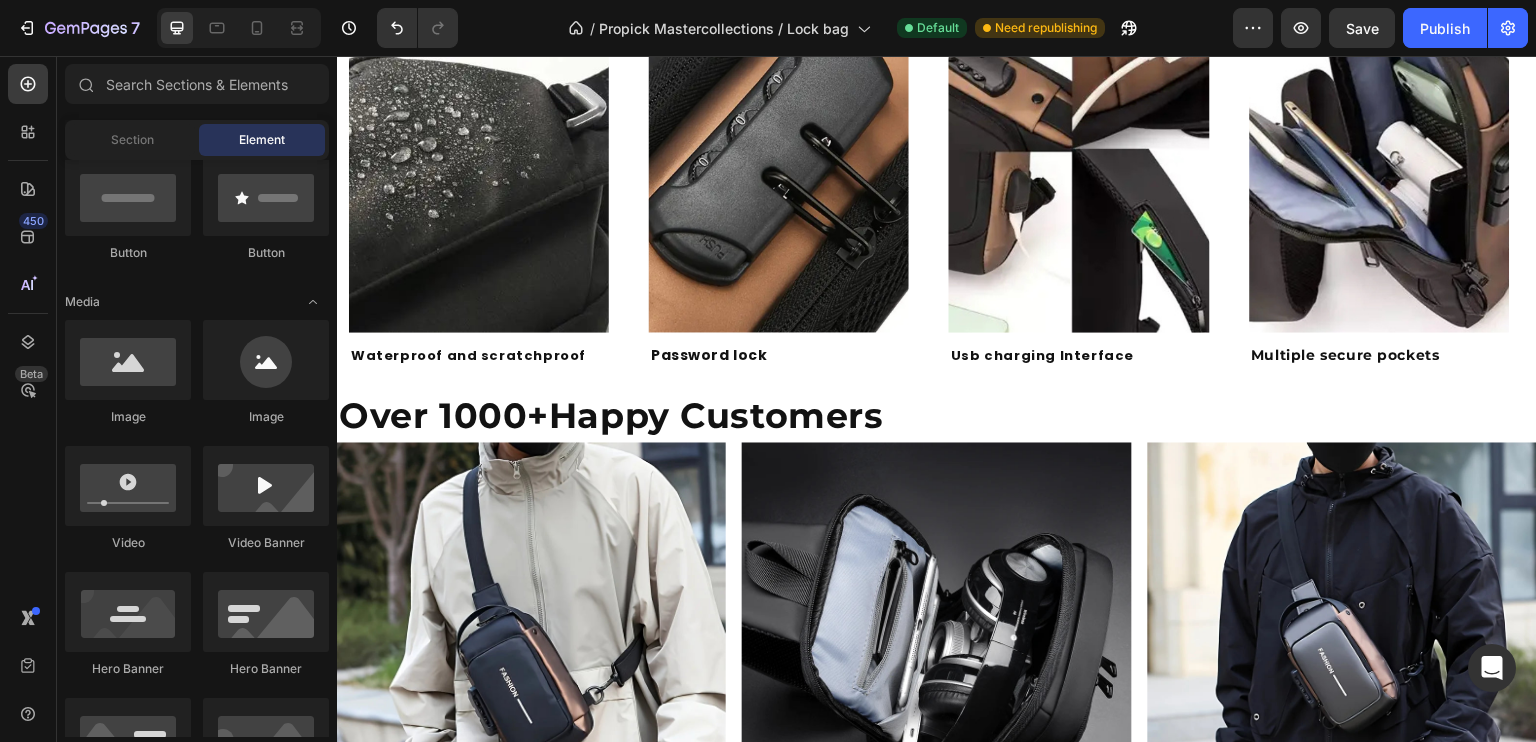 scroll, scrollTop: 1443, scrollLeft: 0, axis: vertical 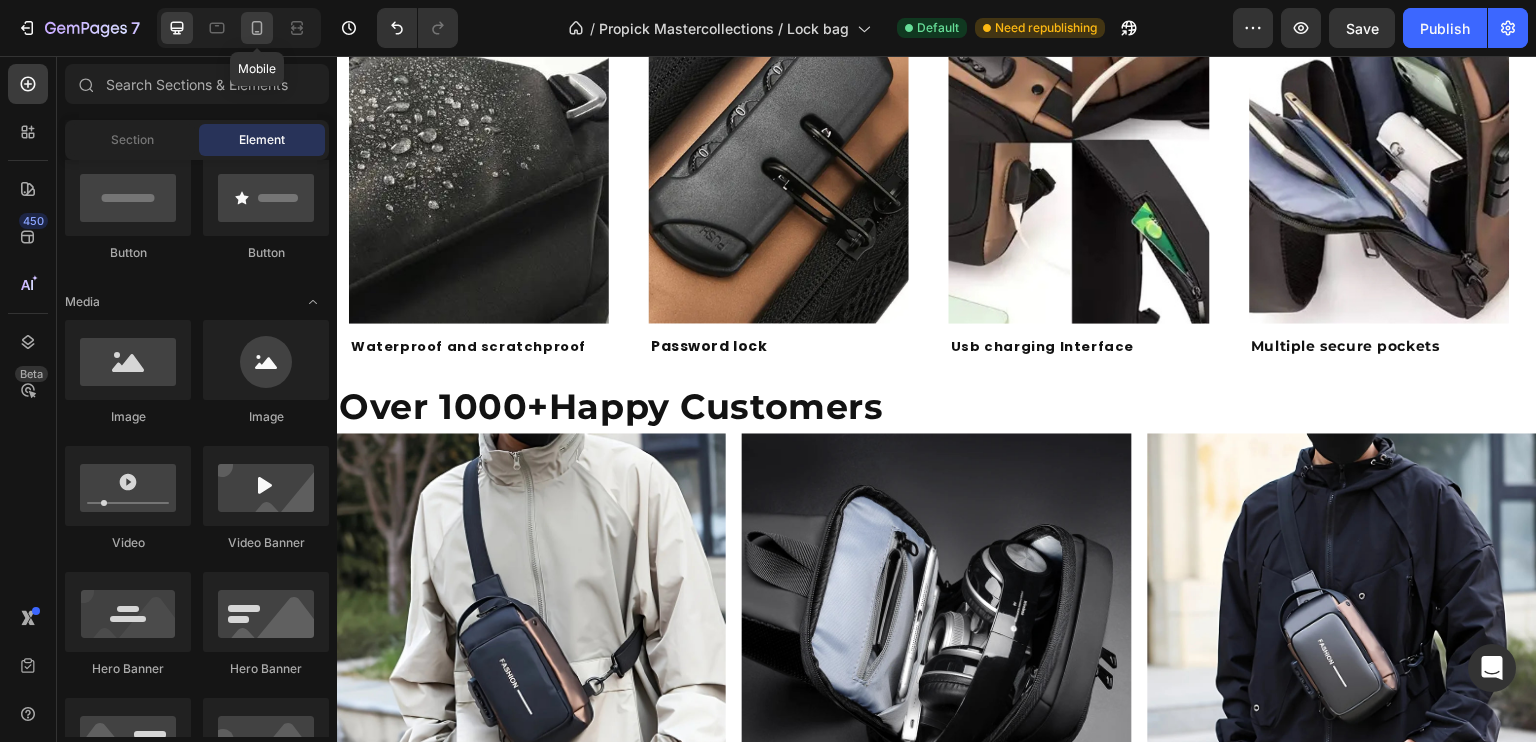 click 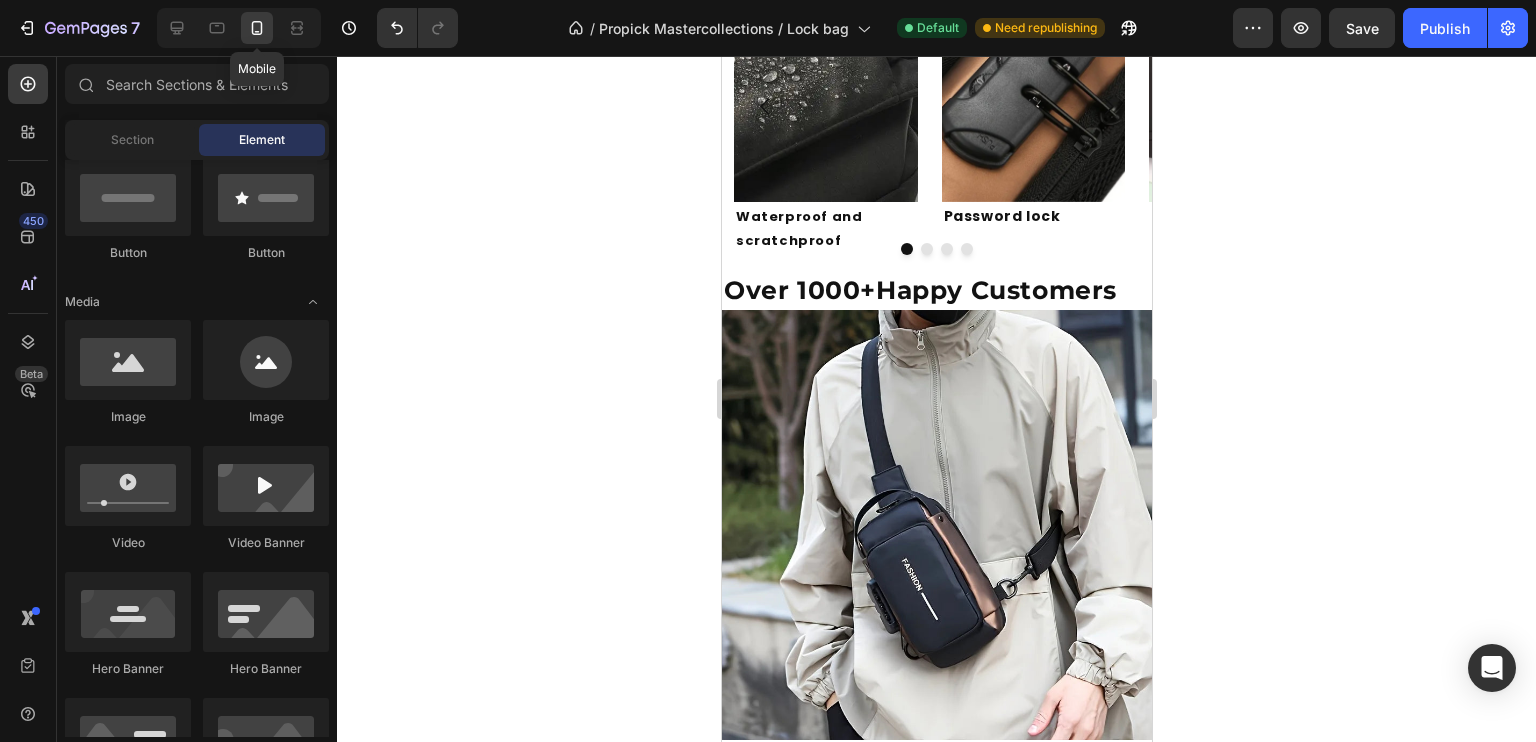 scroll, scrollTop: 1408, scrollLeft: 0, axis: vertical 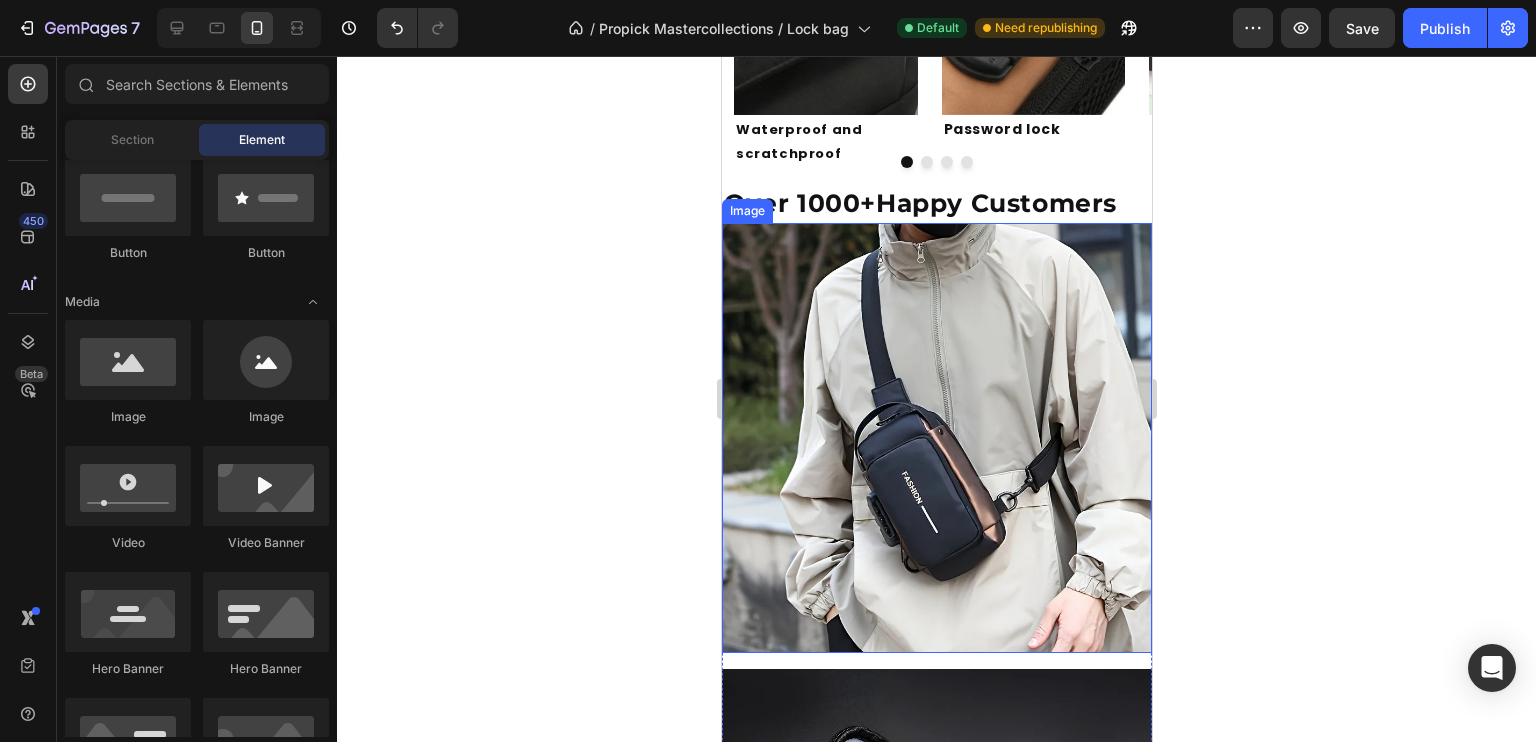 click at bounding box center [936, 438] 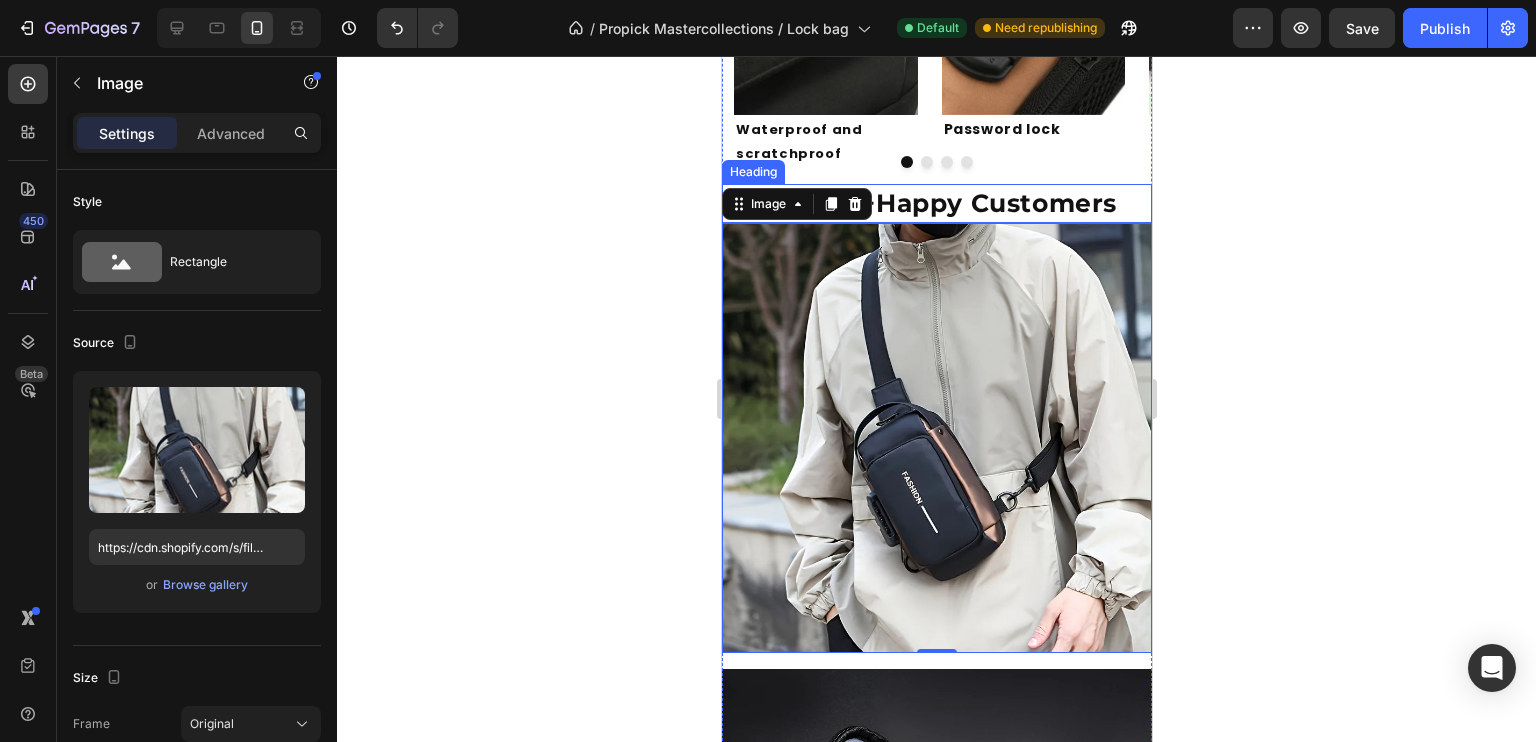 click on "Over 1000+Happy Customers" at bounding box center (936, 203) 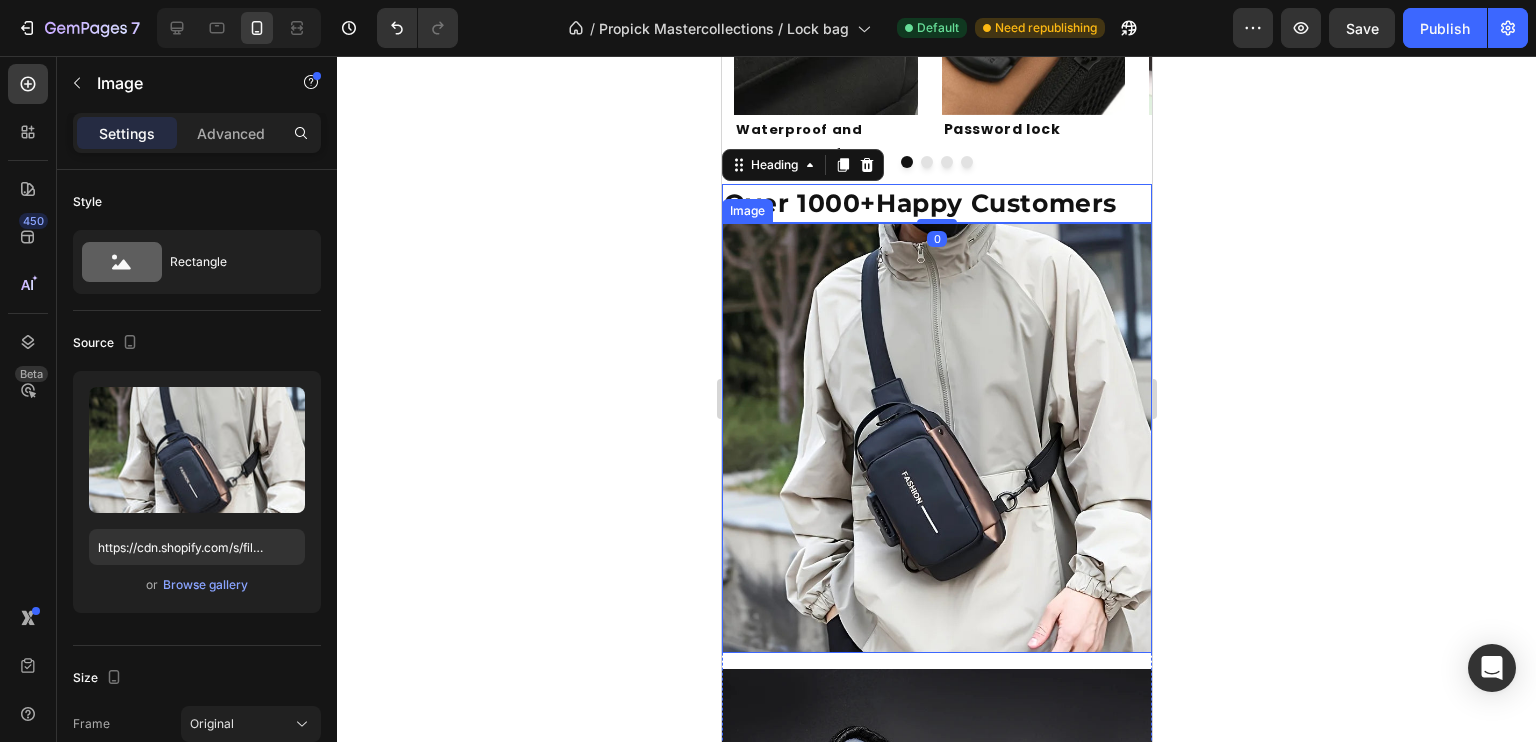 click at bounding box center [936, 438] 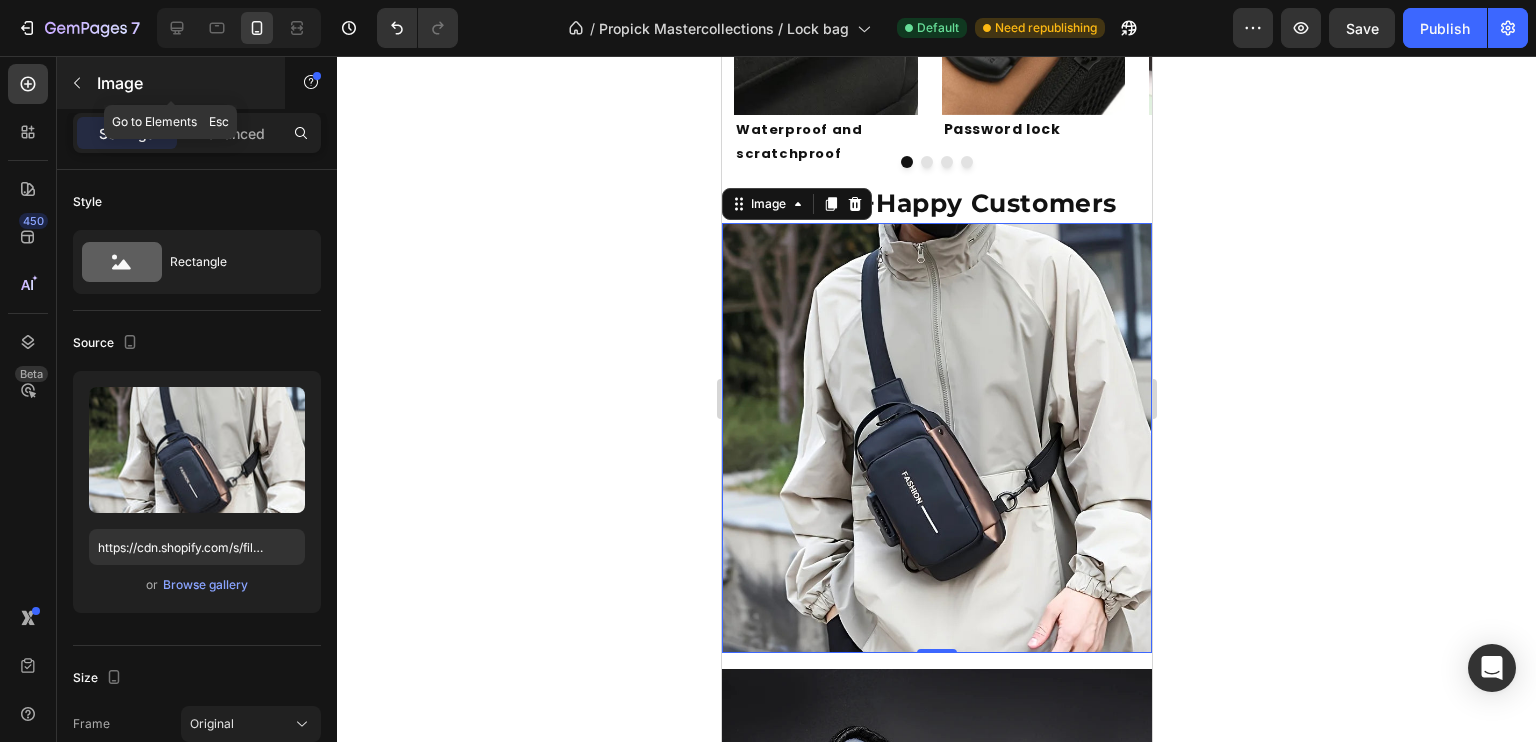 click at bounding box center (77, 83) 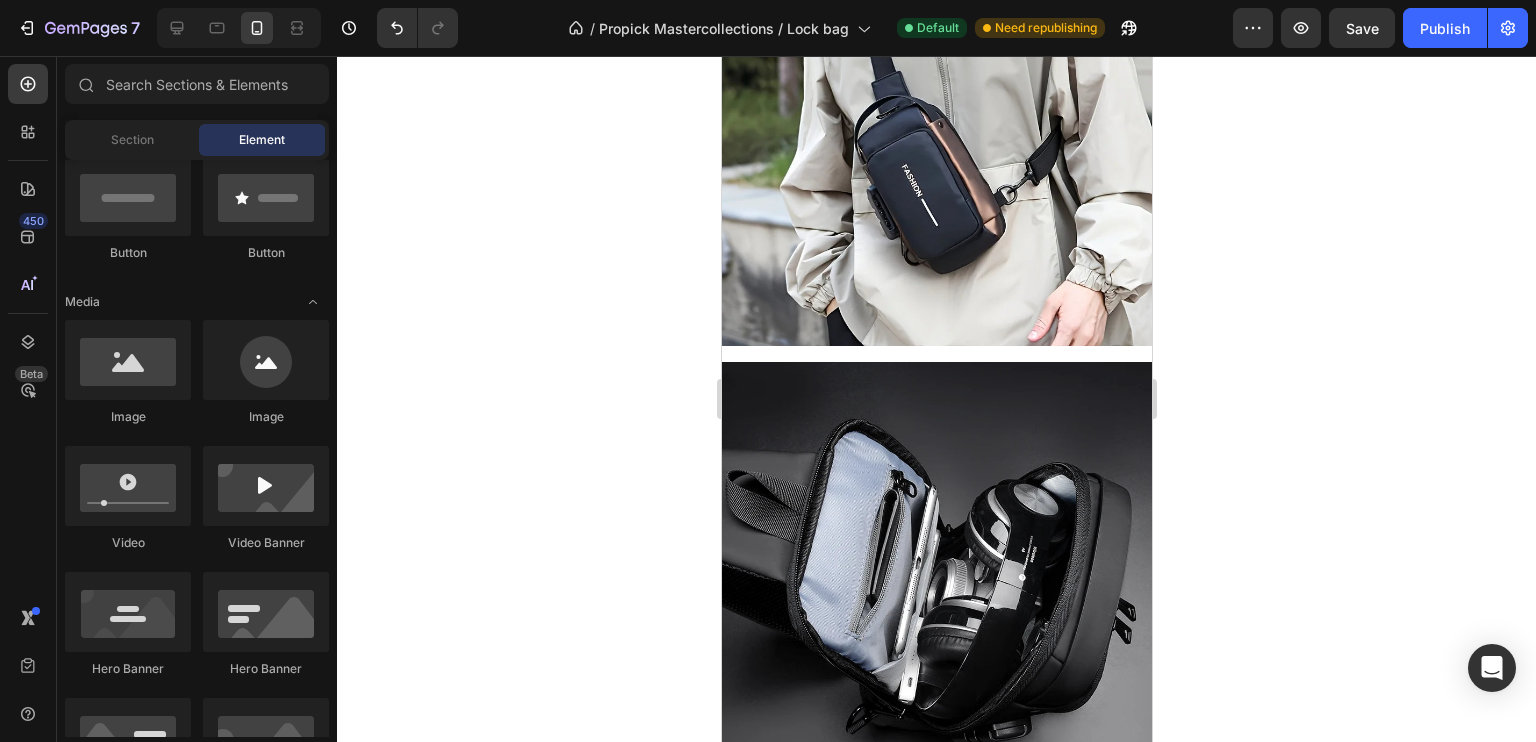 scroll, scrollTop: 1833, scrollLeft: 0, axis: vertical 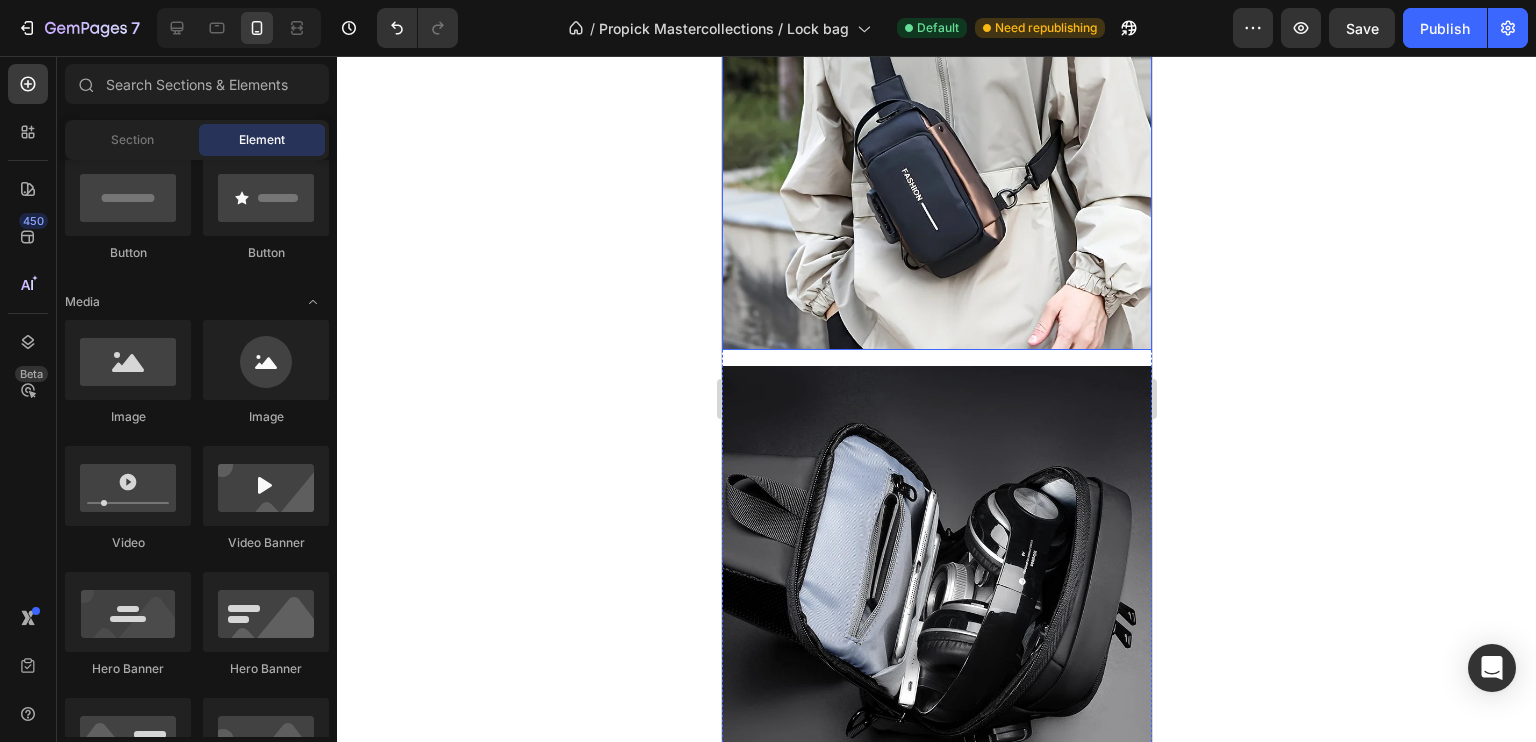 click at bounding box center [936, 135] 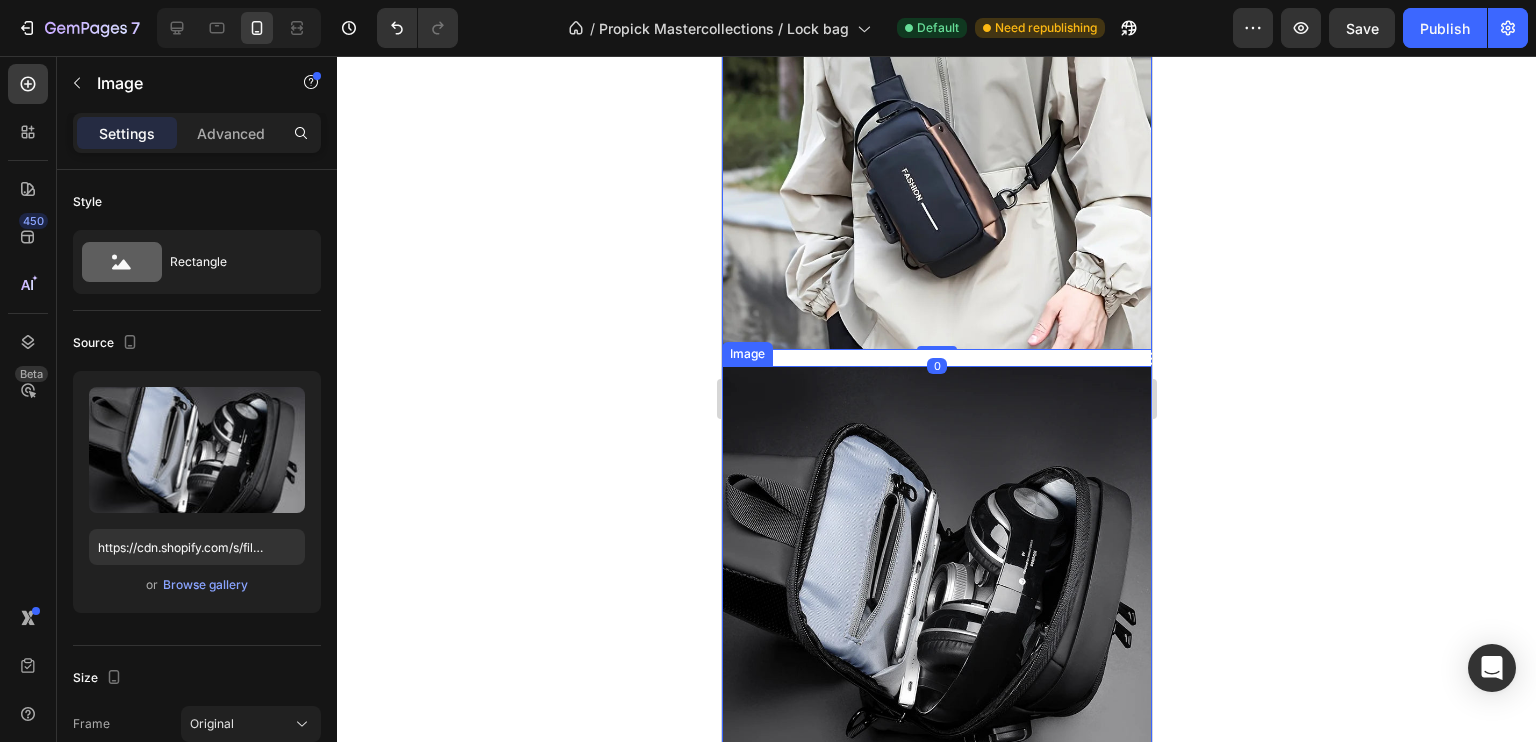 click at bounding box center (936, 581) 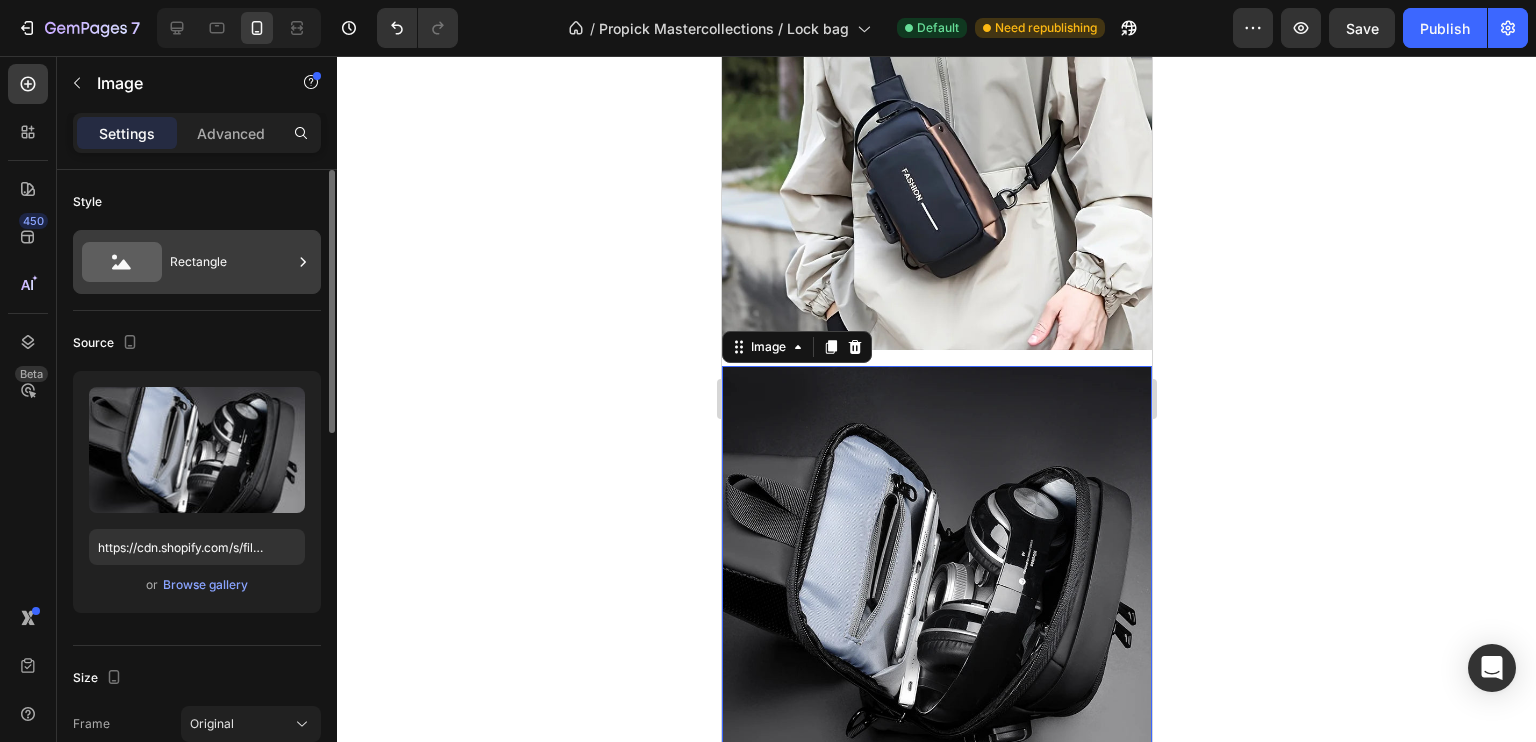 click on "Rectangle" at bounding box center [231, 262] 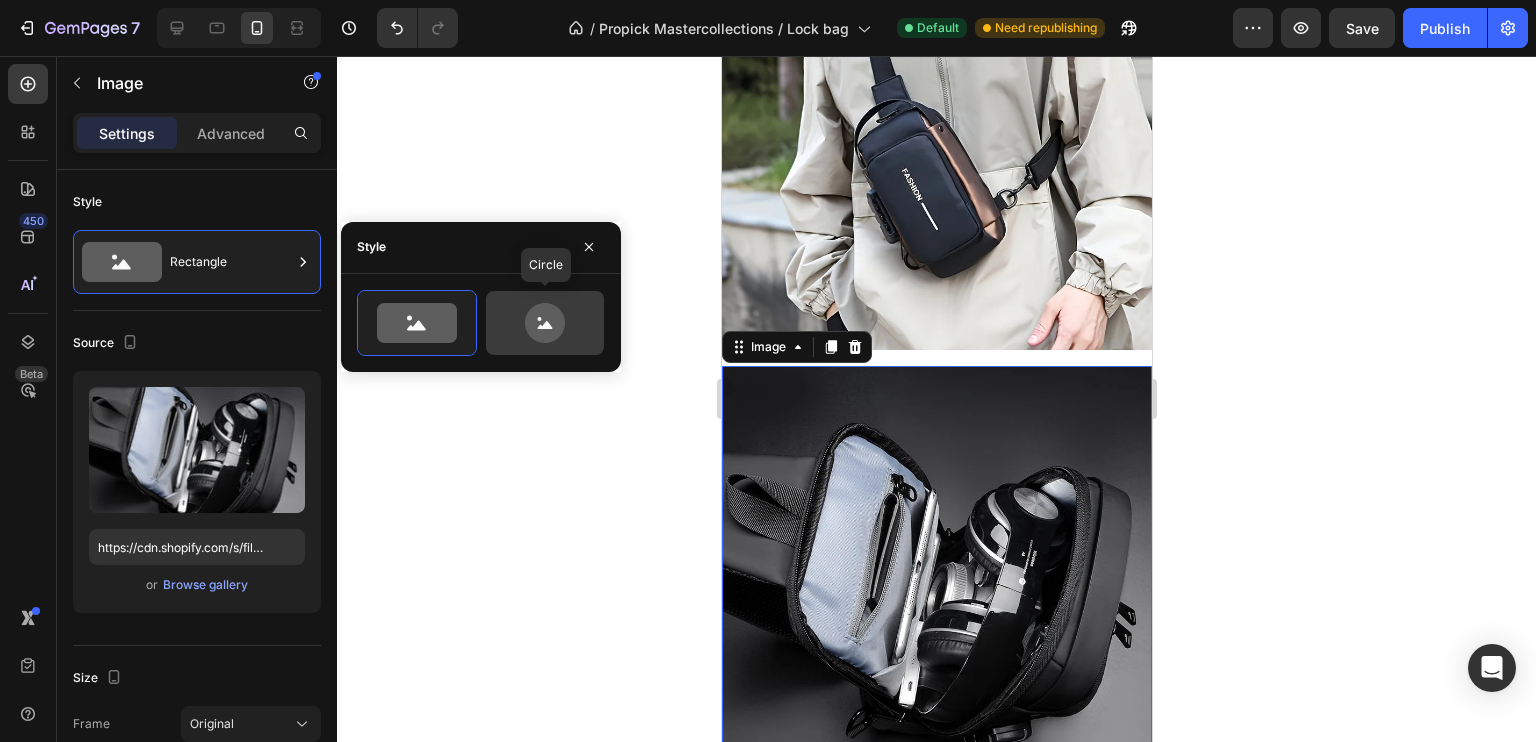 click 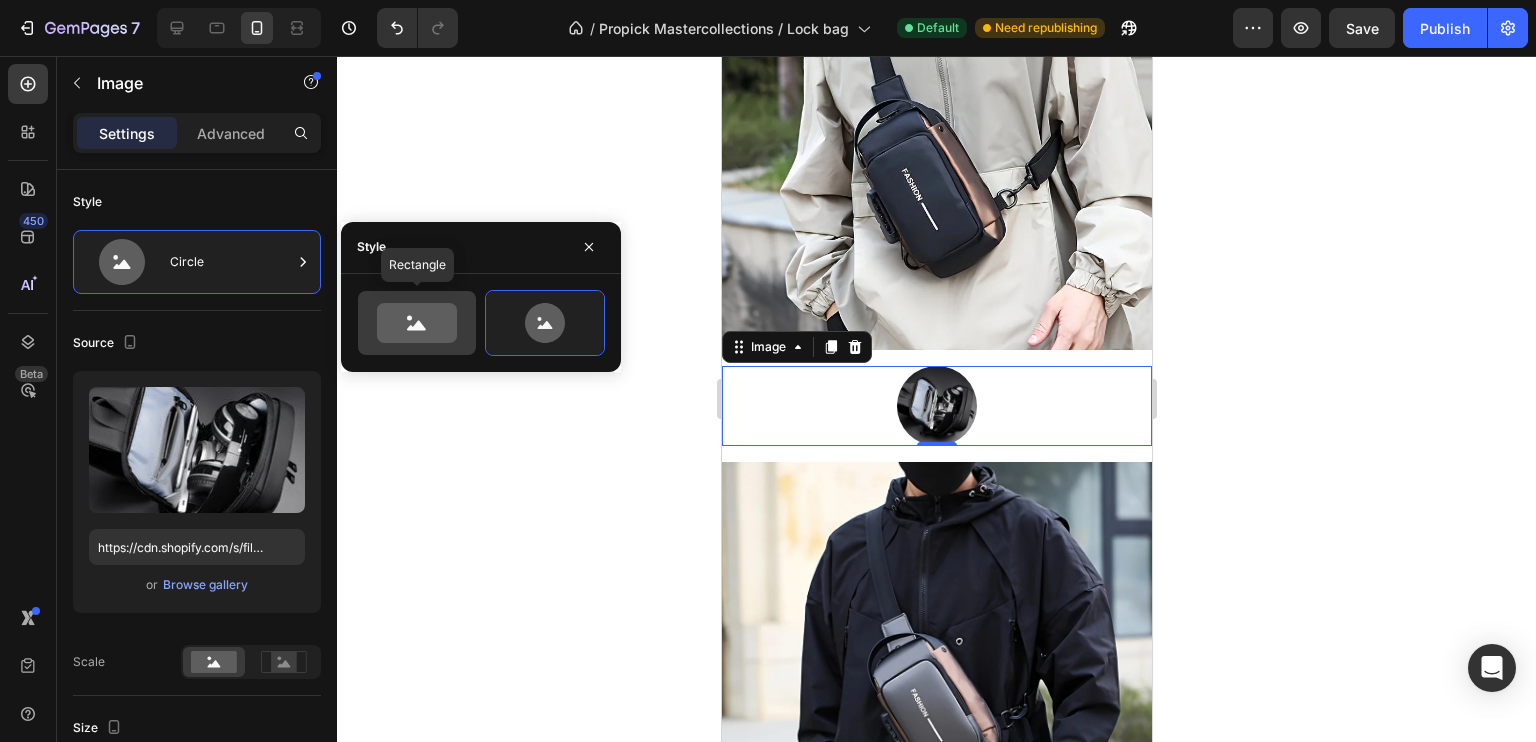 click 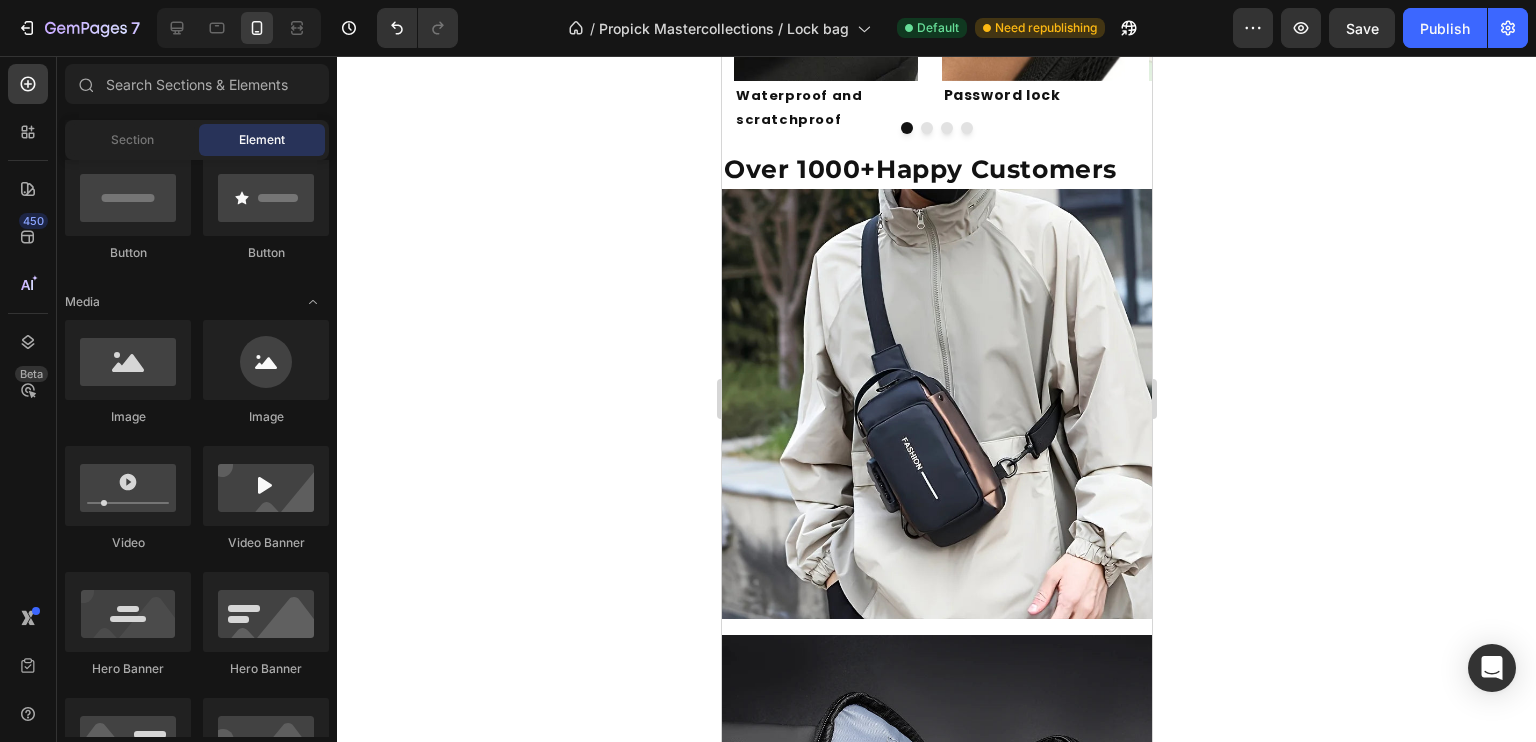 scroll, scrollTop: 1428, scrollLeft: 0, axis: vertical 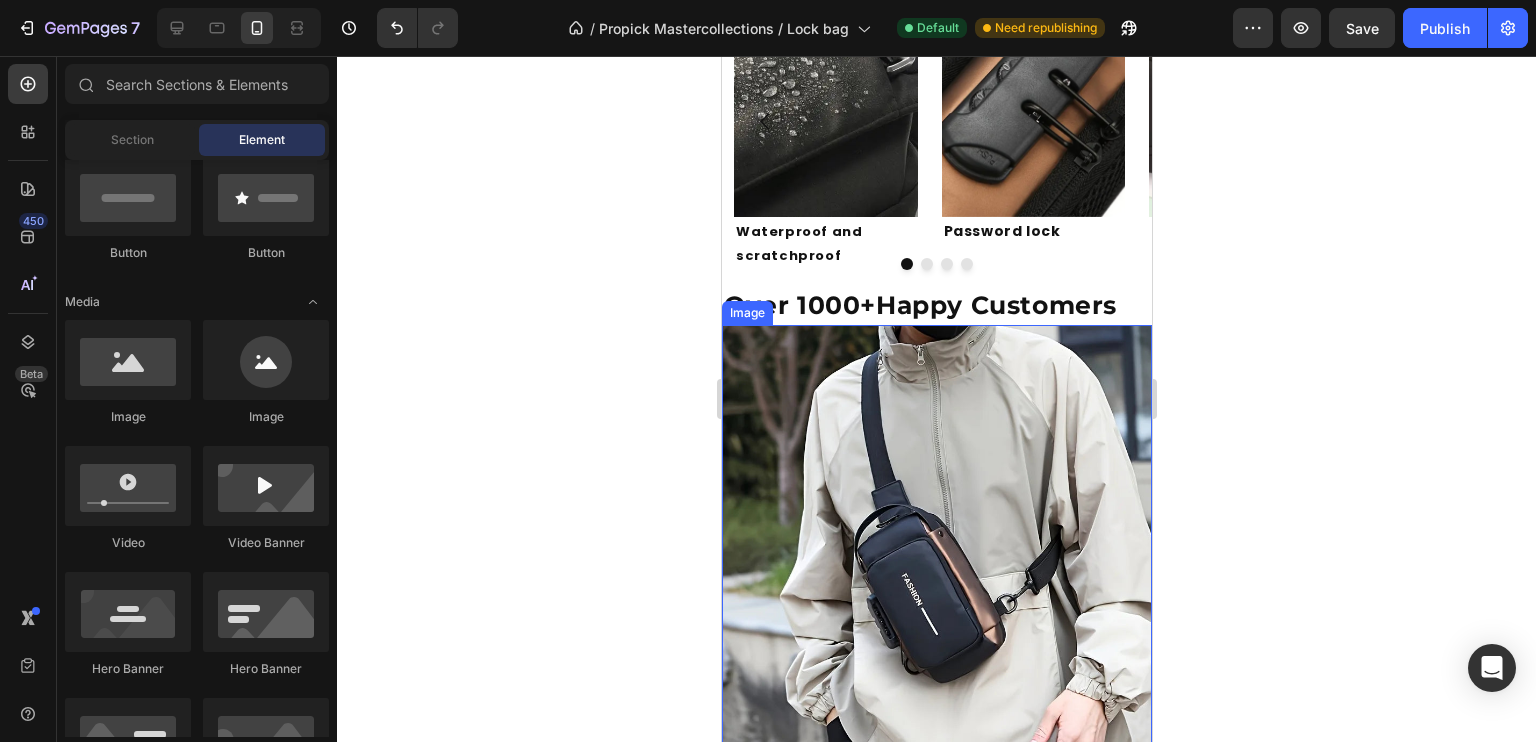 click at bounding box center [936, 540] 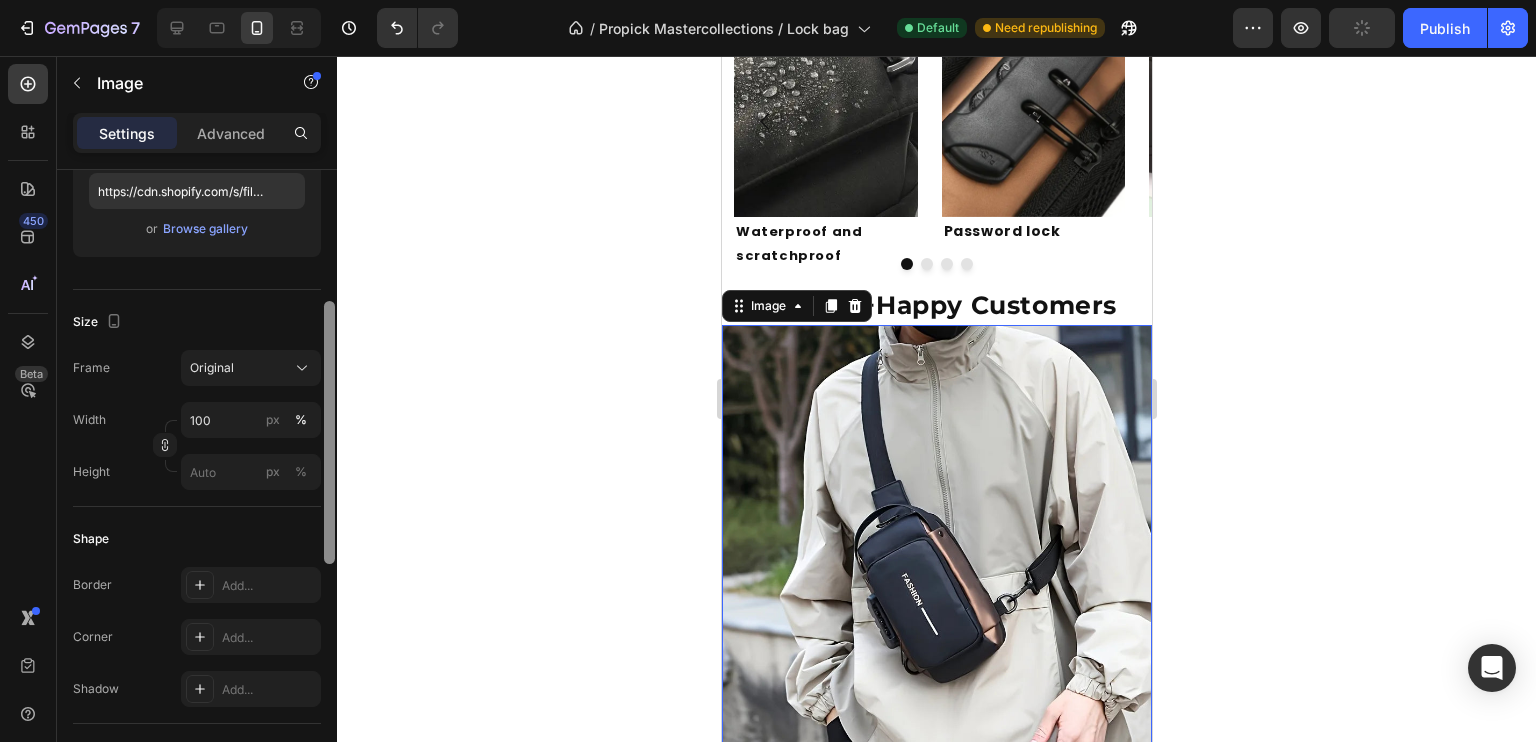 scroll, scrollTop: 361, scrollLeft: 0, axis: vertical 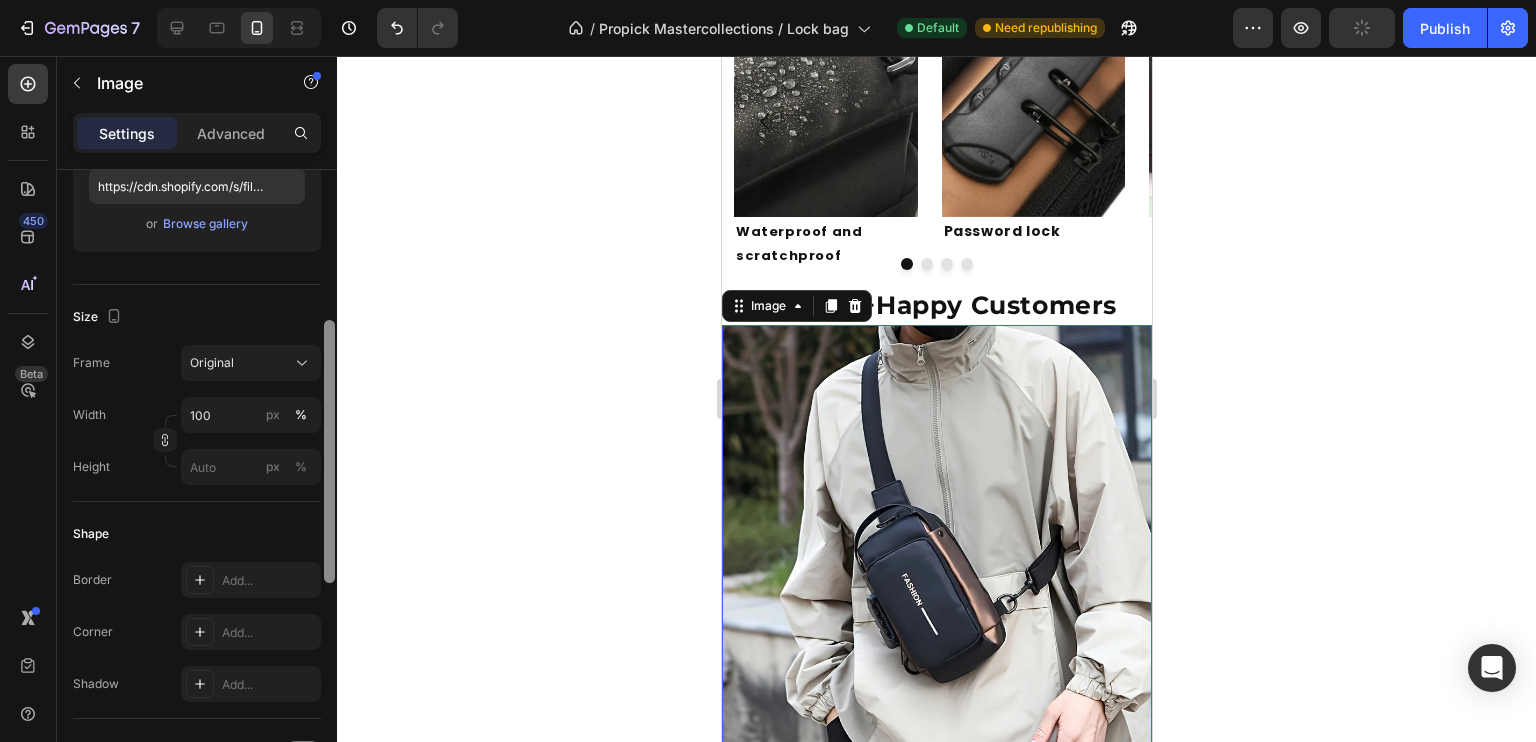 drag, startPoint x: 328, startPoint y: 191, endPoint x: 341, endPoint y: 342, distance: 151.55856 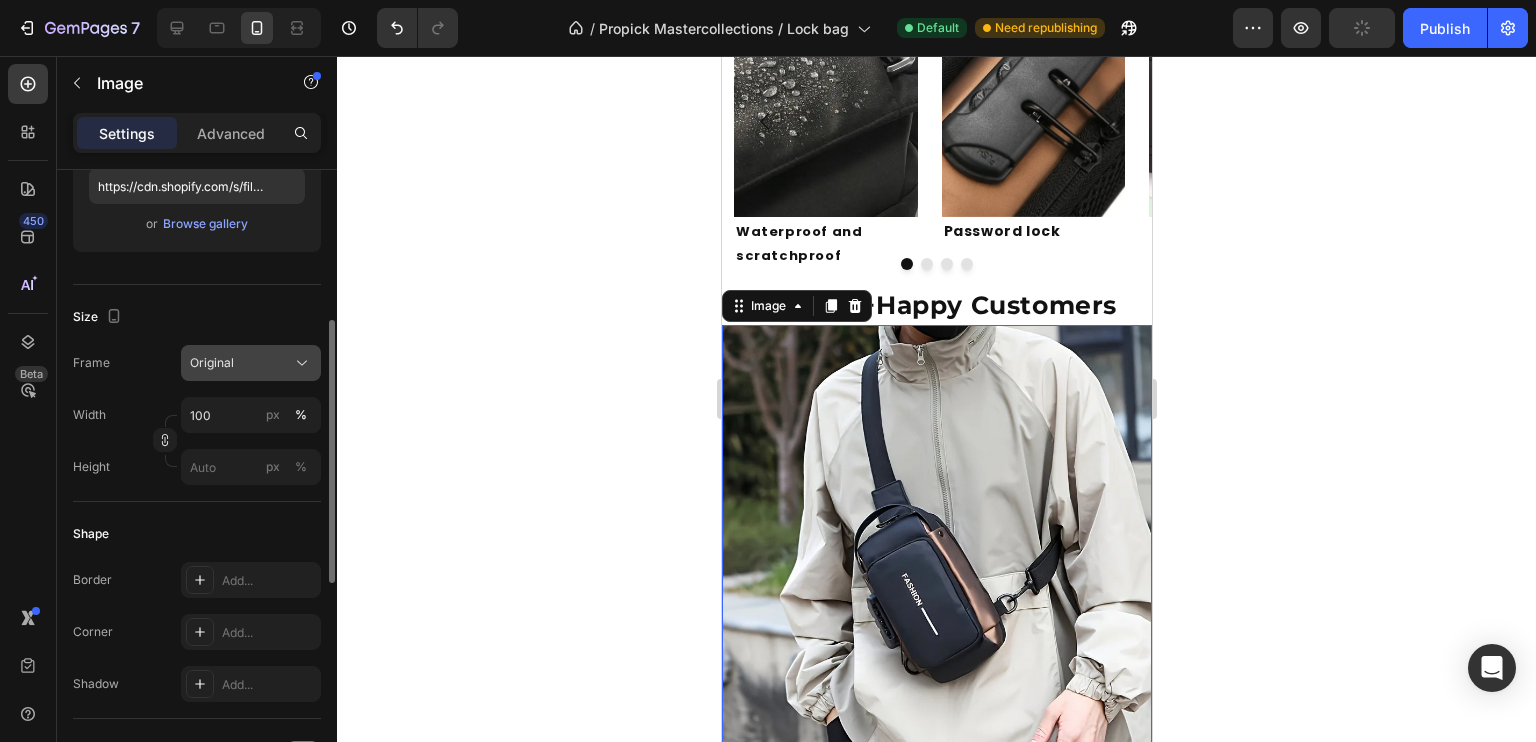 click on "Original" 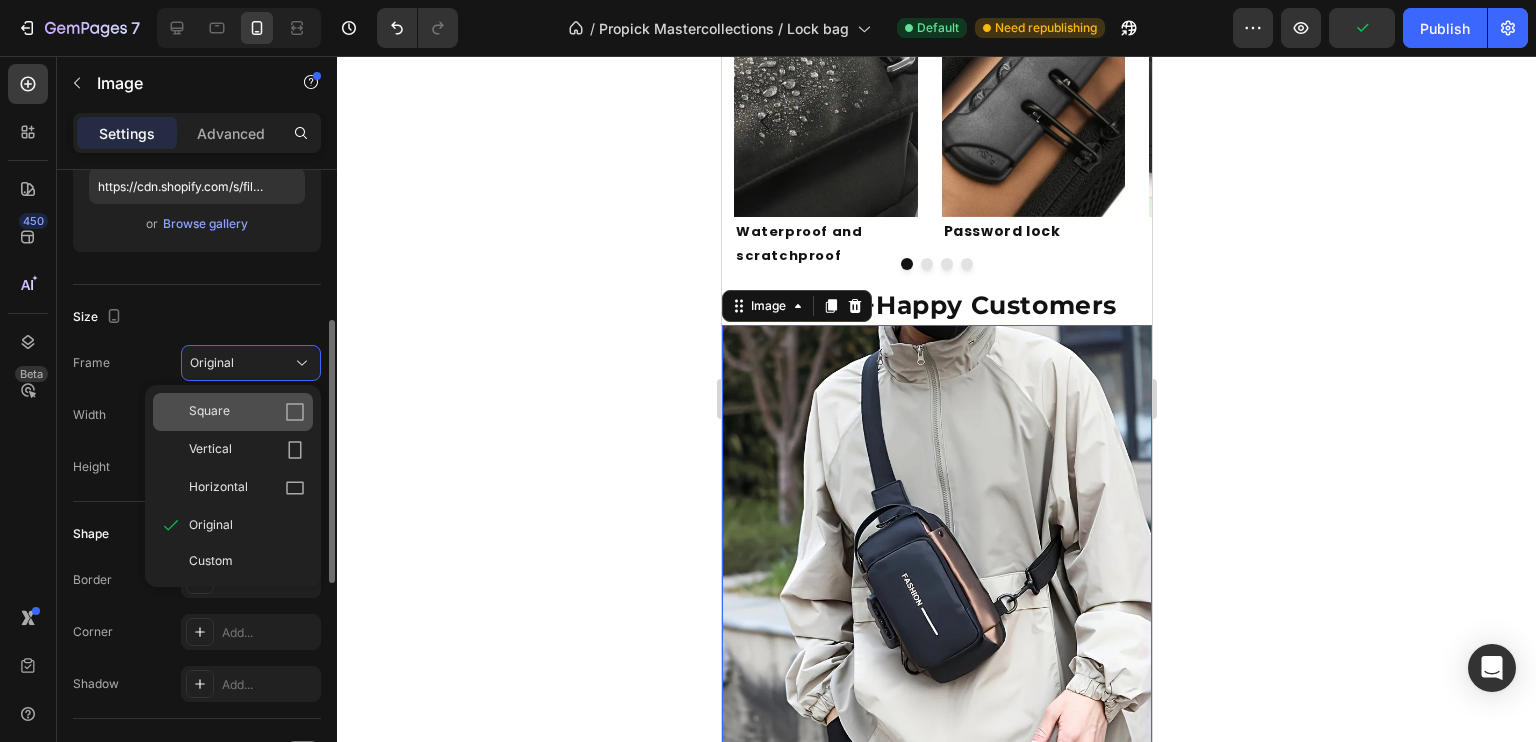 click on "Square" at bounding box center [247, 412] 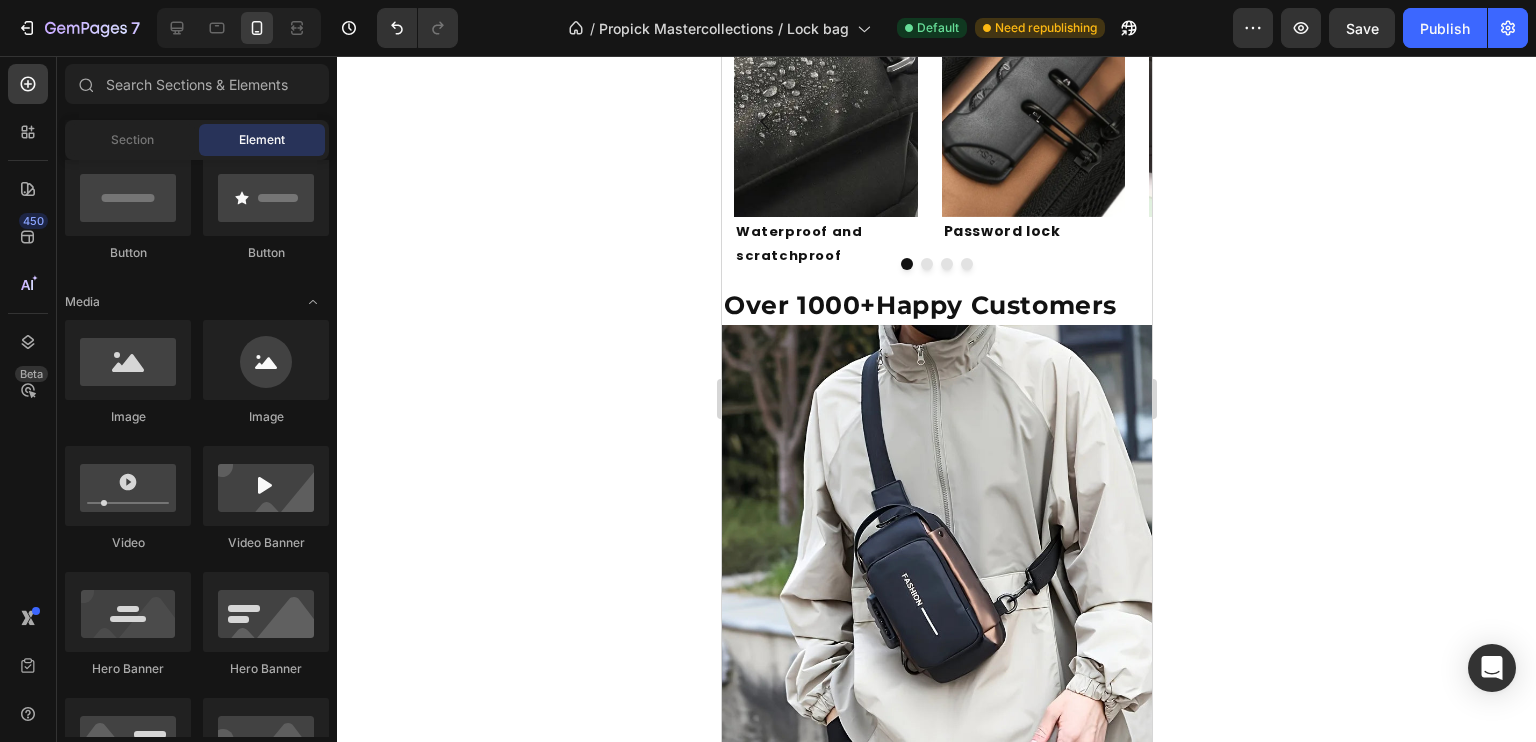 scroll, scrollTop: 1657, scrollLeft: 0, axis: vertical 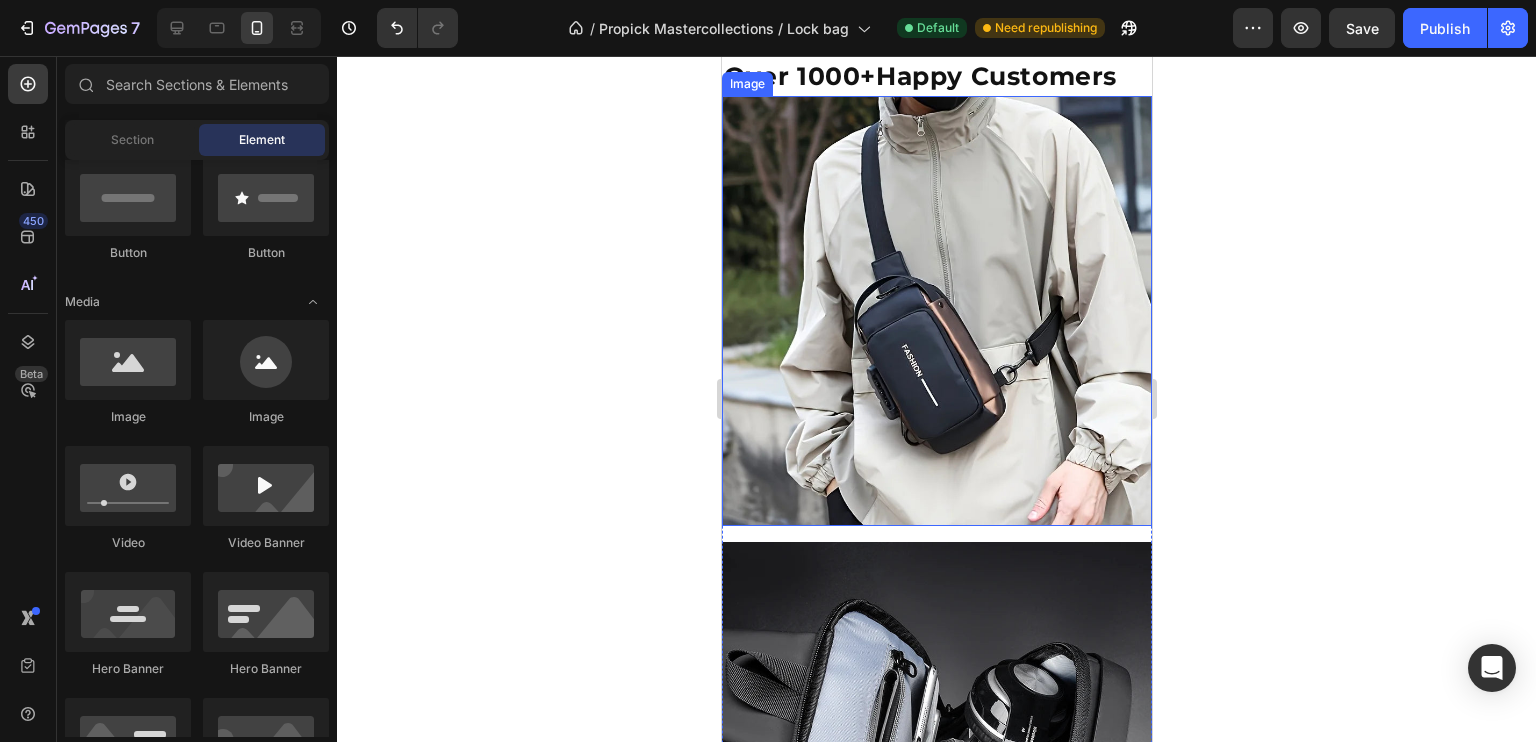 click at bounding box center (936, 311) 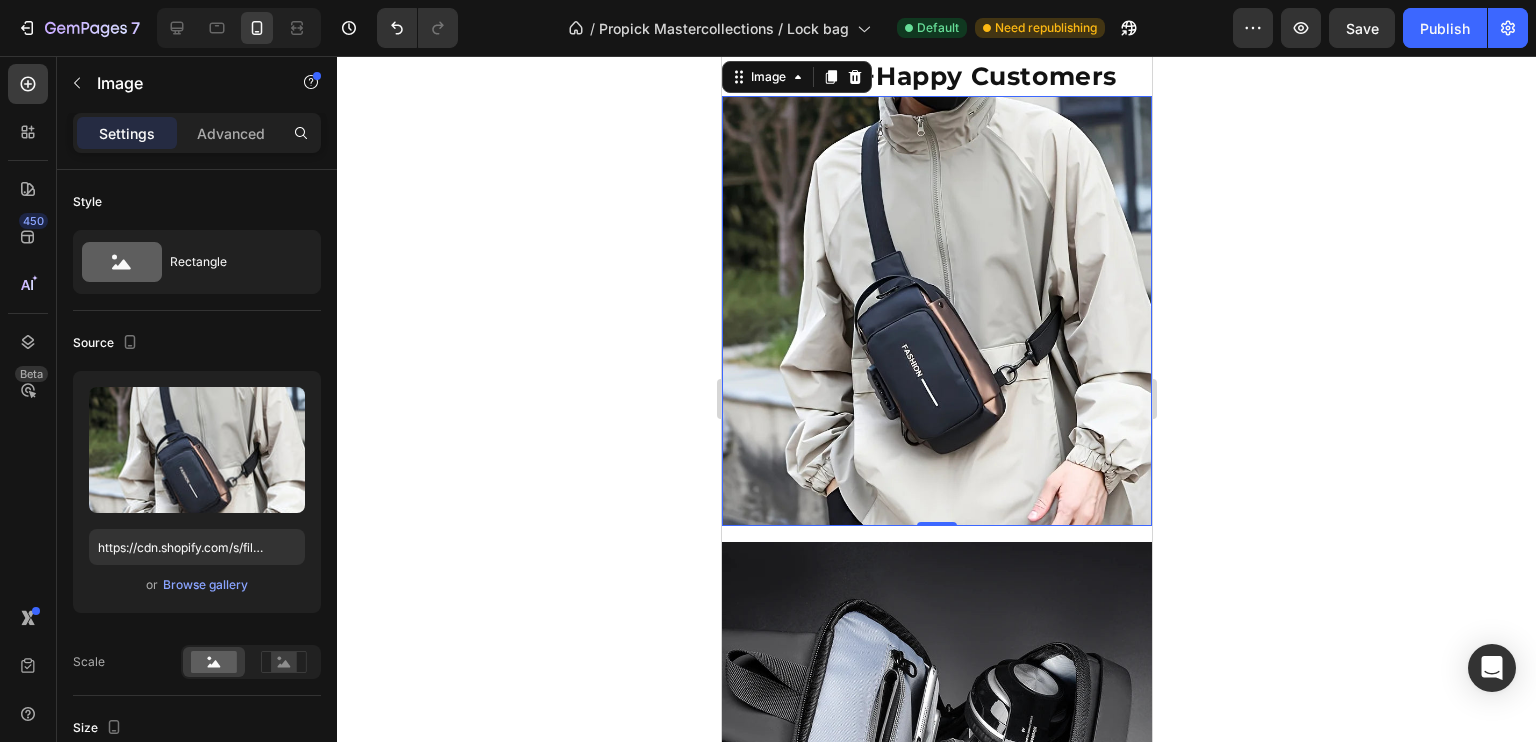 click on "Settings Advanced" at bounding box center [197, 133] 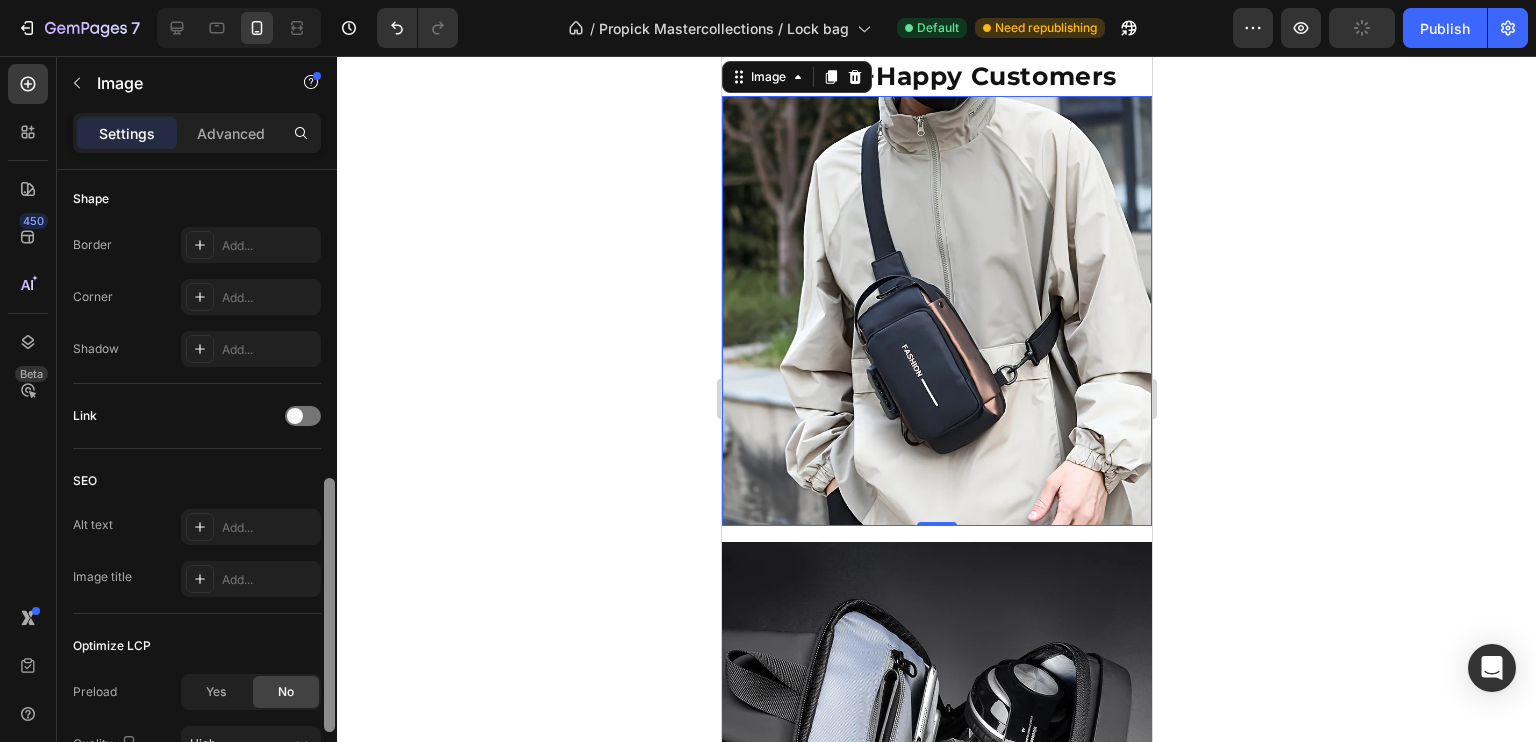 scroll, scrollTop: 756, scrollLeft: 0, axis: vertical 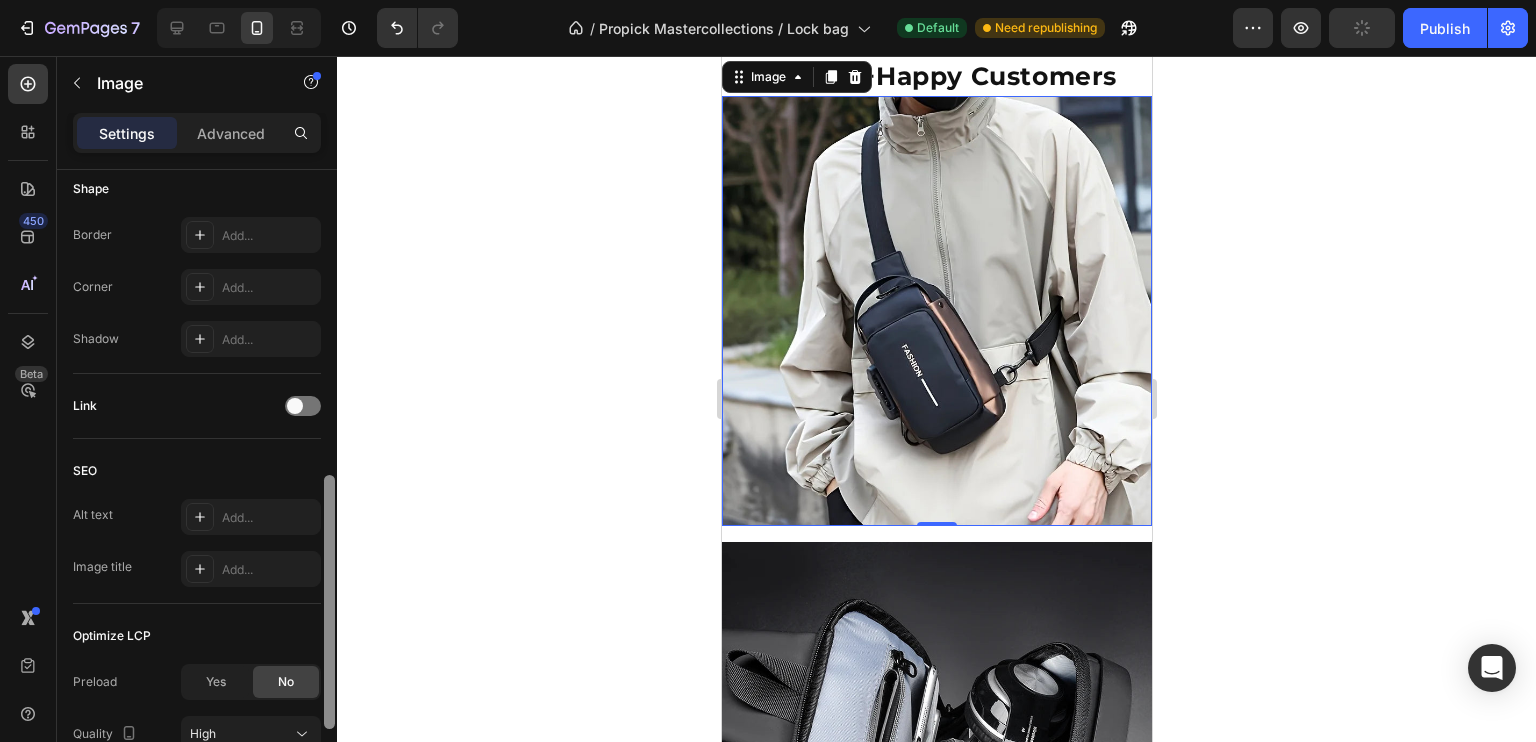 drag, startPoint x: 332, startPoint y: 208, endPoint x: 347, endPoint y: 514, distance: 306.36743 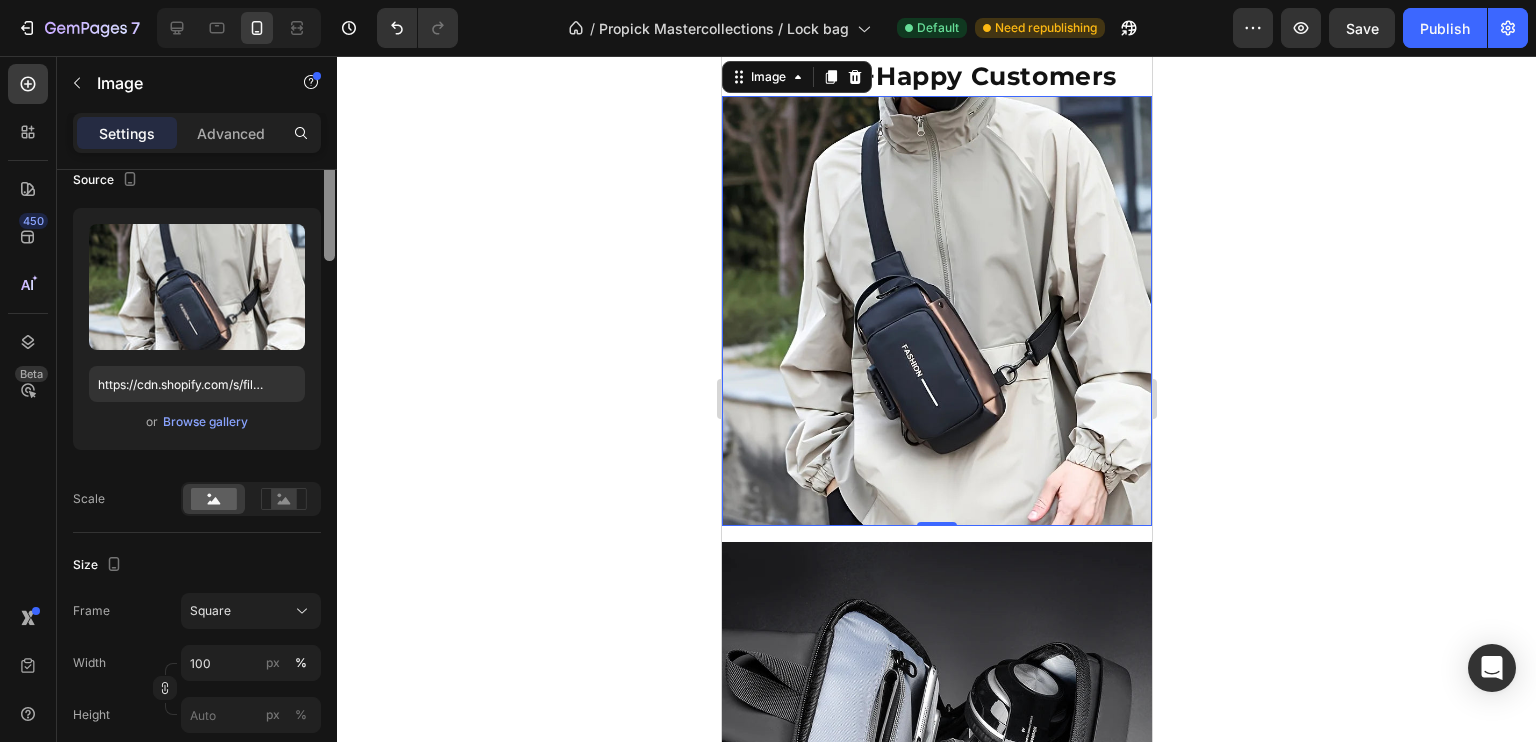 scroll, scrollTop: 0, scrollLeft: 0, axis: both 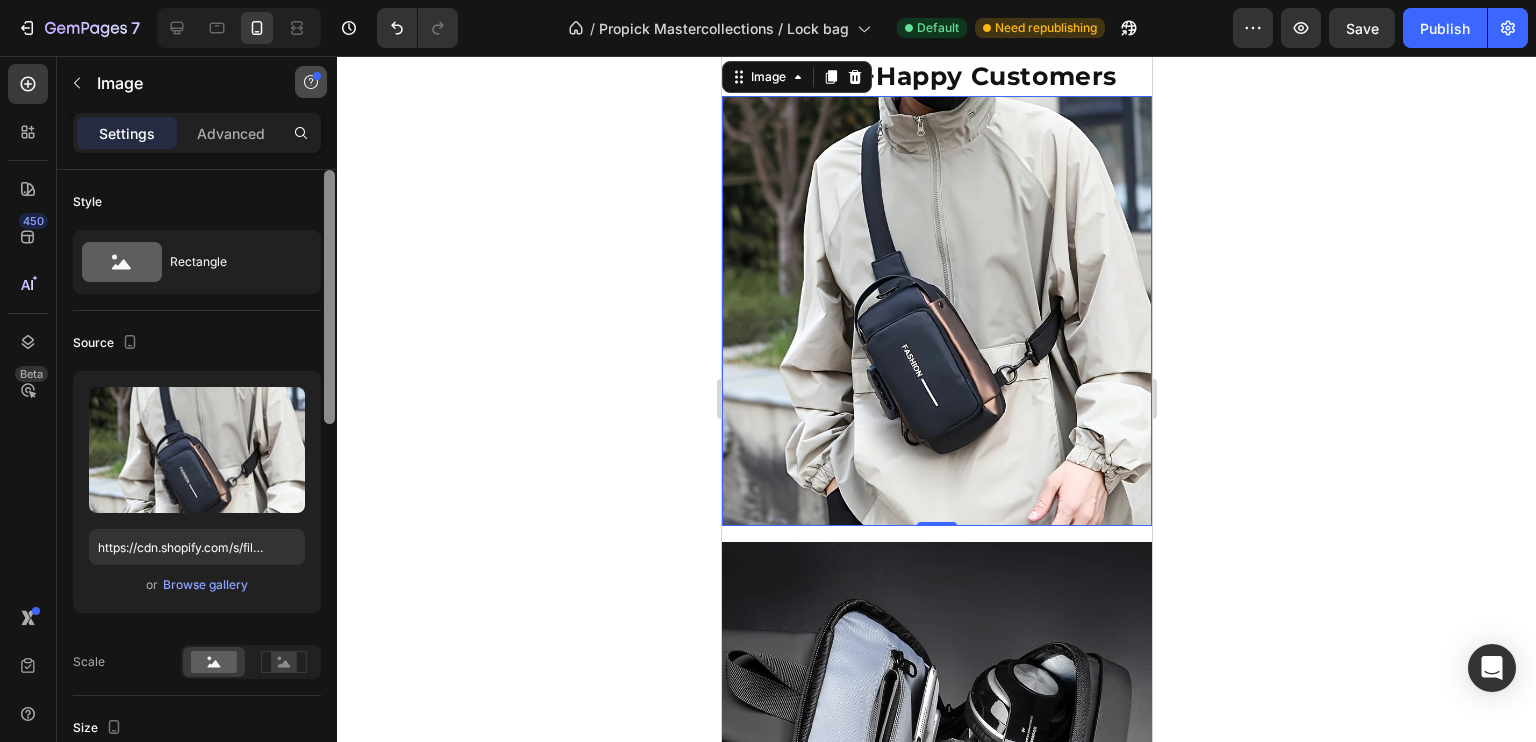 drag, startPoint x: 328, startPoint y: 510, endPoint x: 317, endPoint y: 89, distance: 421.14368 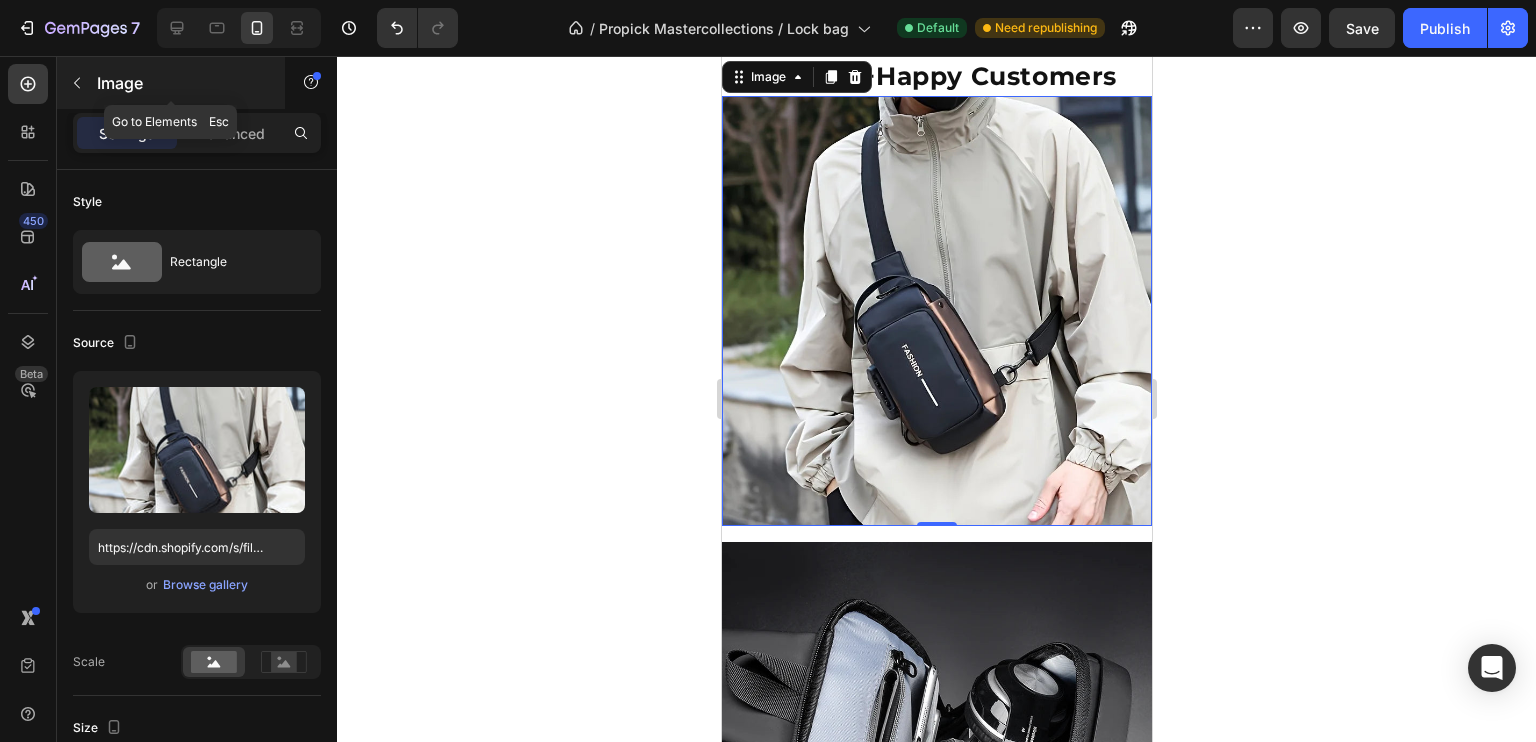 click at bounding box center (77, 83) 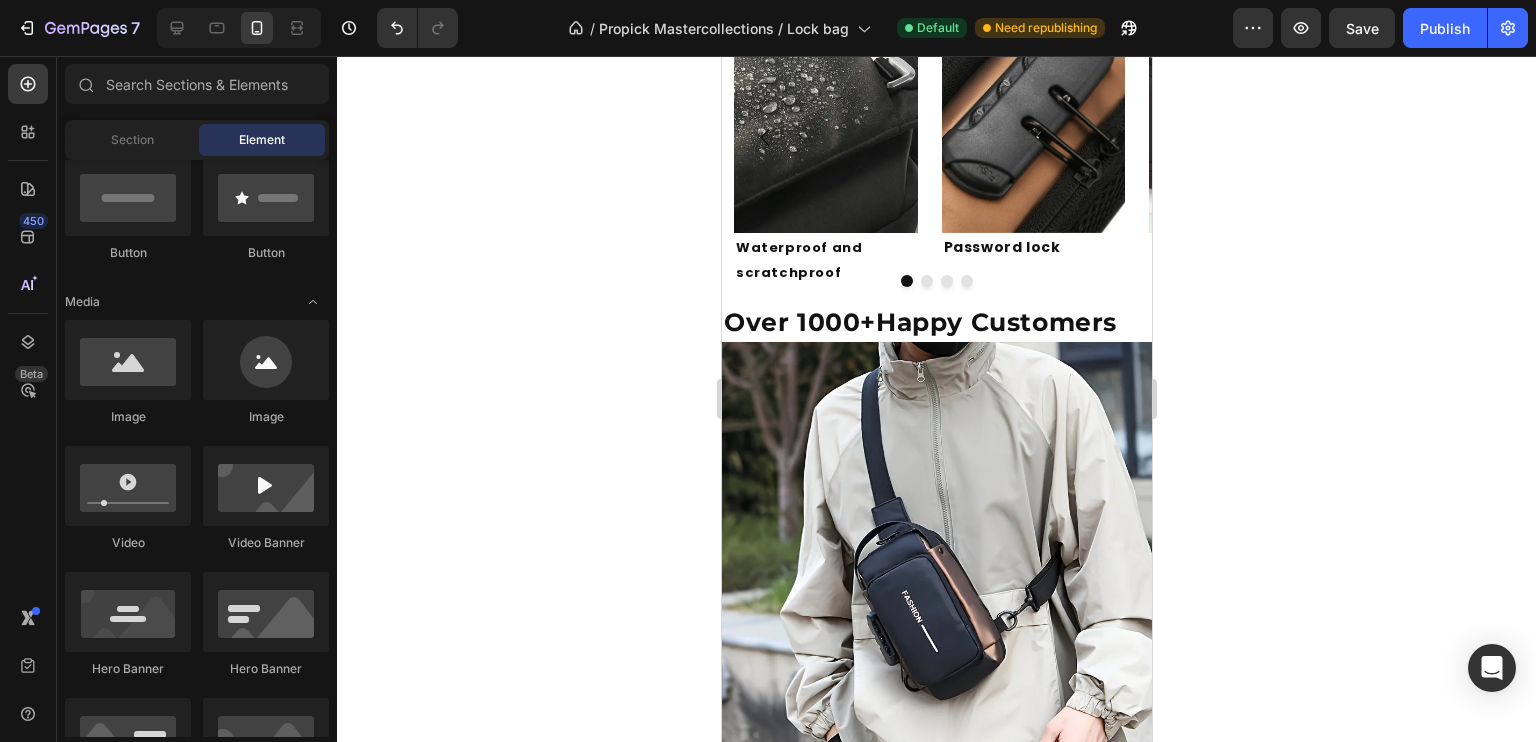 scroll, scrollTop: 797, scrollLeft: 0, axis: vertical 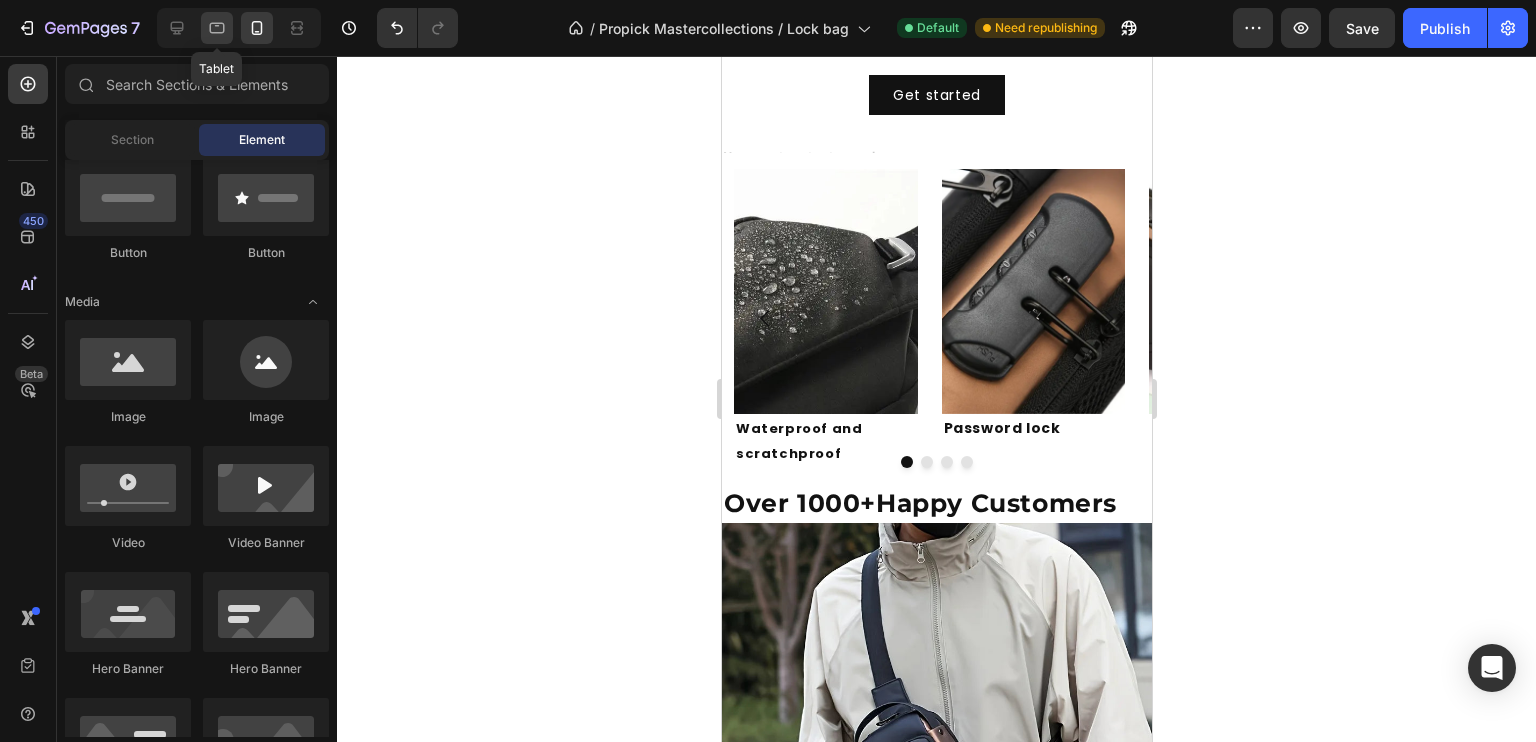 click 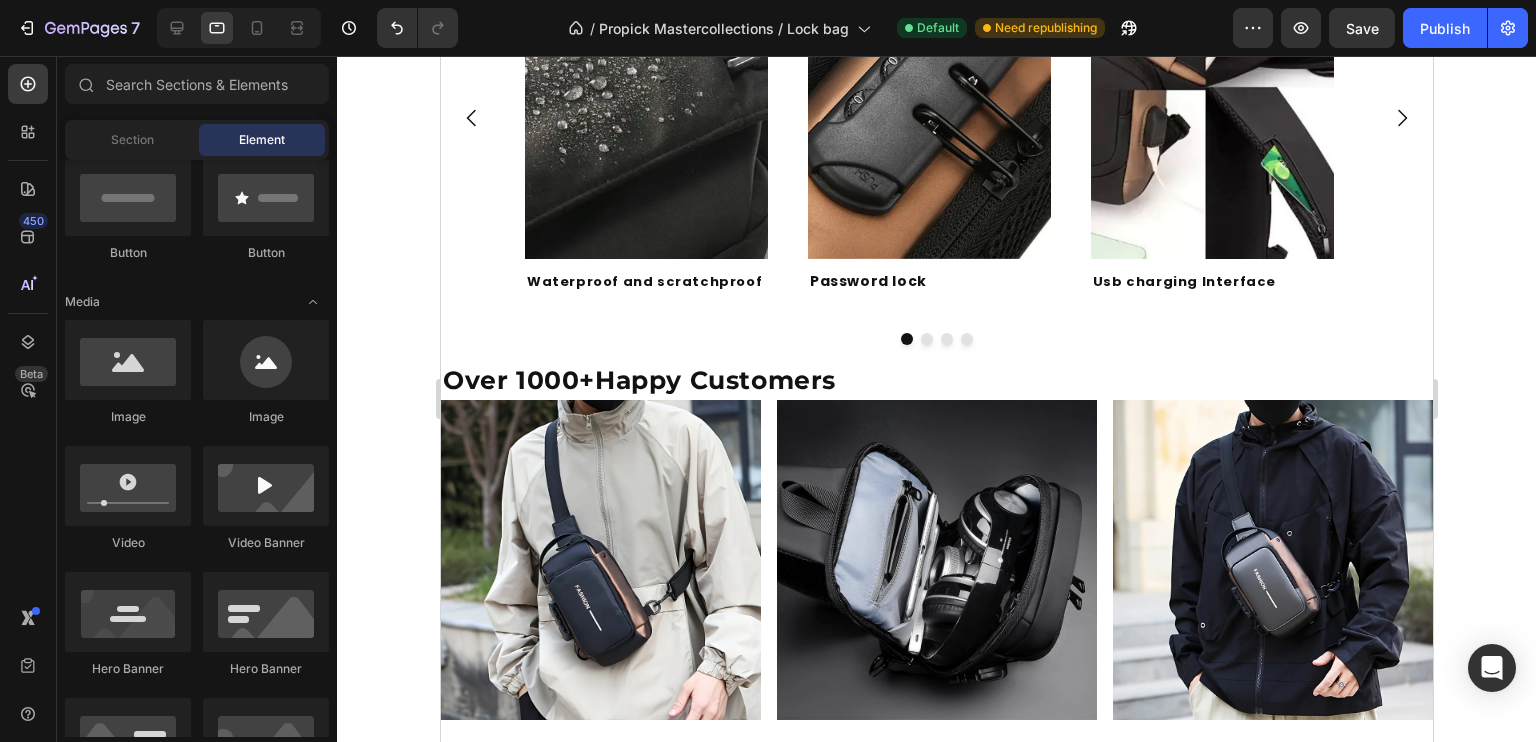 scroll, scrollTop: 1568, scrollLeft: 0, axis: vertical 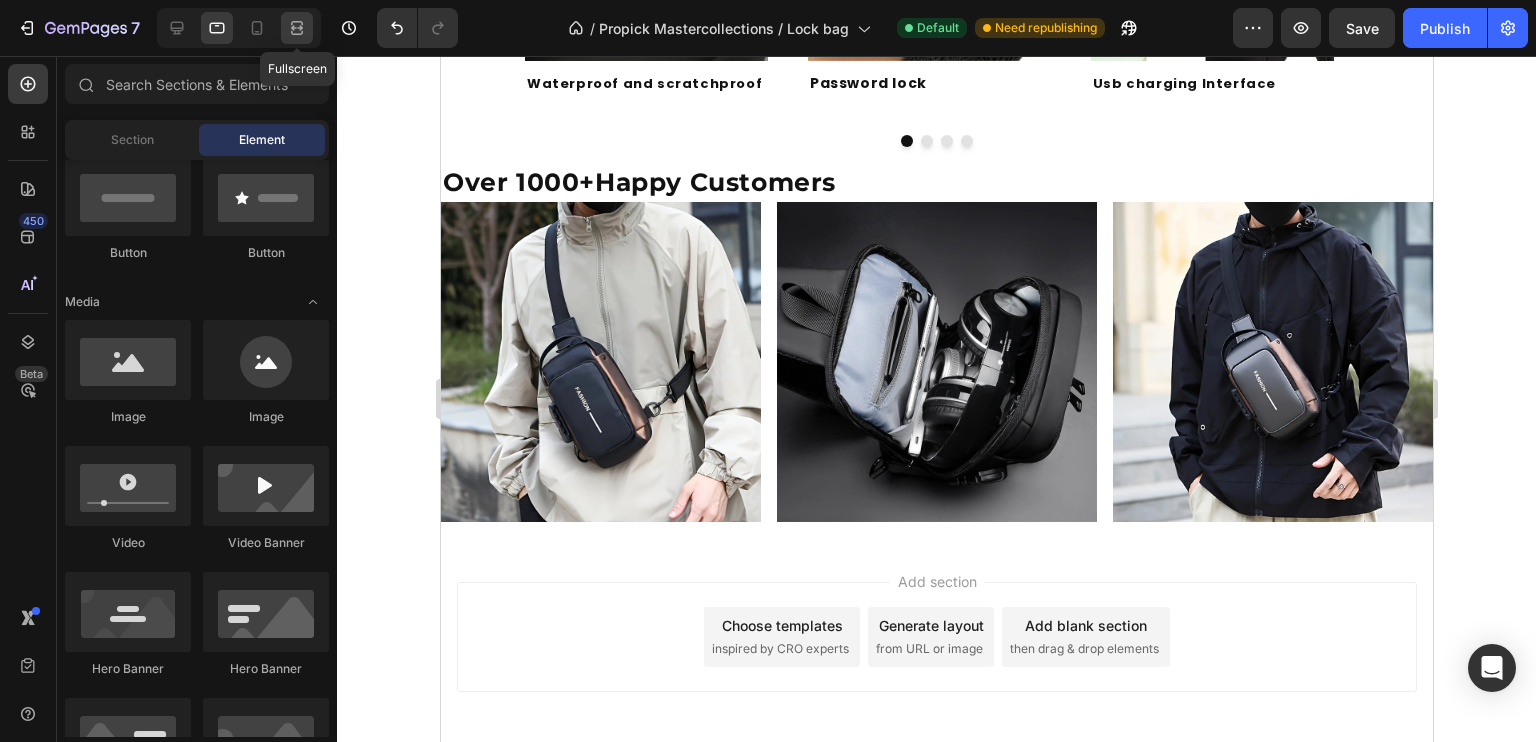 click 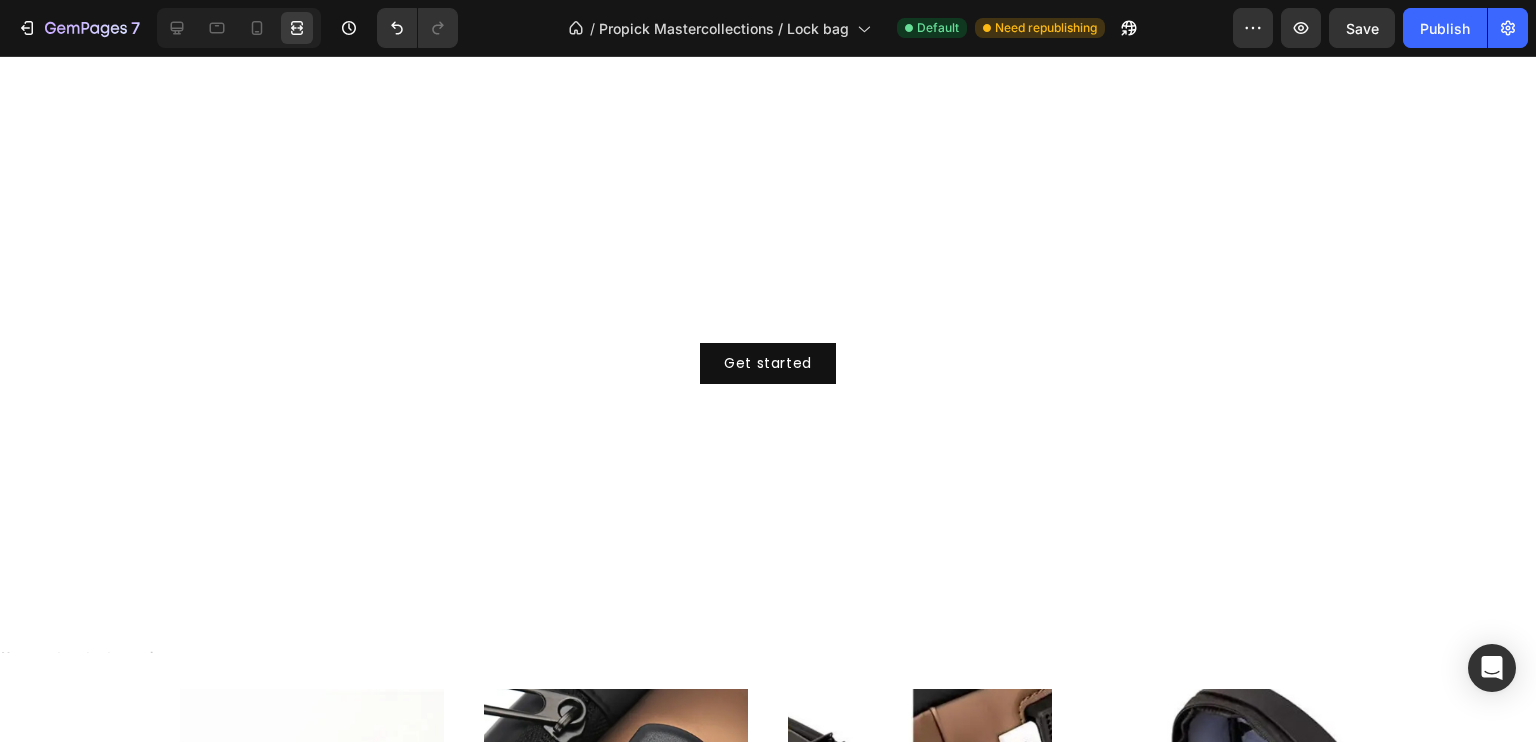 scroll, scrollTop: 696, scrollLeft: 0, axis: vertical 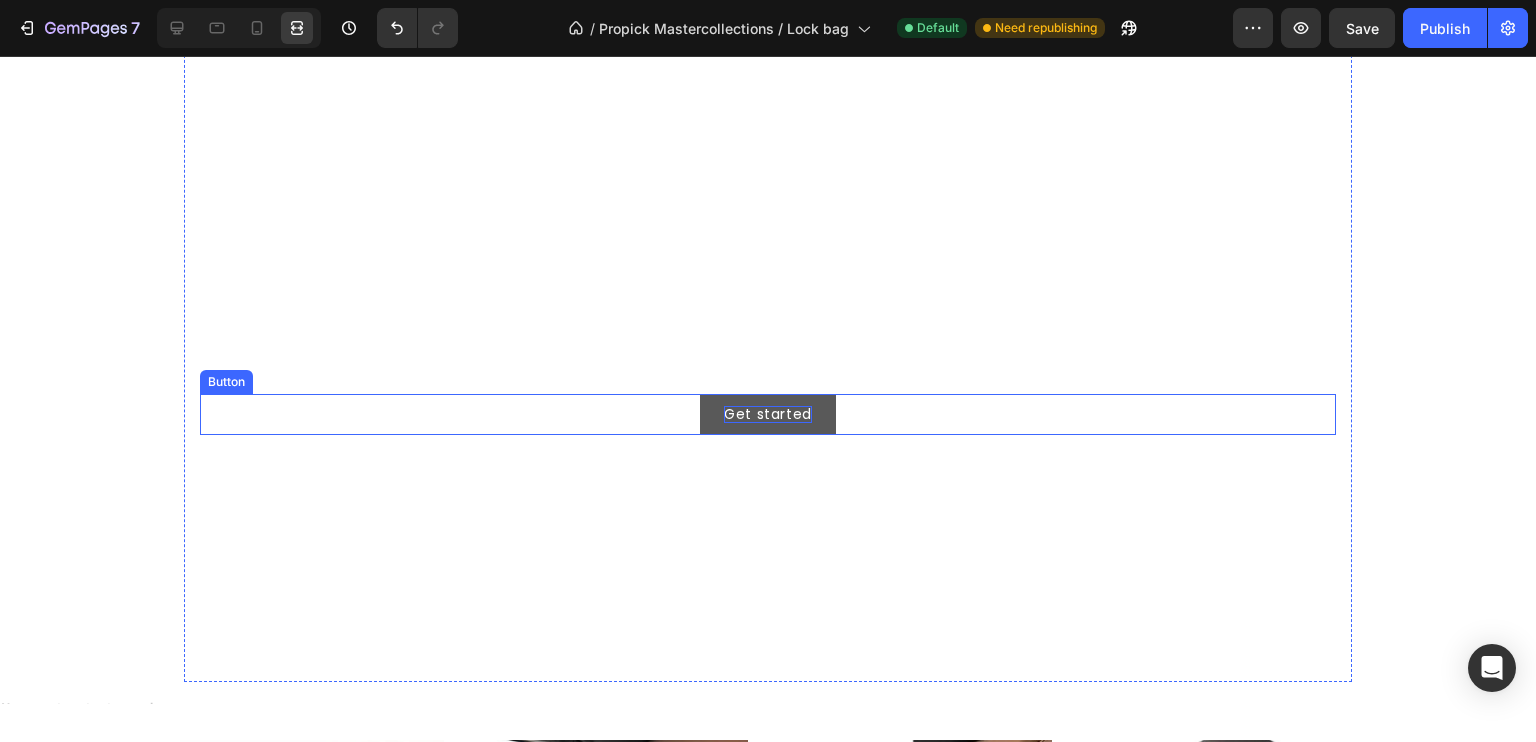 click on "Get started" at bounding box center [768, 414] 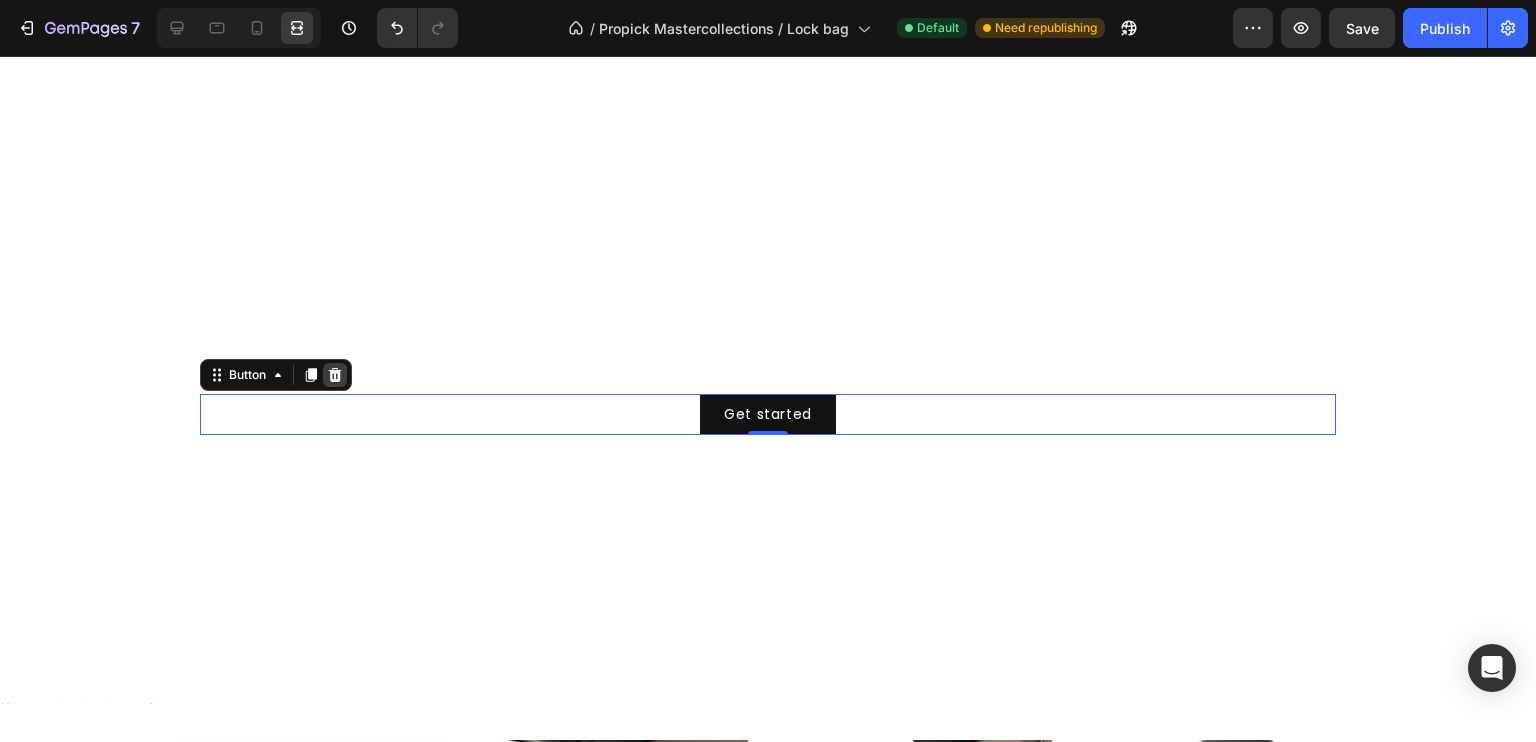 click 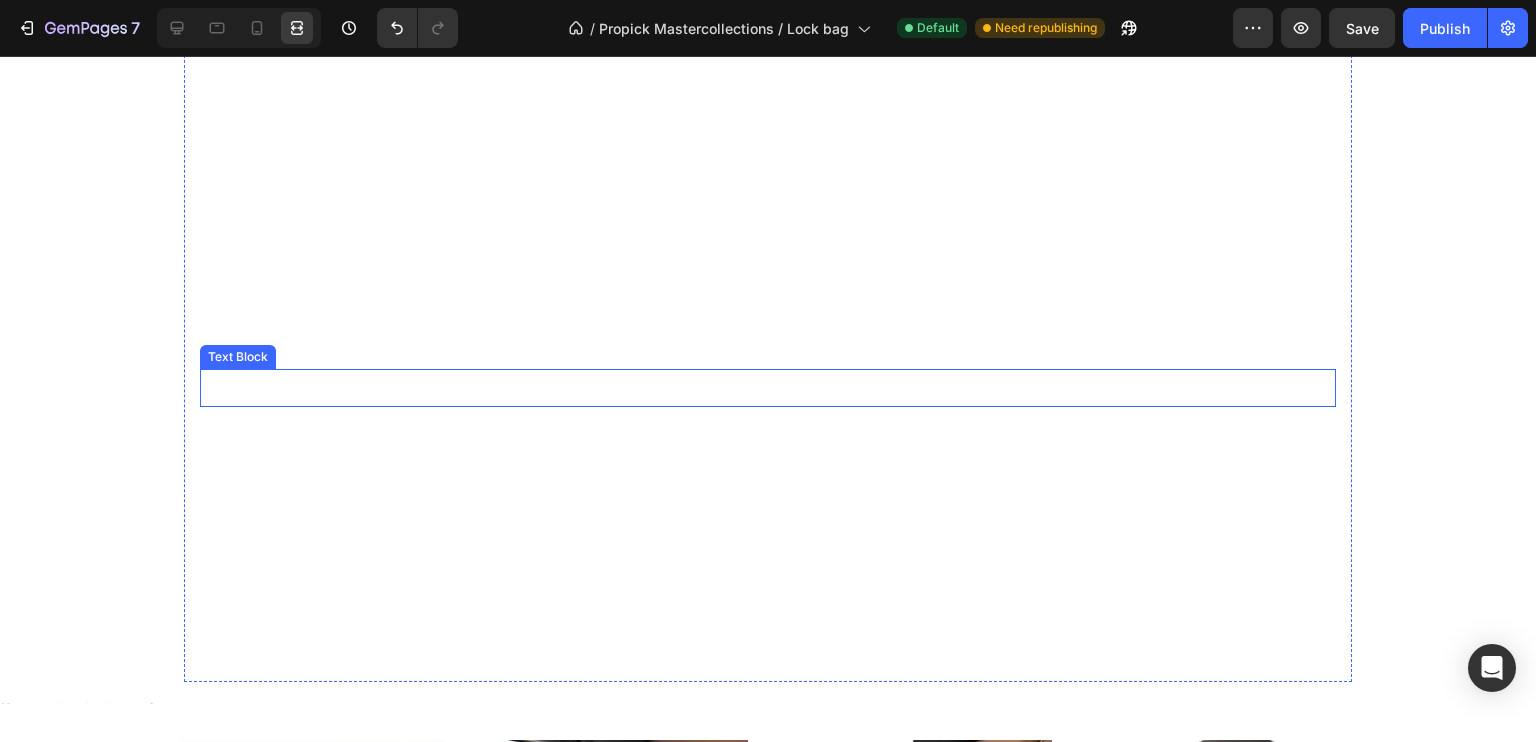 click on "This is your text block. Click to edit and make it your own. Share your product's story                   or services offered. Get creative and make it yours!" at bounding box center [768, 388] 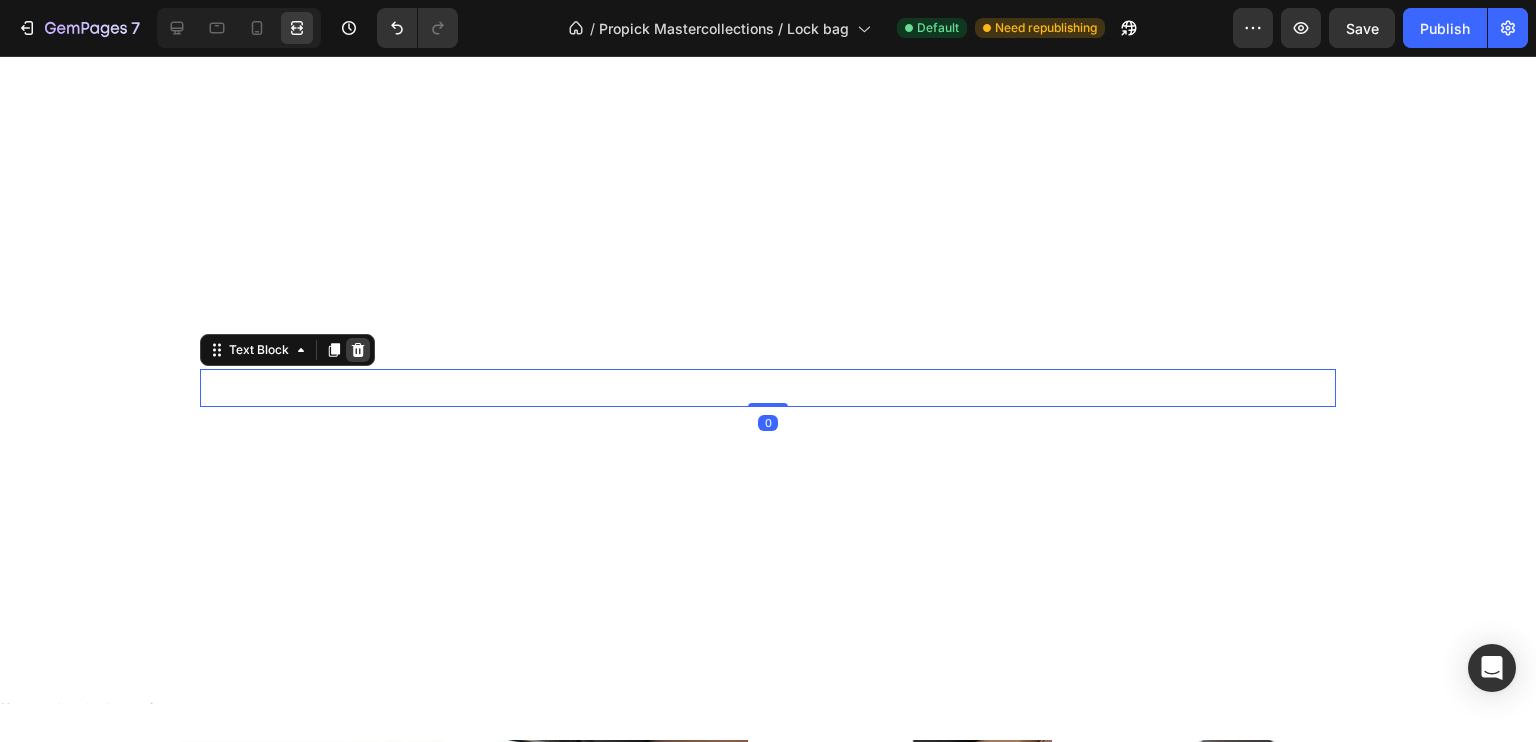 click 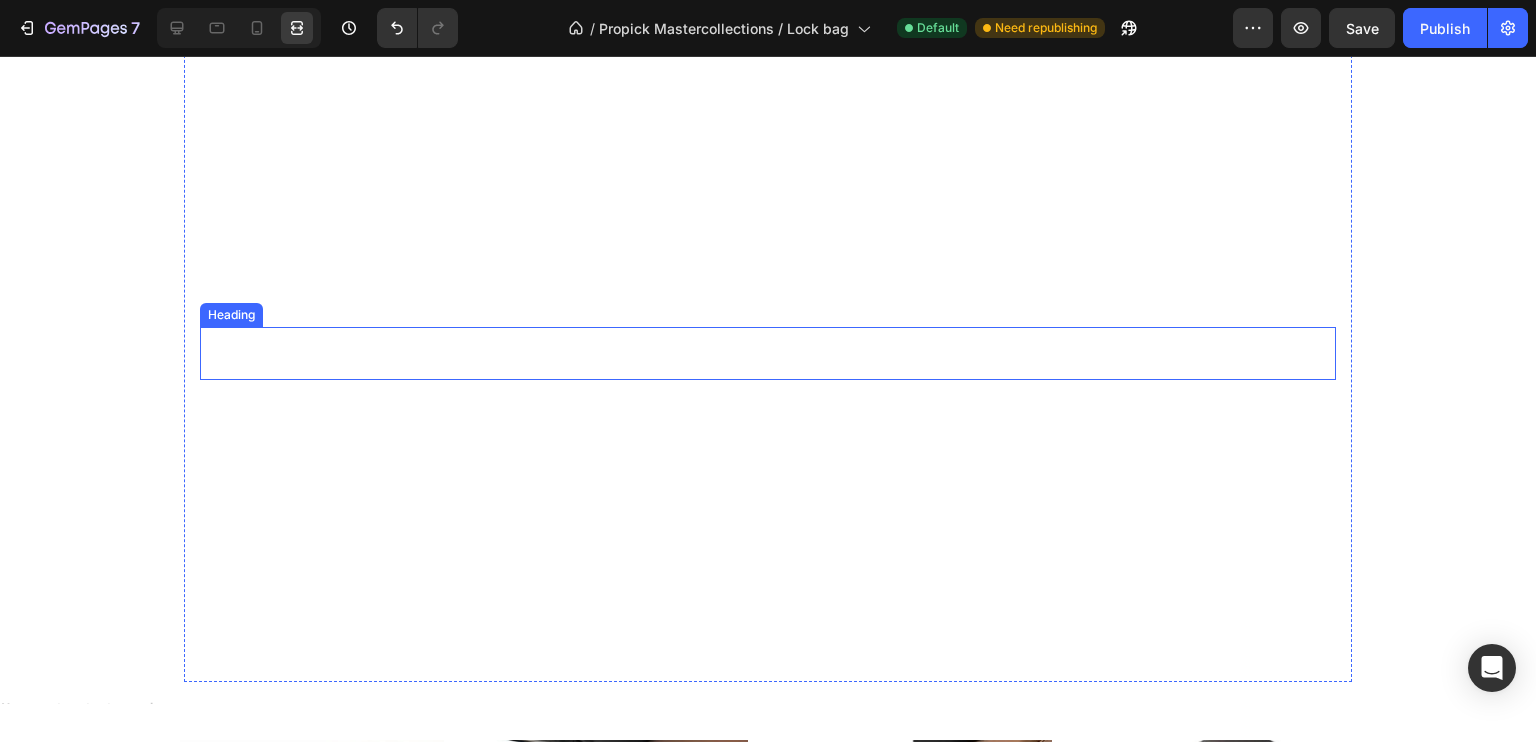 click on "Click here to edit heading" at bounding box center [768, 353] 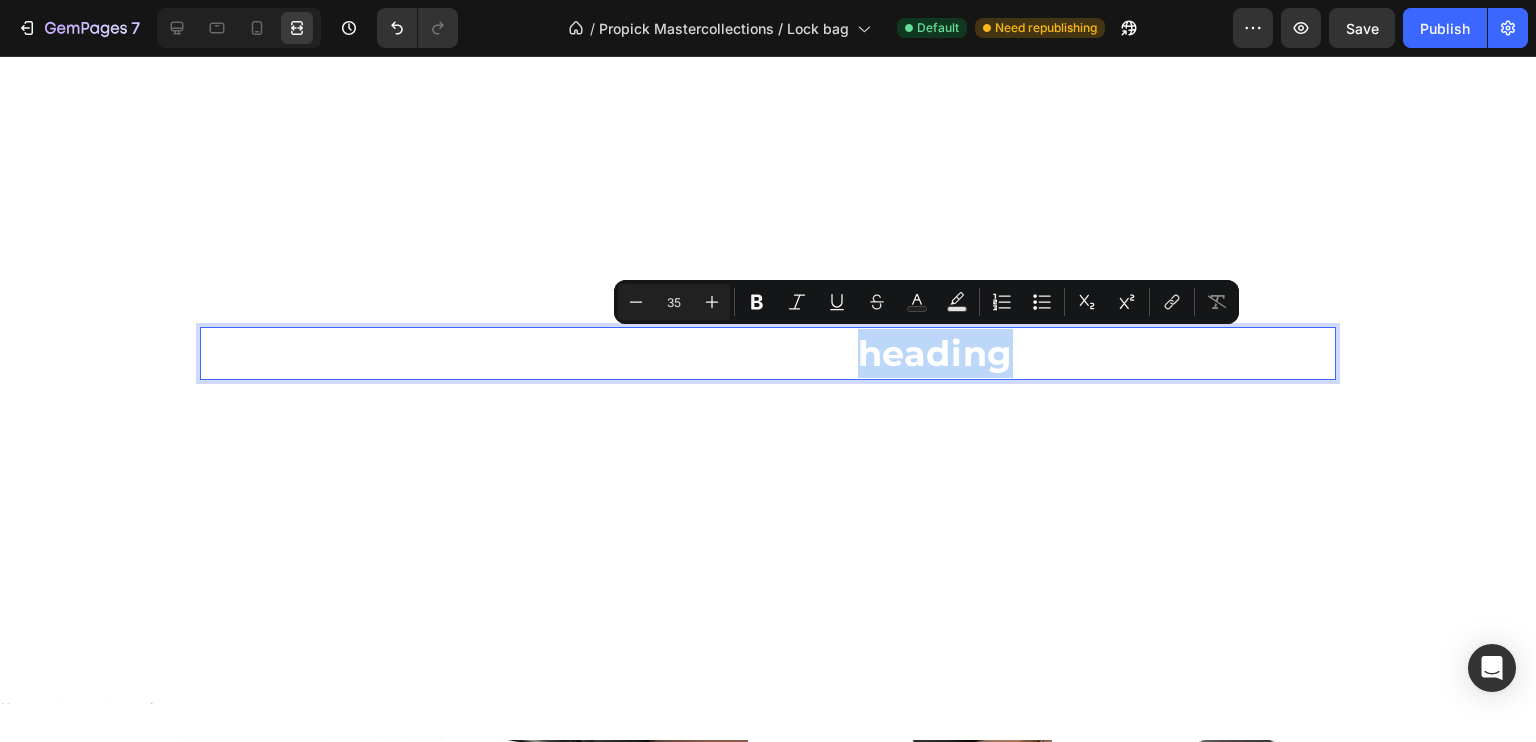 click on "Click here to edit heading" at bounding box center (768, 353) 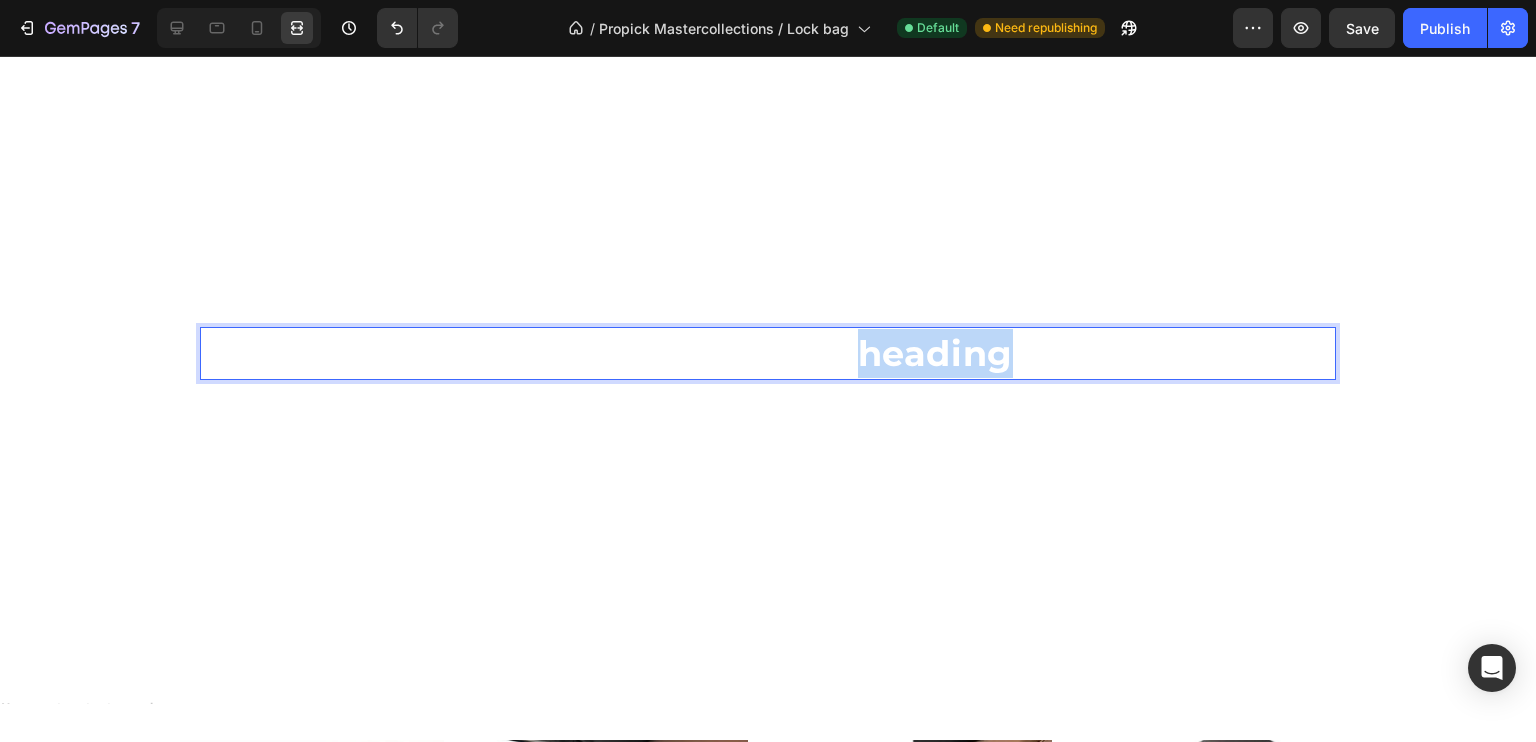 click on "Click here to edit heading" at bounding box center (768, 353) 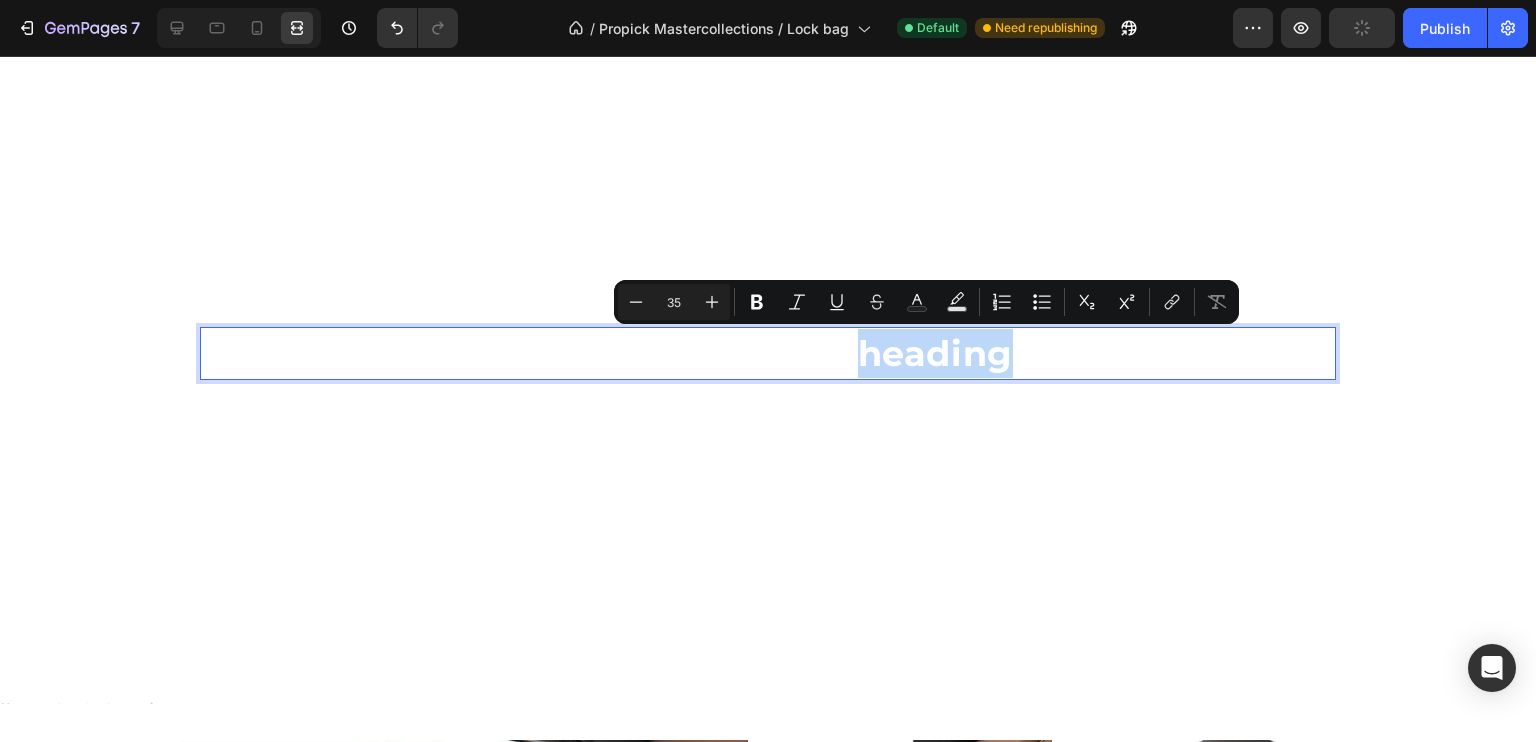 drag, startPoint x: 845, startPoint y: 348, endPoint x: 1020, endPoint y: 358, distance: 175.28548 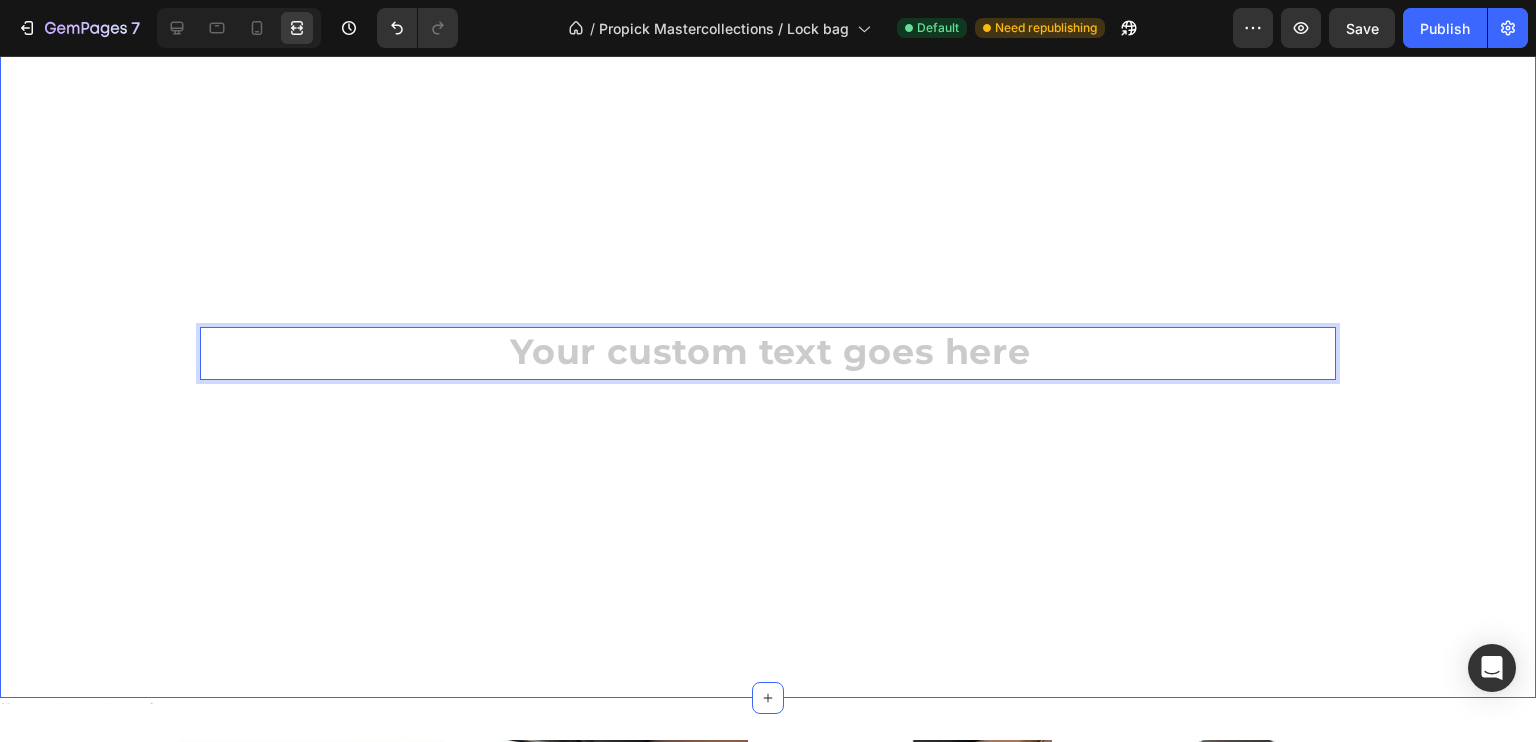 click on "Heading   0 Hero Banner Row" at bounding box center (768, 353) 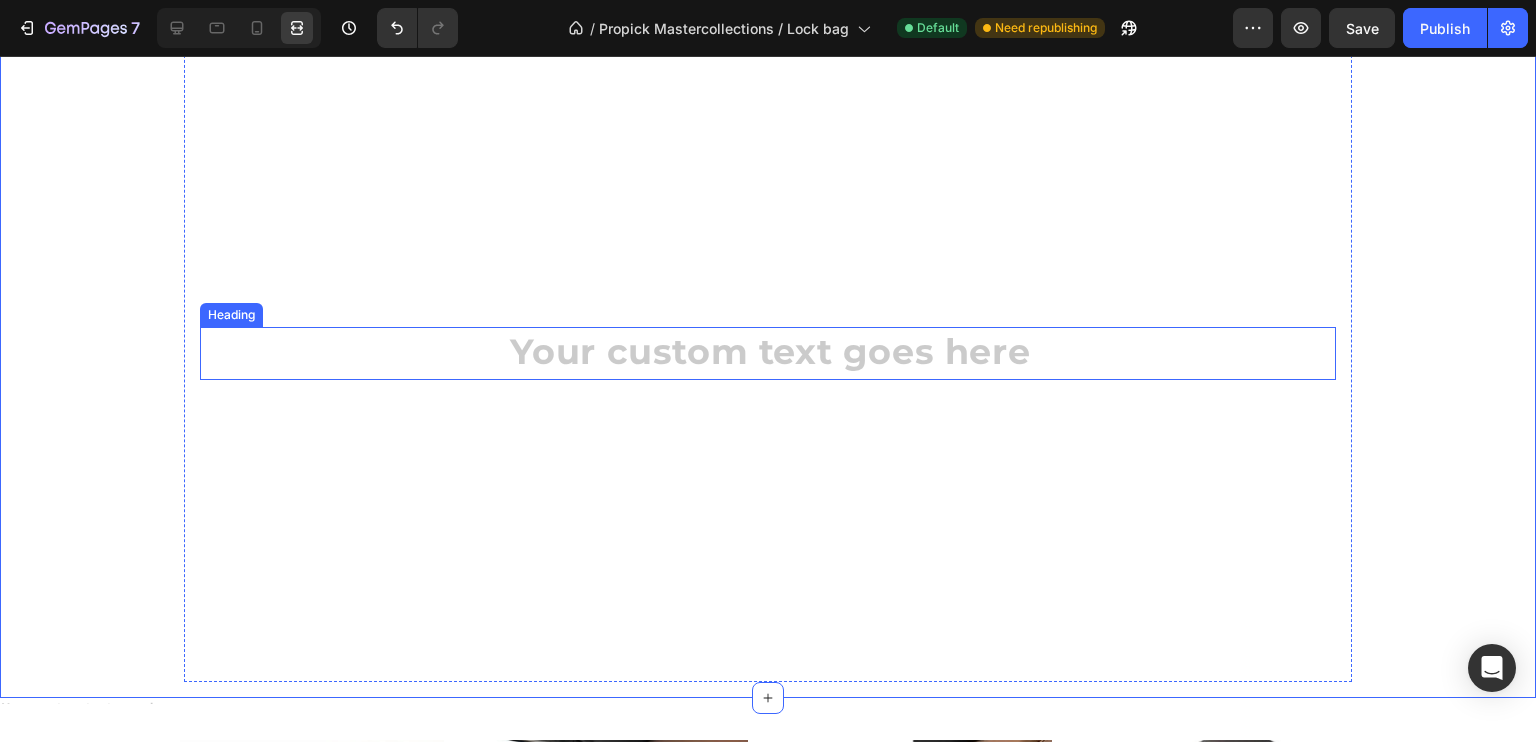 click at bounding box center (768, 353) 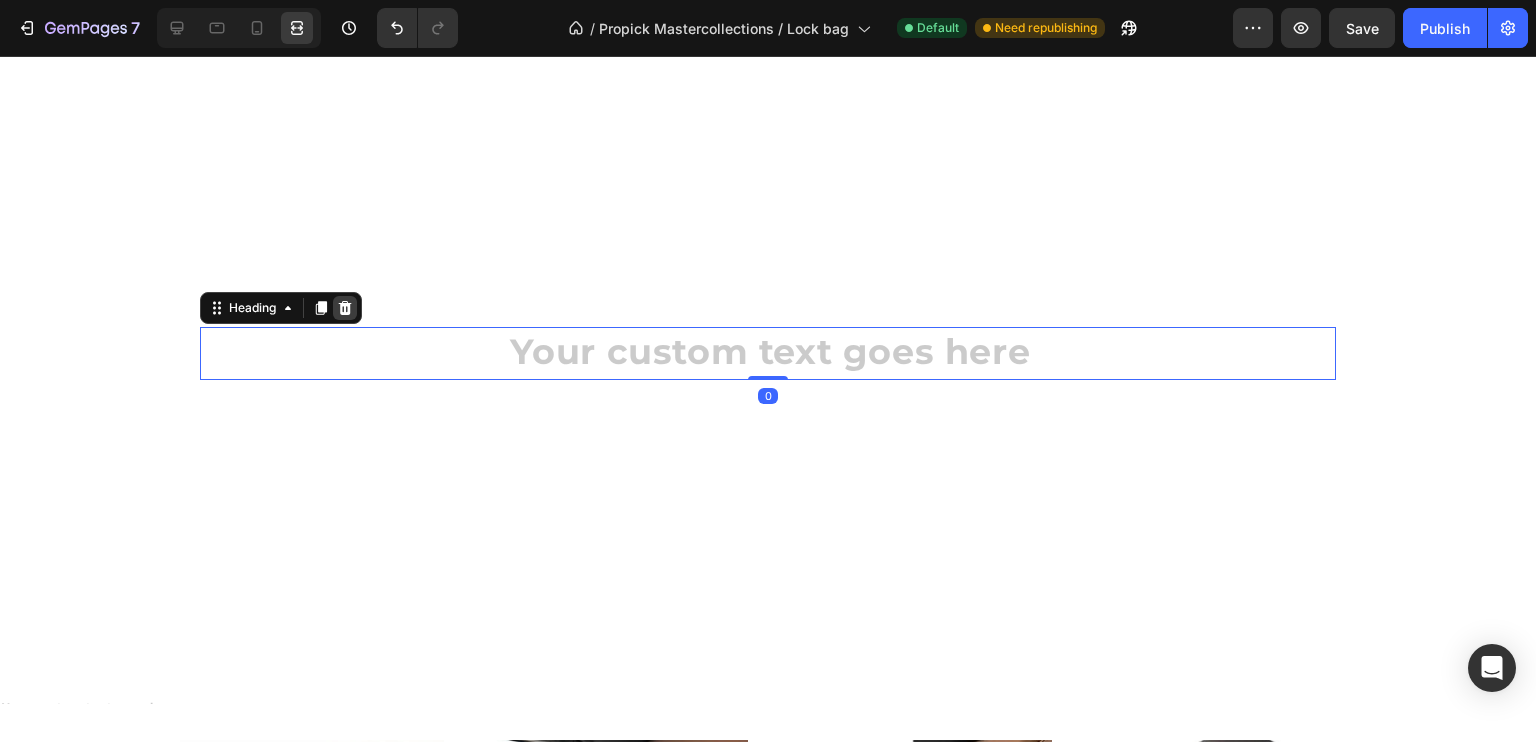 click 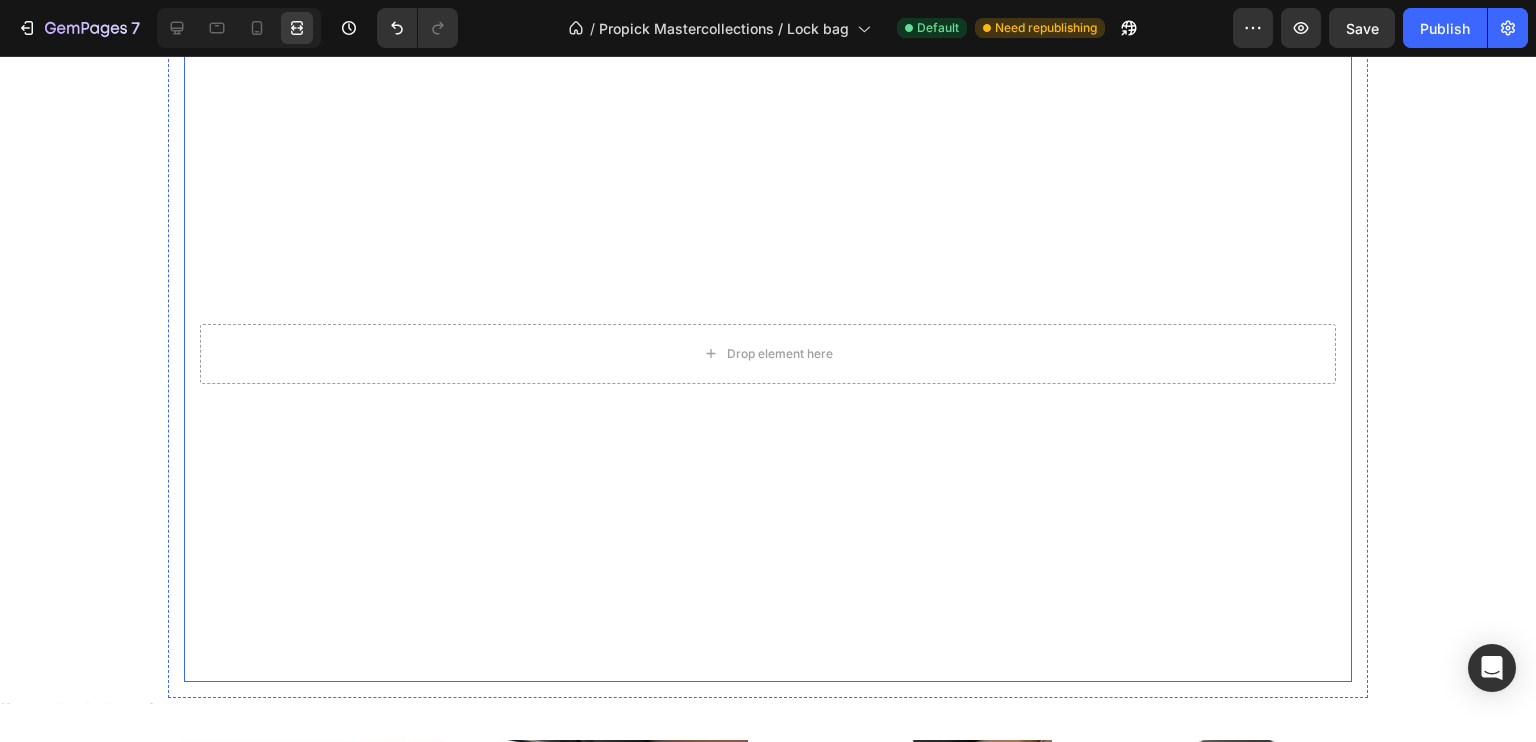 click at bounding box center [768, 353] 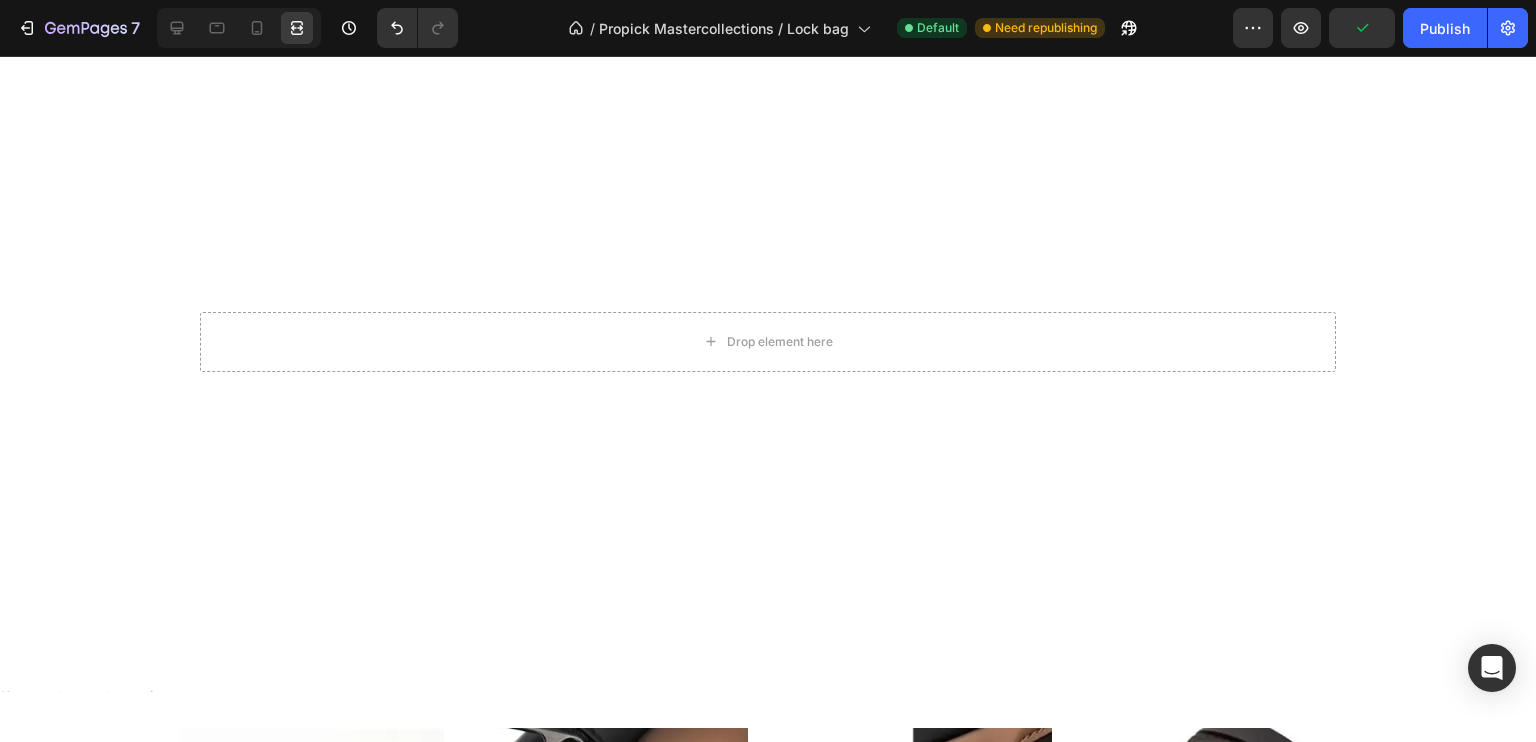scroll, scrollTop: 623, scrollLeft: 0, axis: vertical 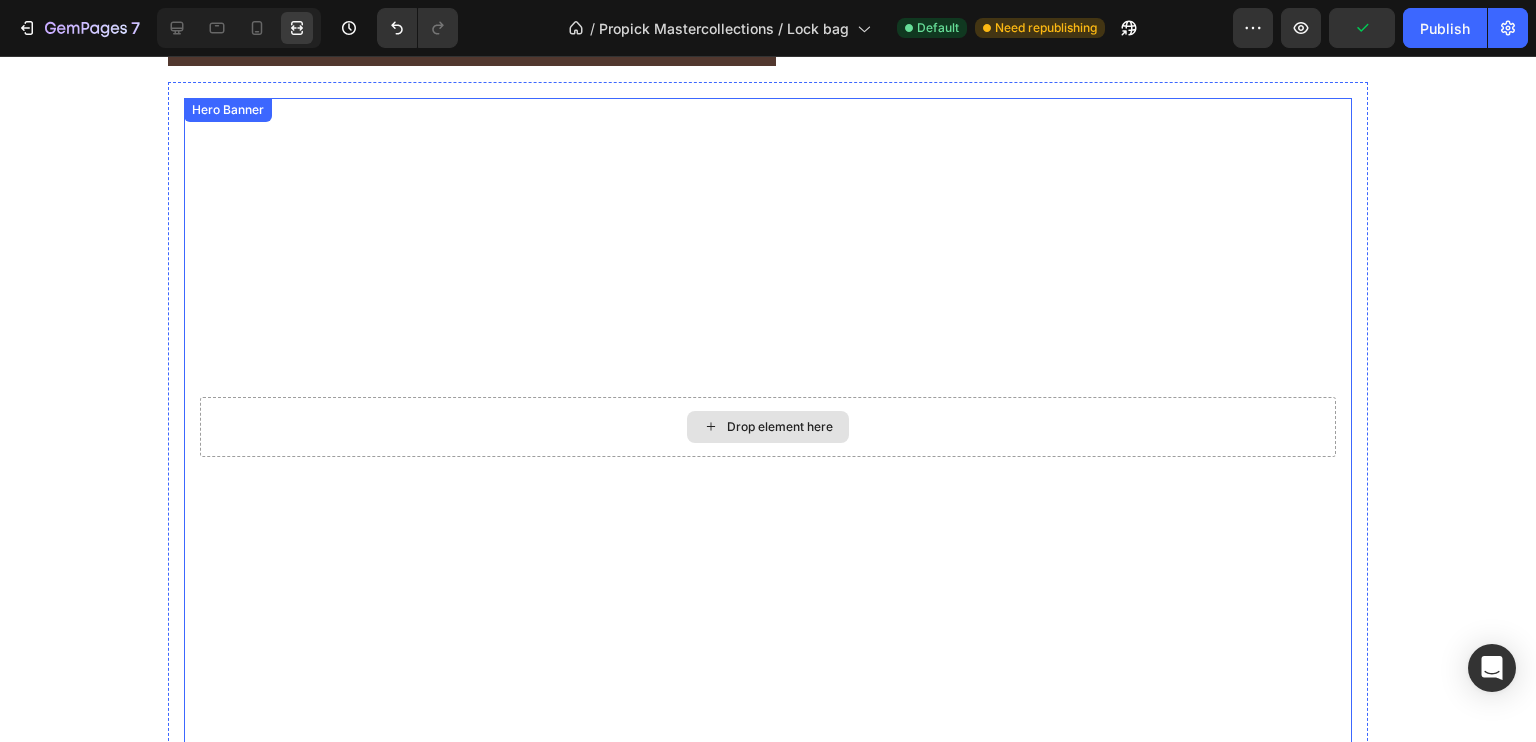 click on "Drop element here" at bounding box center (768, 427) 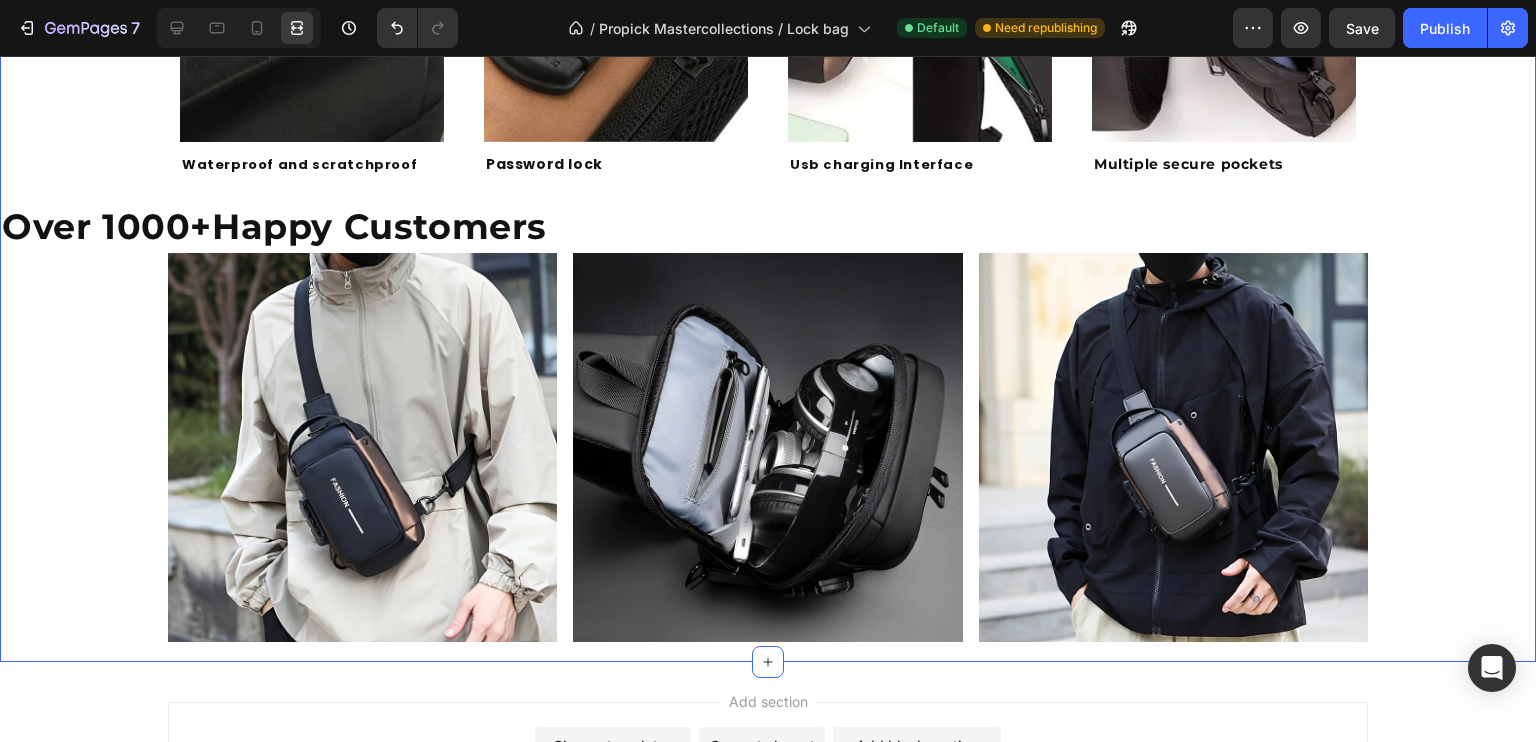 scroll, scrollTop: 1608, scrollLeft: 0, axis: vertical 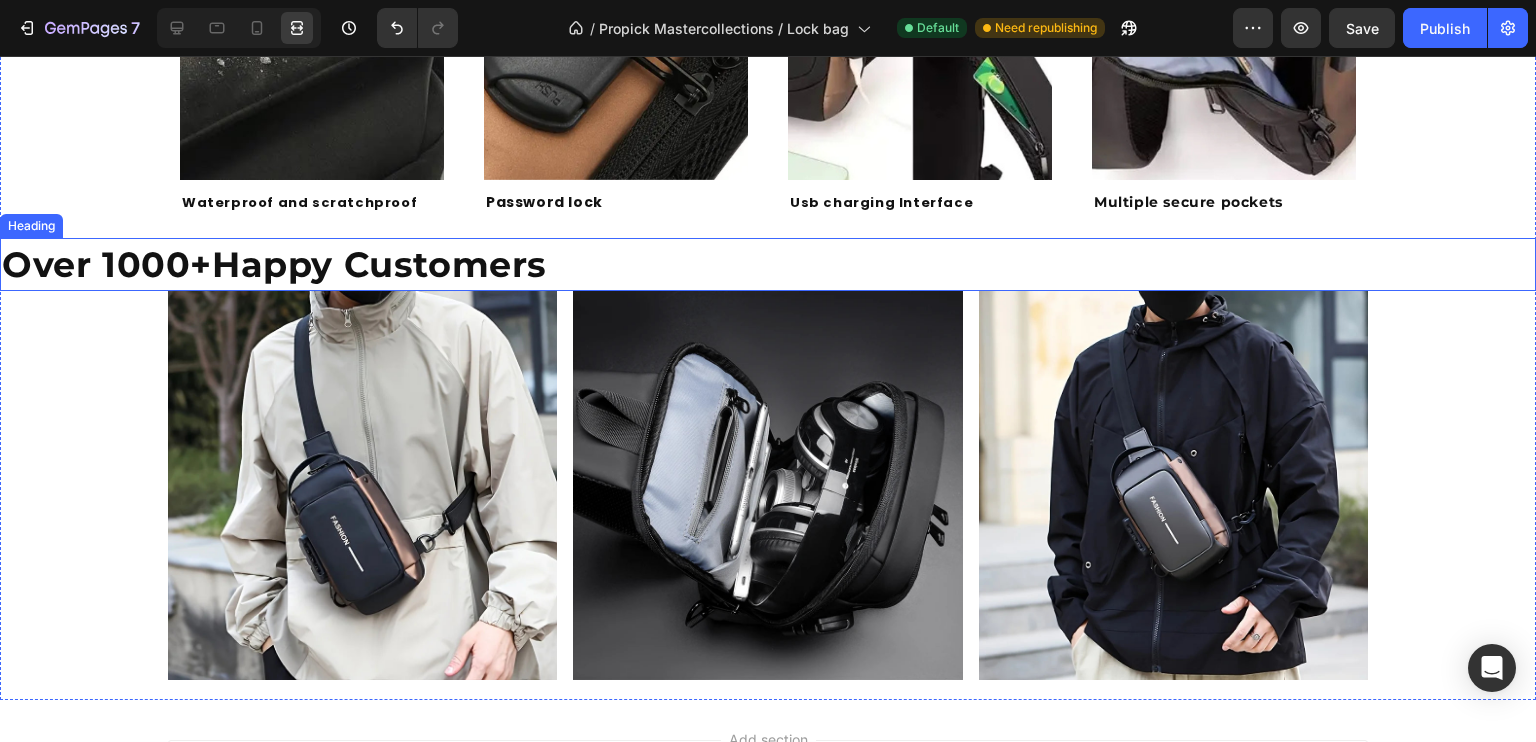 click on "Over 1000+Happy Customers" at bounding box center [768, 264] 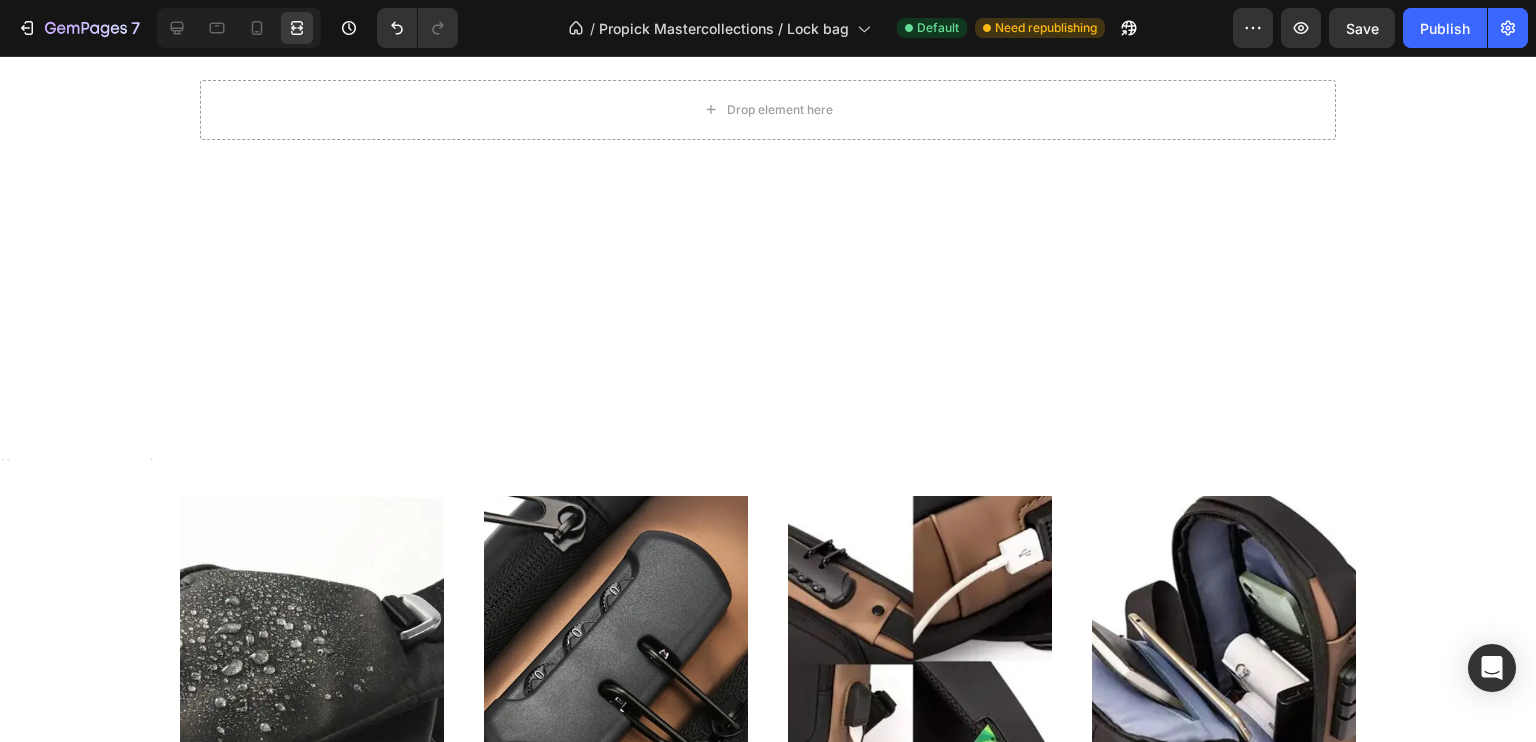 scroll, scrollTop: 820, scrollLeft: 0, axis: vertical 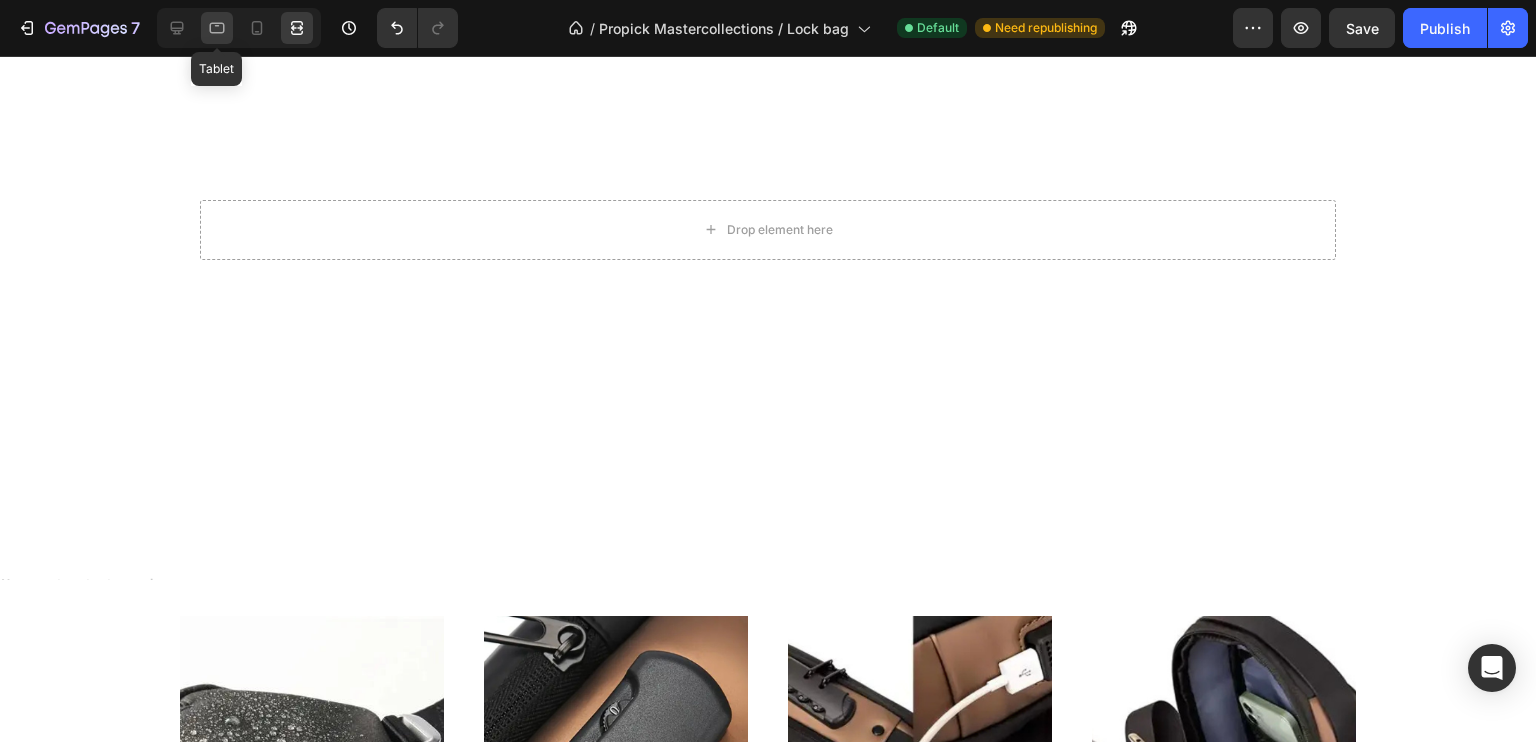 click 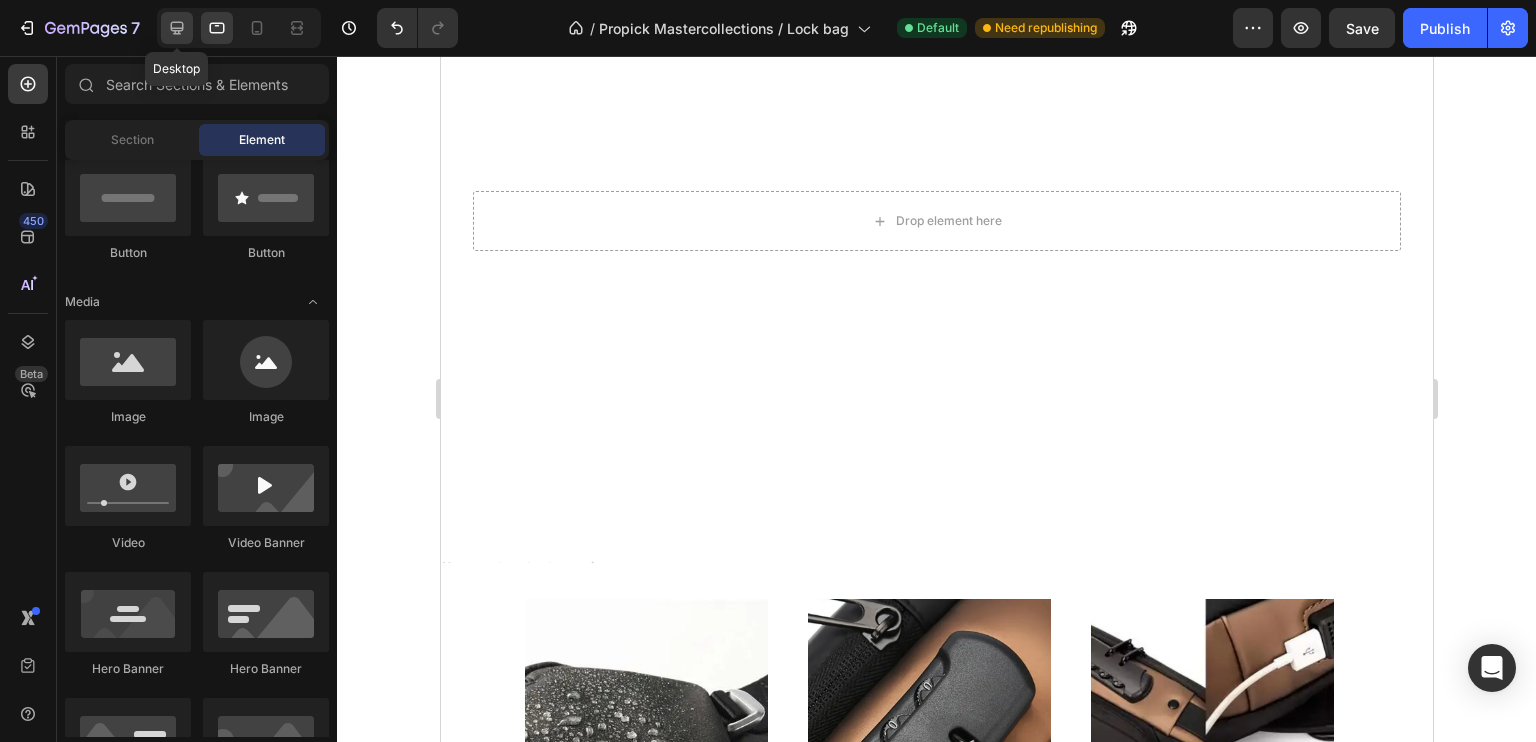click 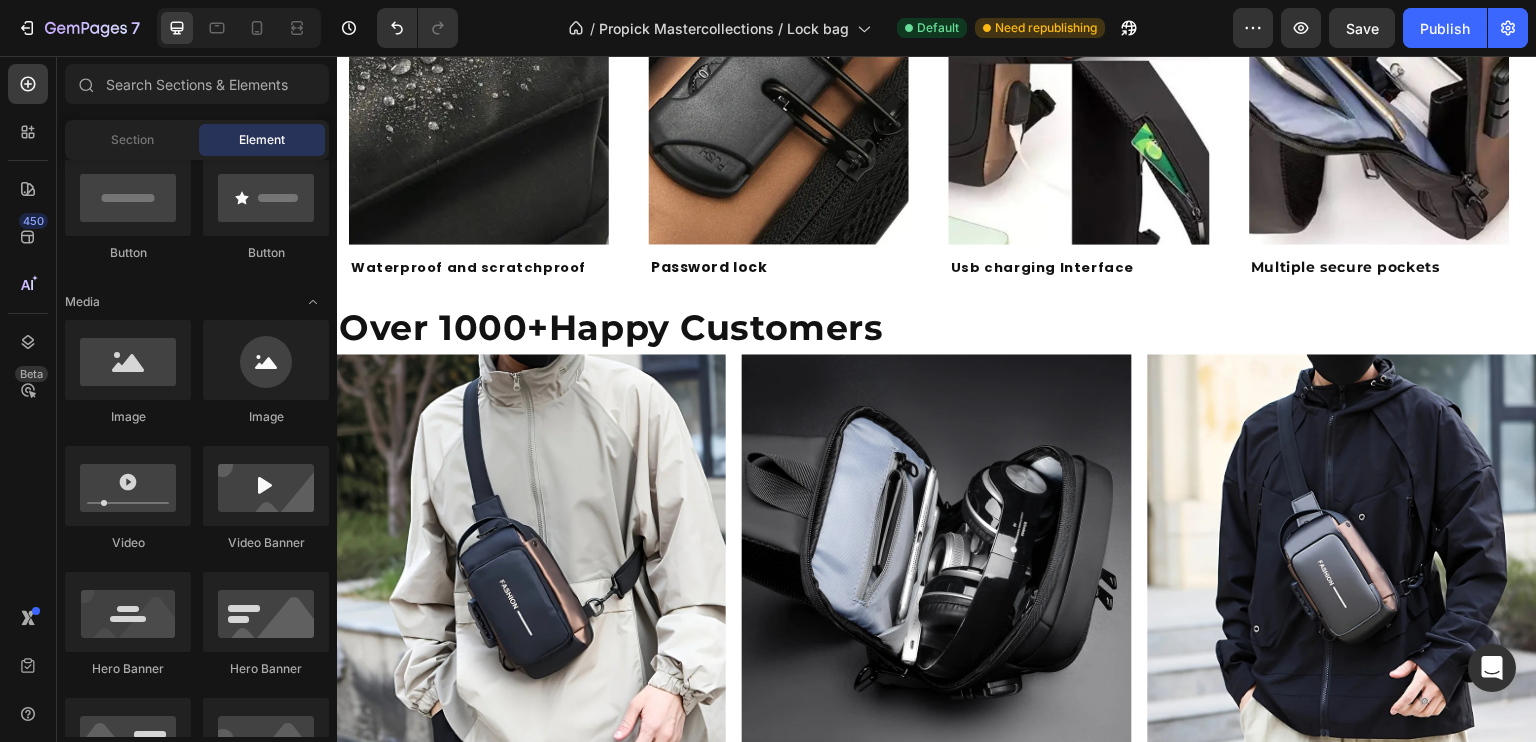 scroll, scrollTop: 1516, scrollLeft: 0, axis: vertical 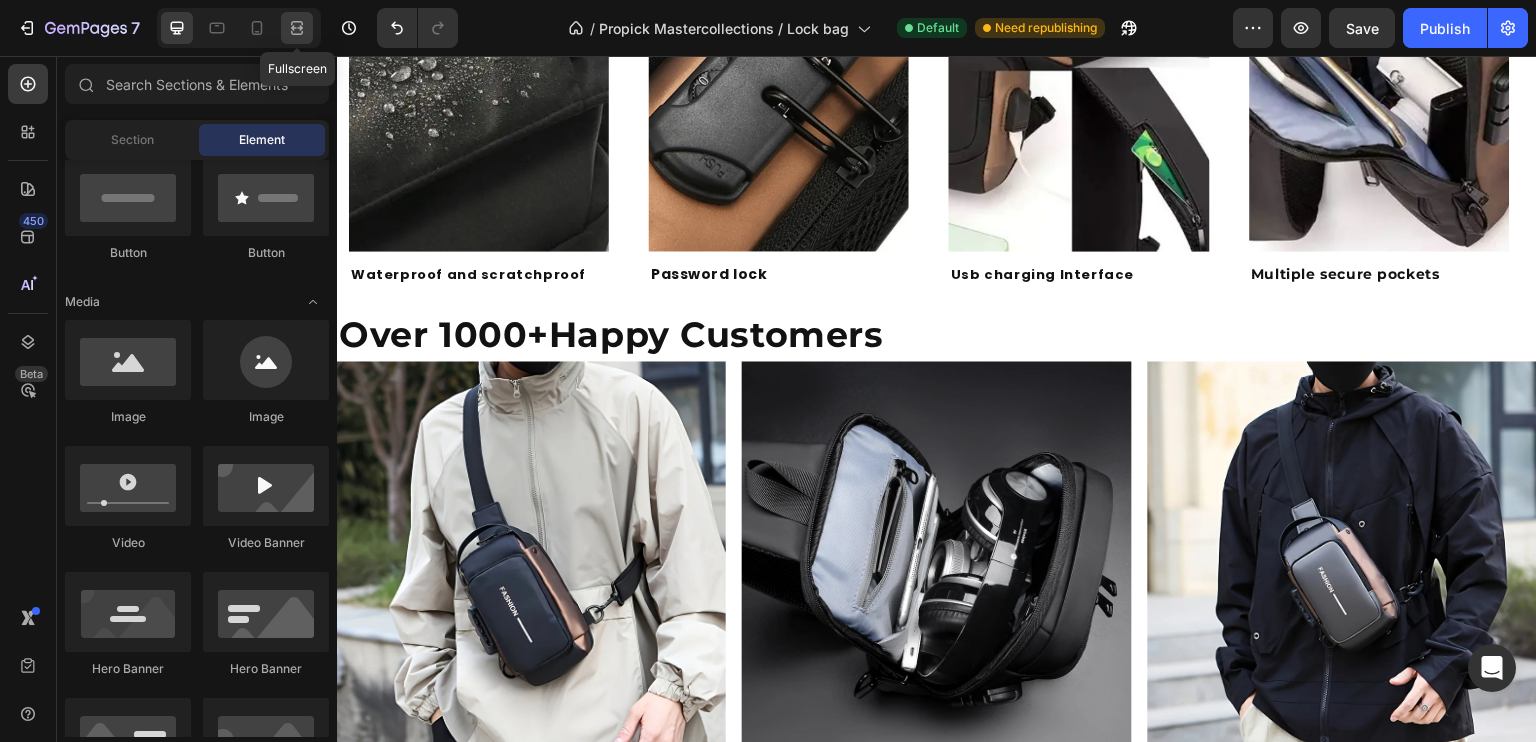 click 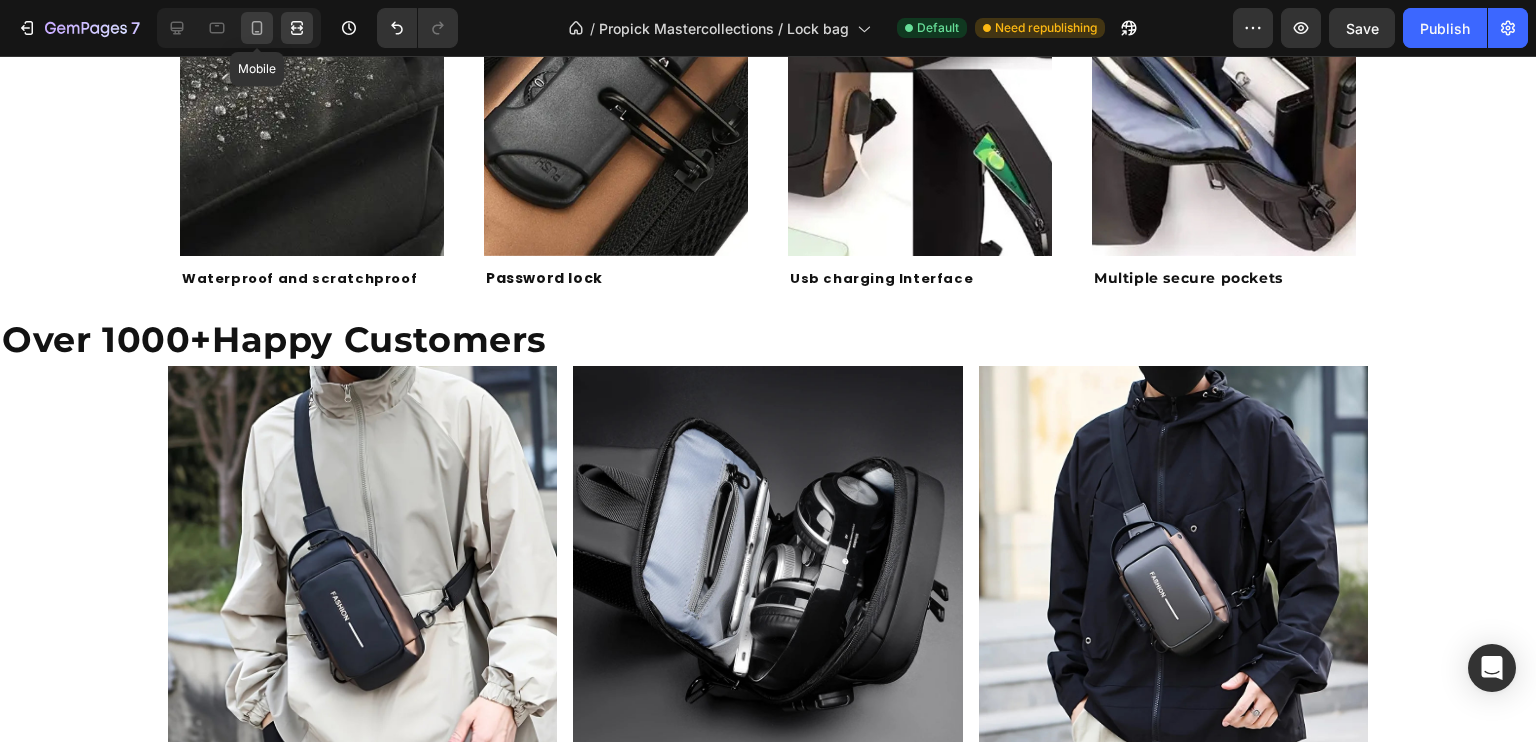 click 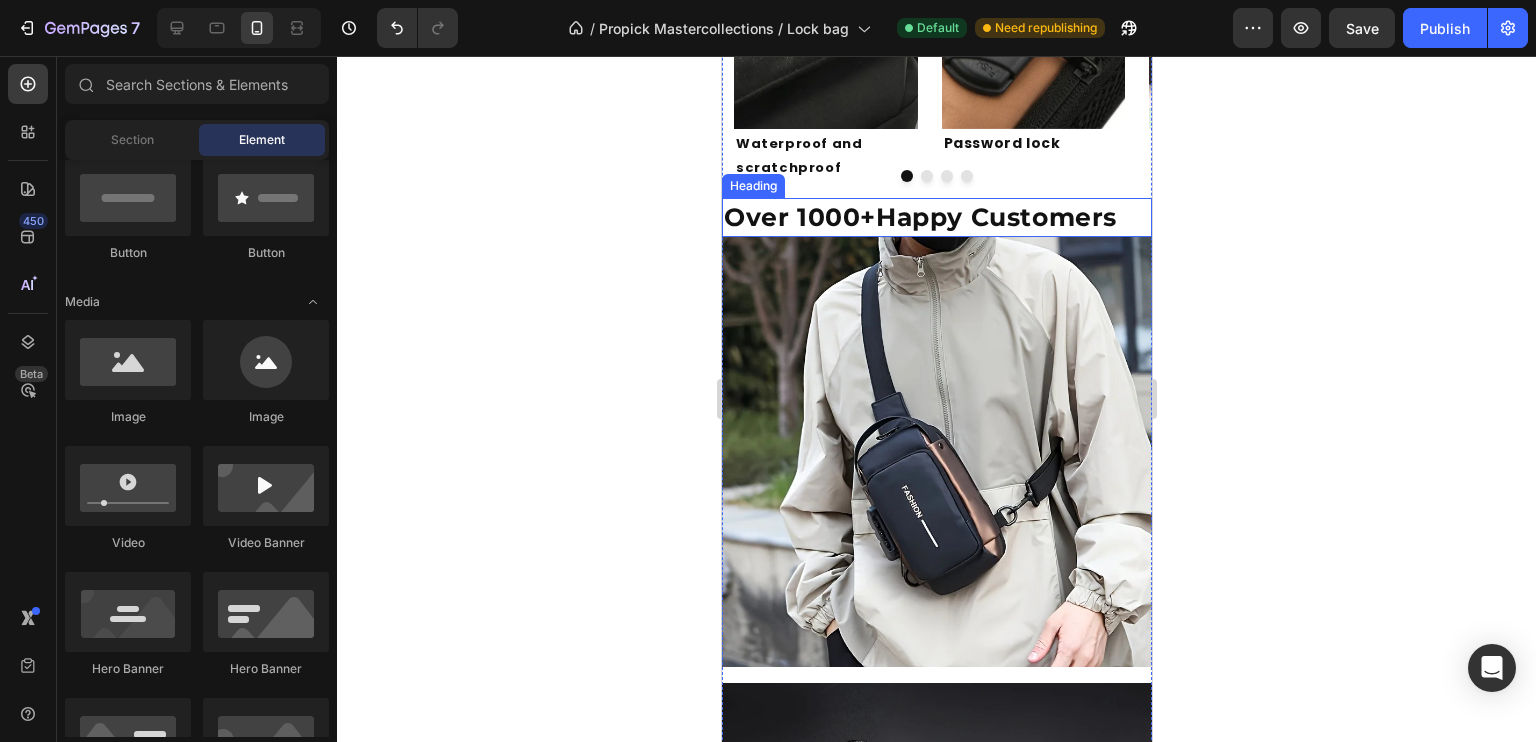 click on "Over 1000+Happy Customers" at bounding box center (936, 217) 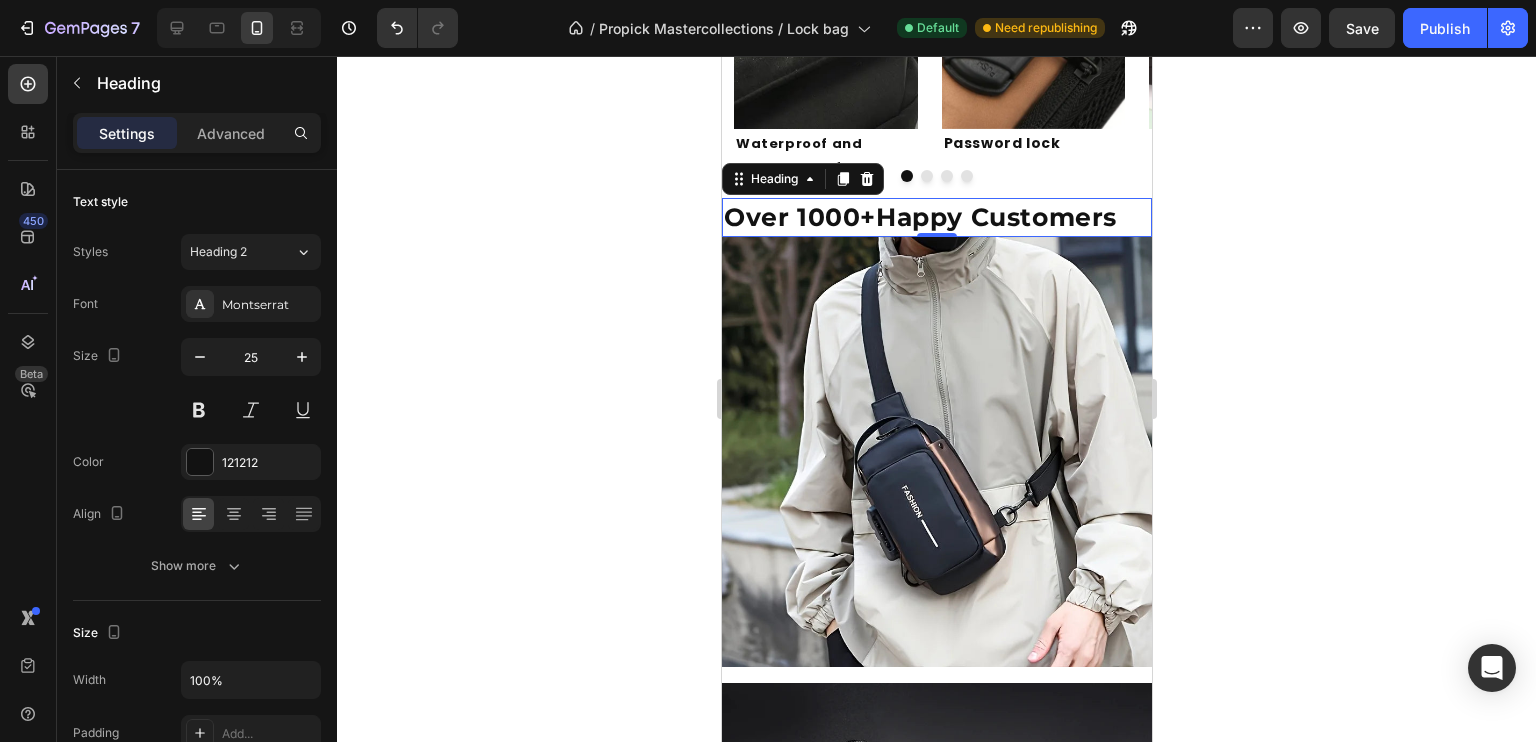 click on "Over 1000+Happy Customers" at bounding box center [936, 217] 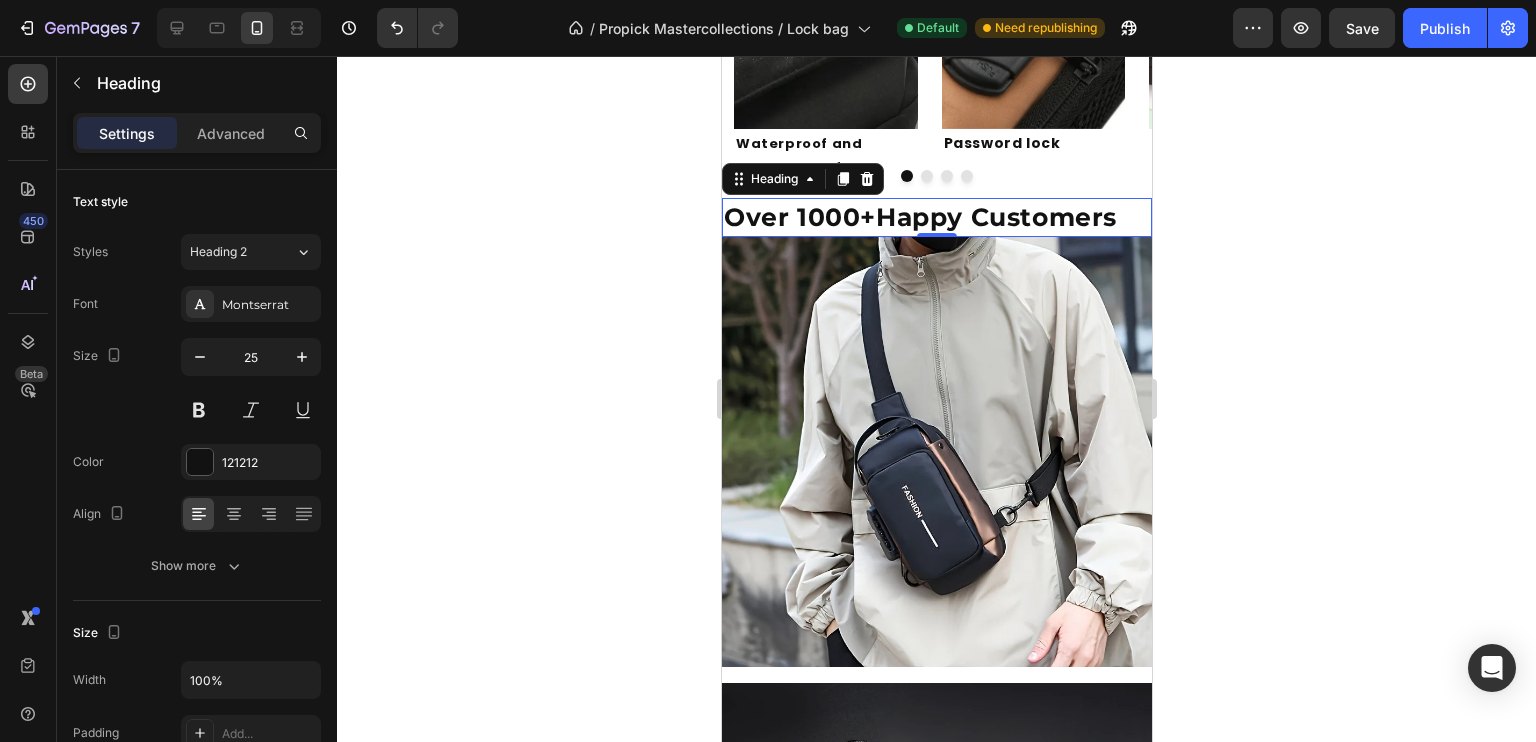 click on "Over 1000+Happy Customers" at bounding box center (936, 217) 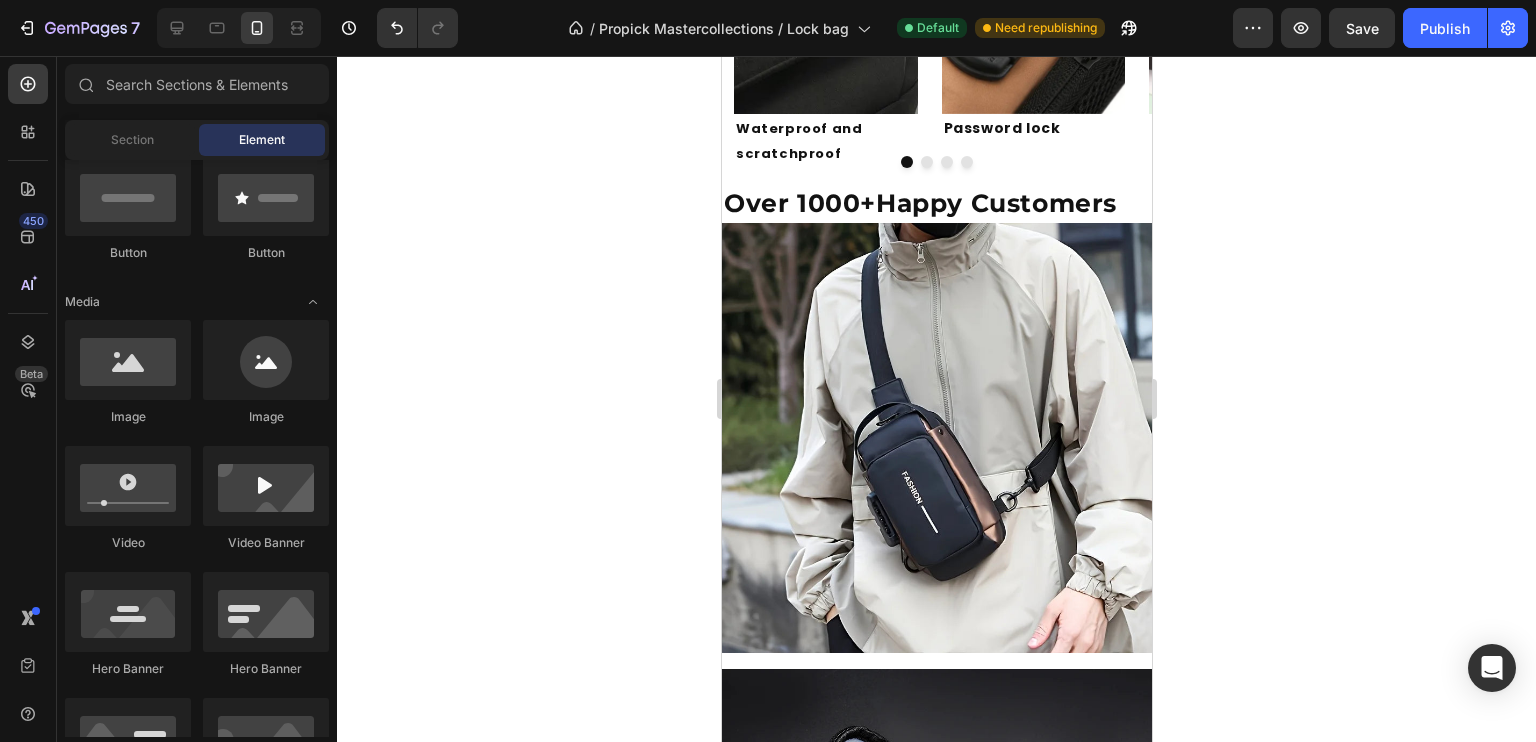 scroll, scrollTop: 463, scrollLeft: 0, axis: vertical 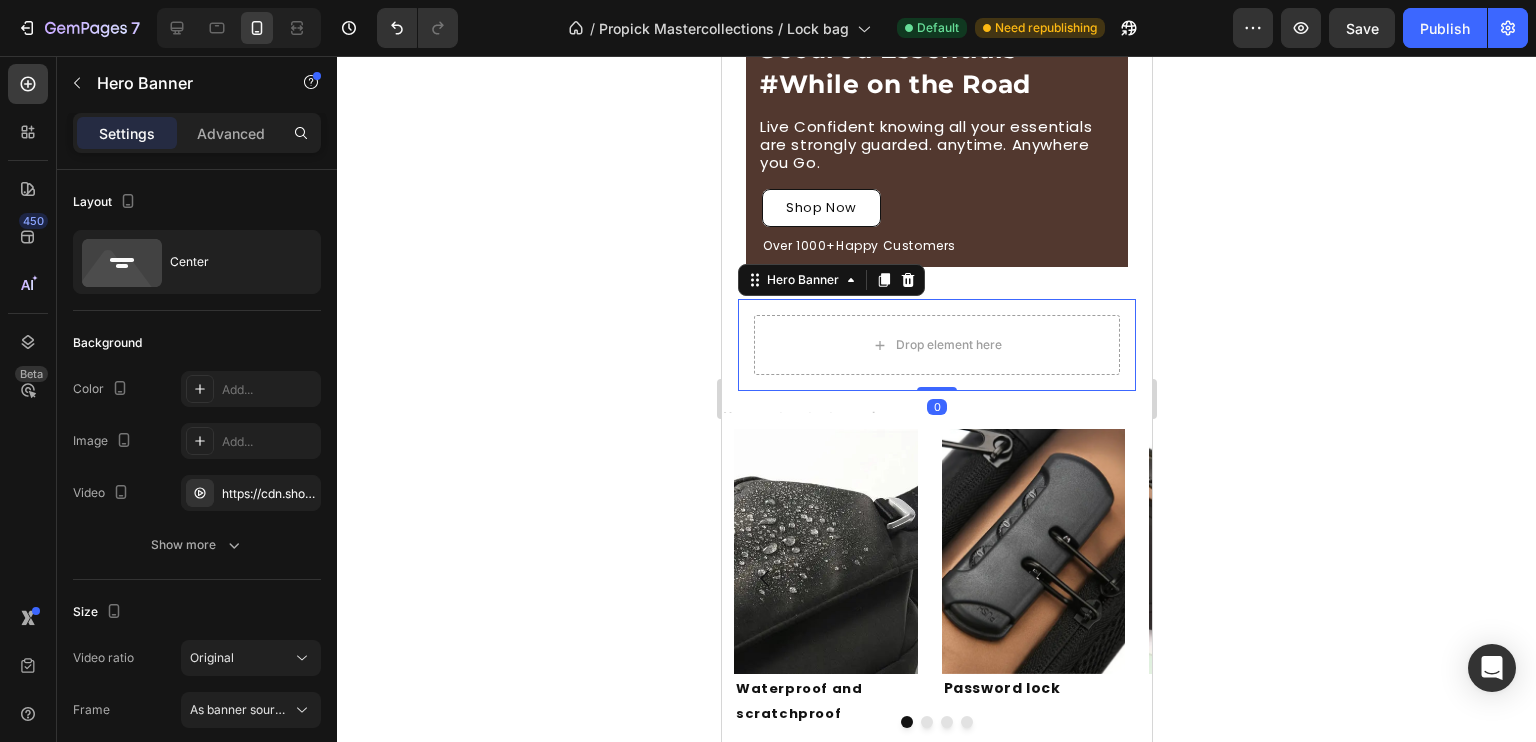 click 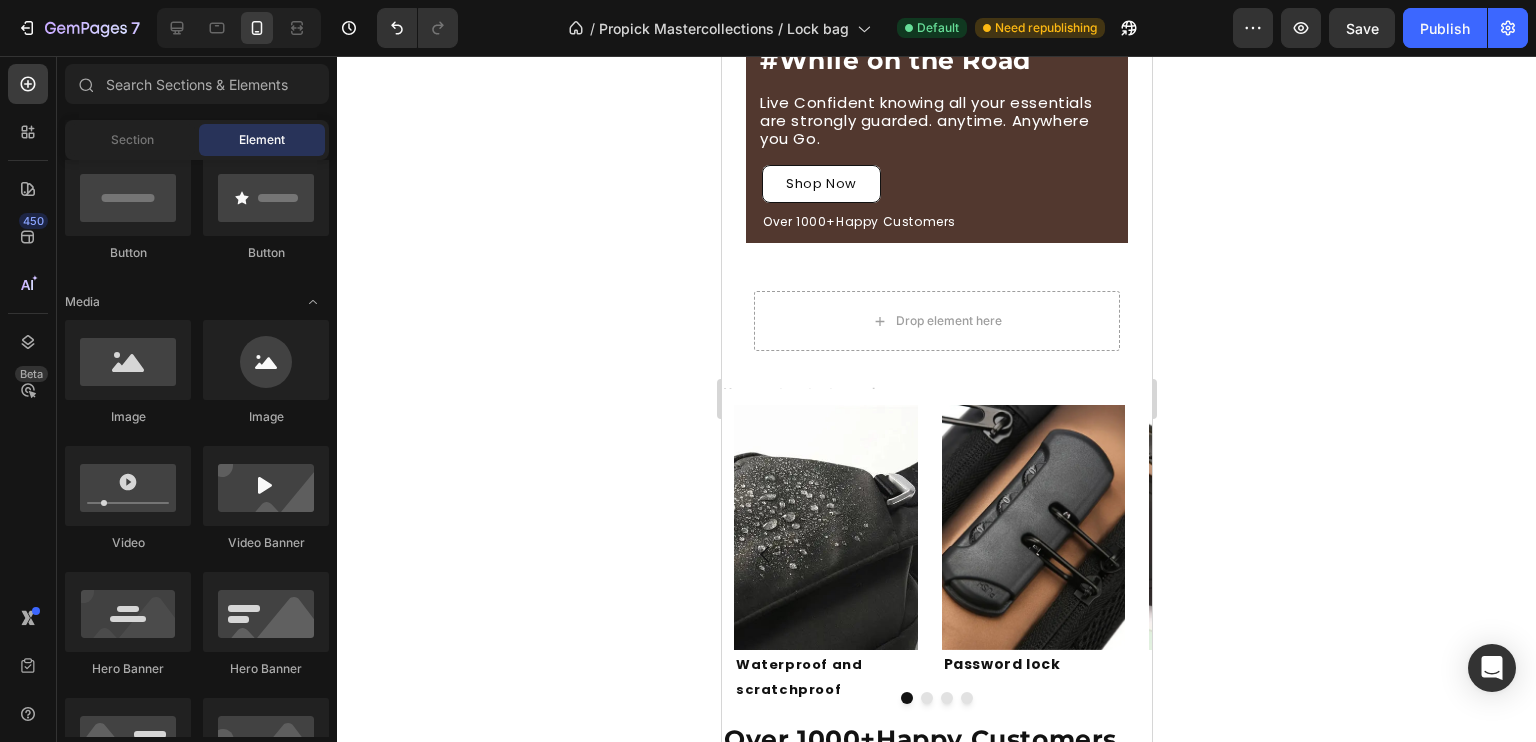 scroll, scrollTop: 532, scrollLeft: 0, axis: vertical 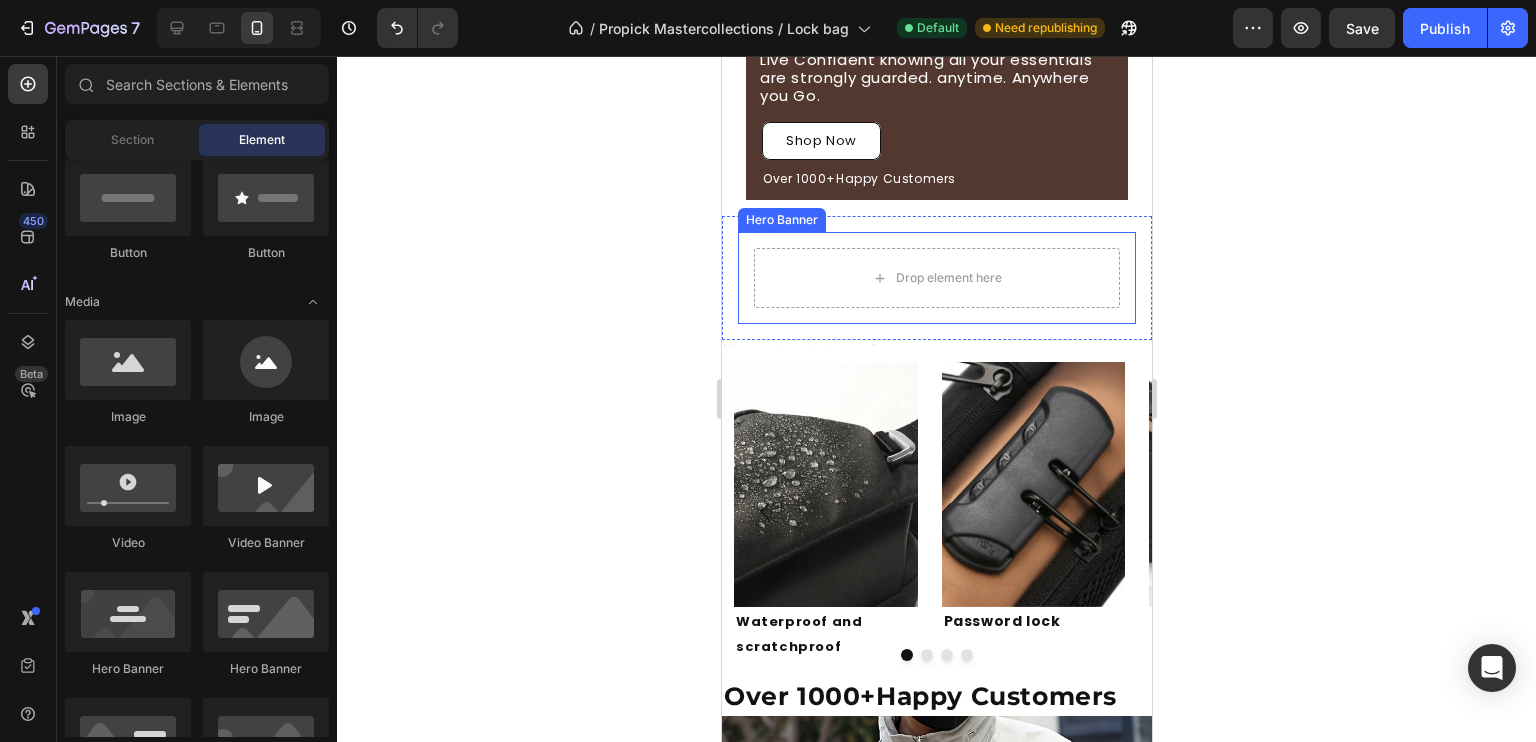 click on "Drop element here" at bounding box center [936, 278] 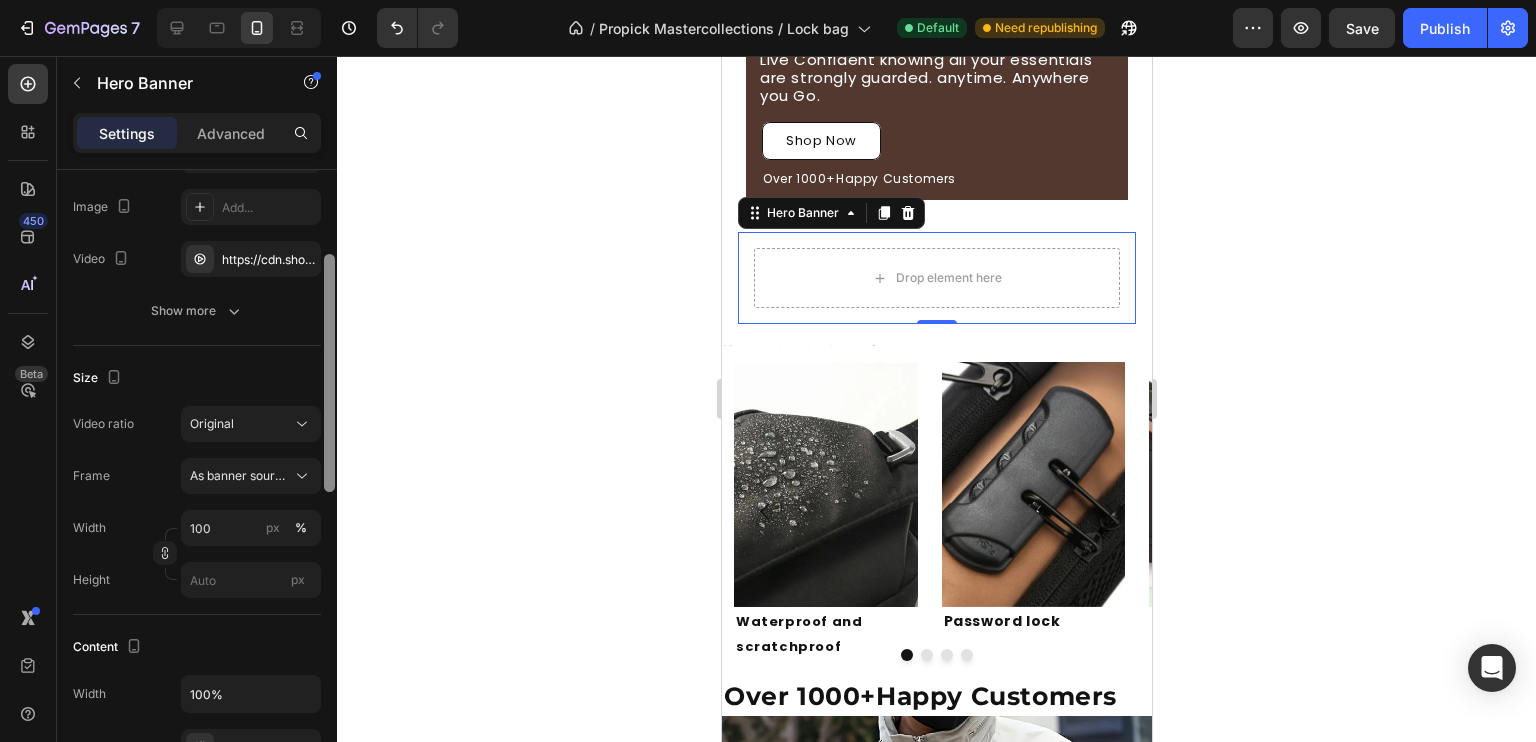 drag, startPoint x: 332, startPoint y: 314, endPoint x: 340, endPoint y: 404, distance: 90.35486 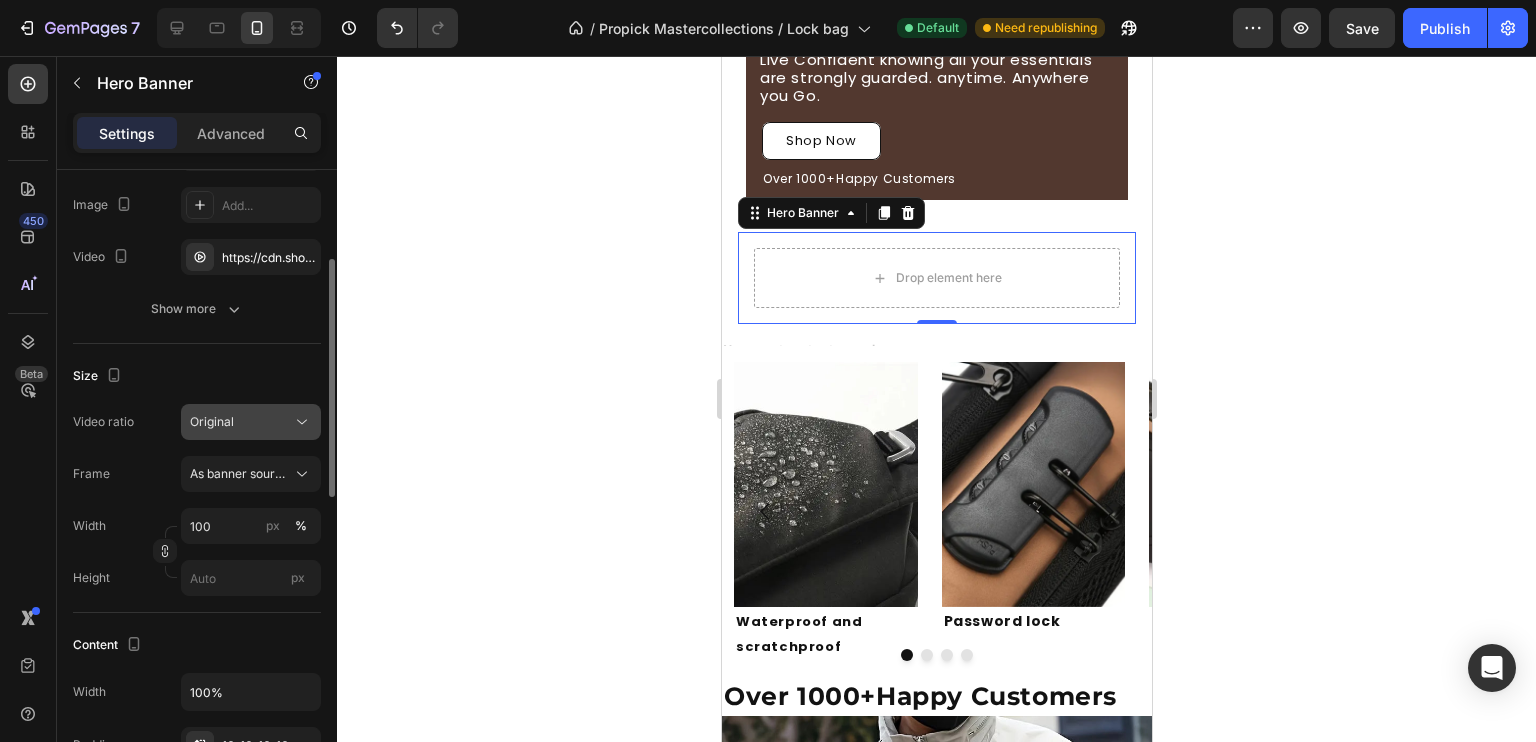 click on "Original" at bounding box center (241, 422) 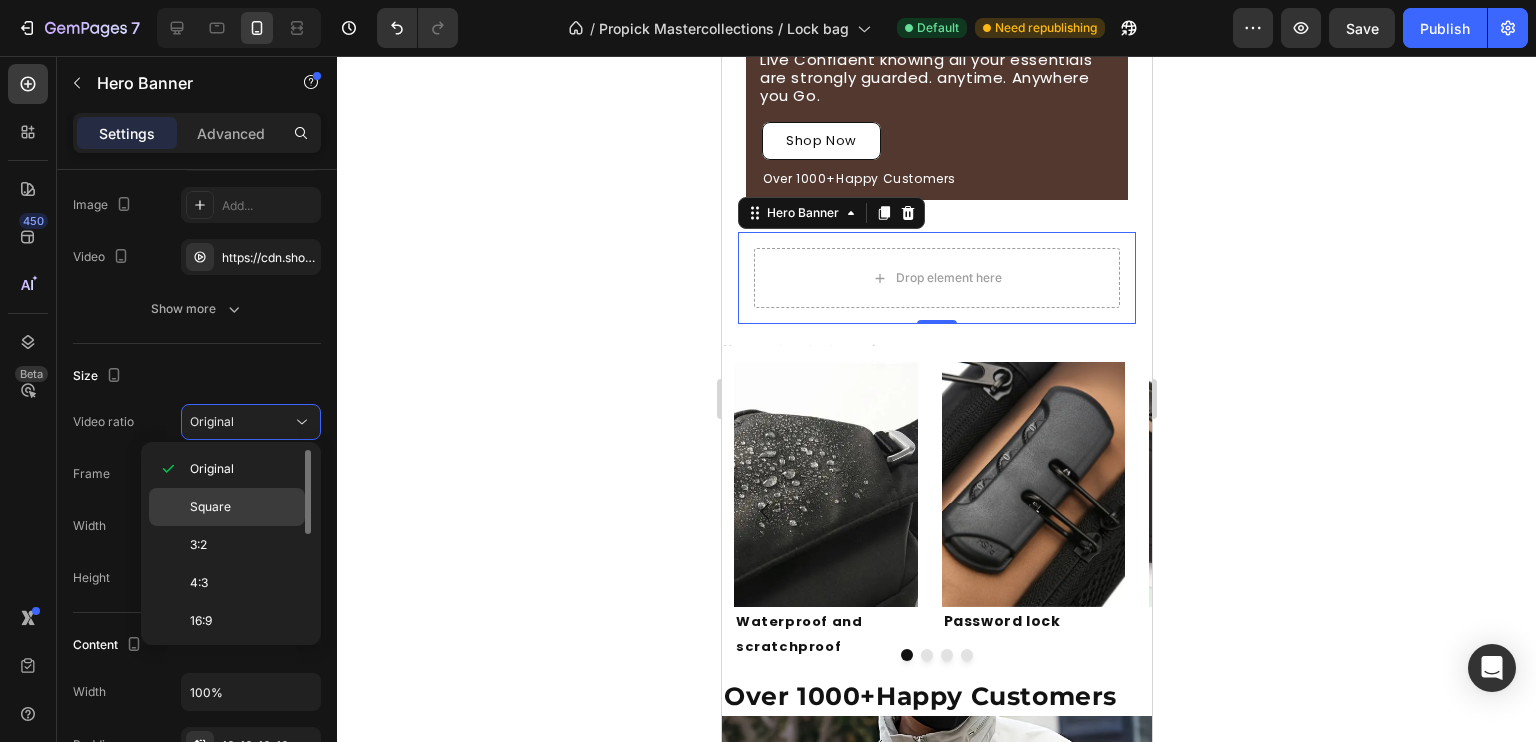 click on "Square" at bounding box center (243, 507) 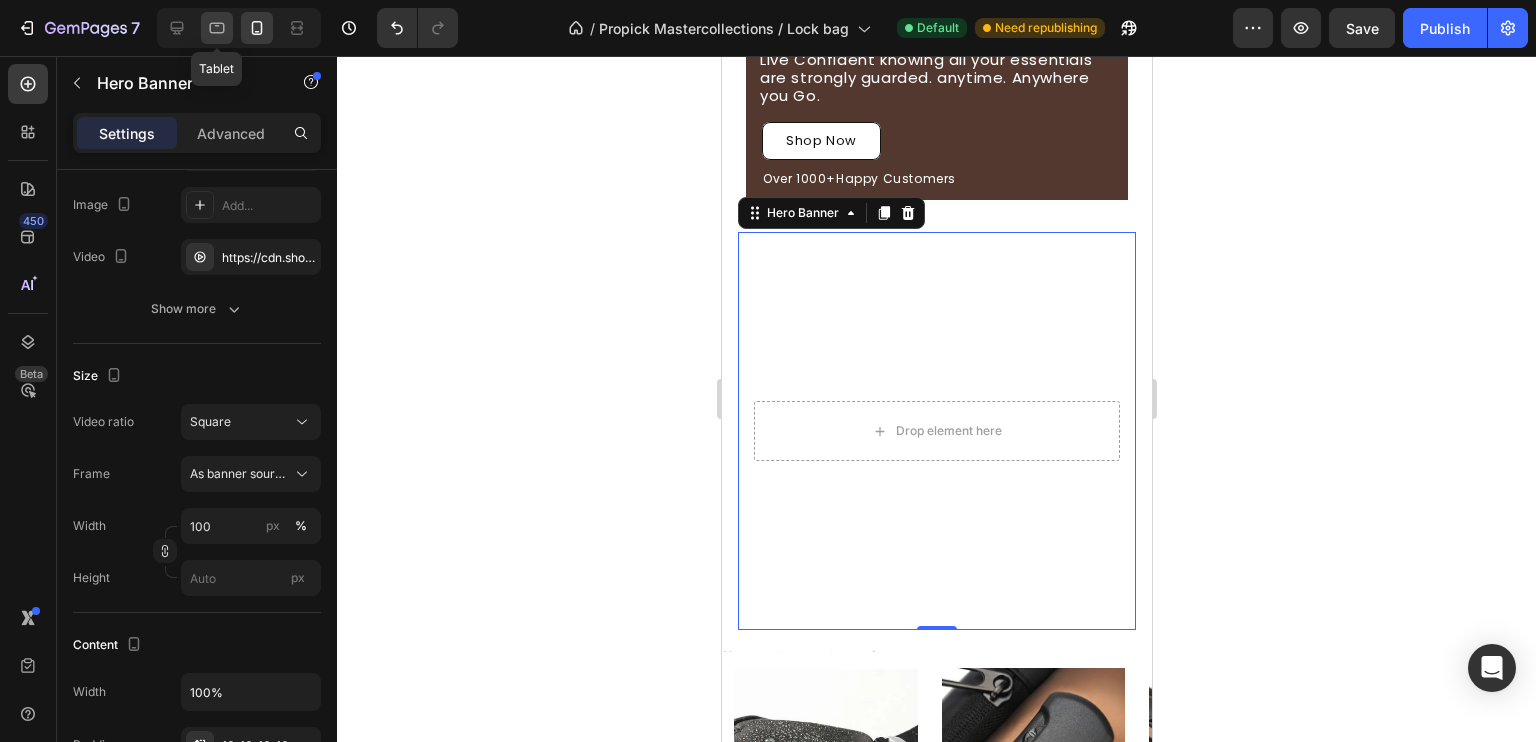 click 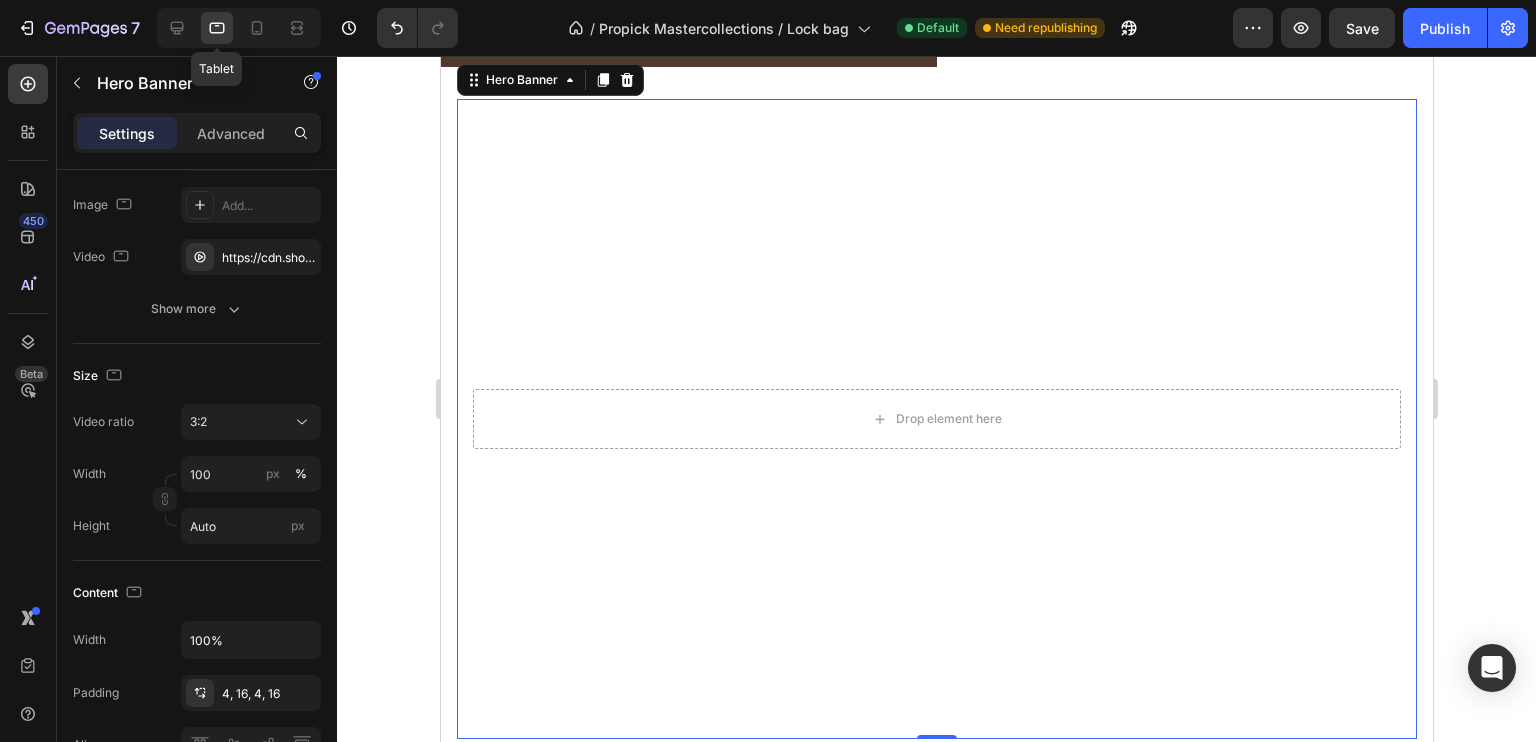 scroll, scrollTop: 491, scrollLeft: 0, axis: vertical 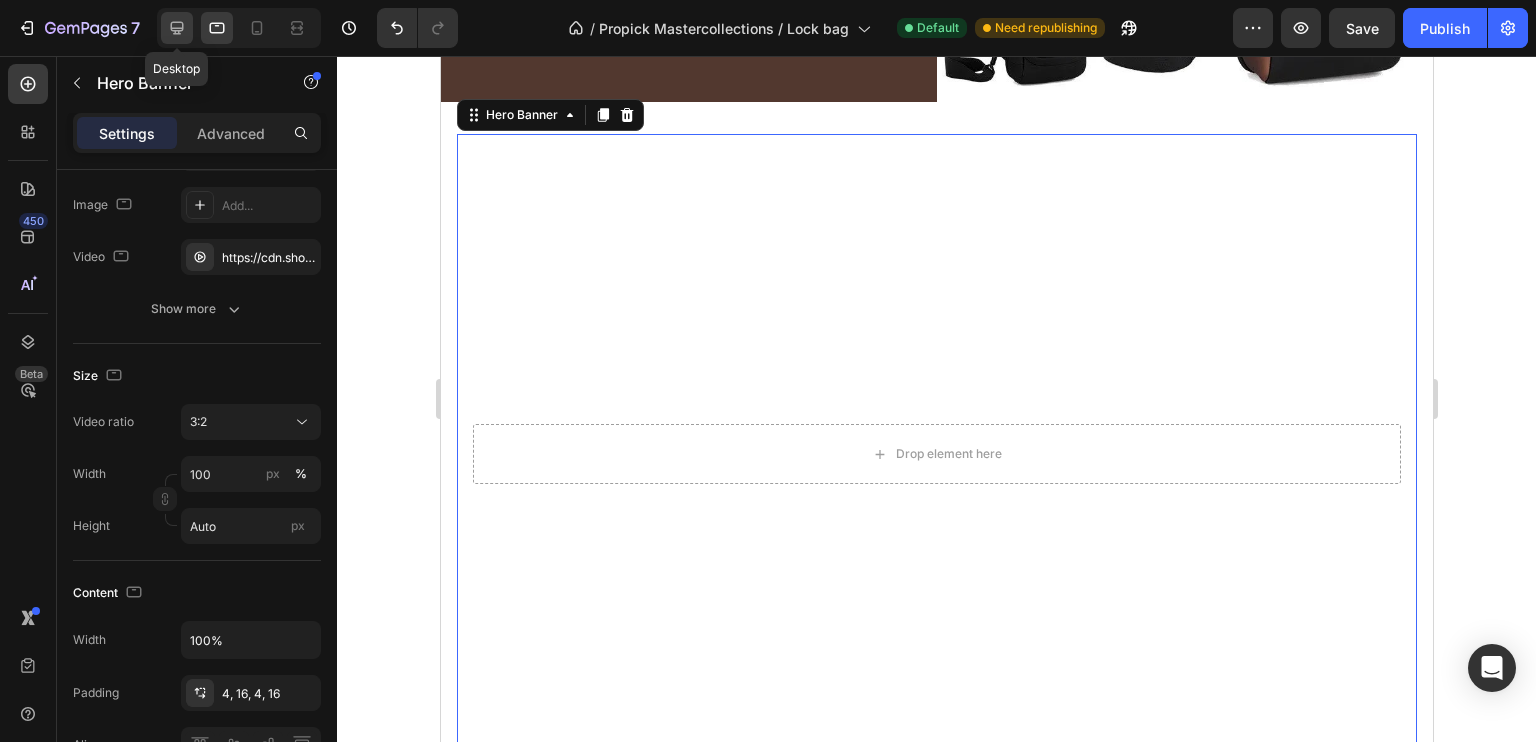 click 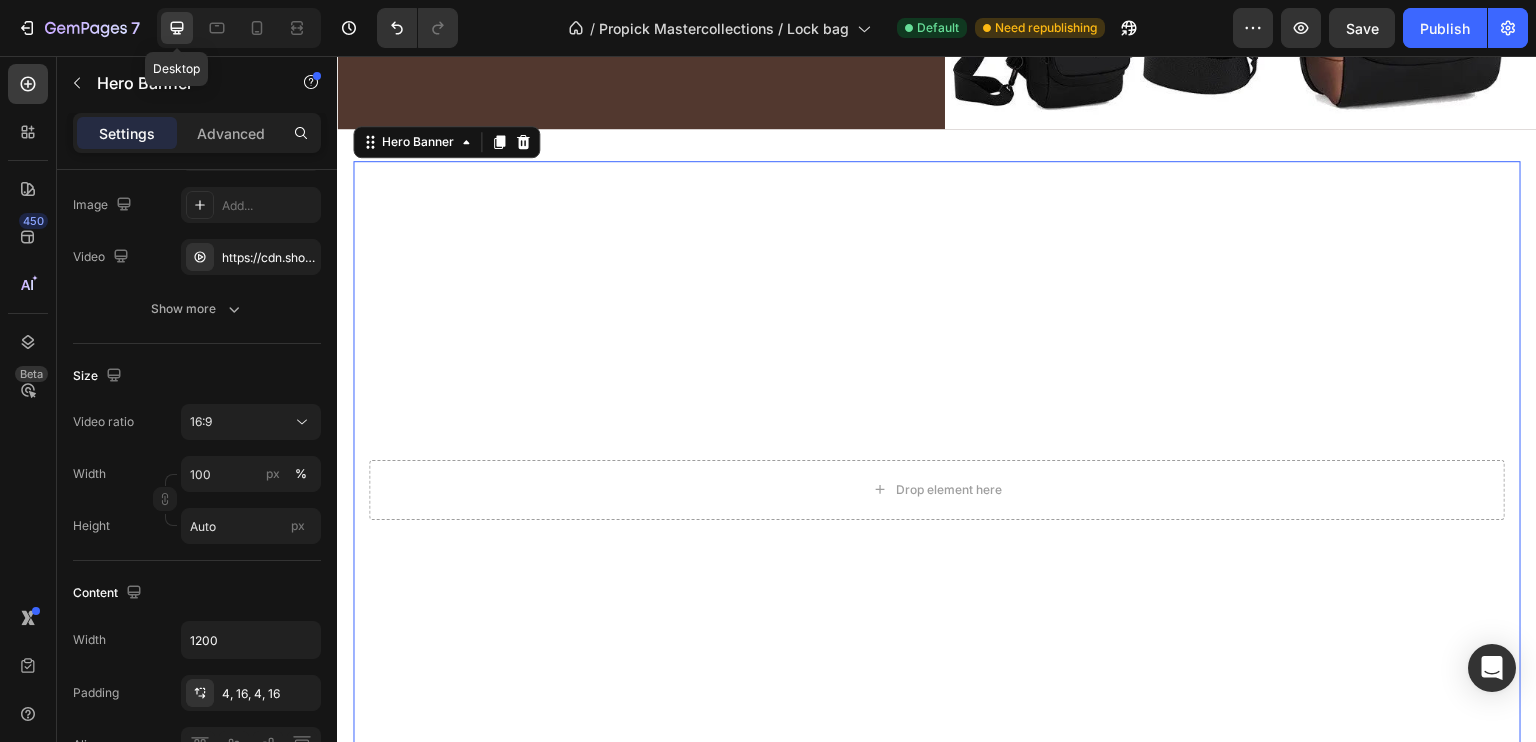 scroll, scrollTop: 587, scrollLeft: 0, axis: vertical 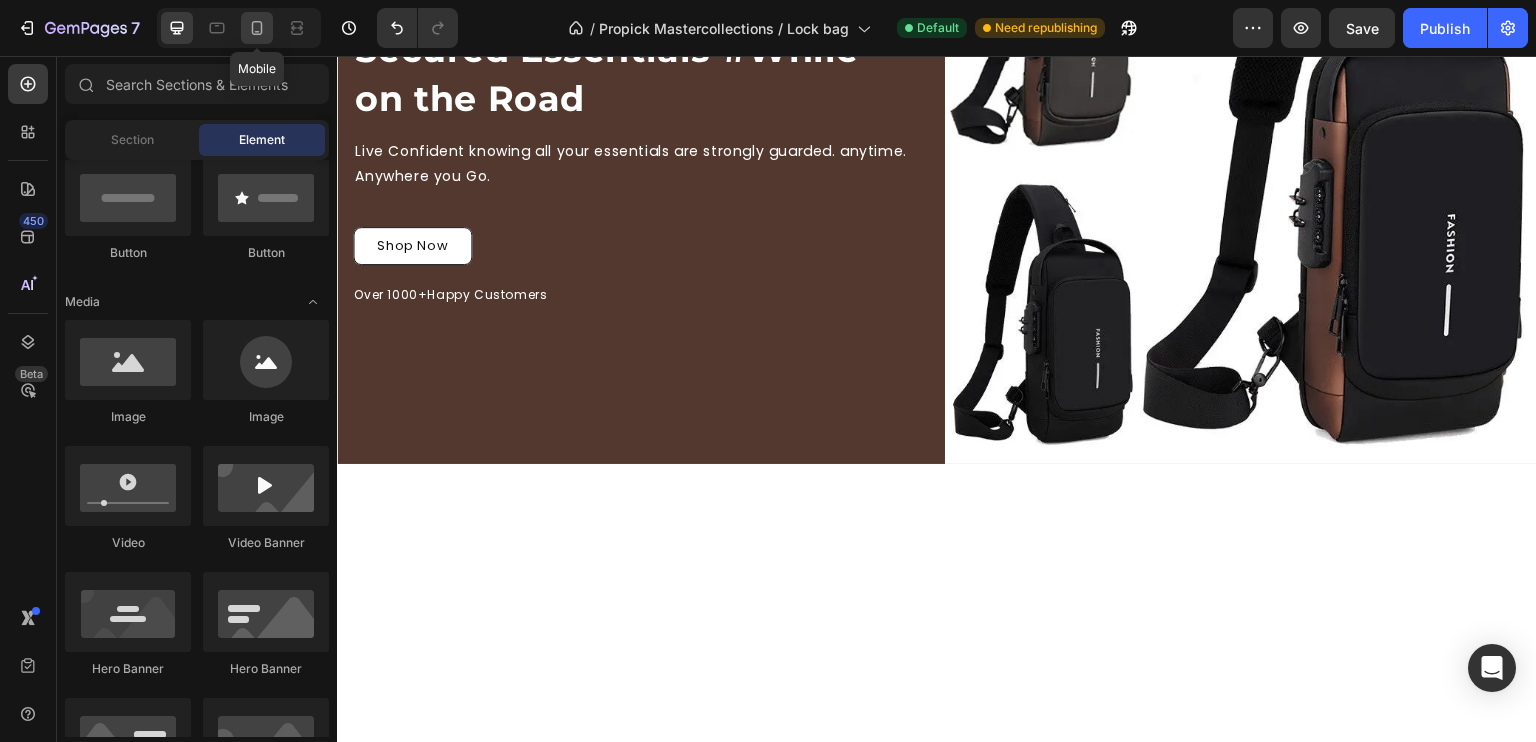 click 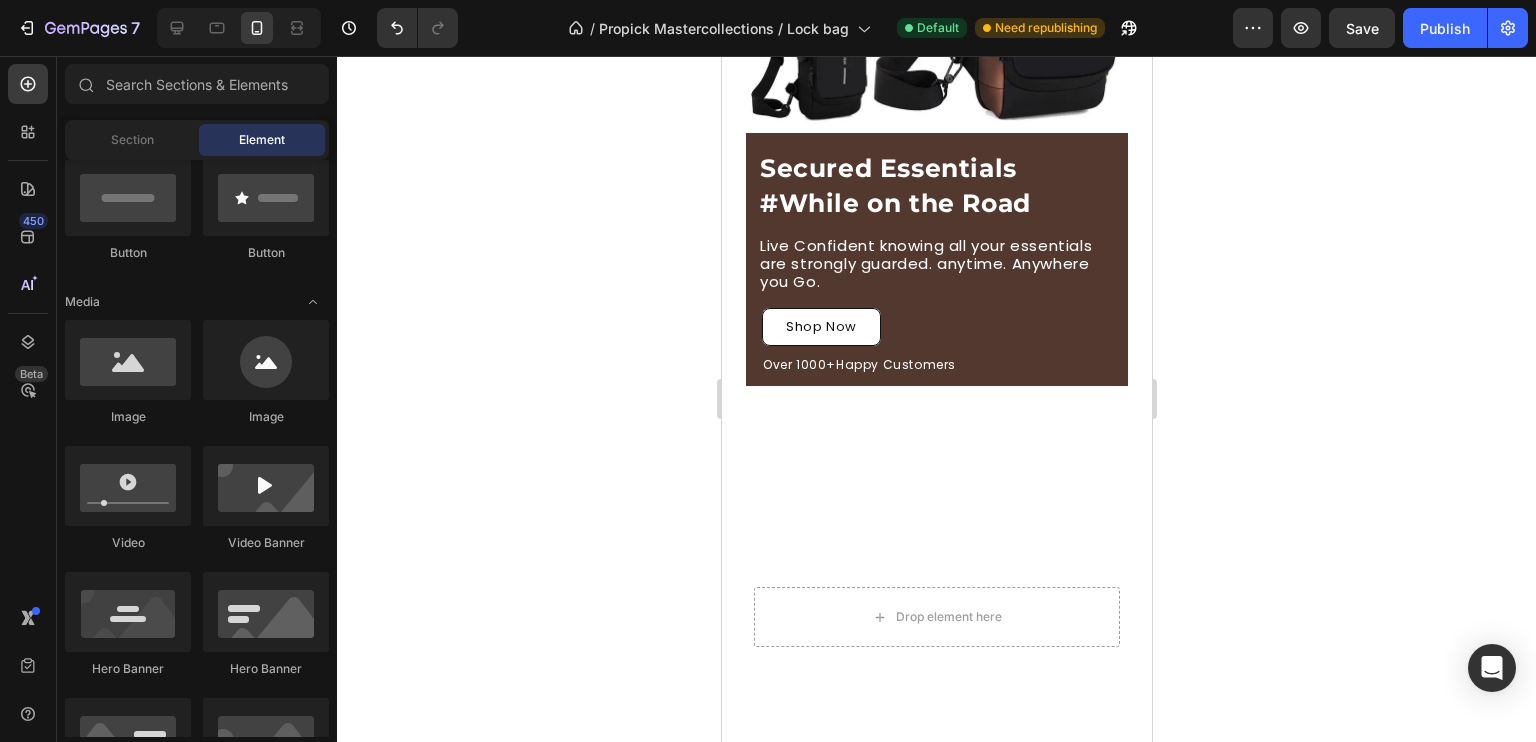 scroll, scrollTop: 563, scrollLeft: 0, axis: vertical 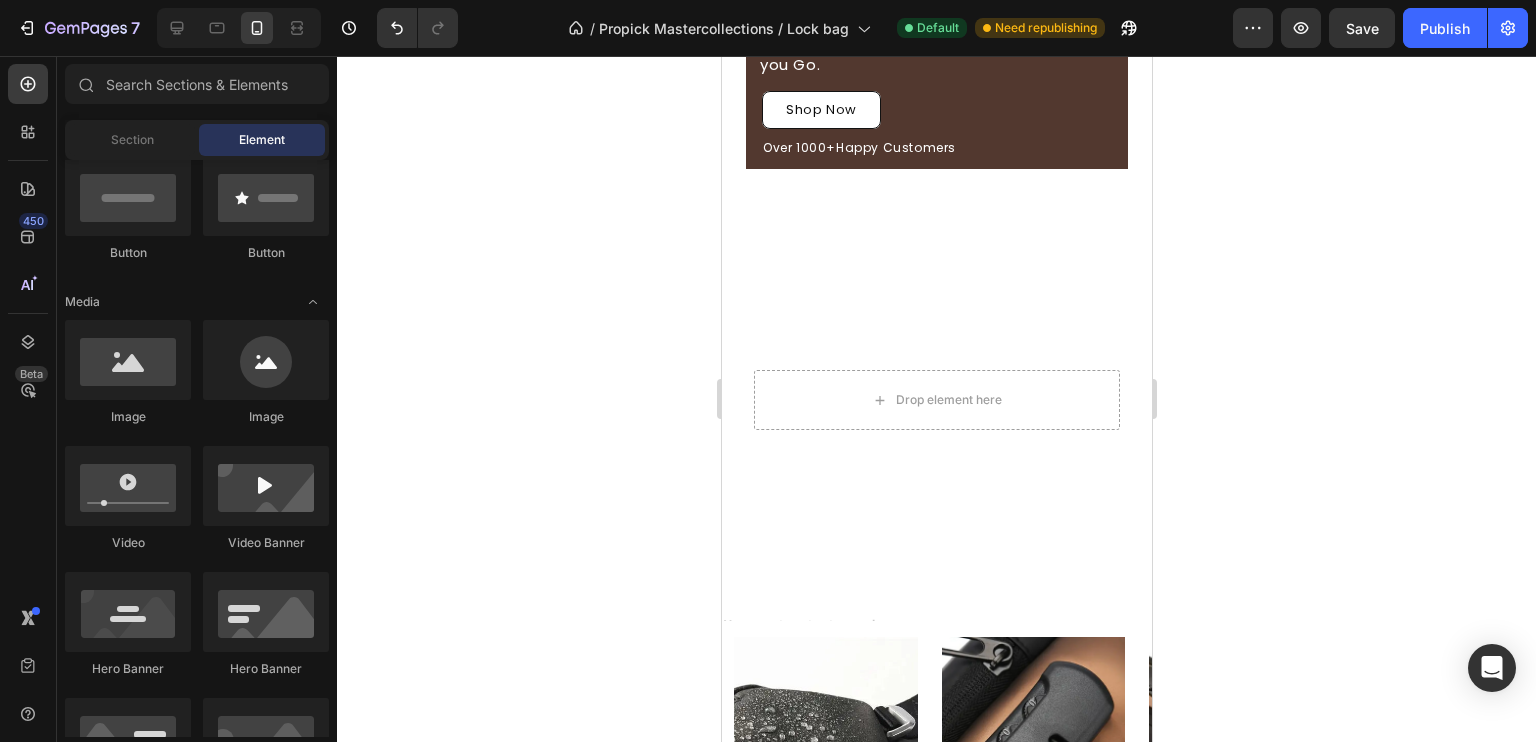 click 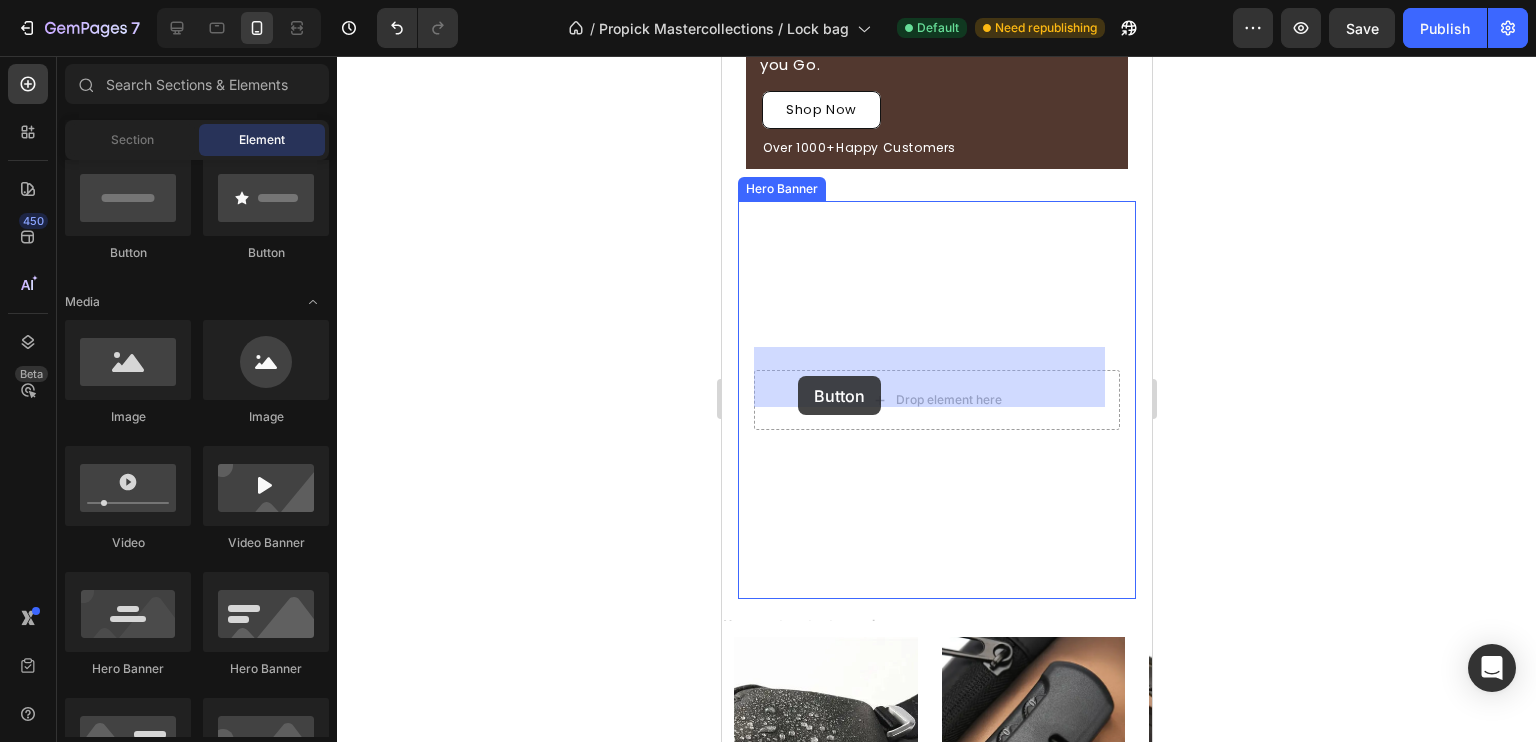 drag, startPoint x: 856, startPoint y: 270, endPoint x: 849, endPoint y: 370, distance: 100.2447 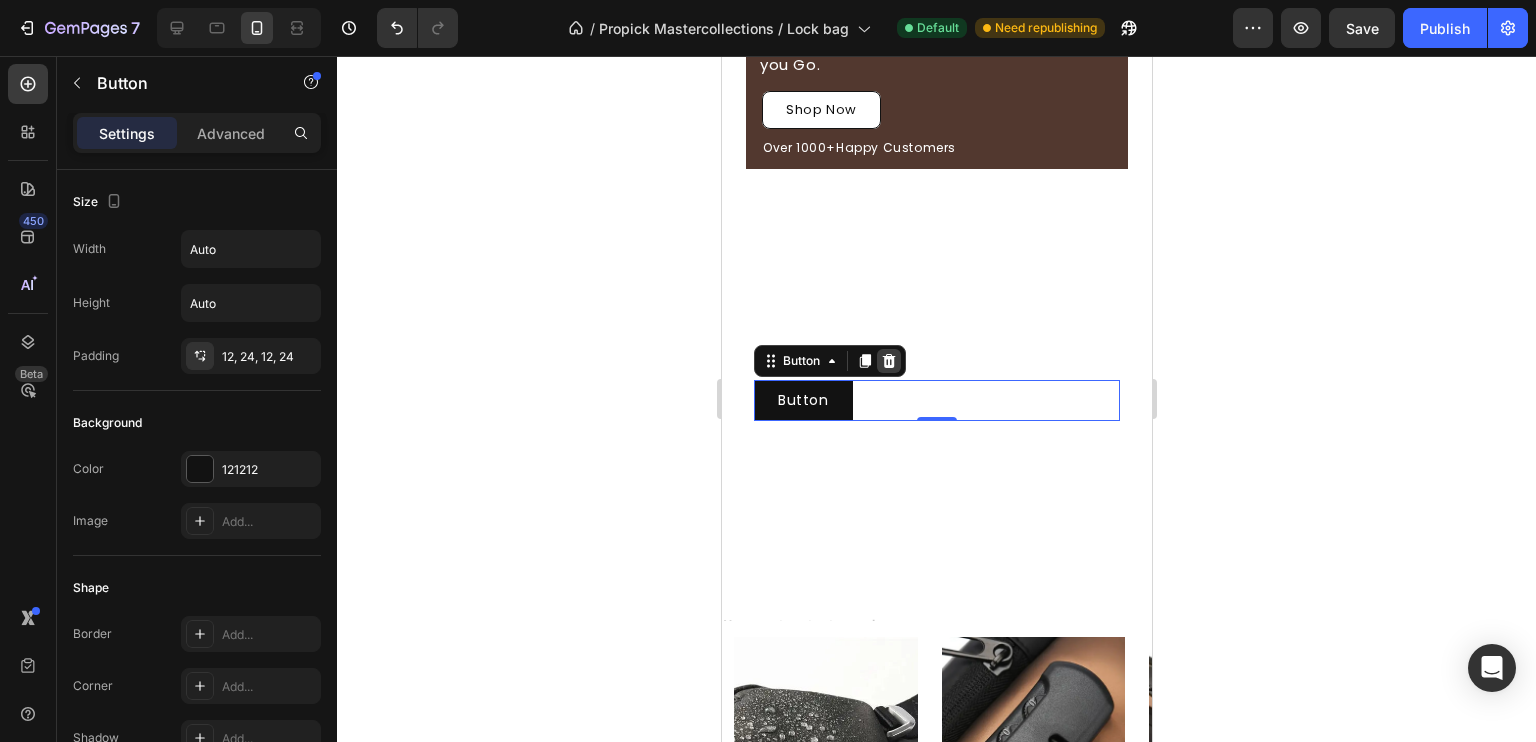 click 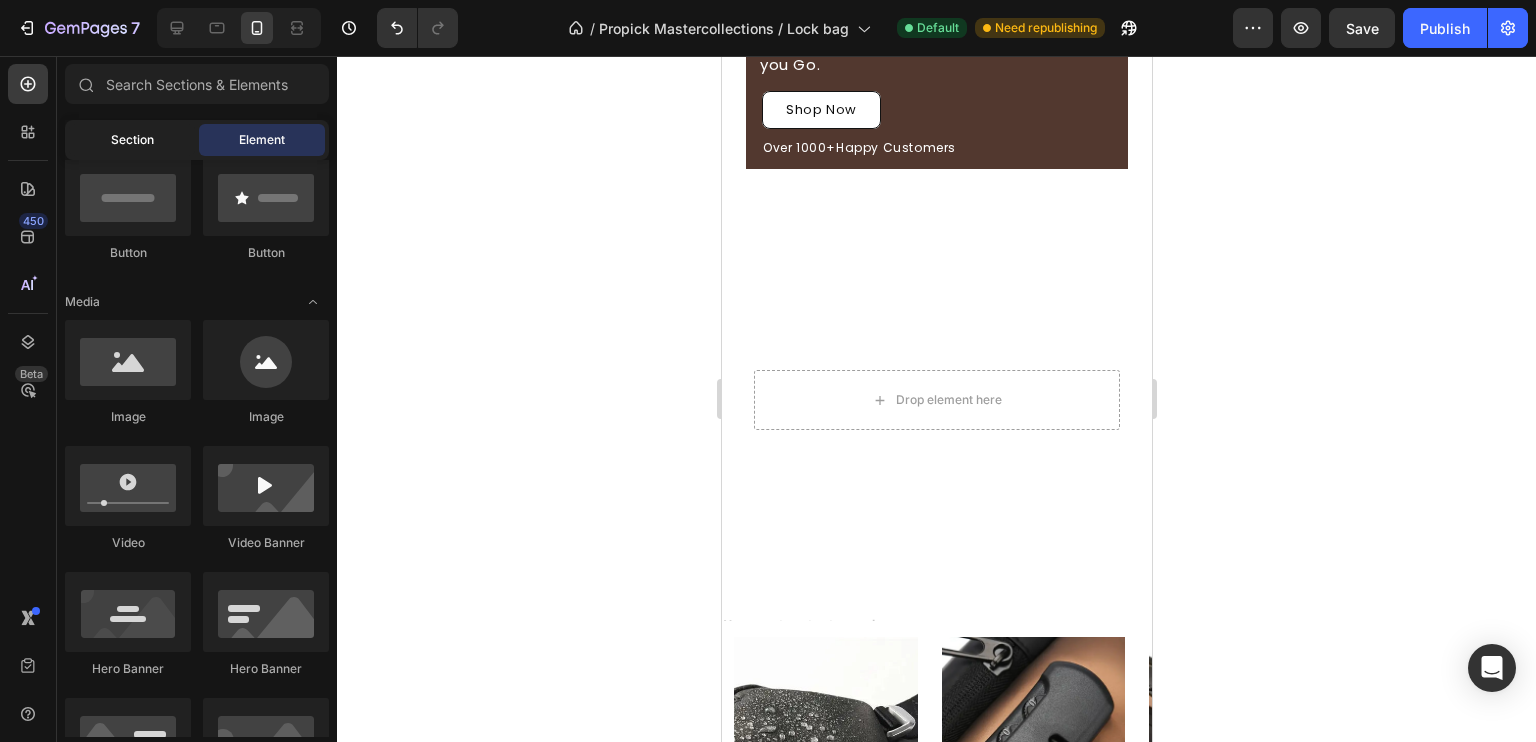 click on "Section" at bounding box center (132, 140) 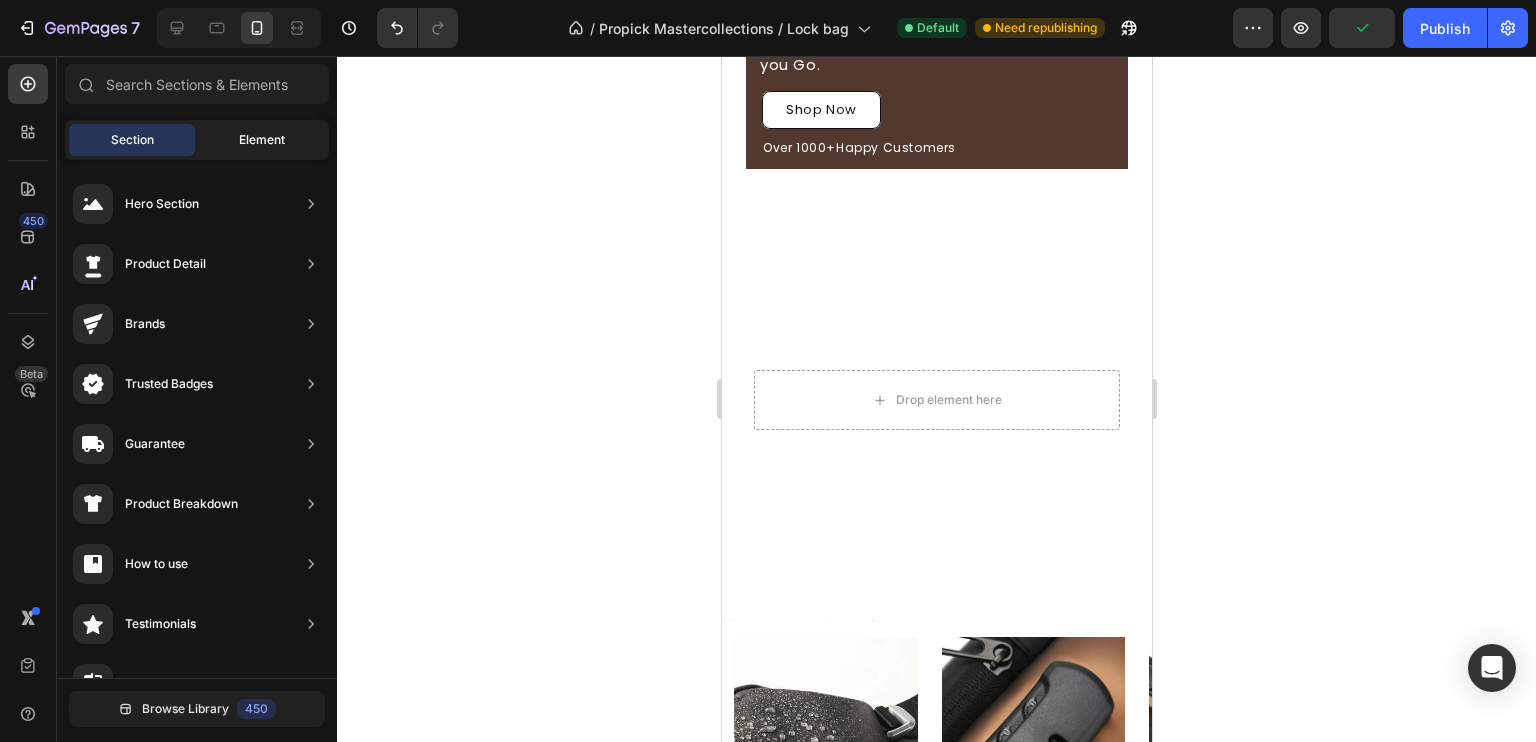 click on "Element" 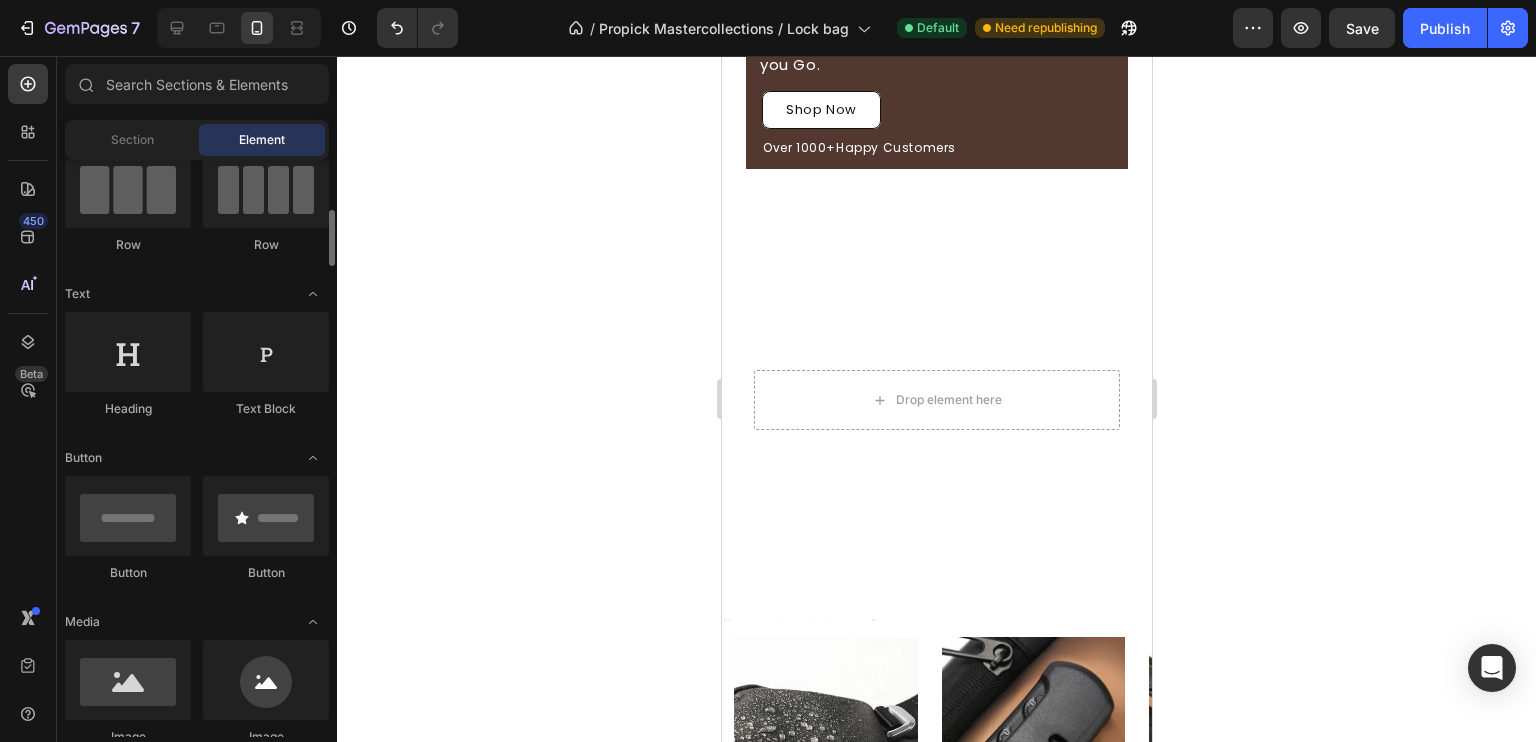 scroll, scrollTop: 212, scrollLeft: 0, axis: vertical 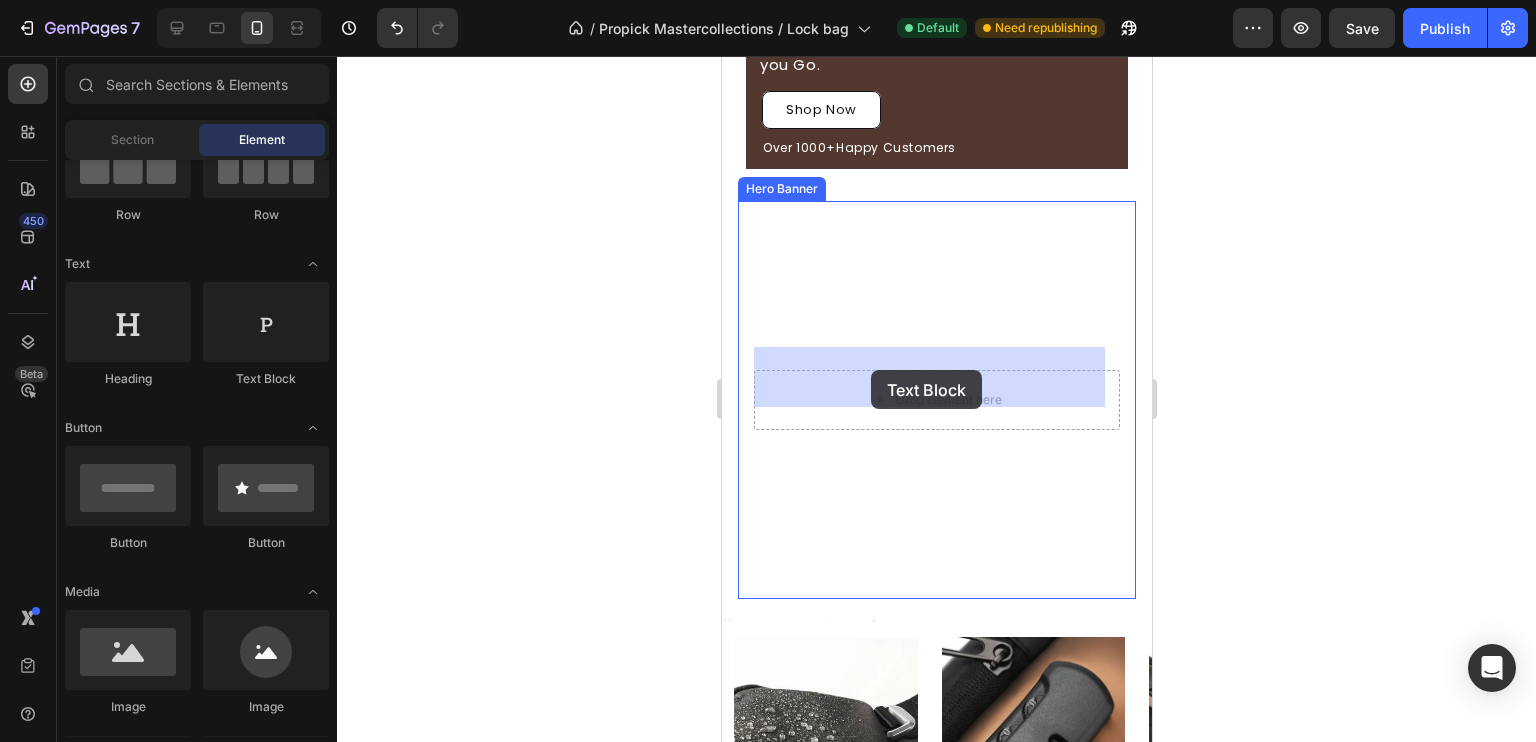 drag, startPoint x: 1013, startPoint y: 391, endPoint x: 870, endPoint y: 372, distance: 144.25671 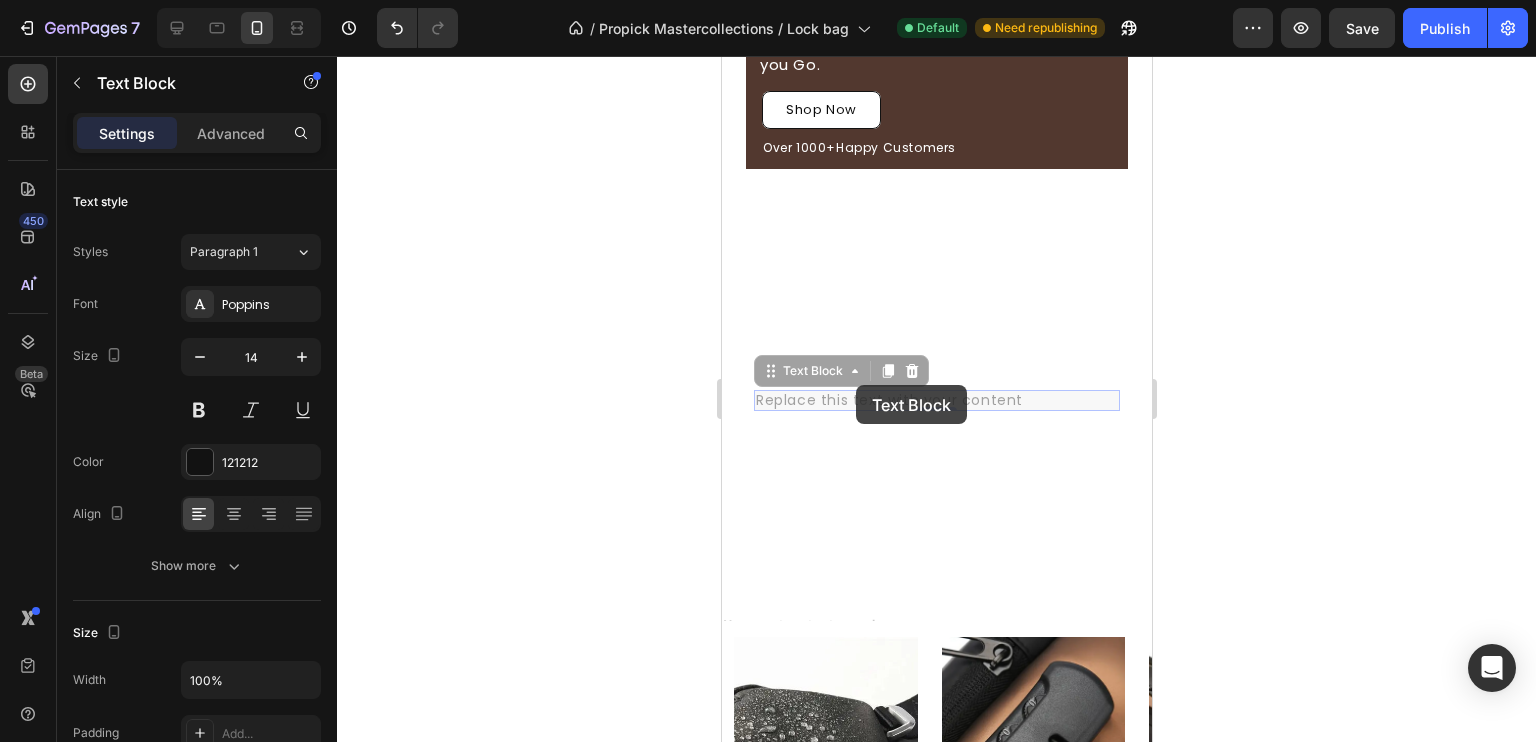 scroll, scrollTop: 552, scrollLeft: 0, axis: vertical 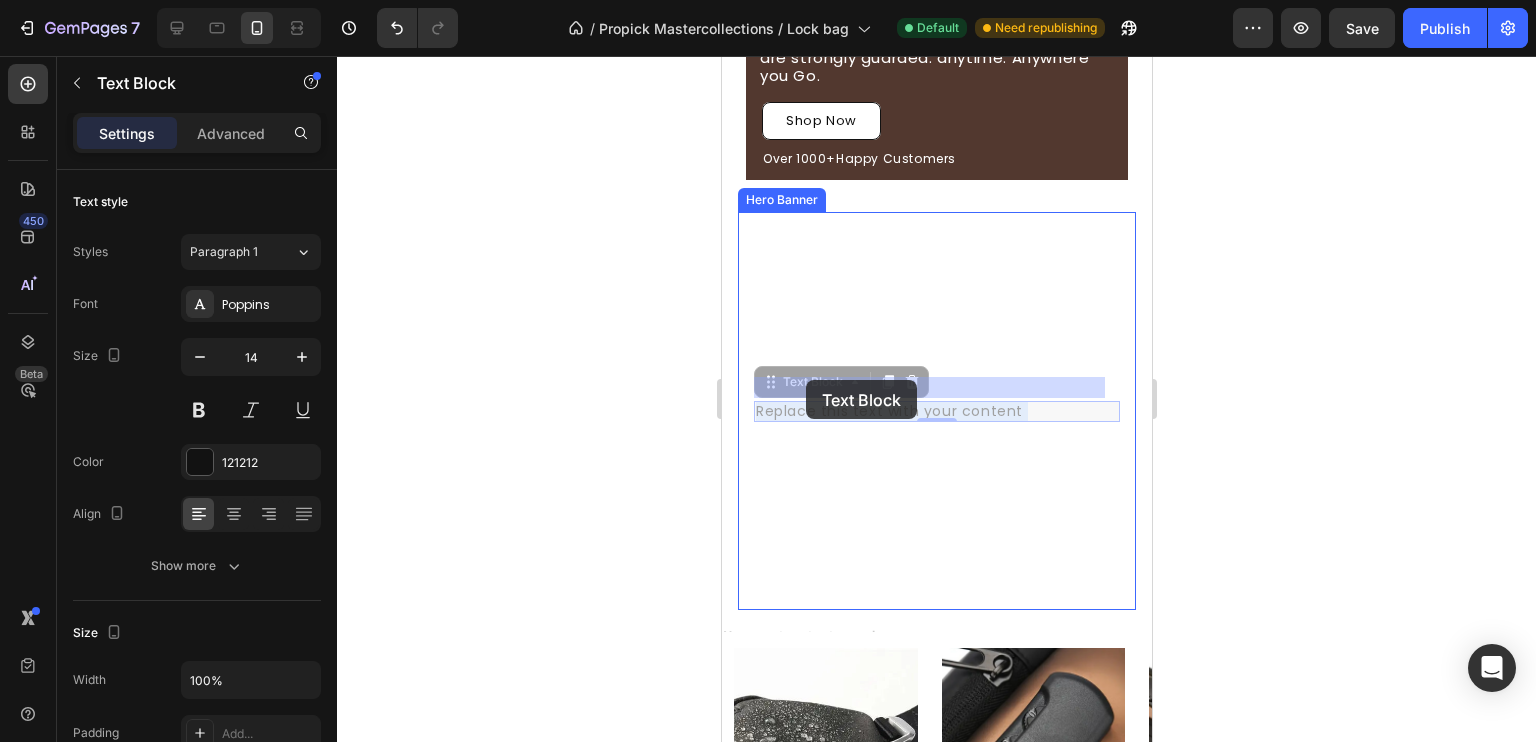 drag, startPoint x: 1007, startPoint y: 367, endPoint x: 816, endPoint y: 381, distance: 191.5124 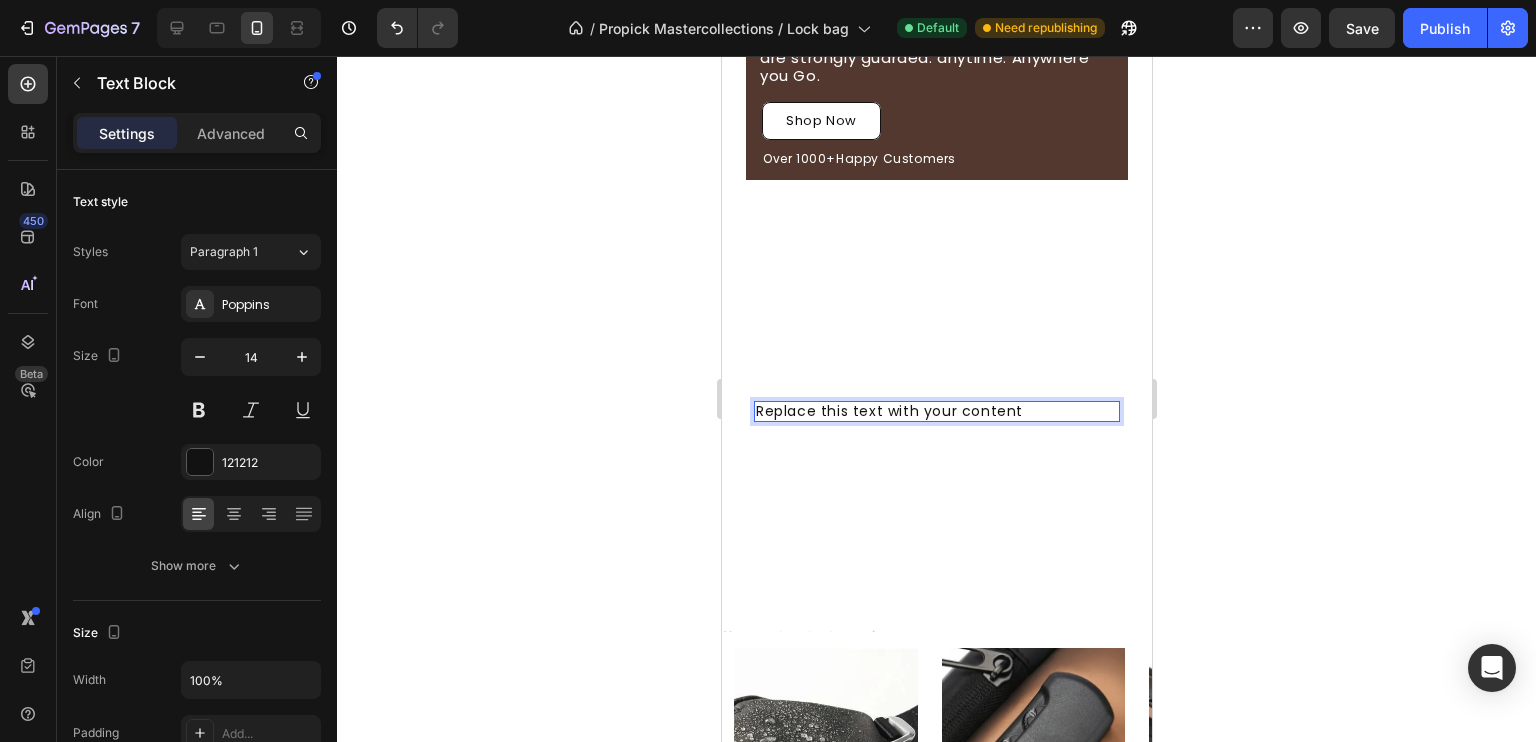 click on "Replace this text with your content" at bounding box center (936, 411) 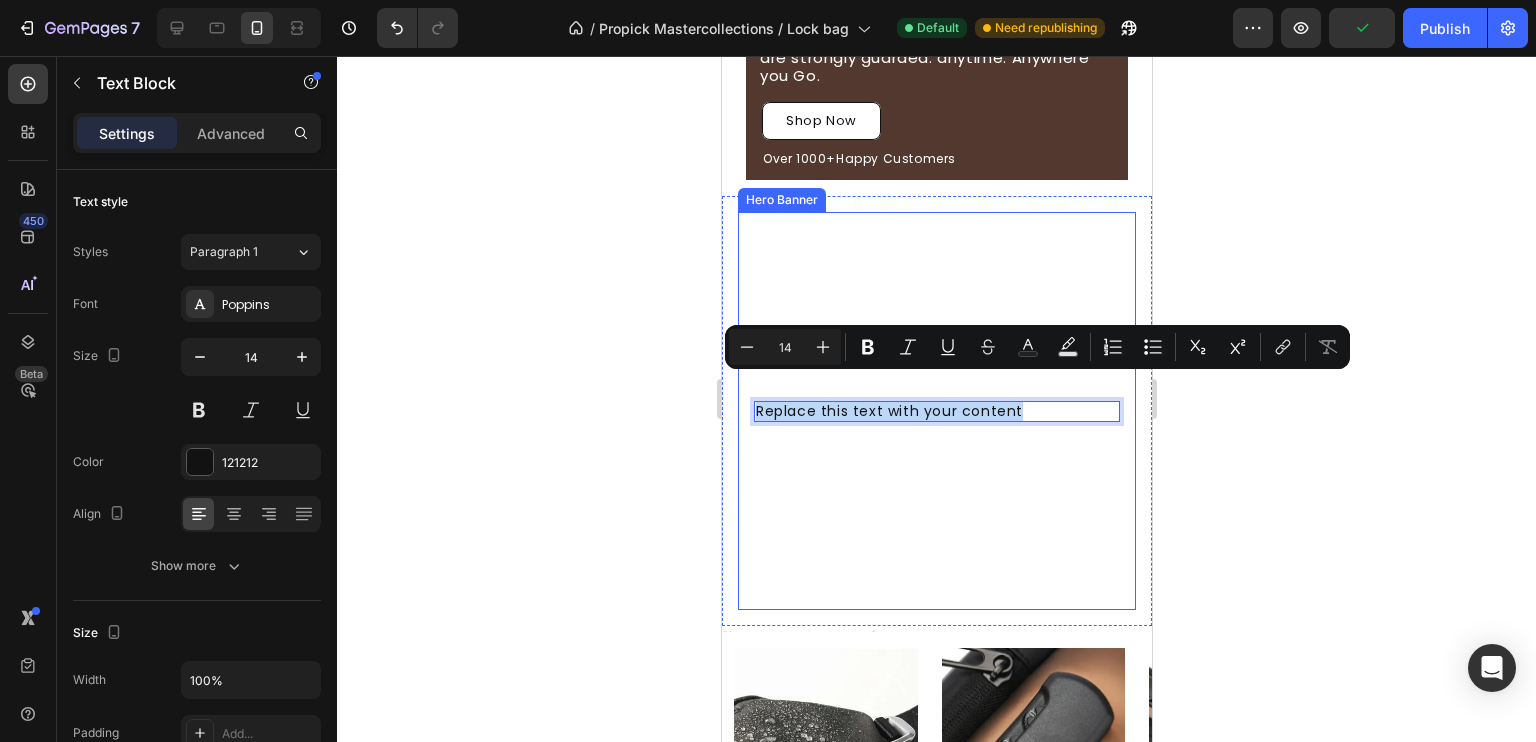 drag, startPoint x: 1016, startPoint y: 384, endPoint x: 757, endPoint y: 401, distance: 259.5573 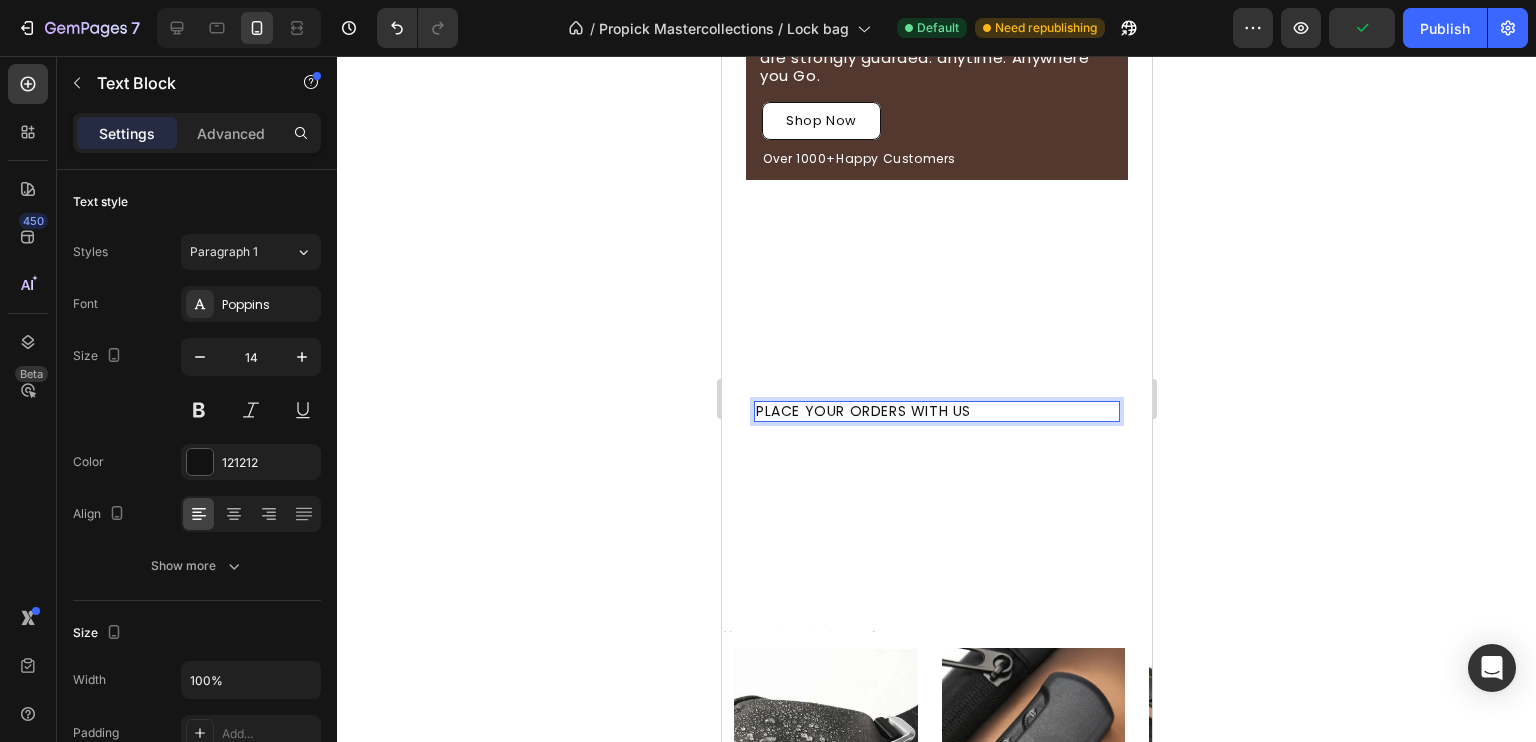 click on "PLACE YOUR ORDERS WITH US" at bounding box center (936, 411) 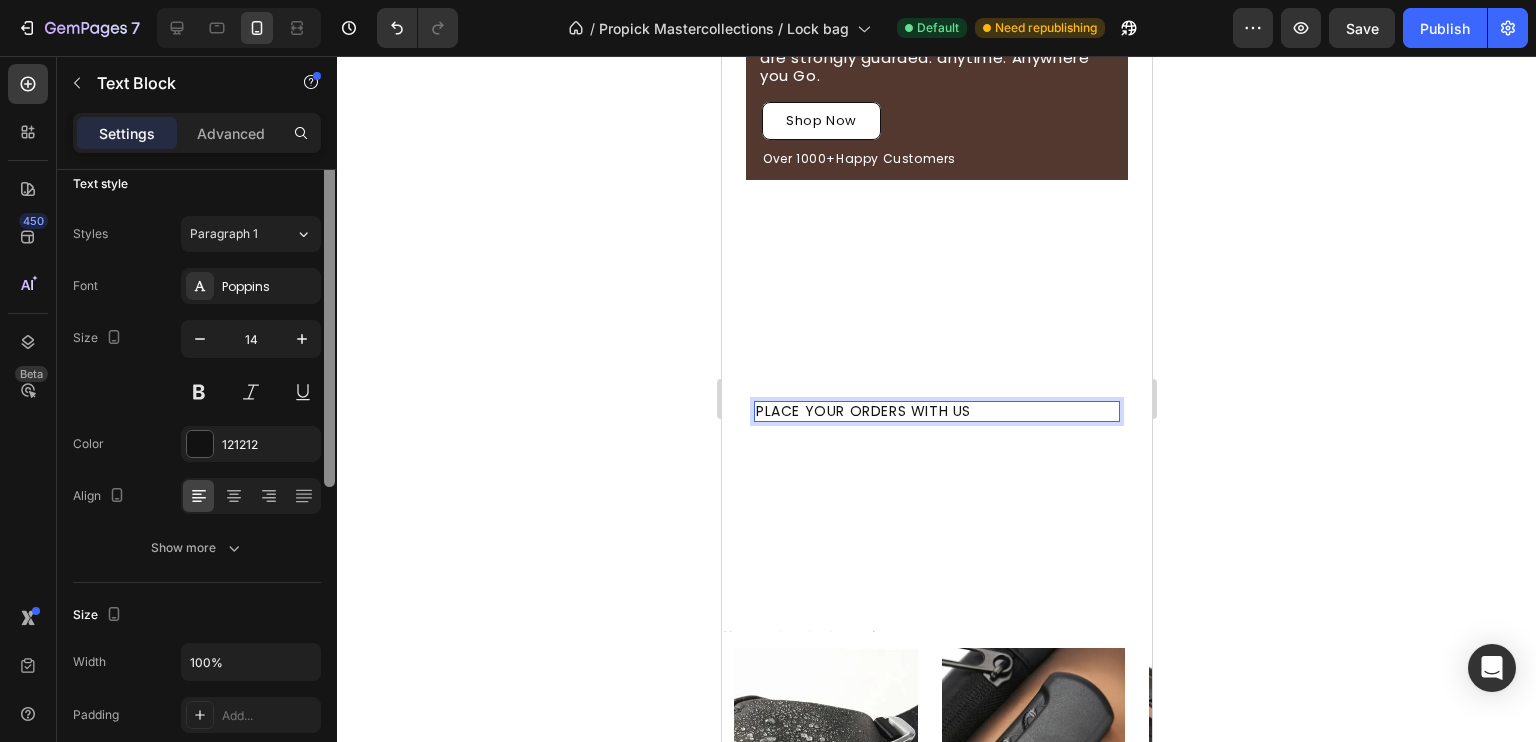 scroll, scrollTop: 0, scrollLeft: 0, axis: both 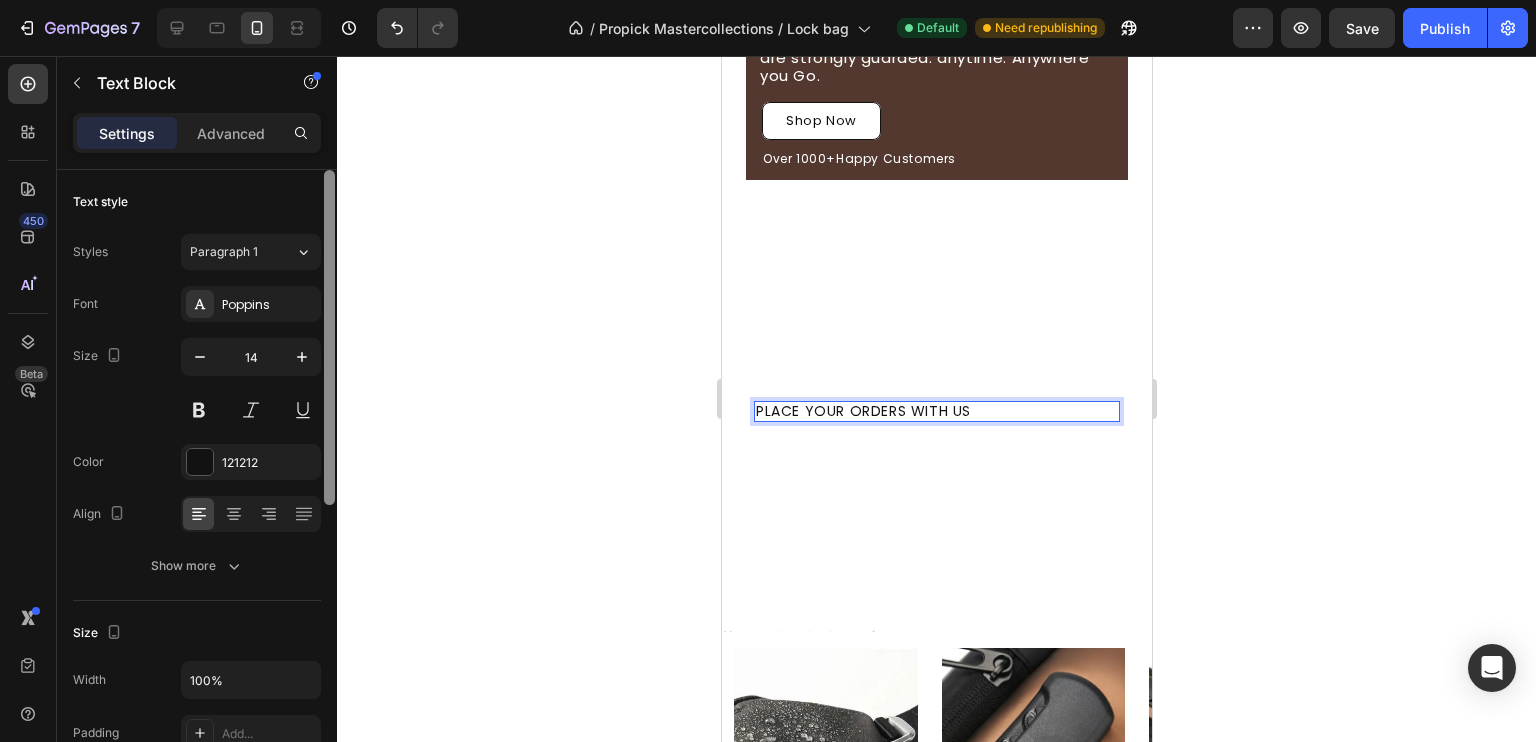 drag, startPoint x: 328, startPoint y: 336, endPoint x: 332, endPoint y: 282, distance: 54.147945 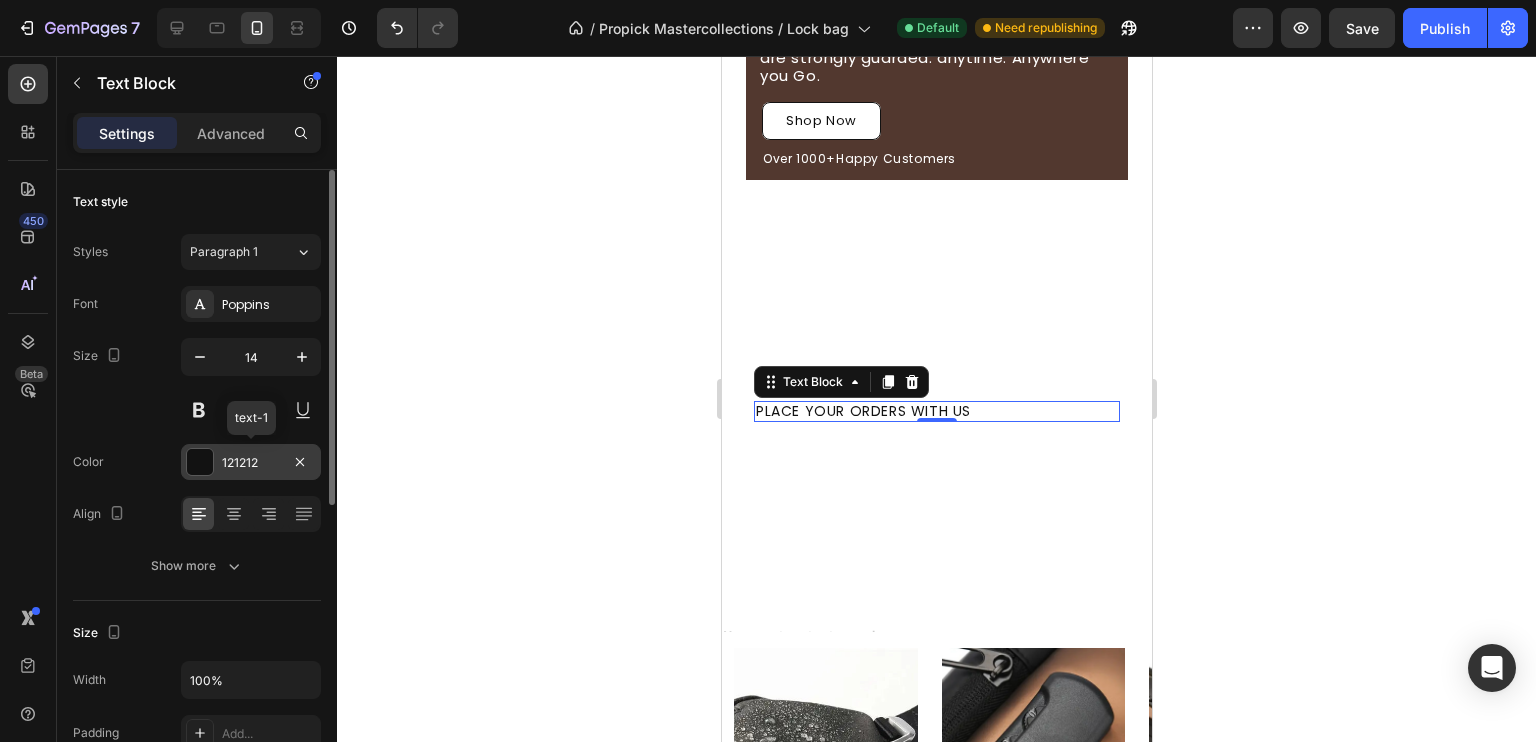 click at bounding box center (200, 462) 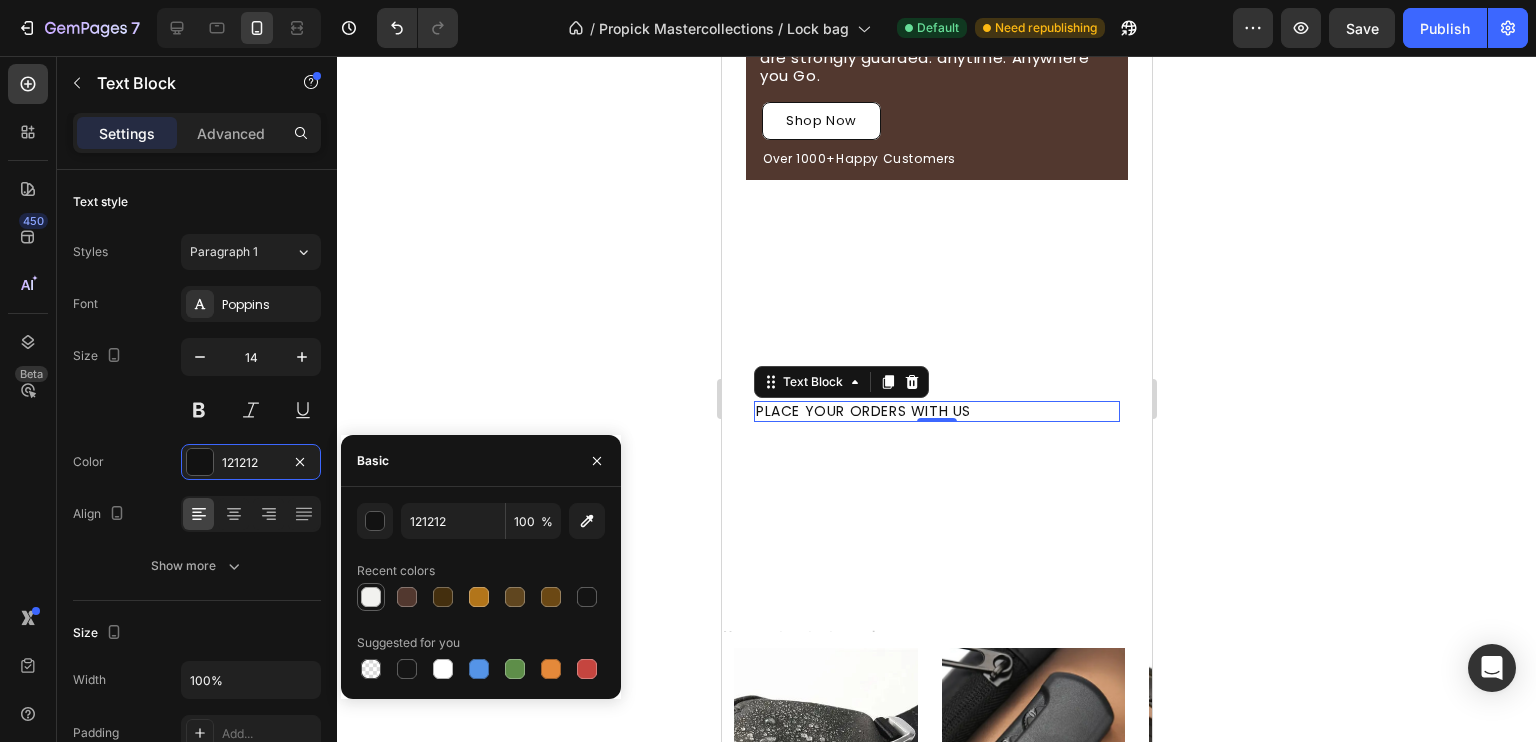 click at bounding box center [371, 597] 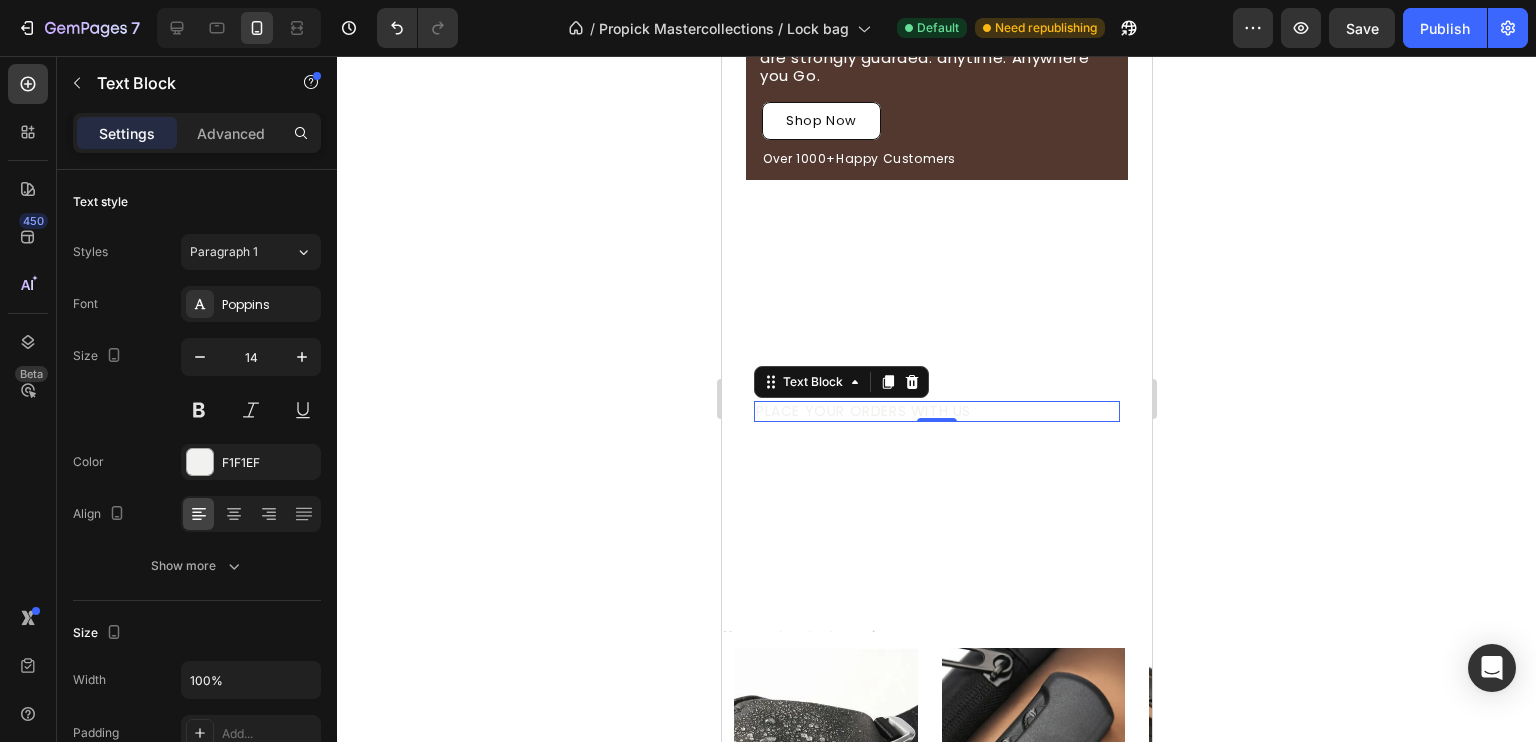 click 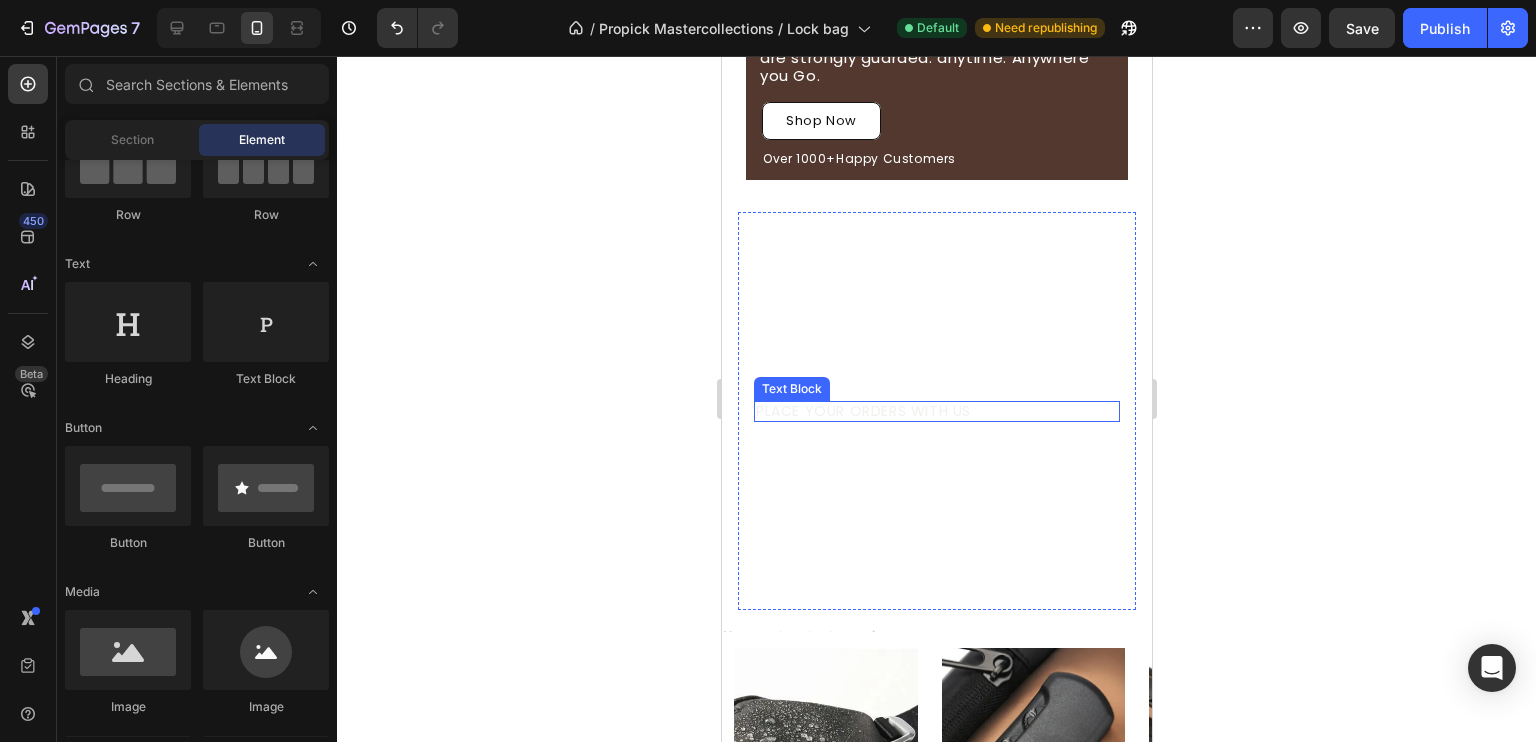 click on "PLACE YOUR ORDERS WITH US" at bounding box center (936, 411) 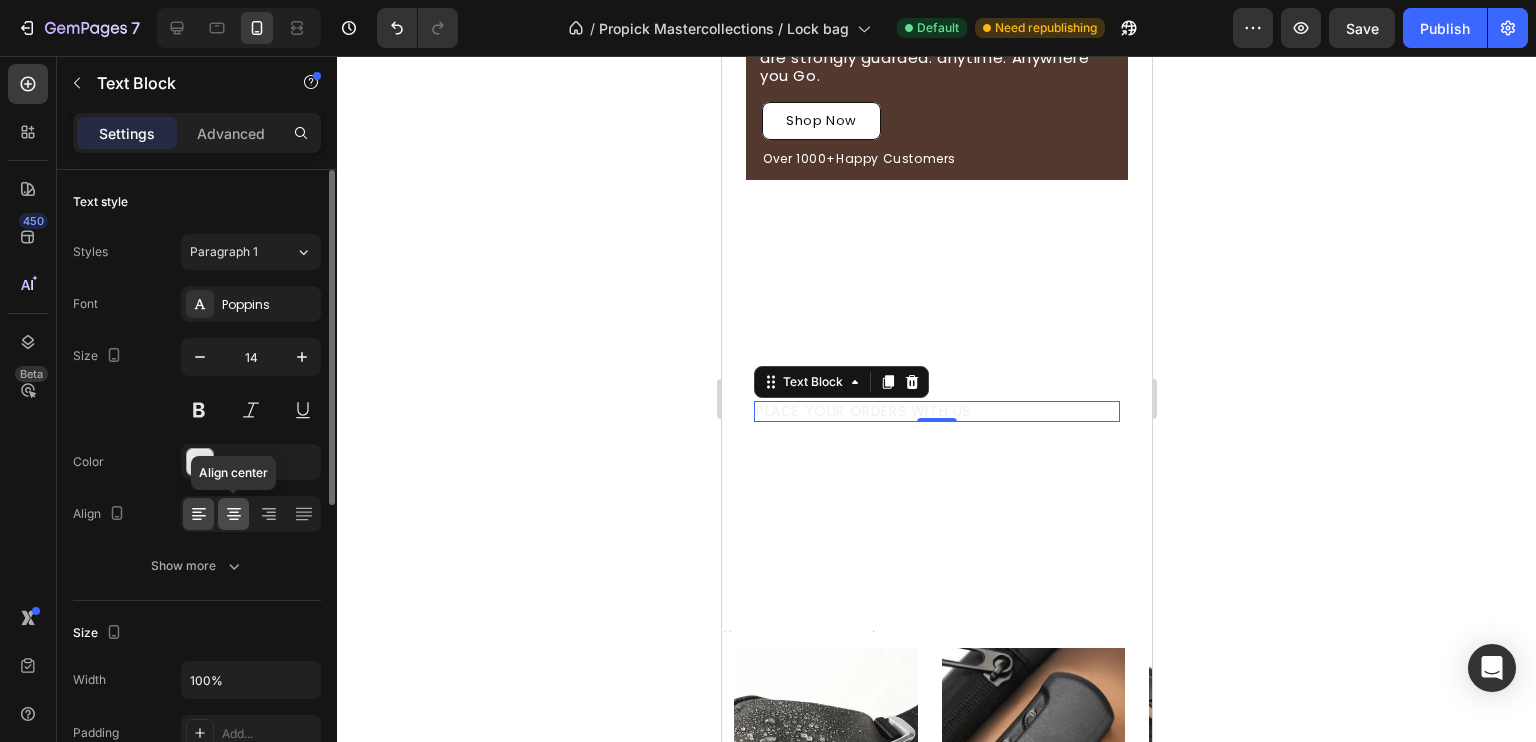 click 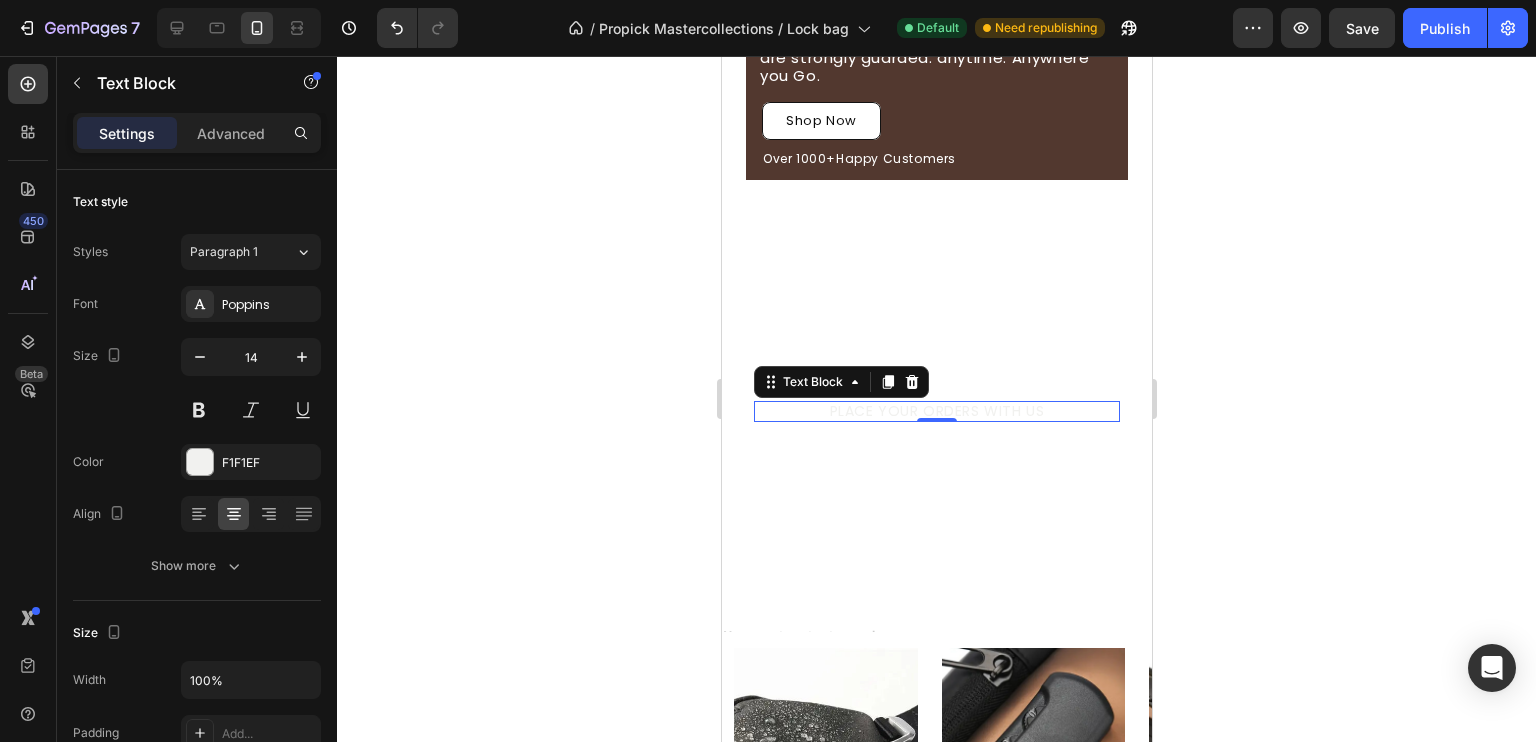 click 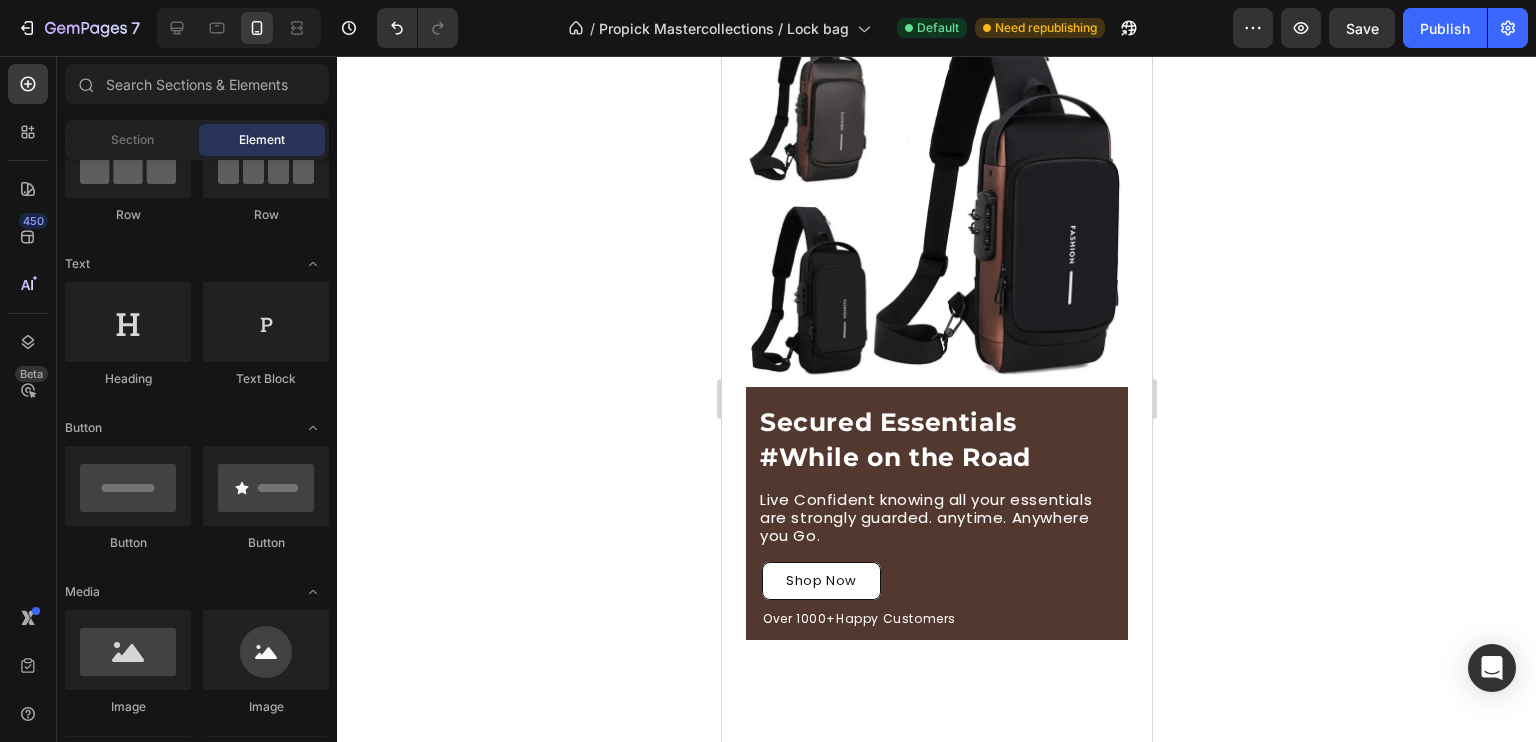scroll, scrollTop: 0, scrollLeft: 0, axis: both 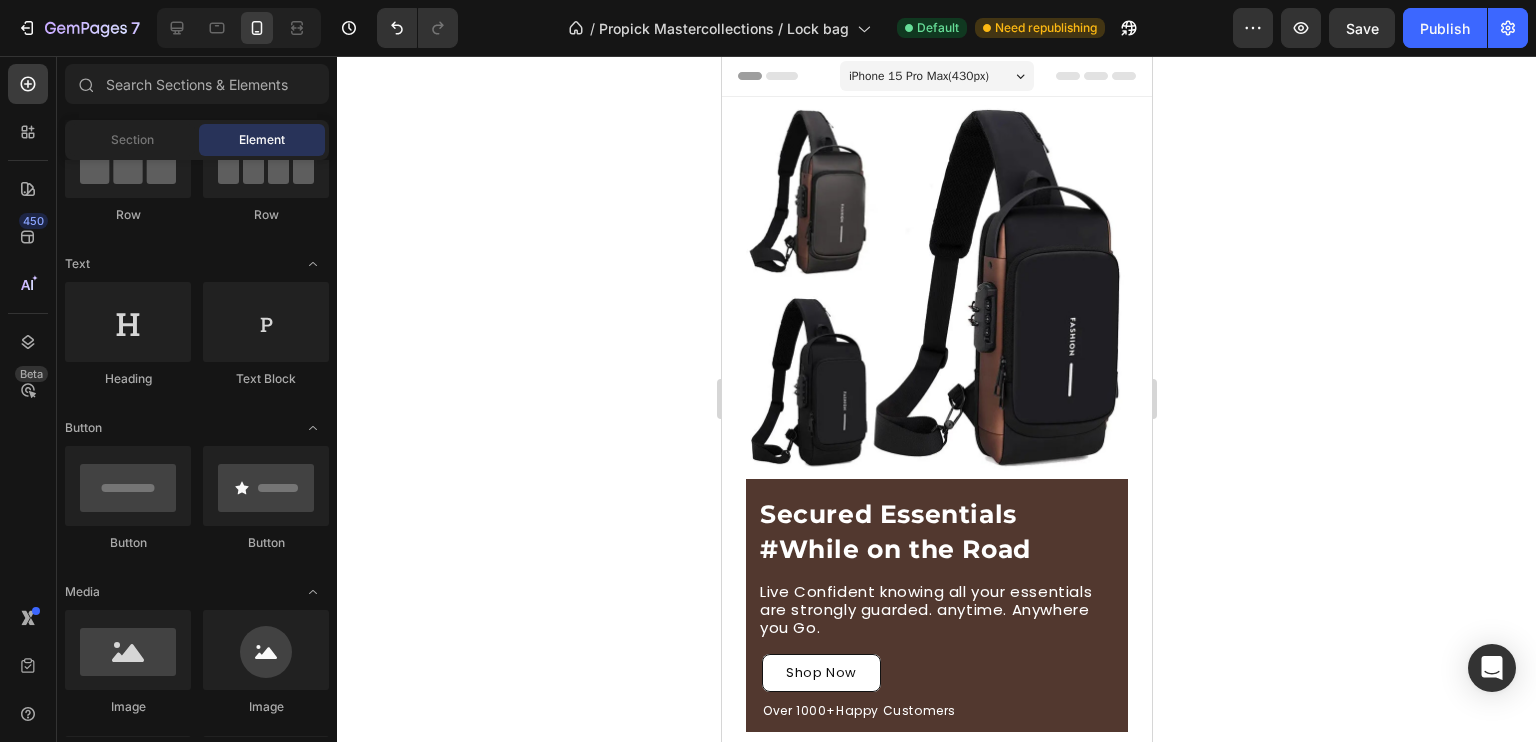 click 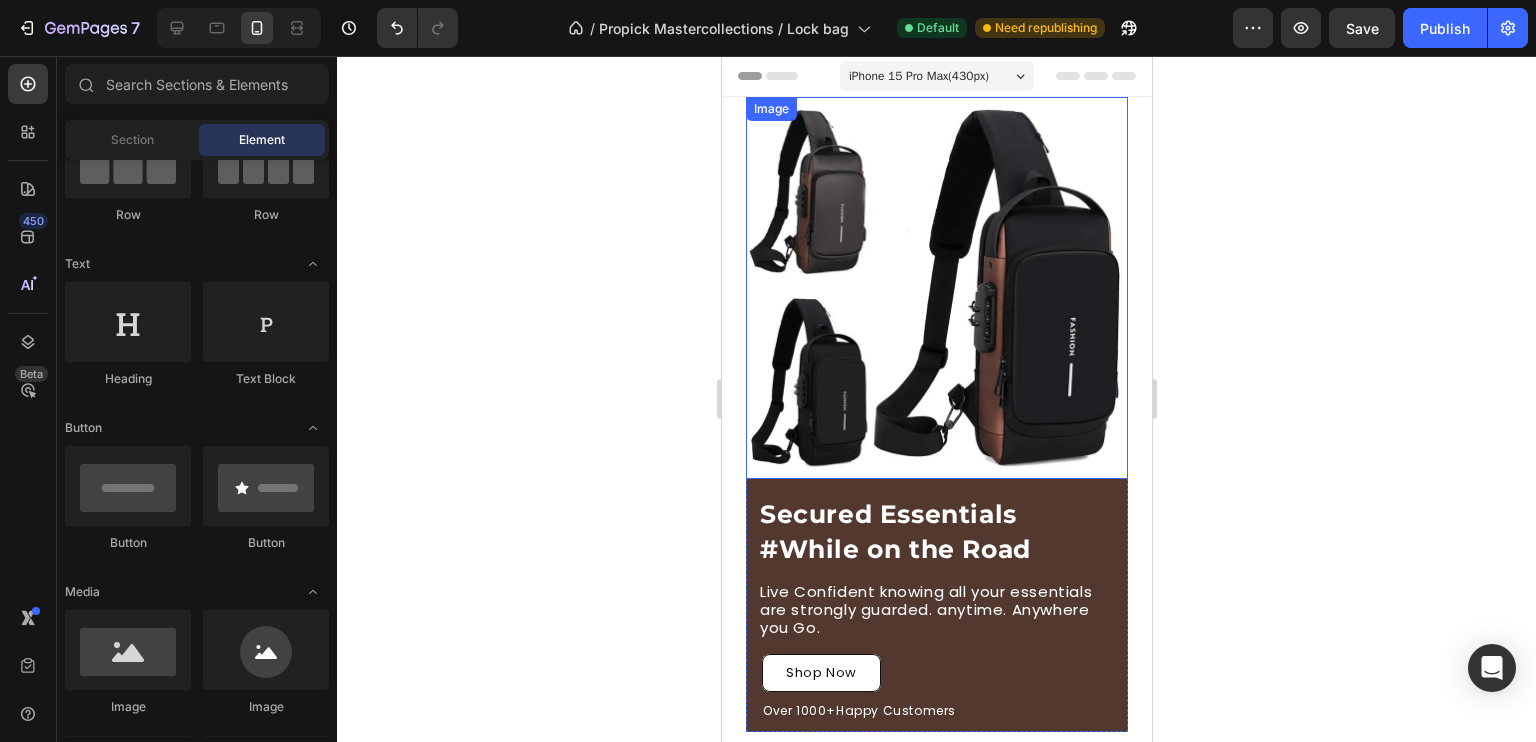 click at bounding box center [936, 288] 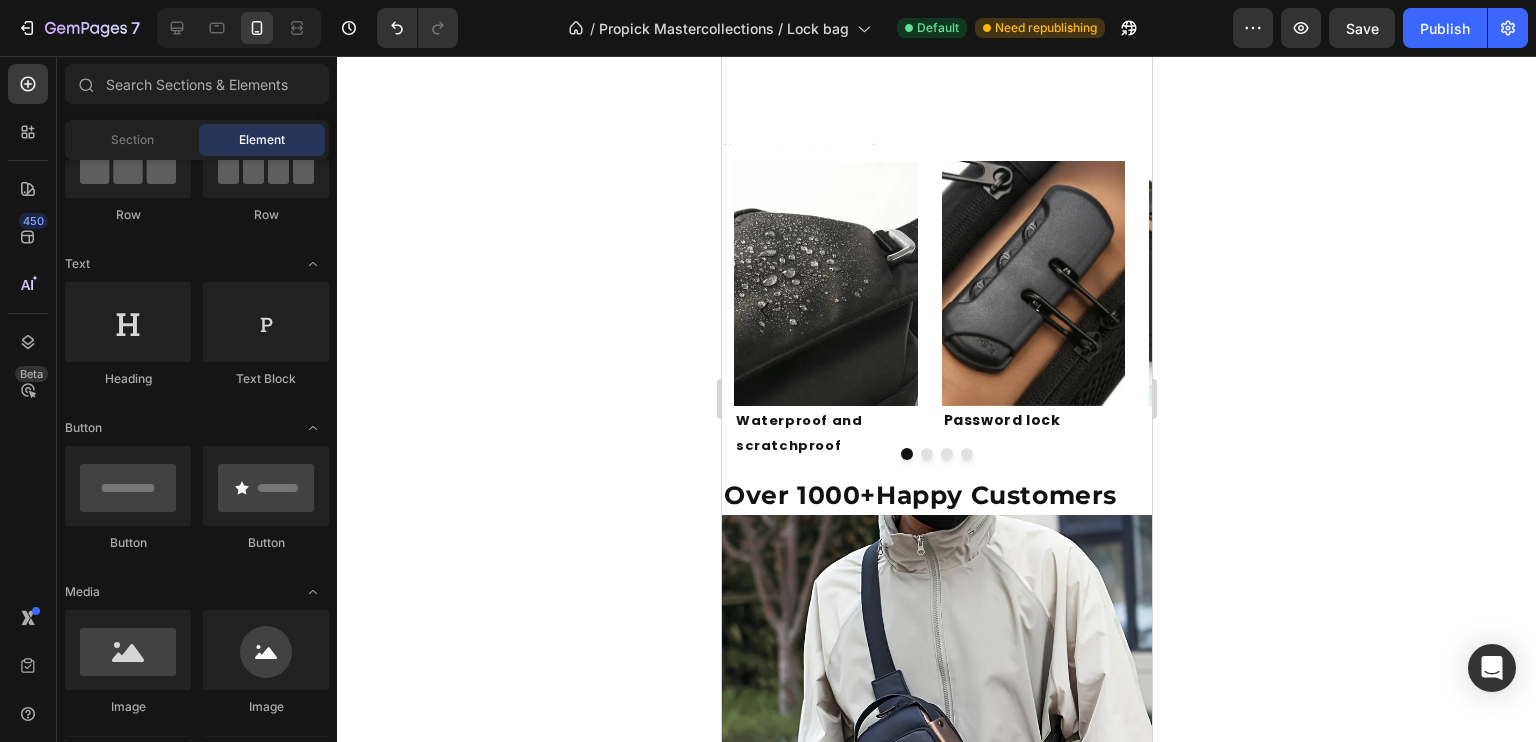 scroll, scrollTop: 1027, scrollLeft: 0, axis: vertical 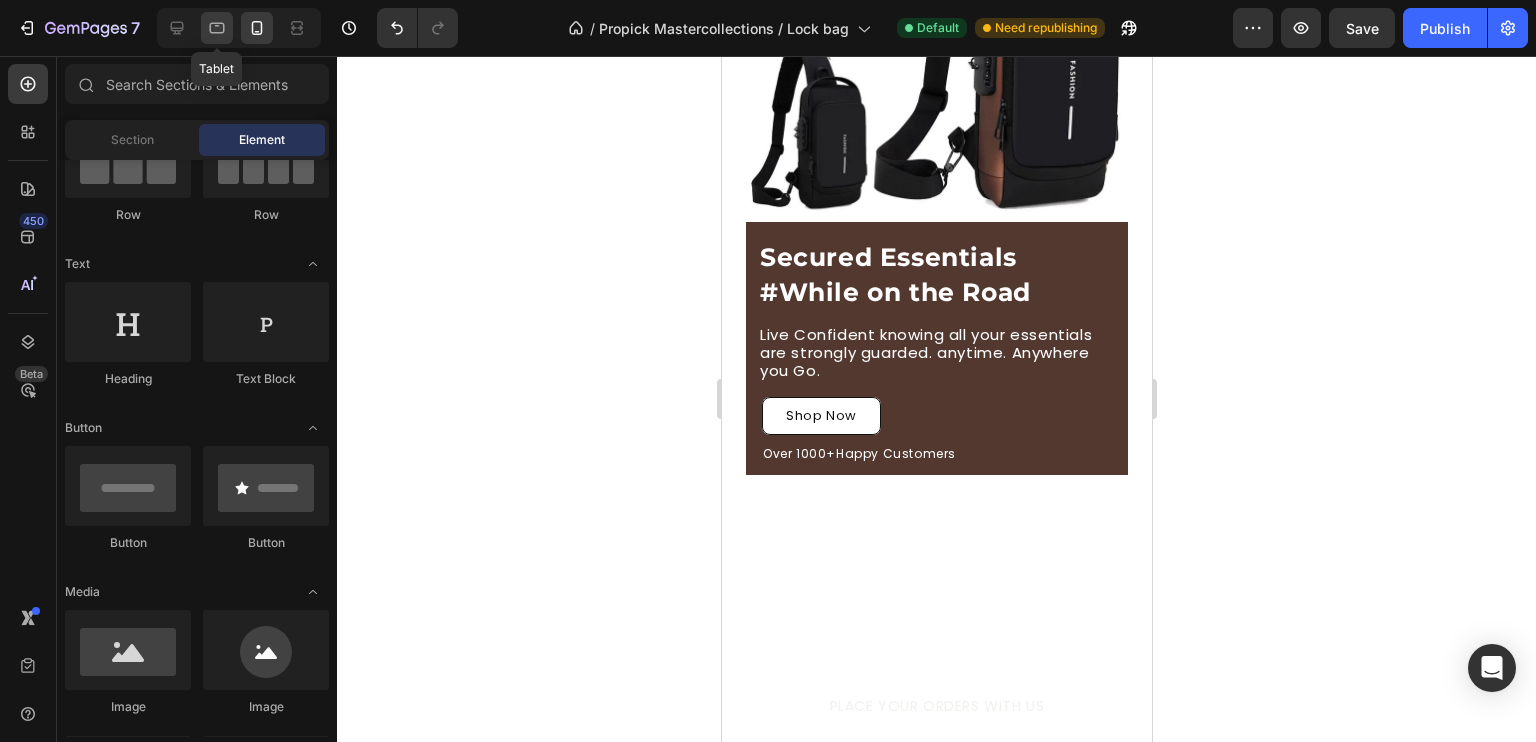 click 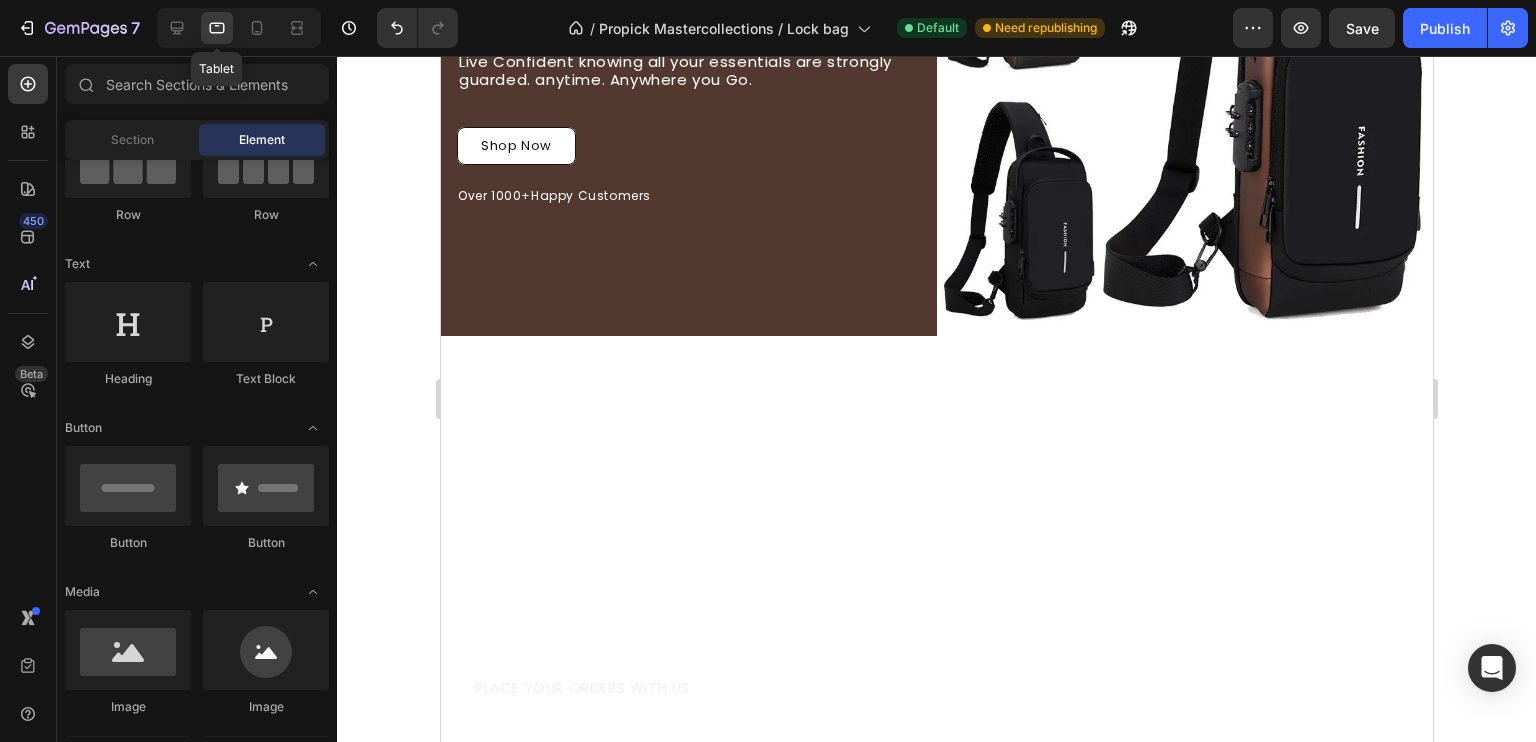 scroll, scrollTop: 268, scrollLeft: 0, axis: vertical 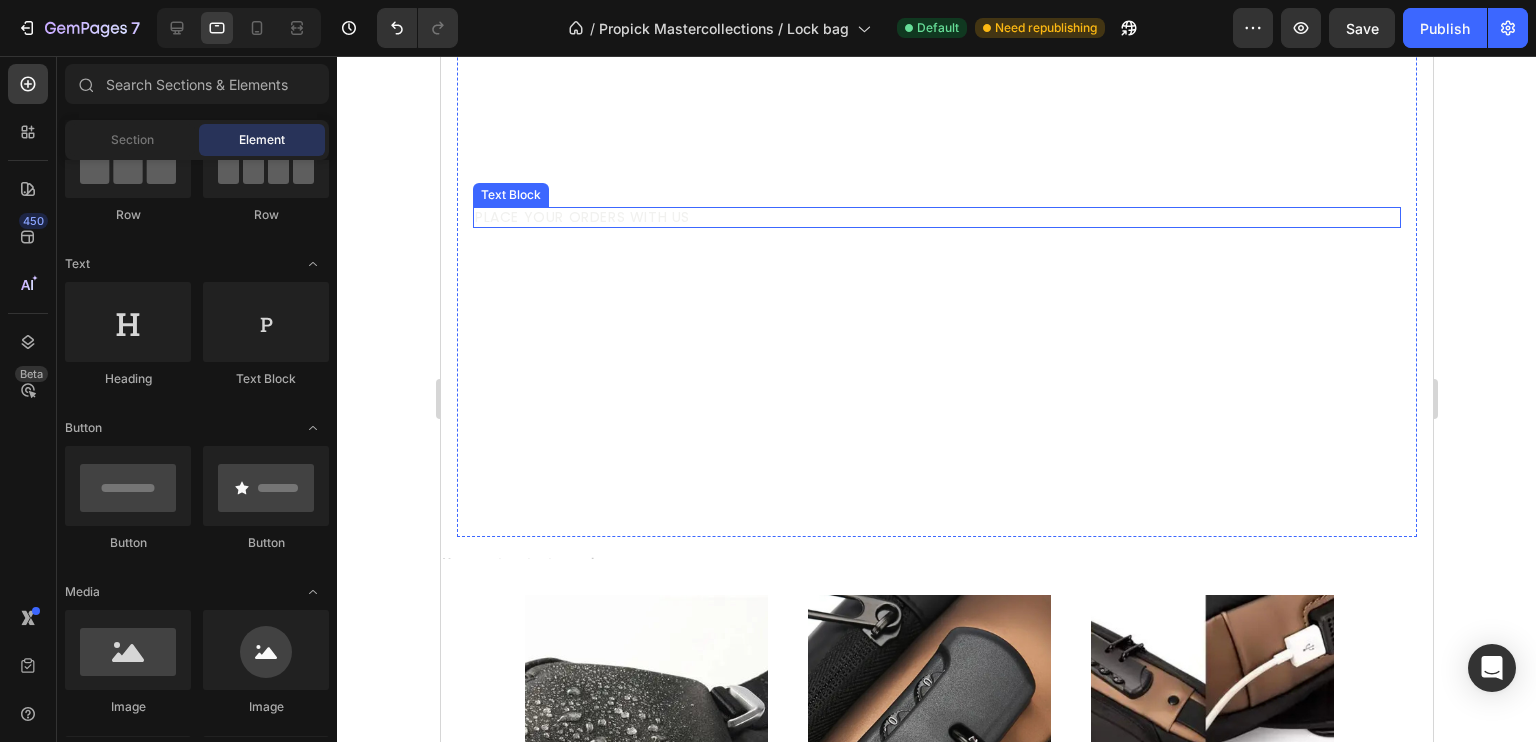 click on "PLACE YOUR ORDERS WITH US" at bounding box center (936, 217) 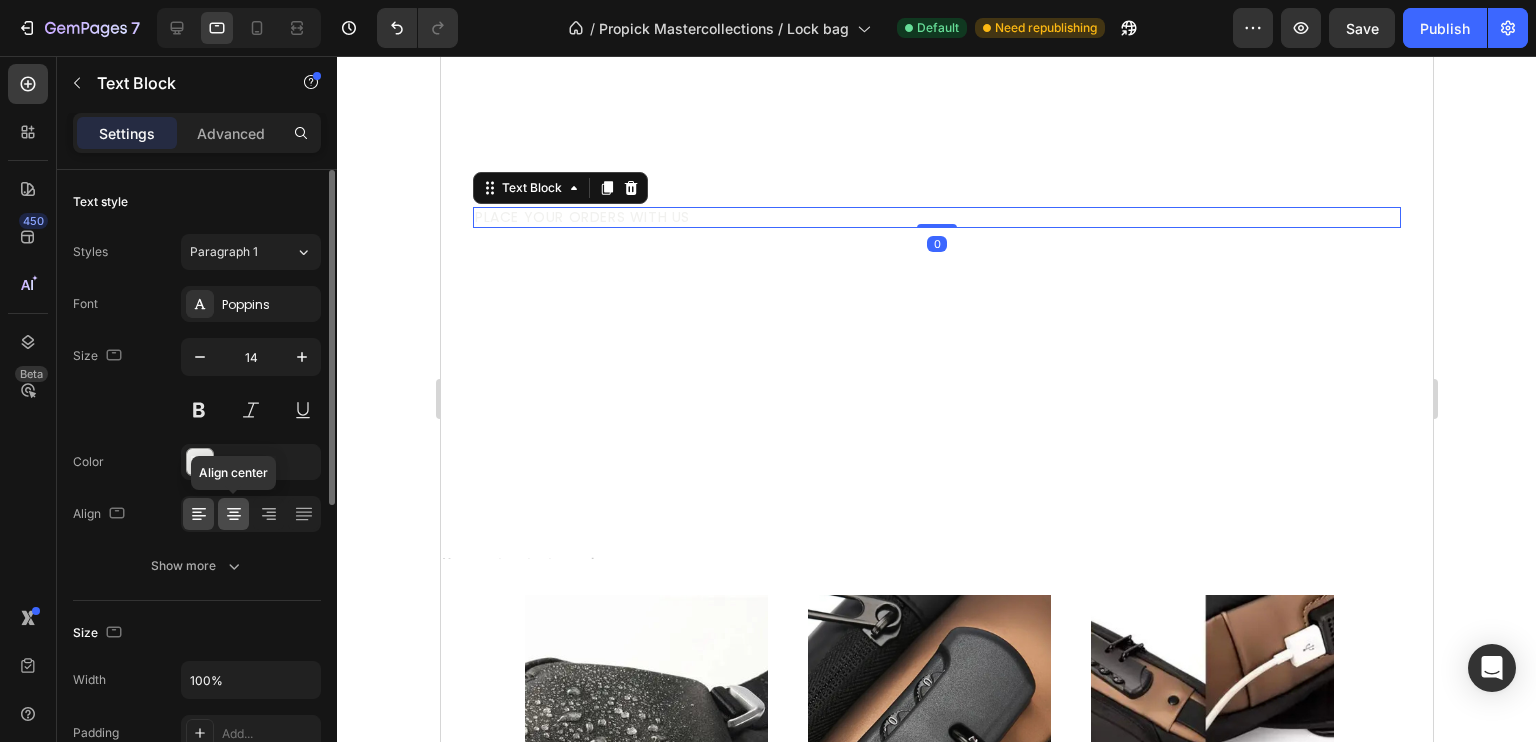 click 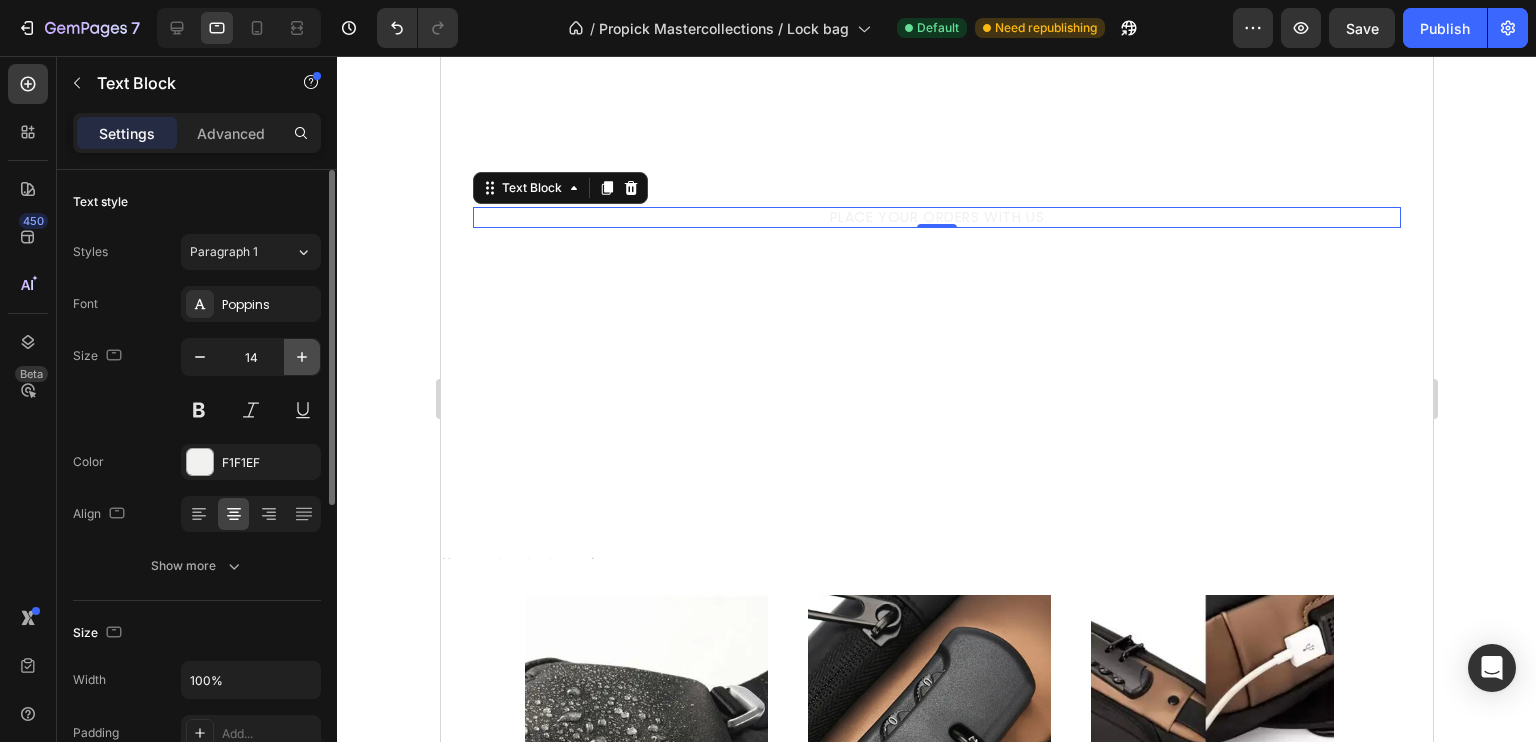 click 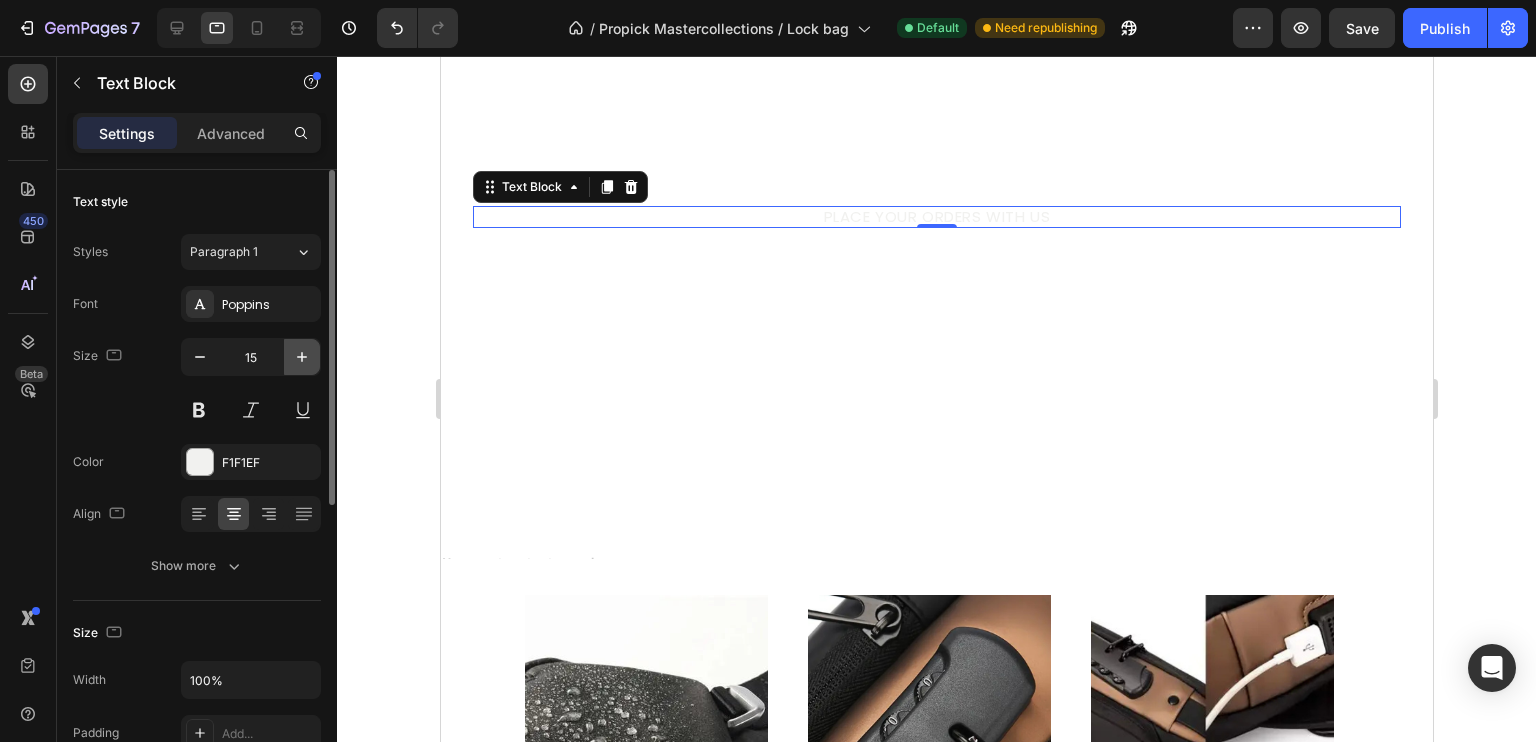 click 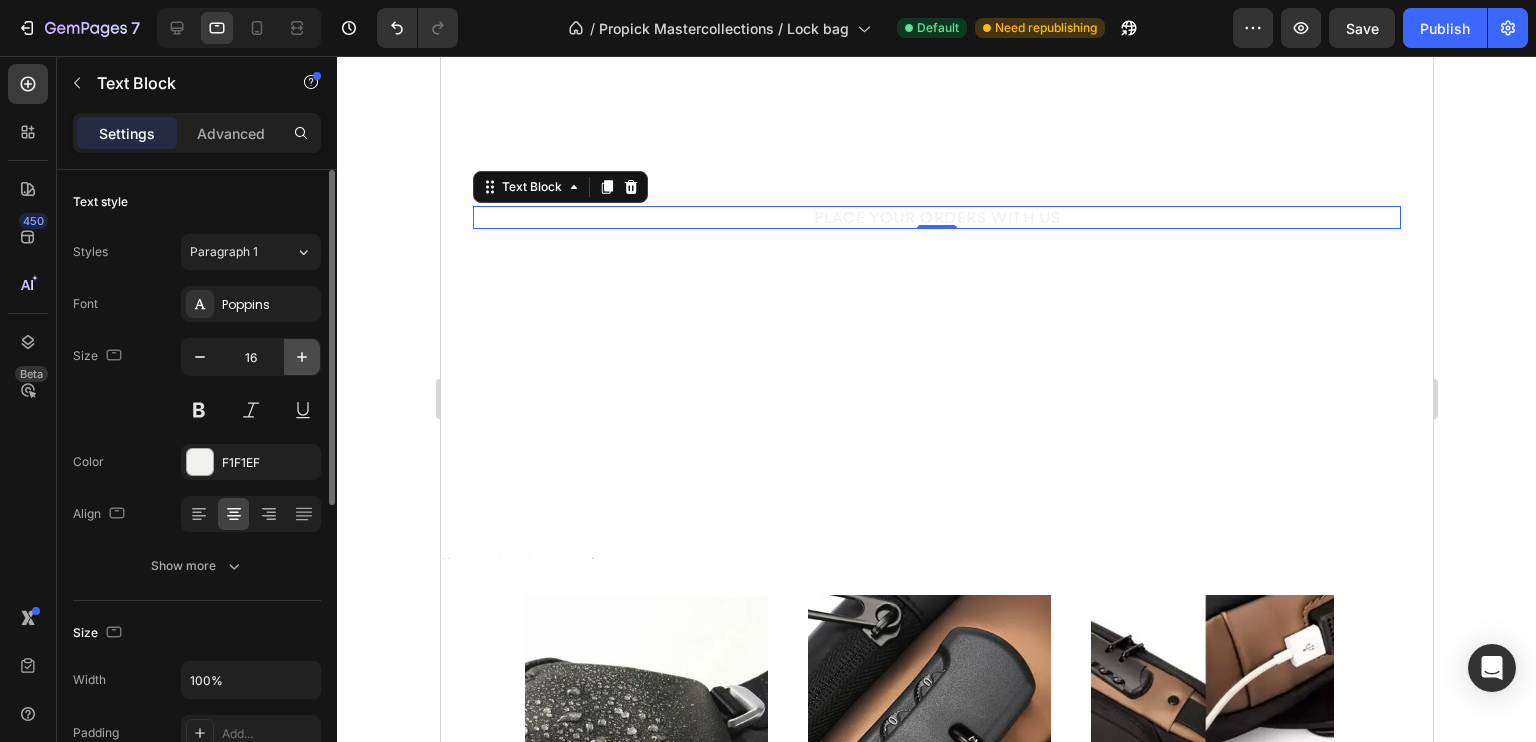 type on "17" 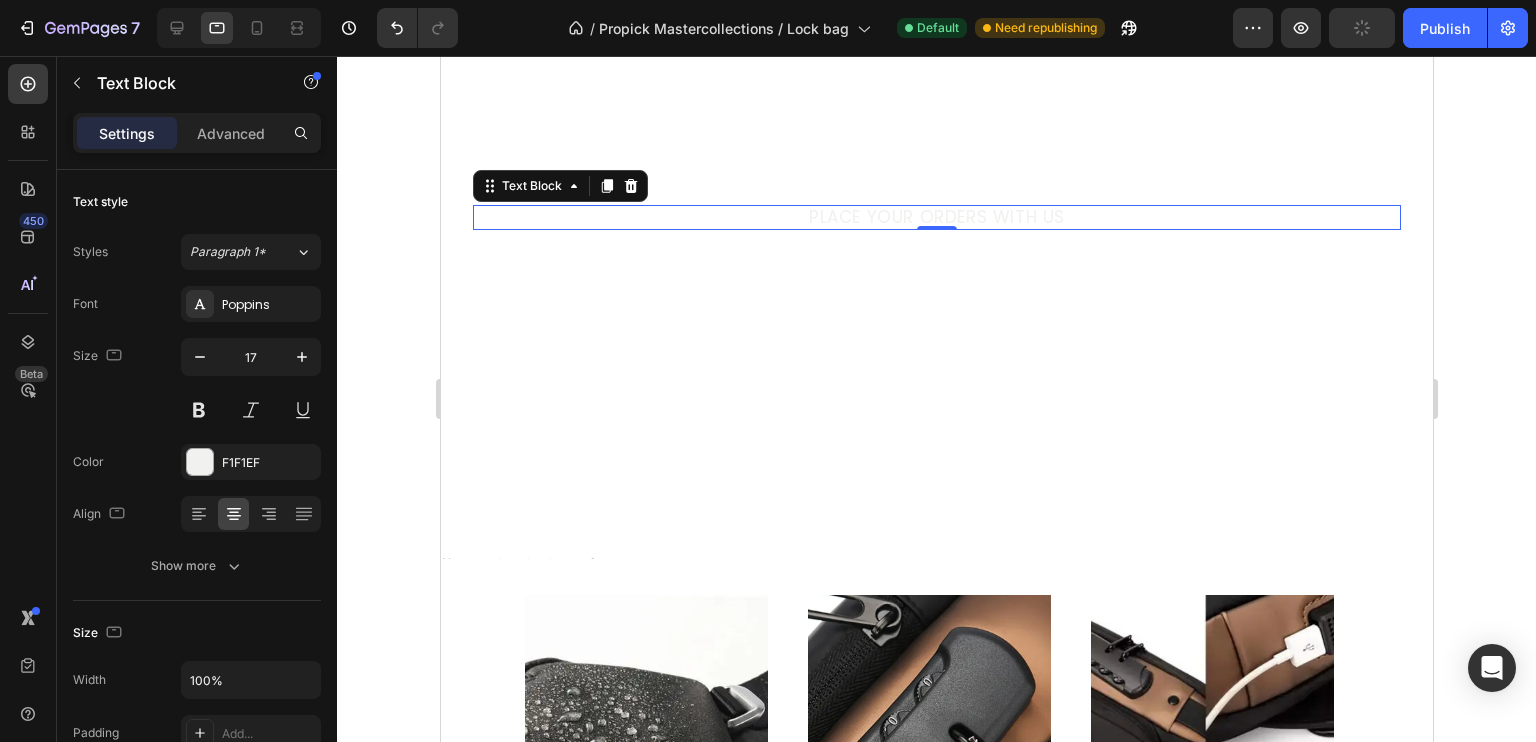 click 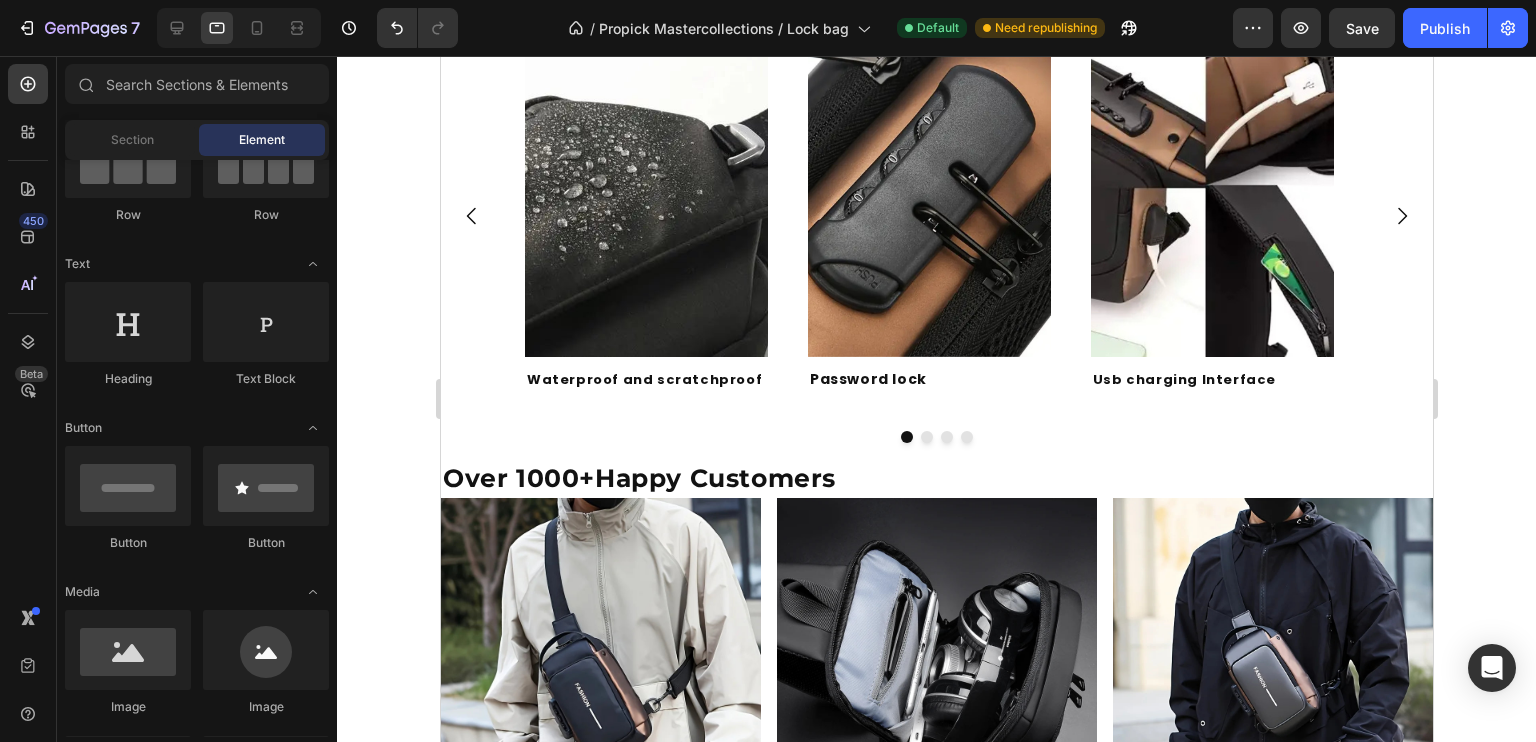 scroll, scrollTop: 1263, scrollLeft: 0, axis: vertical 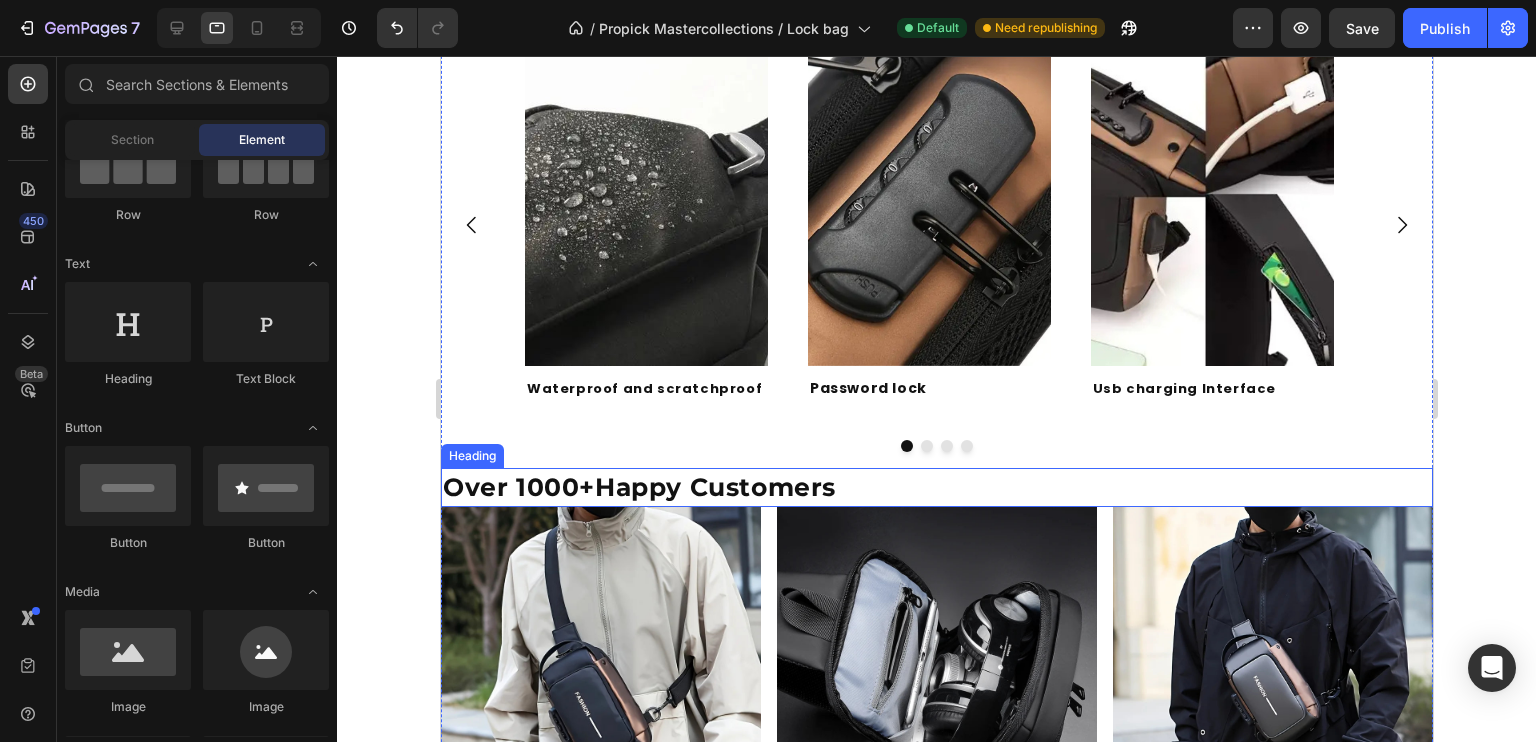 click on "Over 1000+Happy Customers" at bounding box center [936, 487] 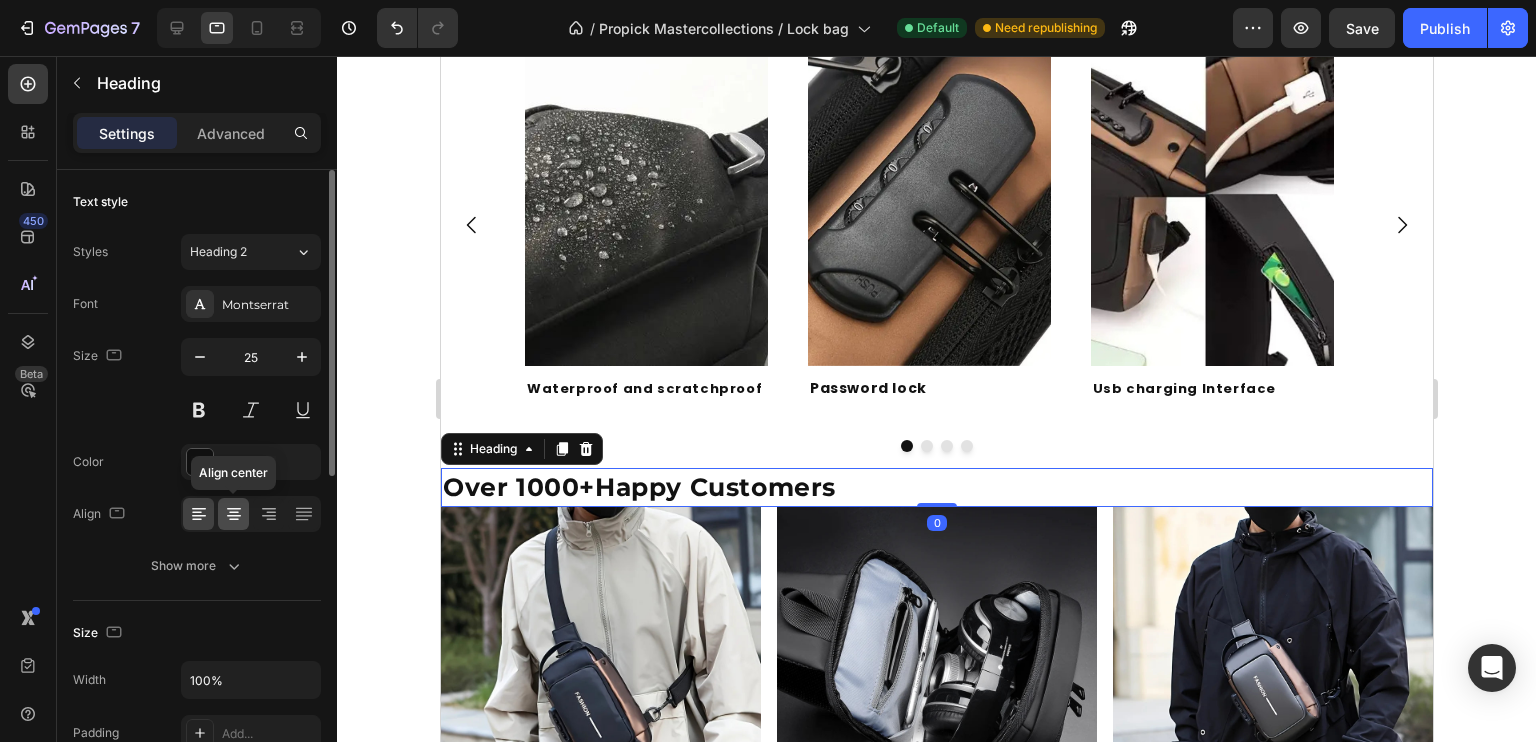 click 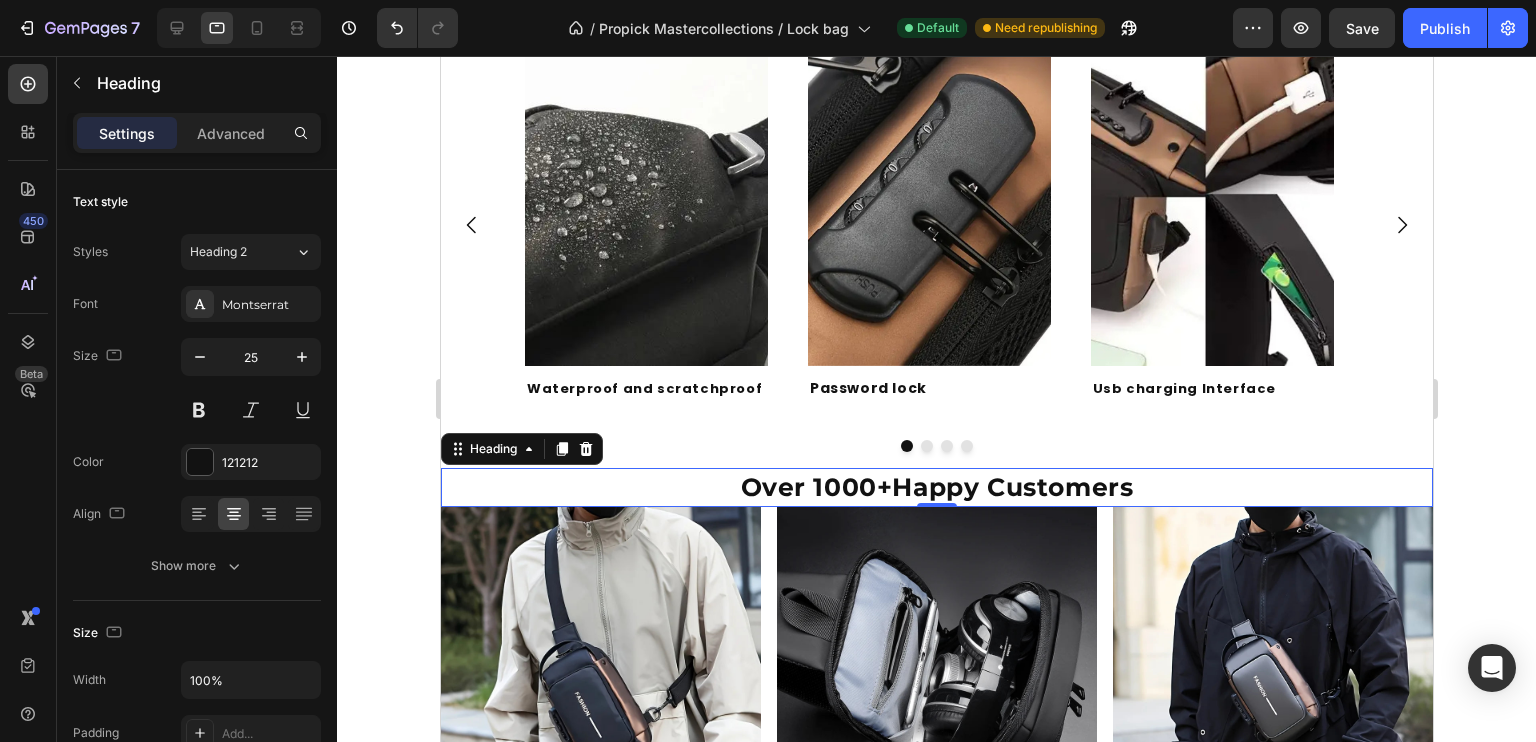 click 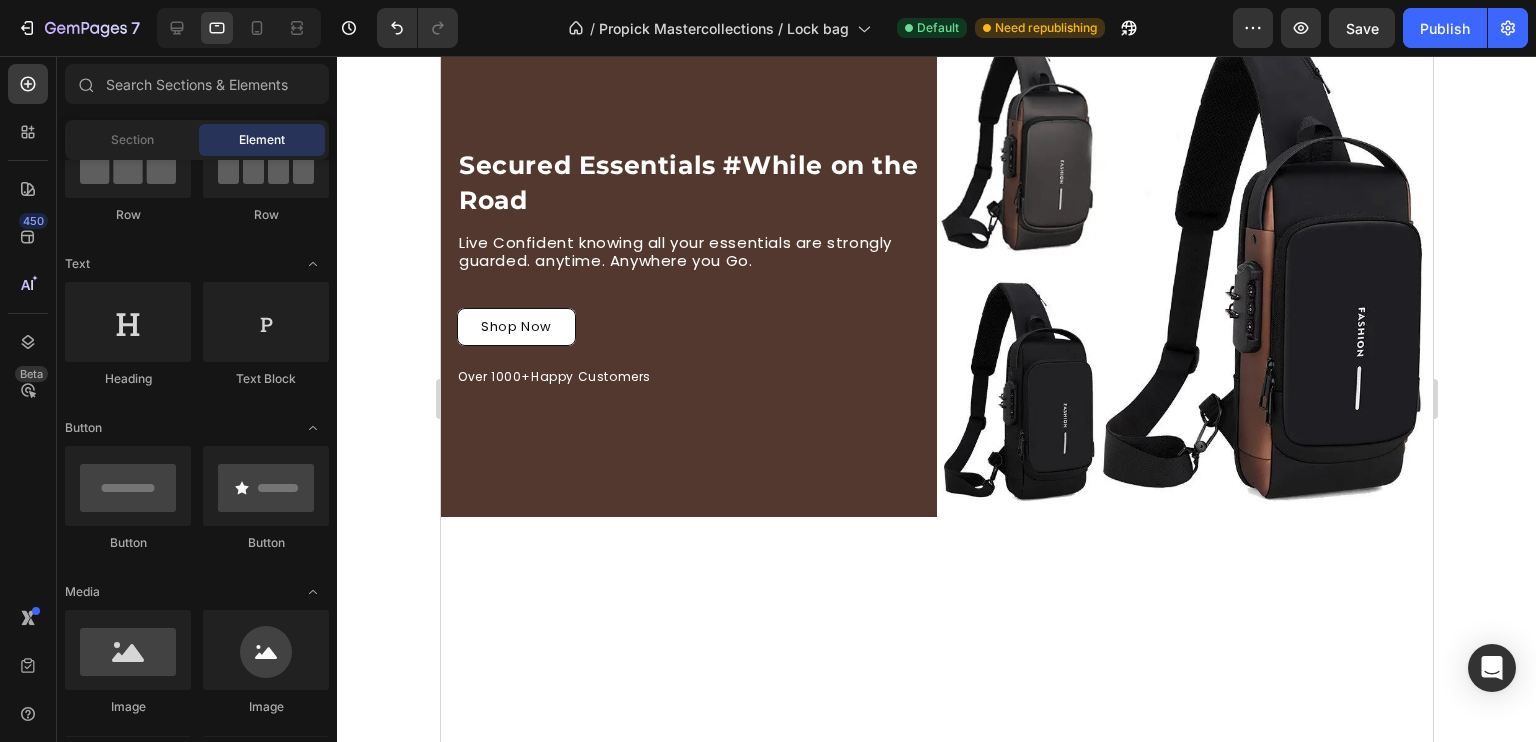scroll, scrollTop: 0, scrollLeft: 0, axis: both 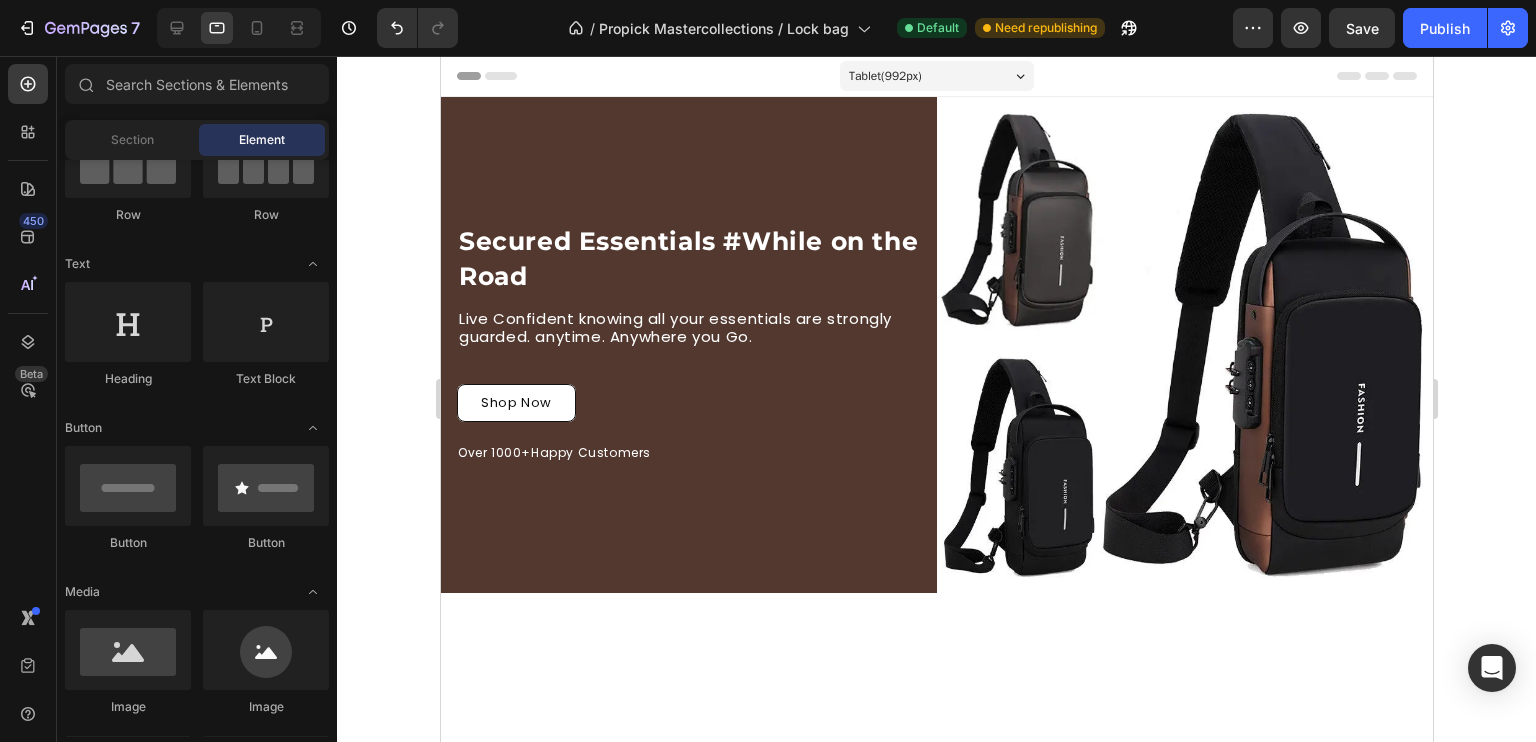 drag, startPoint x: 1421, startPoint y: 450, endPoint x: 1876, endPoint y: 72, distance: 591.53107 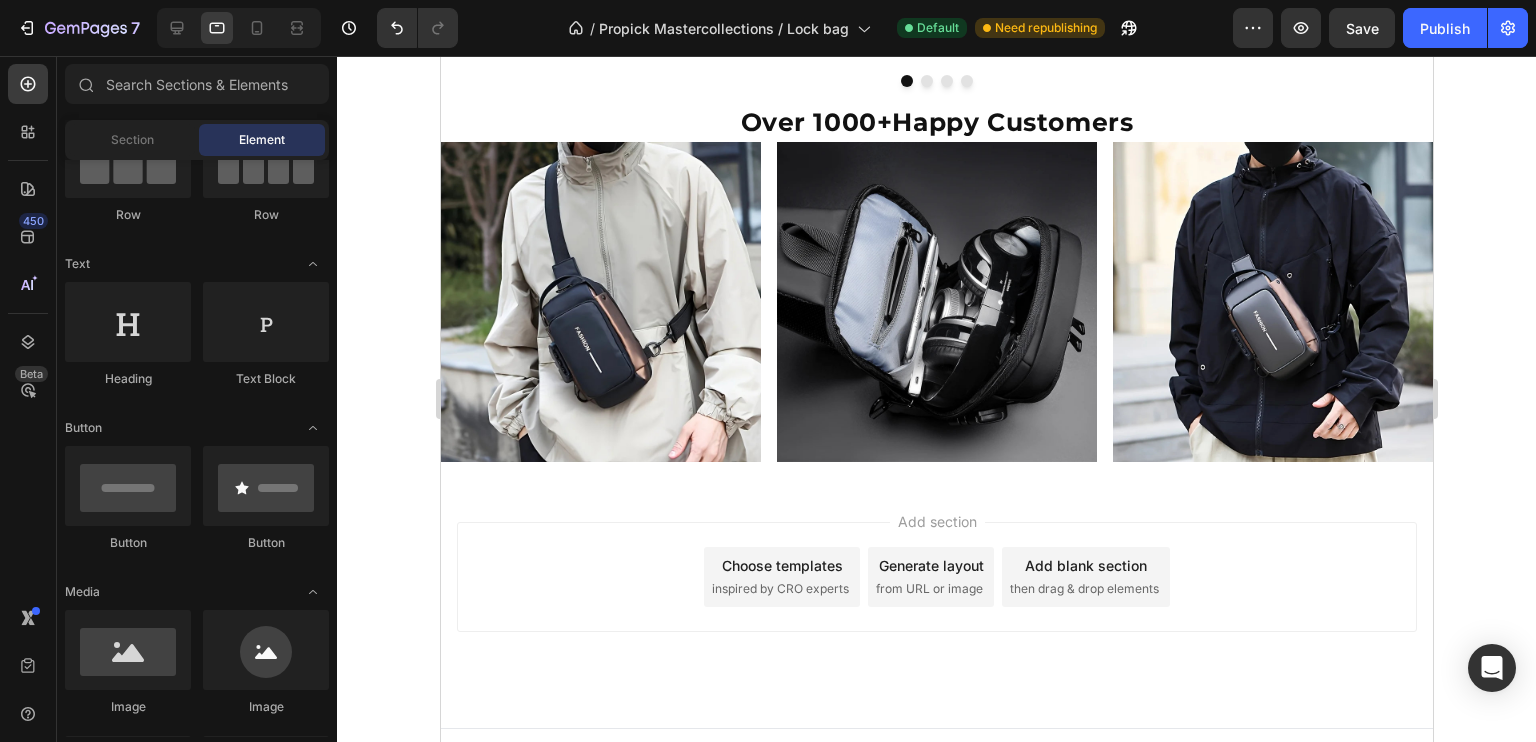 scroll, scrollTop: 1649, scrollLeft: 0, axis: vertical 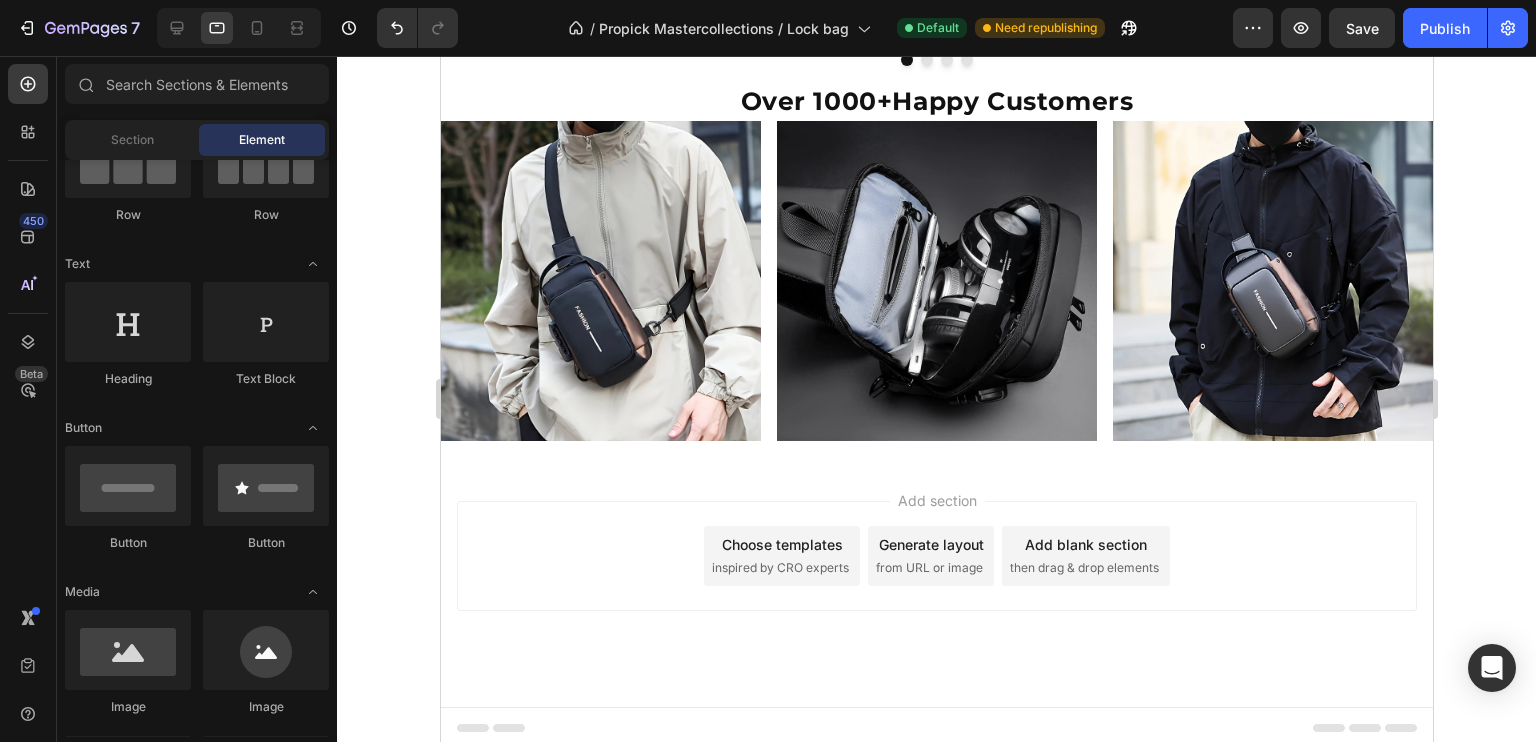 drag, startPoint x: 1425, startPoint y: 334, endPoint x: 1875, endPoint y: 636, distance: 541.94464 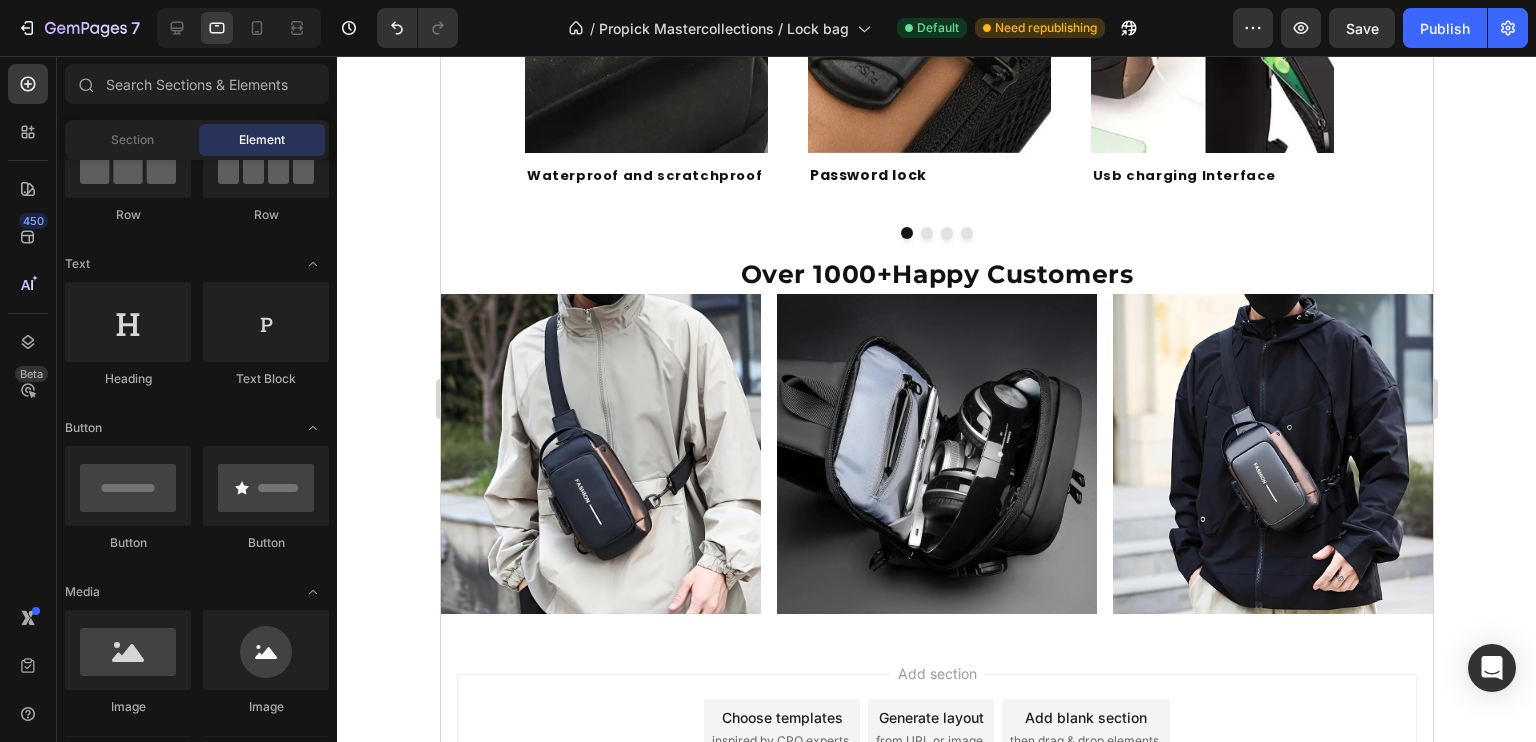 scroll, scrollTop: 1461, scrollLeft: 0, axis: vertical 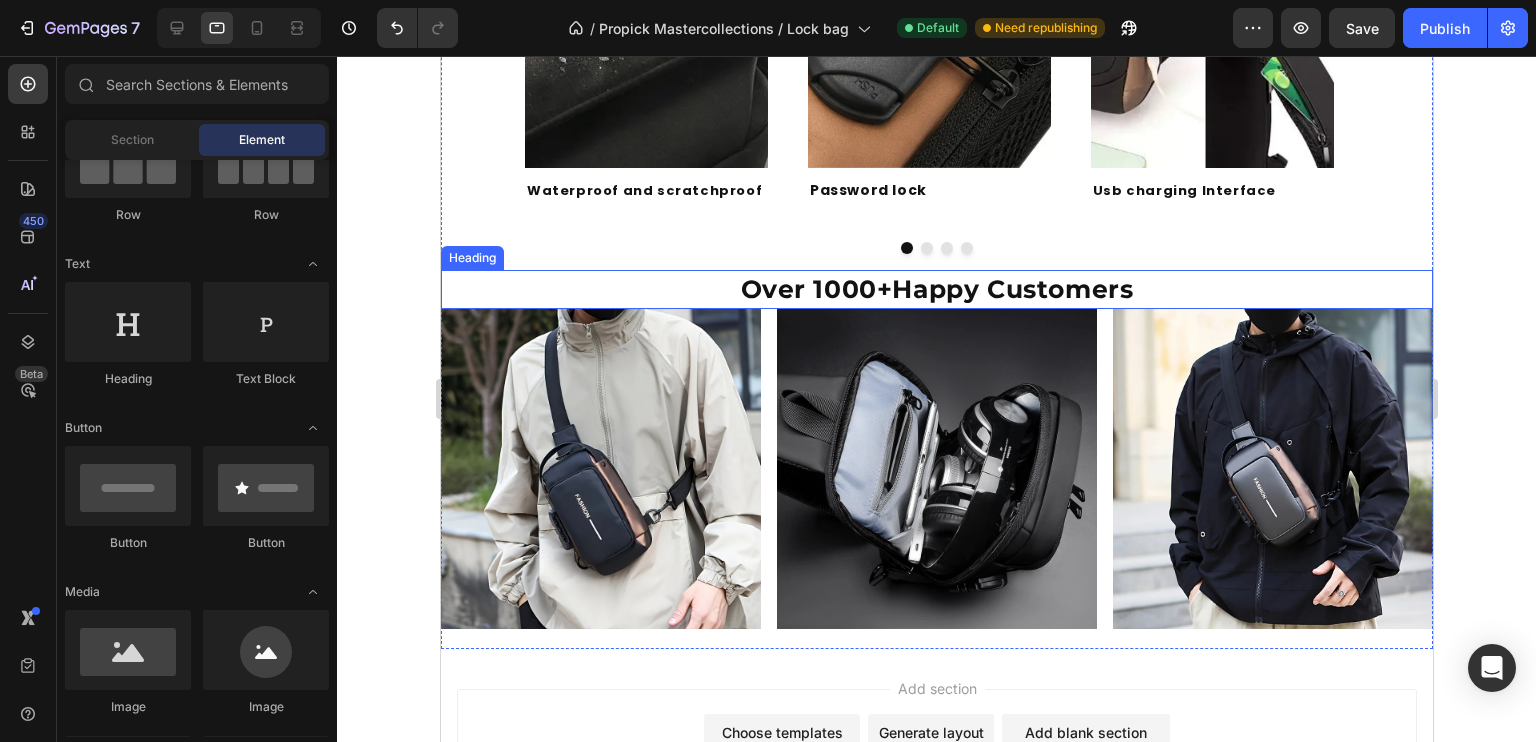 click on "Over 1000+Happy Customers" at bounding box center [936, 289] 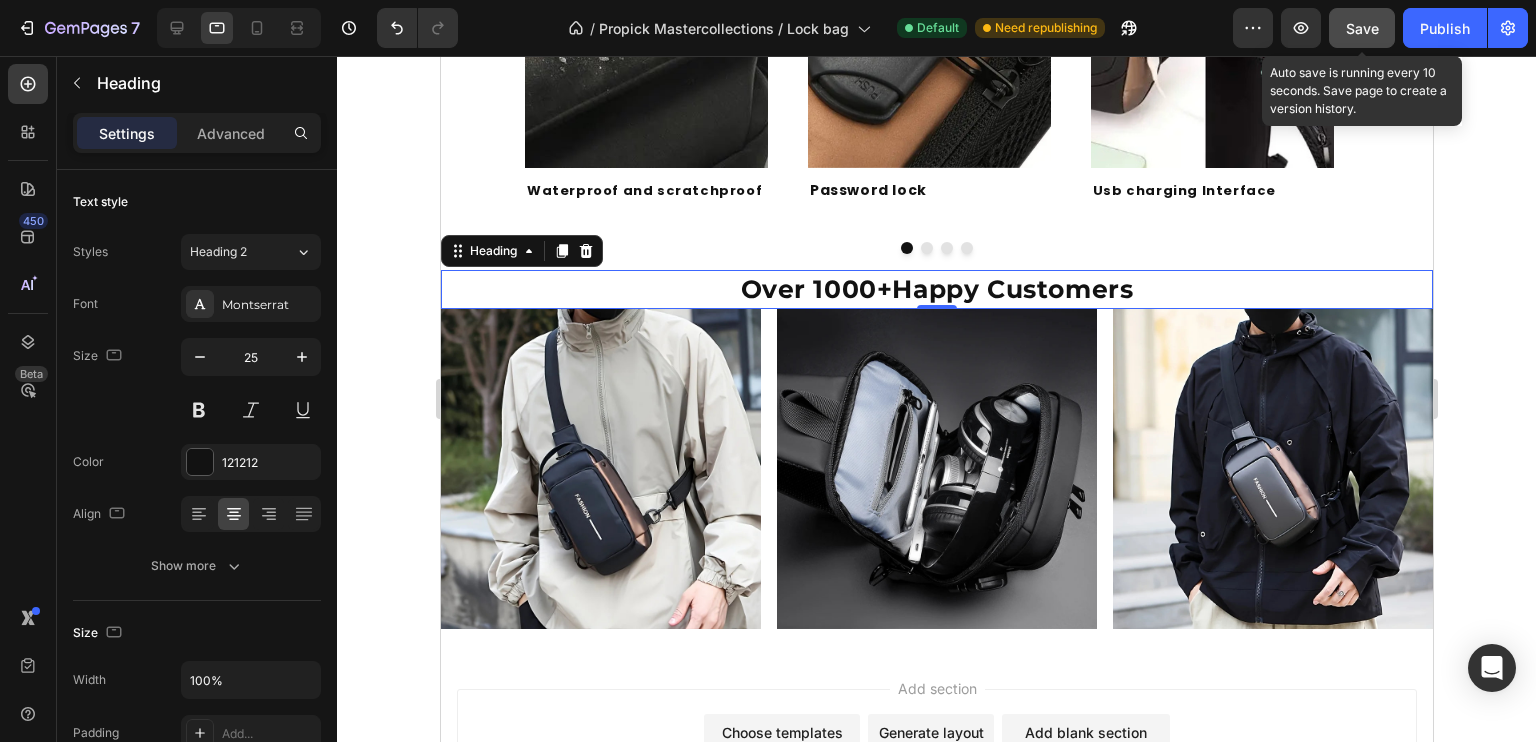 click on "Save" 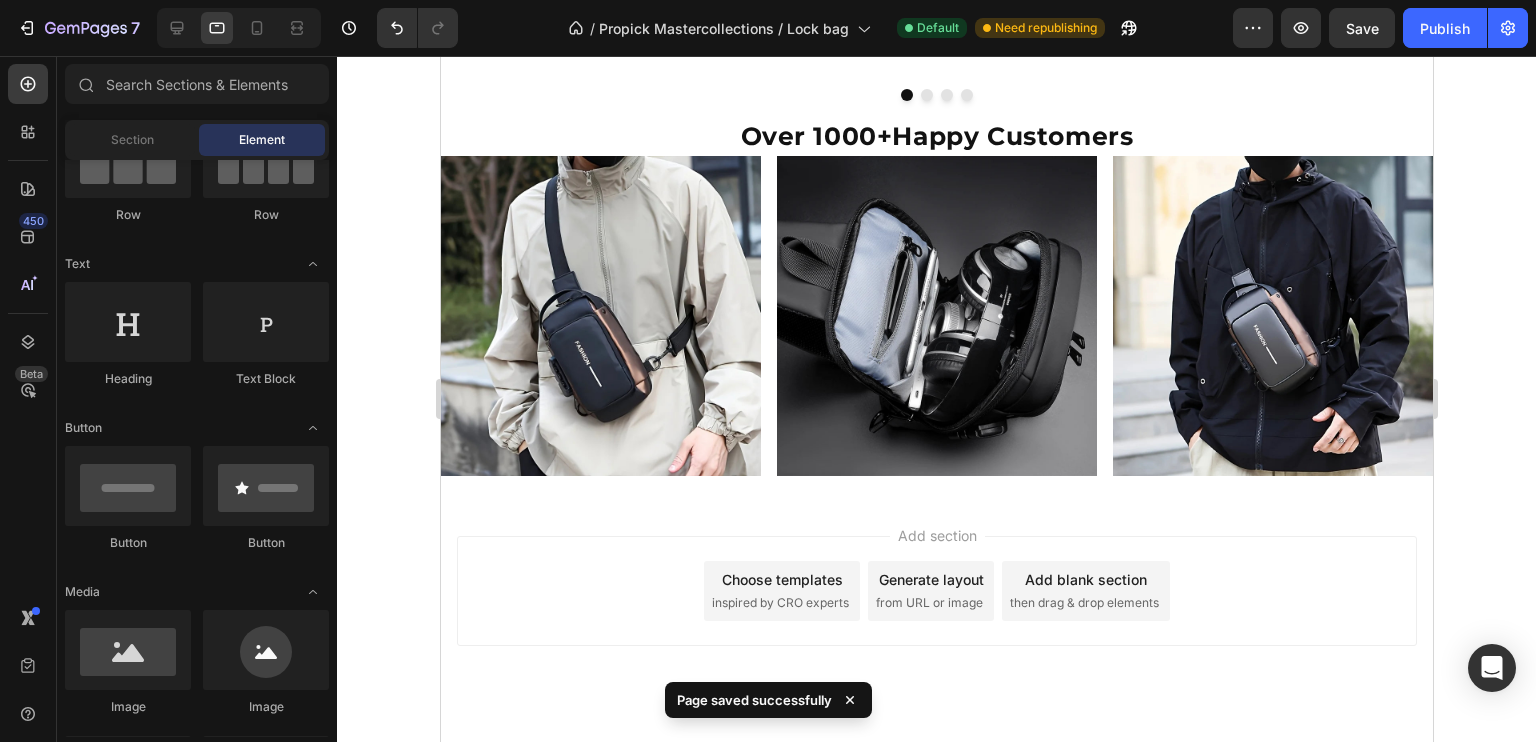 scroll, scrollTop: 1623, scrollLeft: 0, axis: vertical 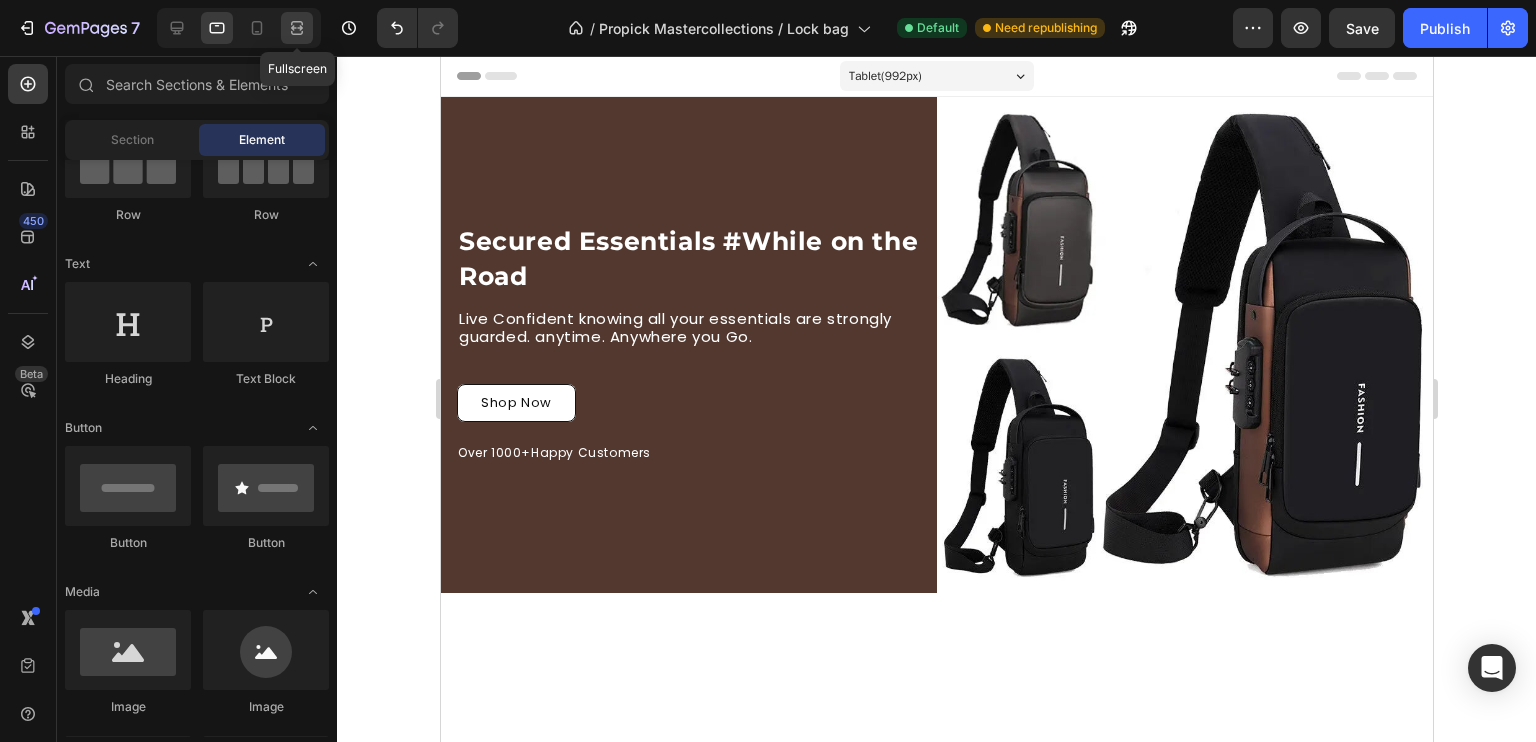 click 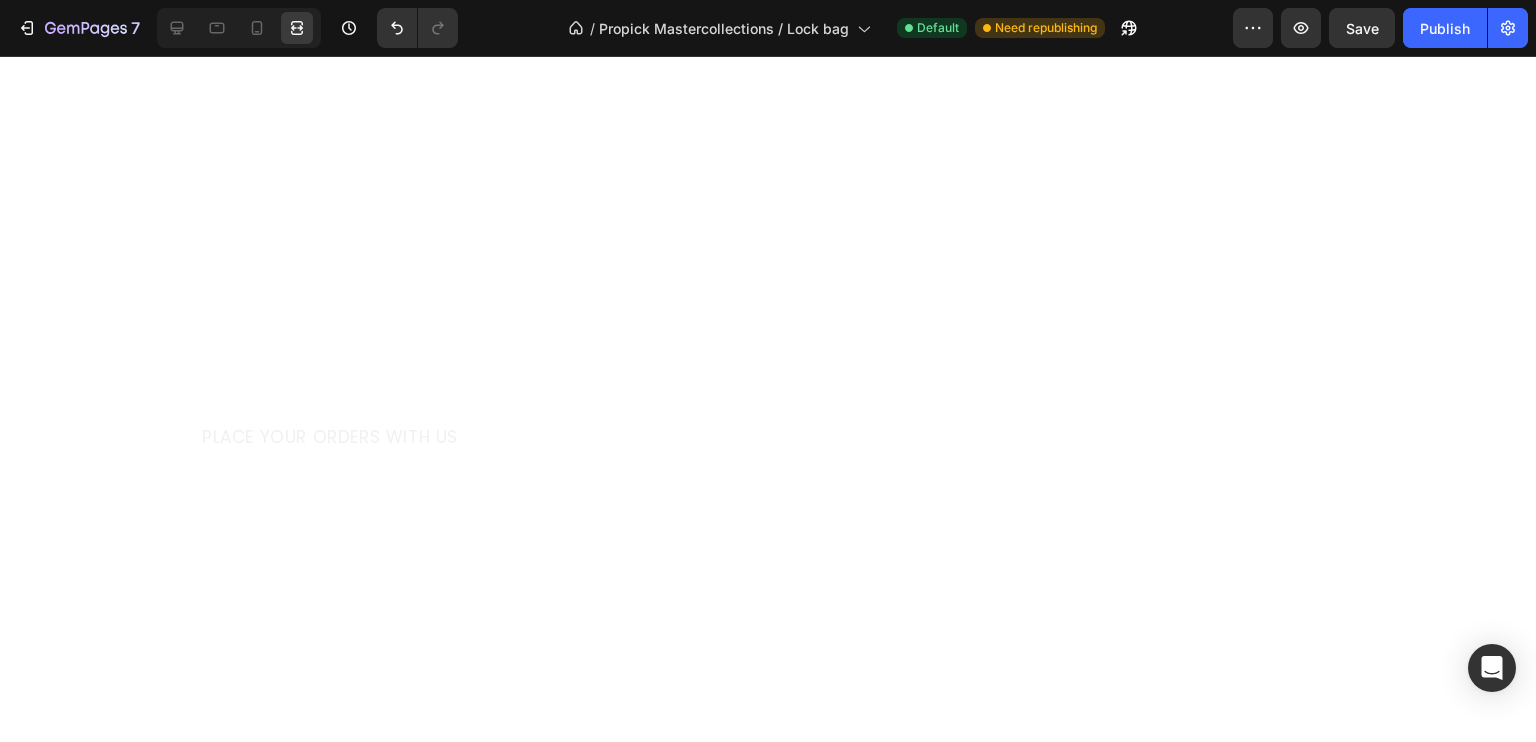scroll, scrollTop: 1118, scrollLeft: 0, axis: vertical 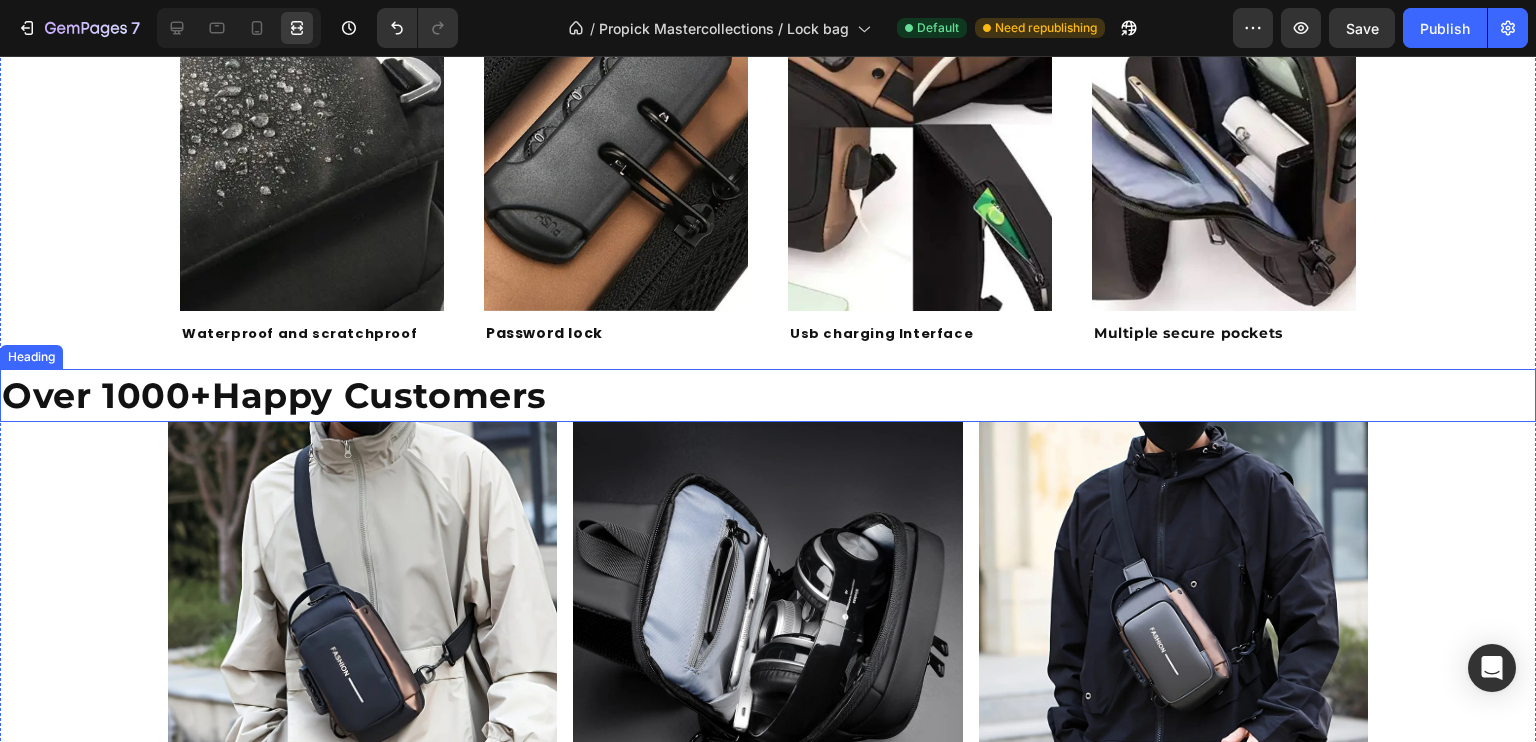 click on "Over 1000+Happy Customers" at bounding box center [768, 395] 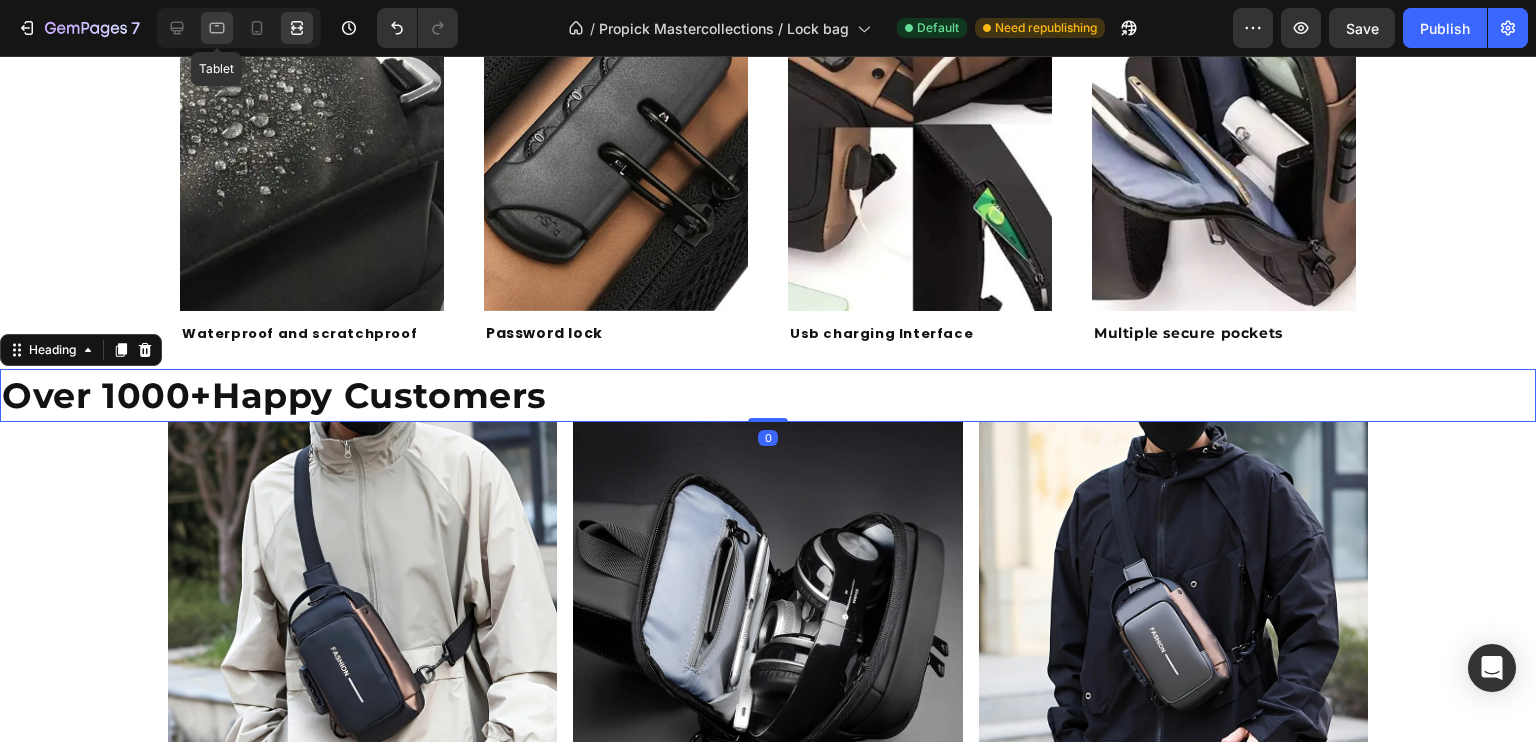 click 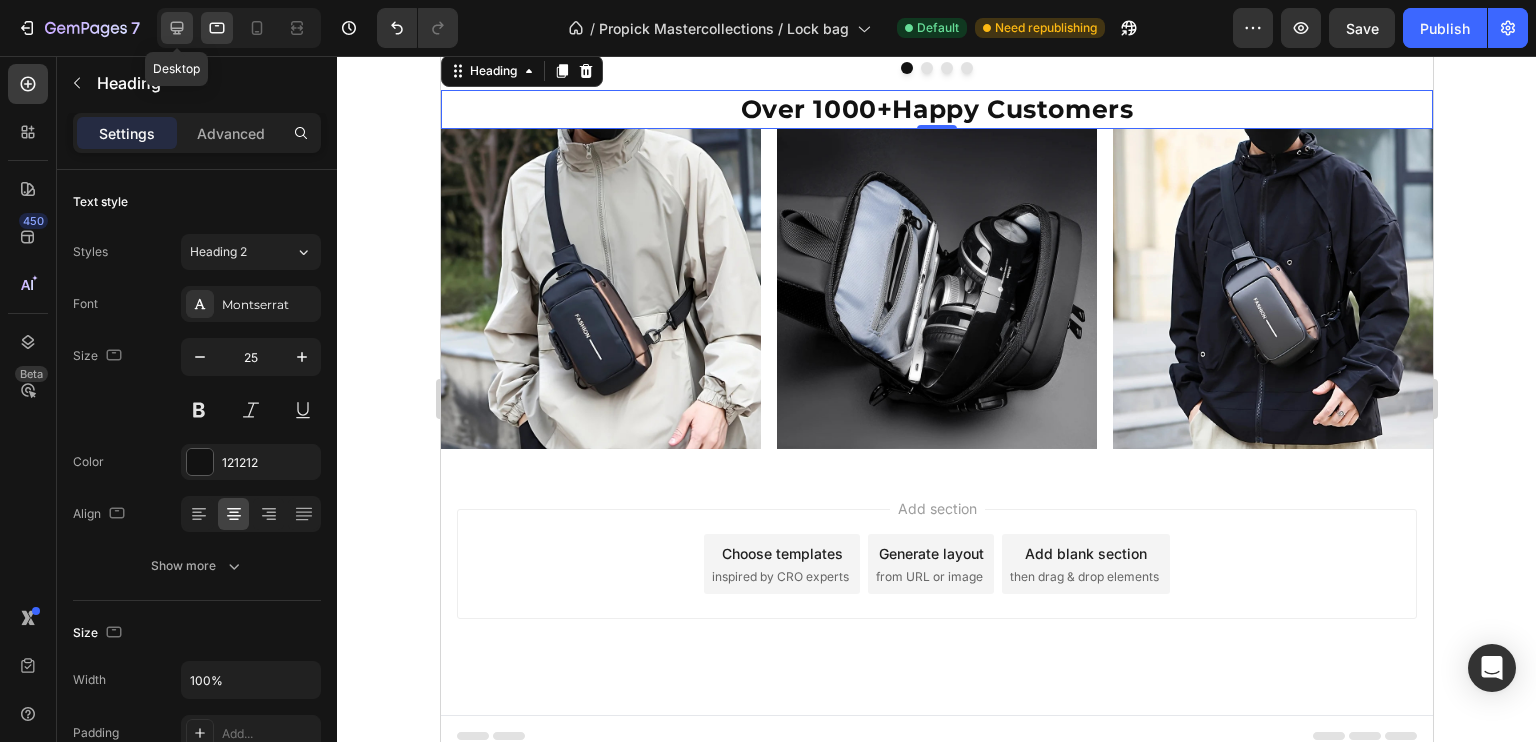 click 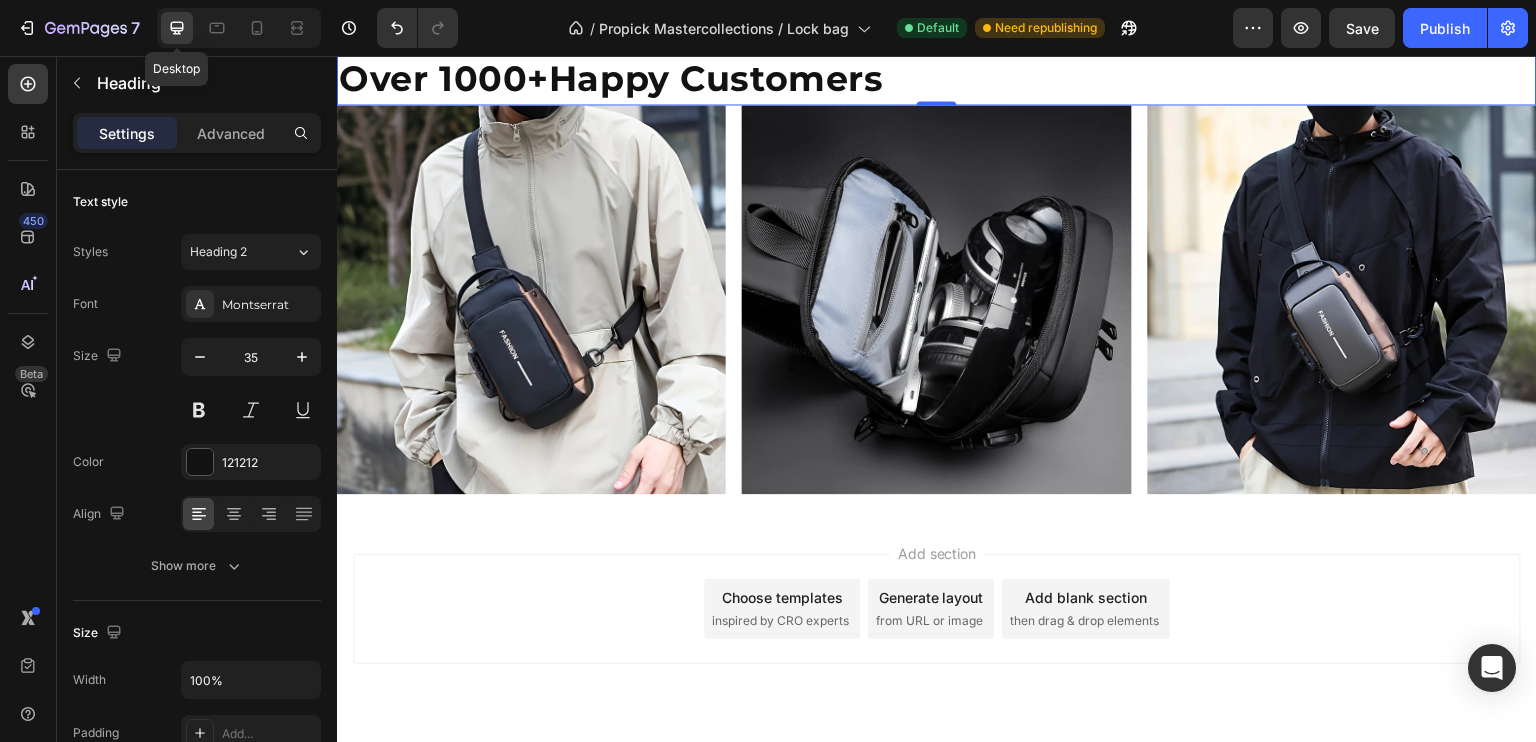 scroll, scrollTop: 1714, scrollLeft: 0, axis: vertical 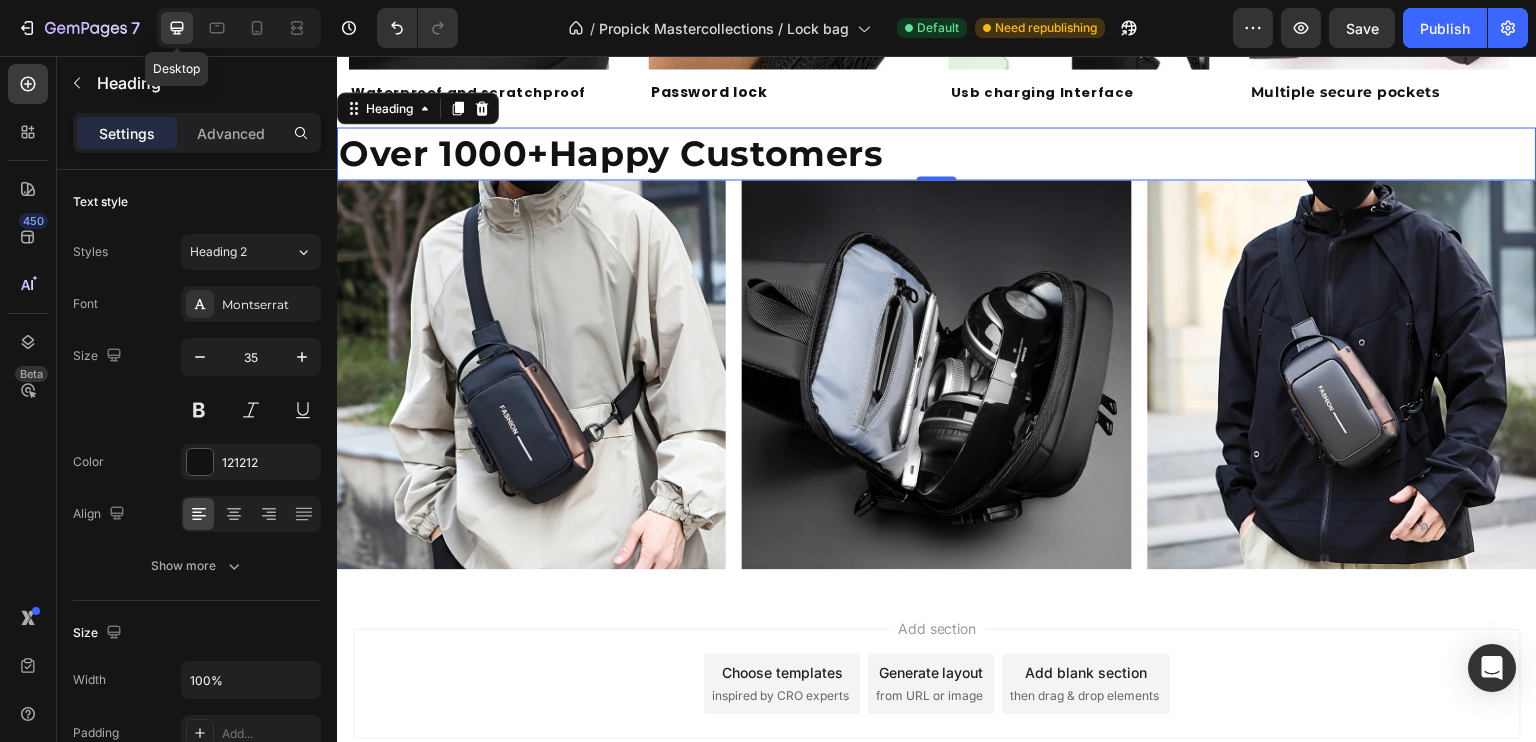 click 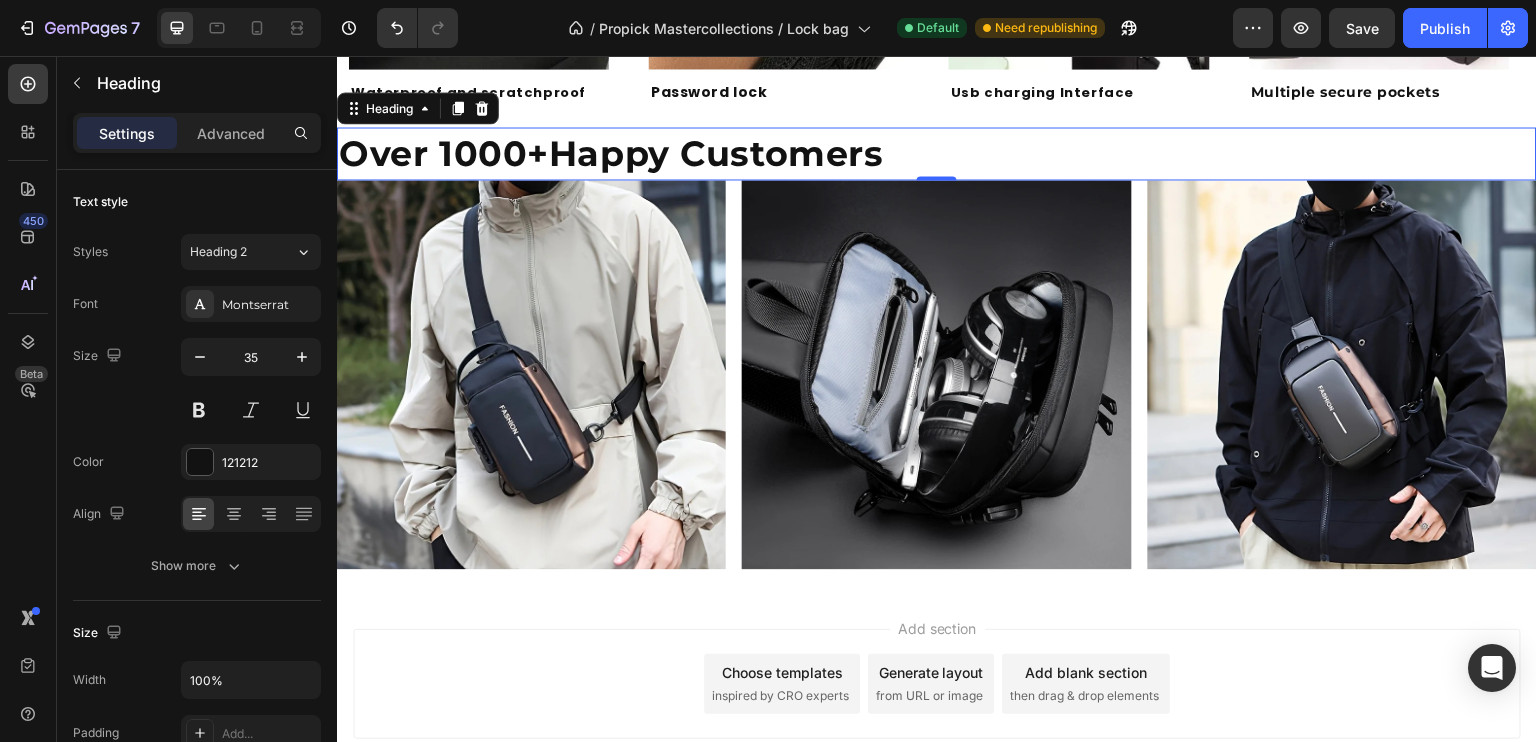 click on "Over 1000+Happy Customers" at bounding box center [937, 153] 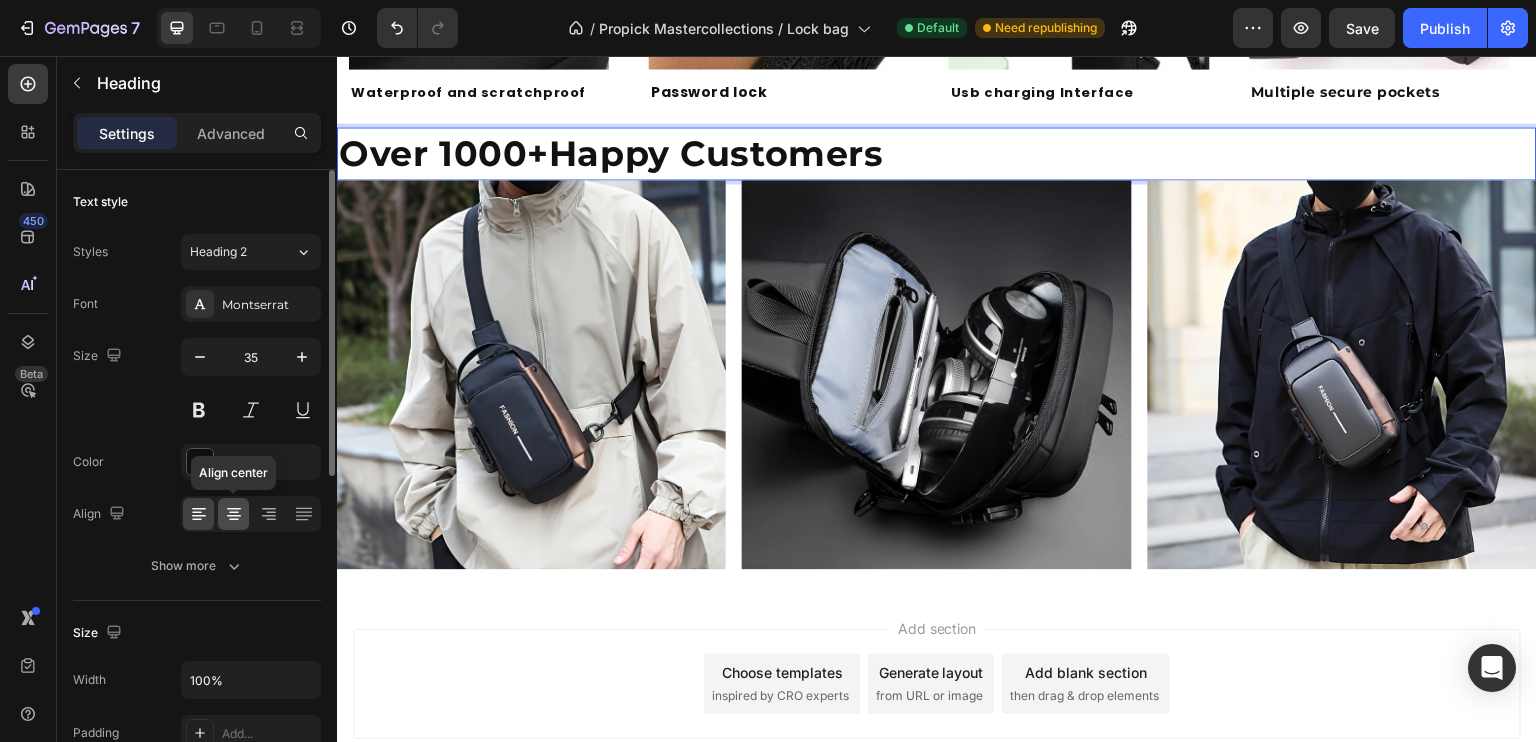 click 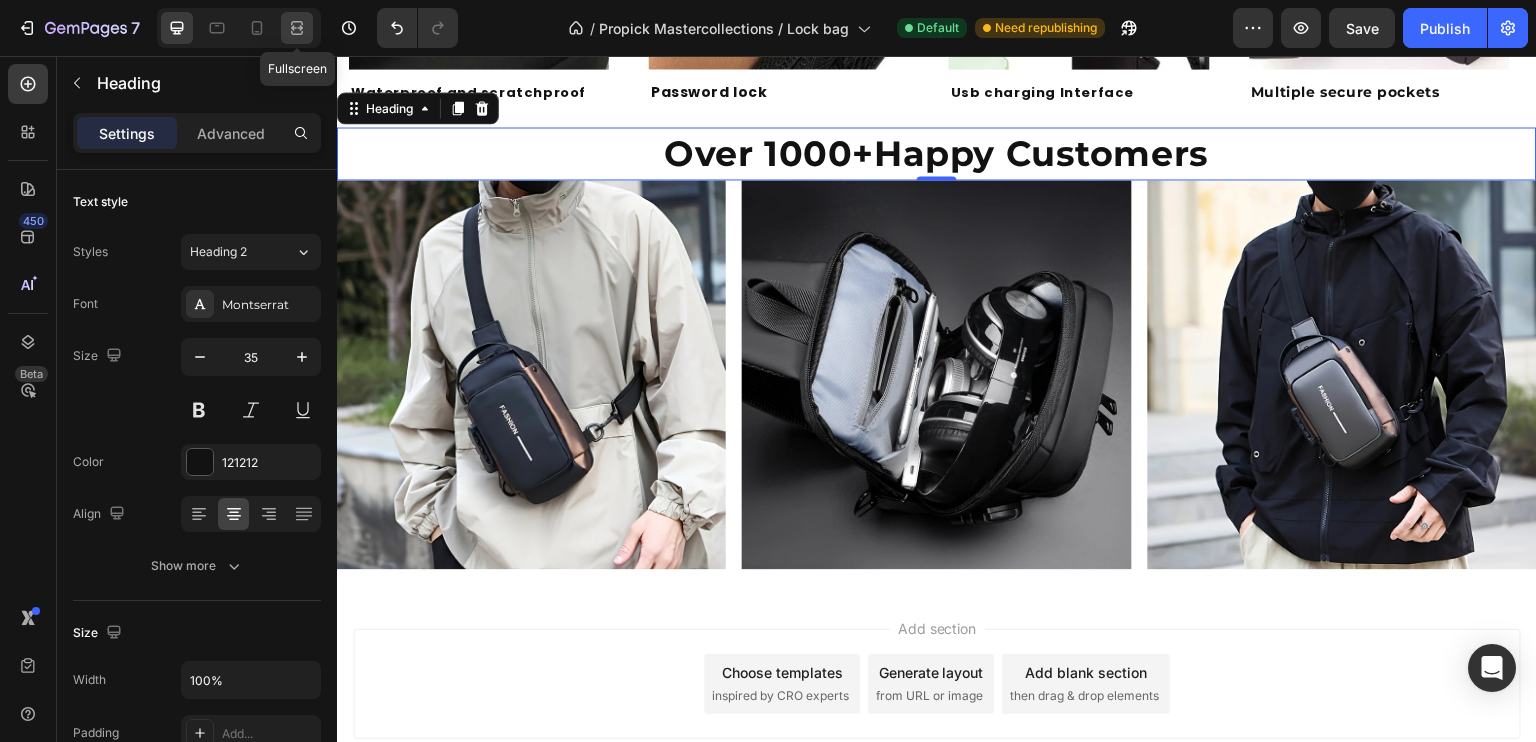 click 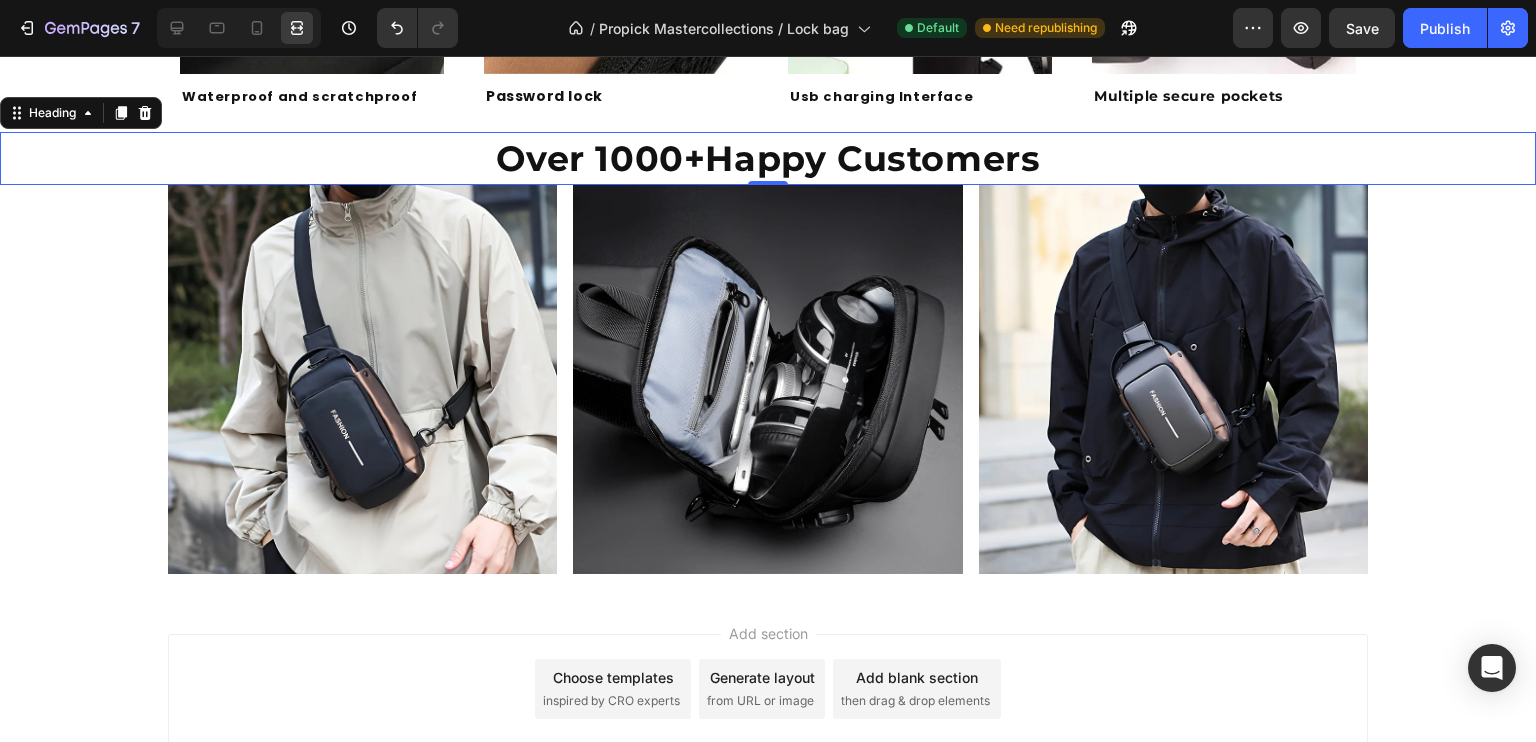 click on "Add section Choose templates inspired by CRO experts Generate layout from URL or image Add blank section then drag & drop elements" at bounding box center (768, 689) 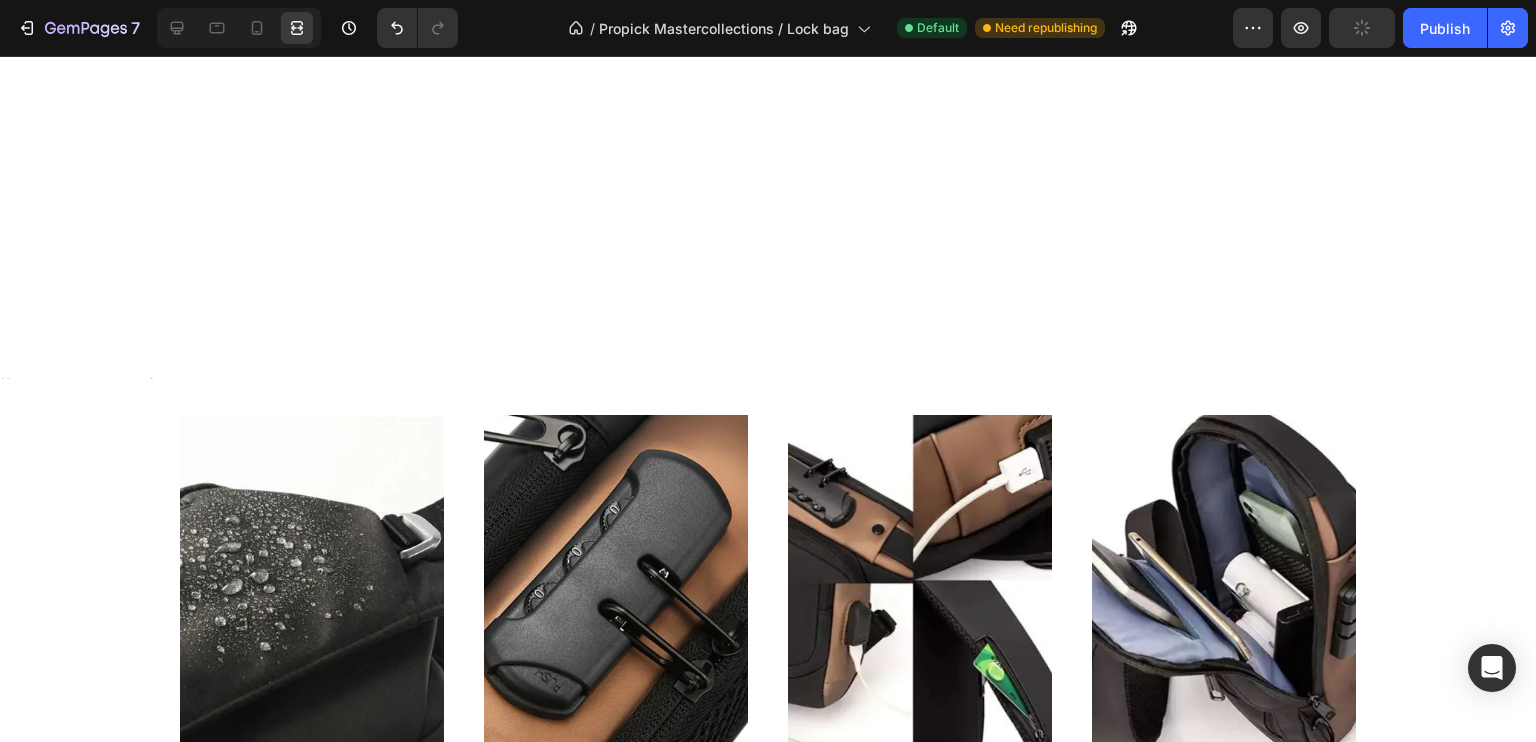 scroll, scrollTop: 862, scrollLeft: 0, axis: vertical 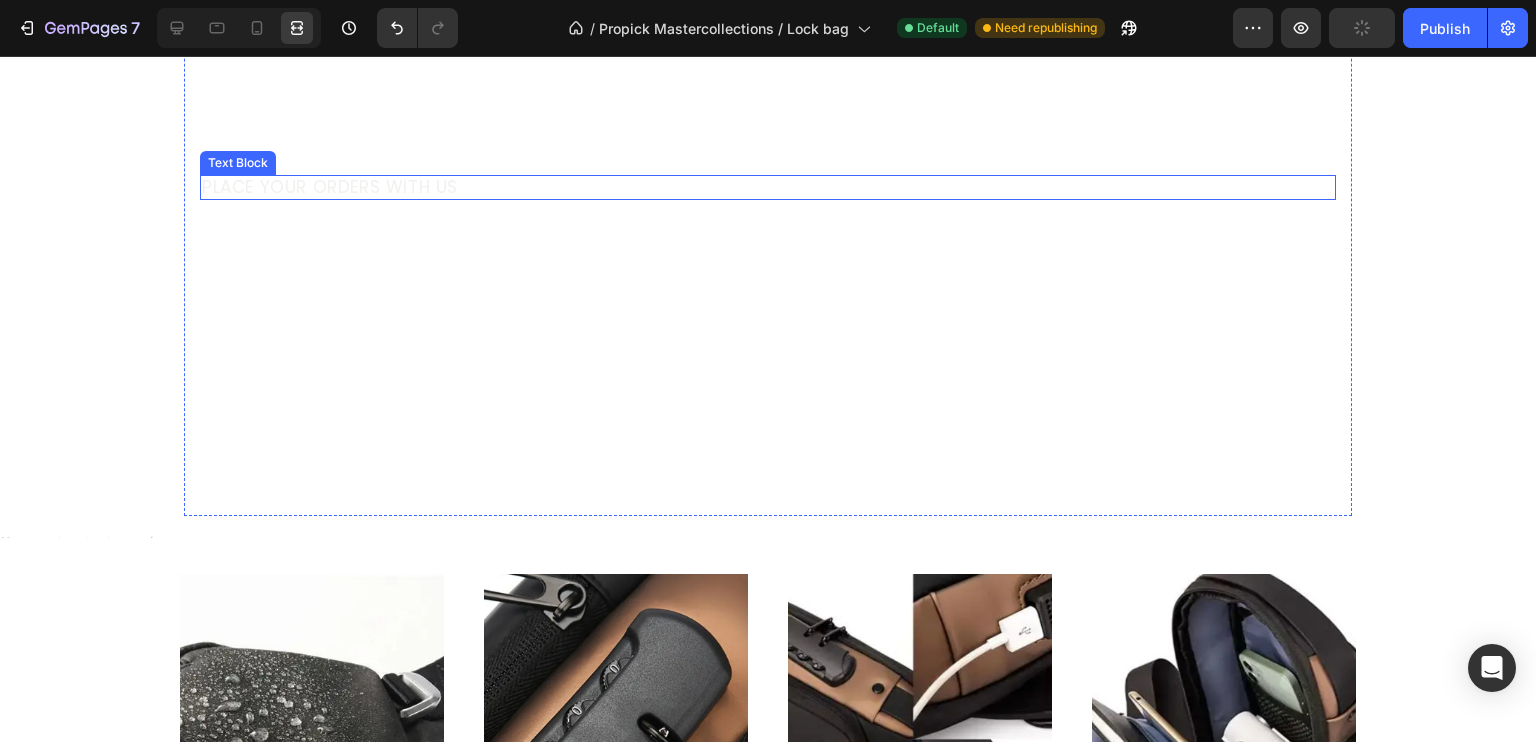 click on "PLACE YOUR ORDERS WITH US" at bounding box center (768, 187) 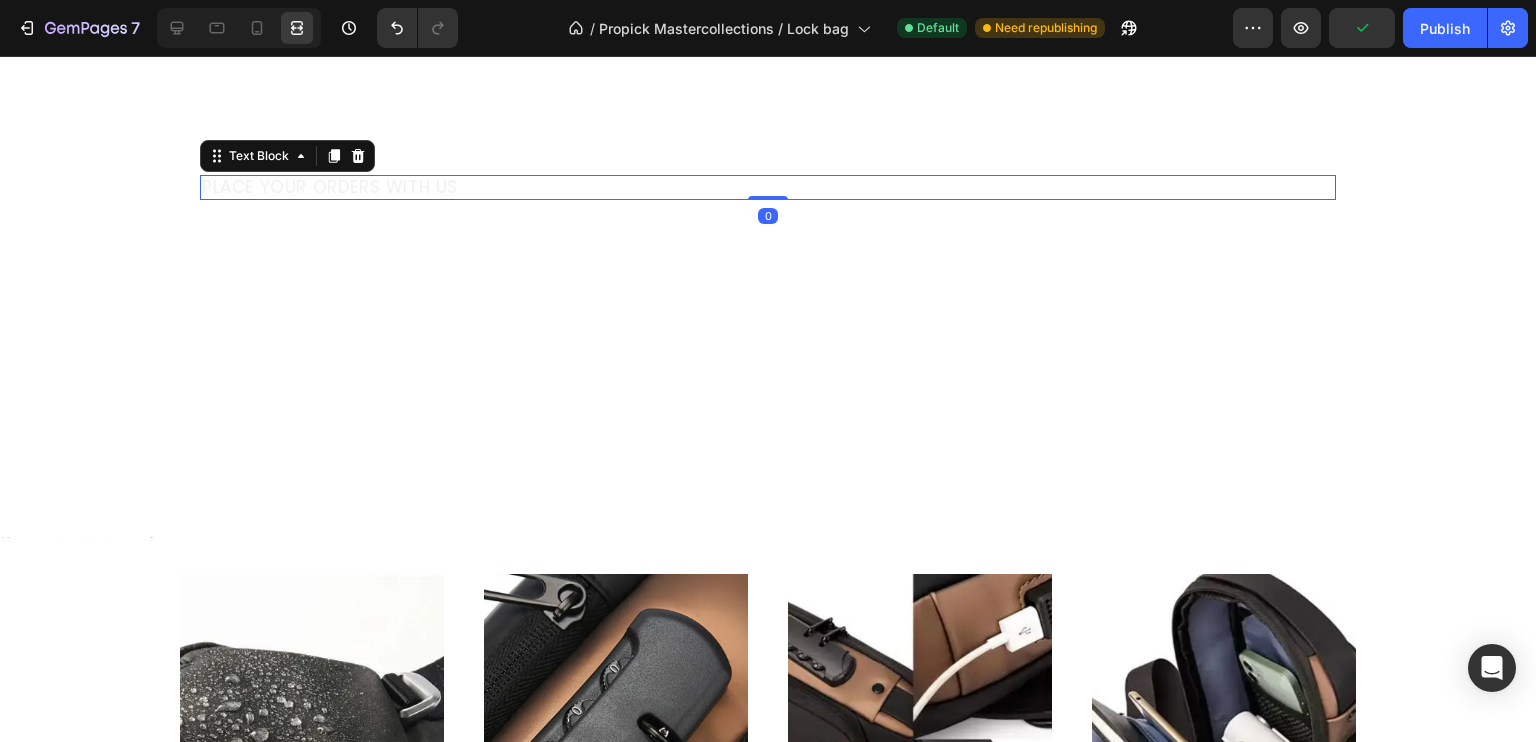 scroll, scrollTop: 850, scrollLeft: 0, axis: vertical 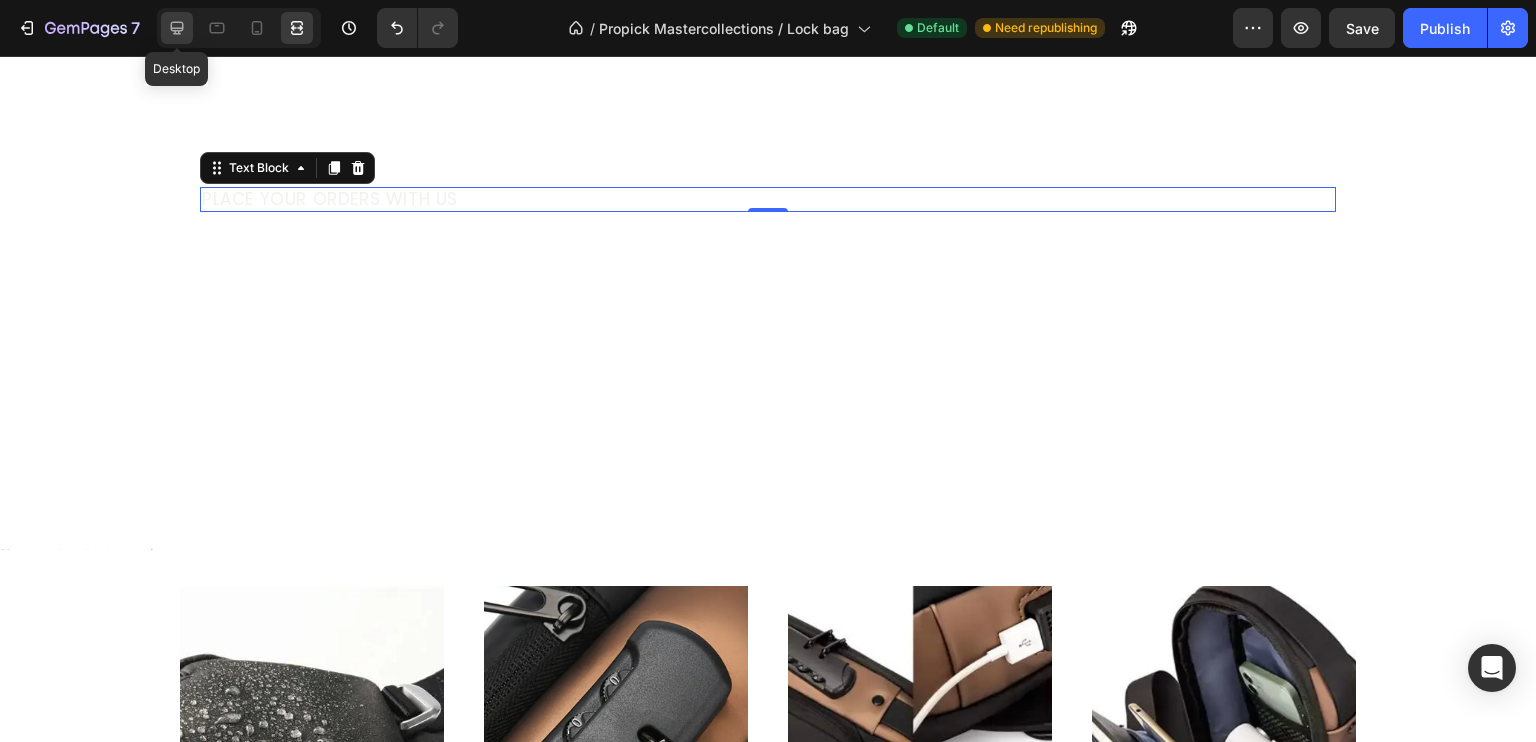 click 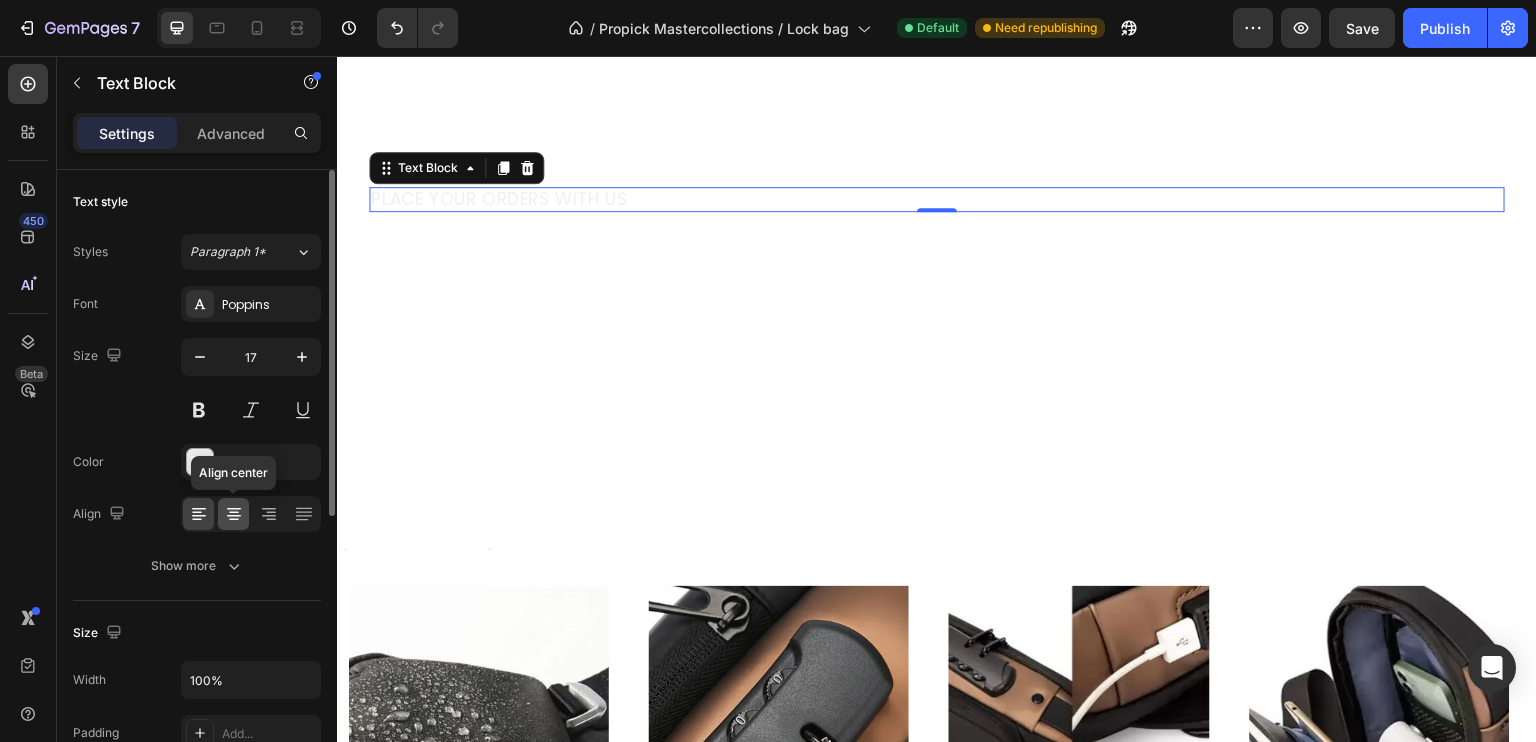 click 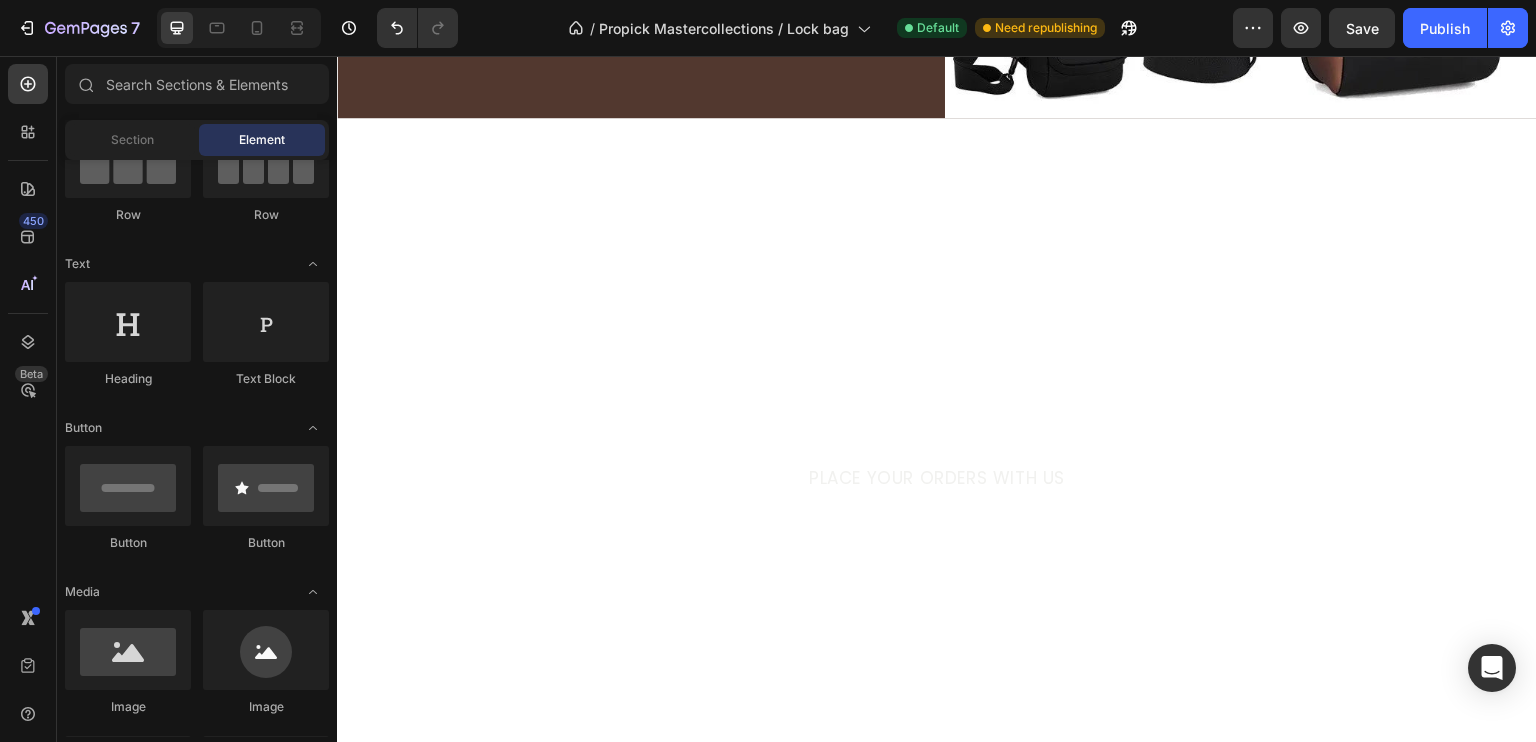 scroll, scrollTop: 0, scrollLeft: 0, axis: both 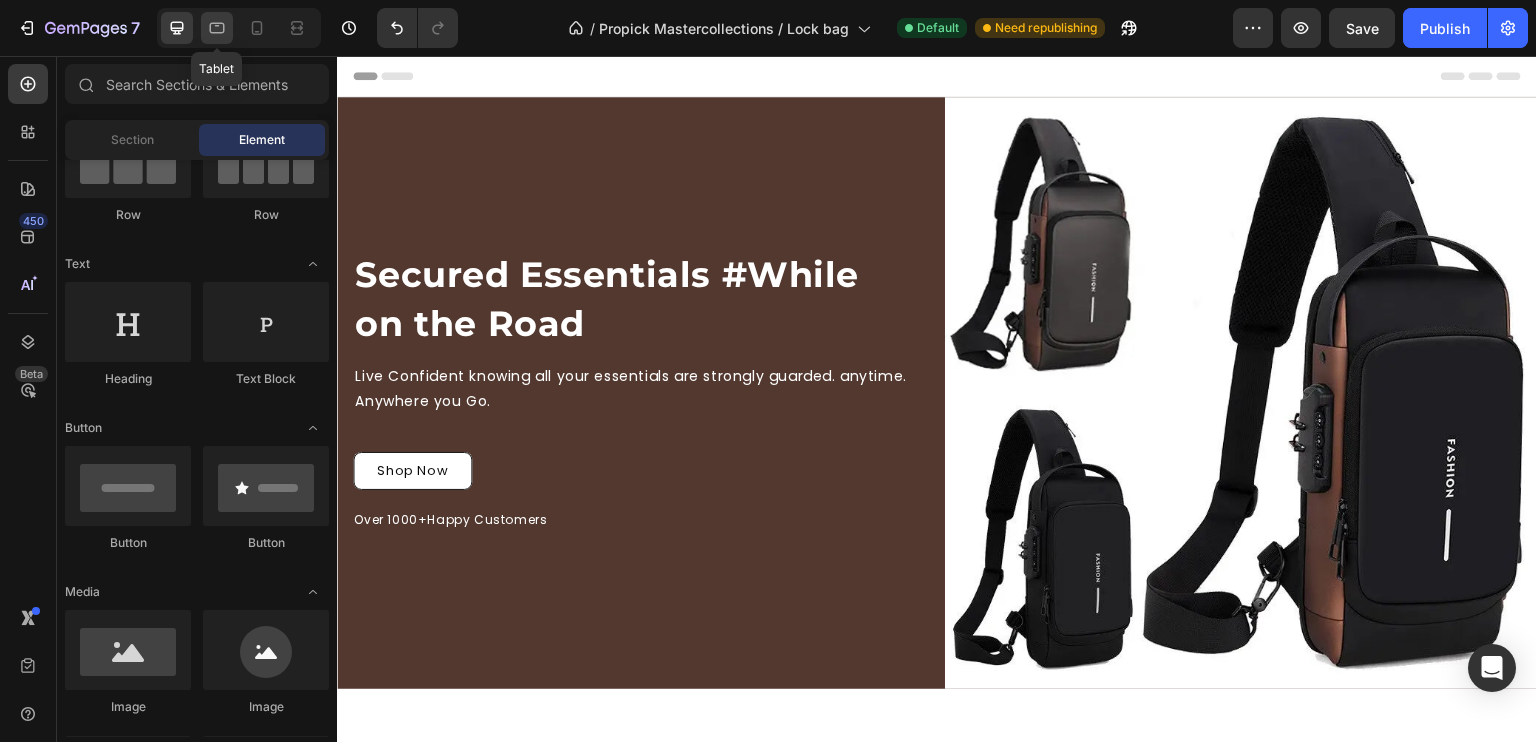 click 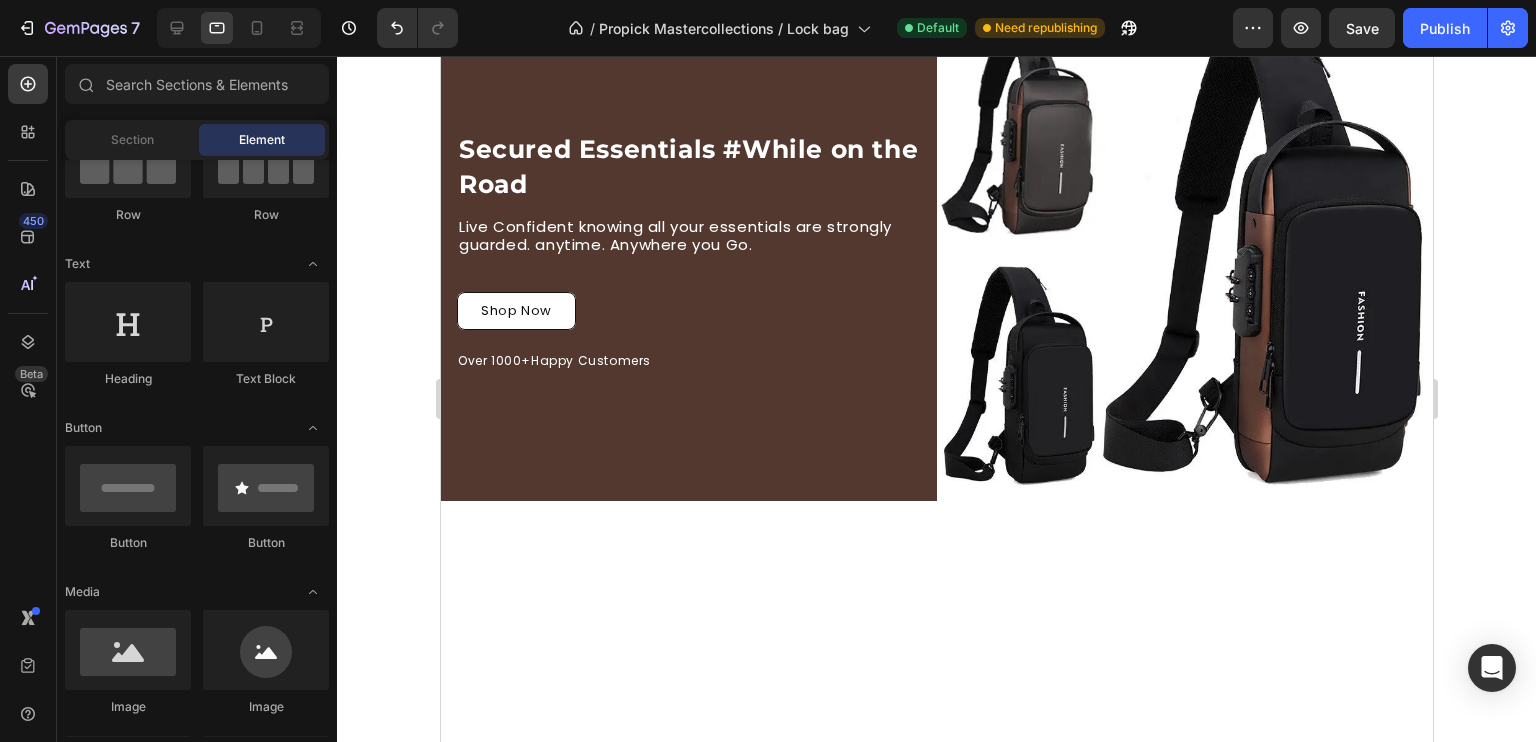 scroll, scrollTop: 0, scrollLeft: 0, axis: both 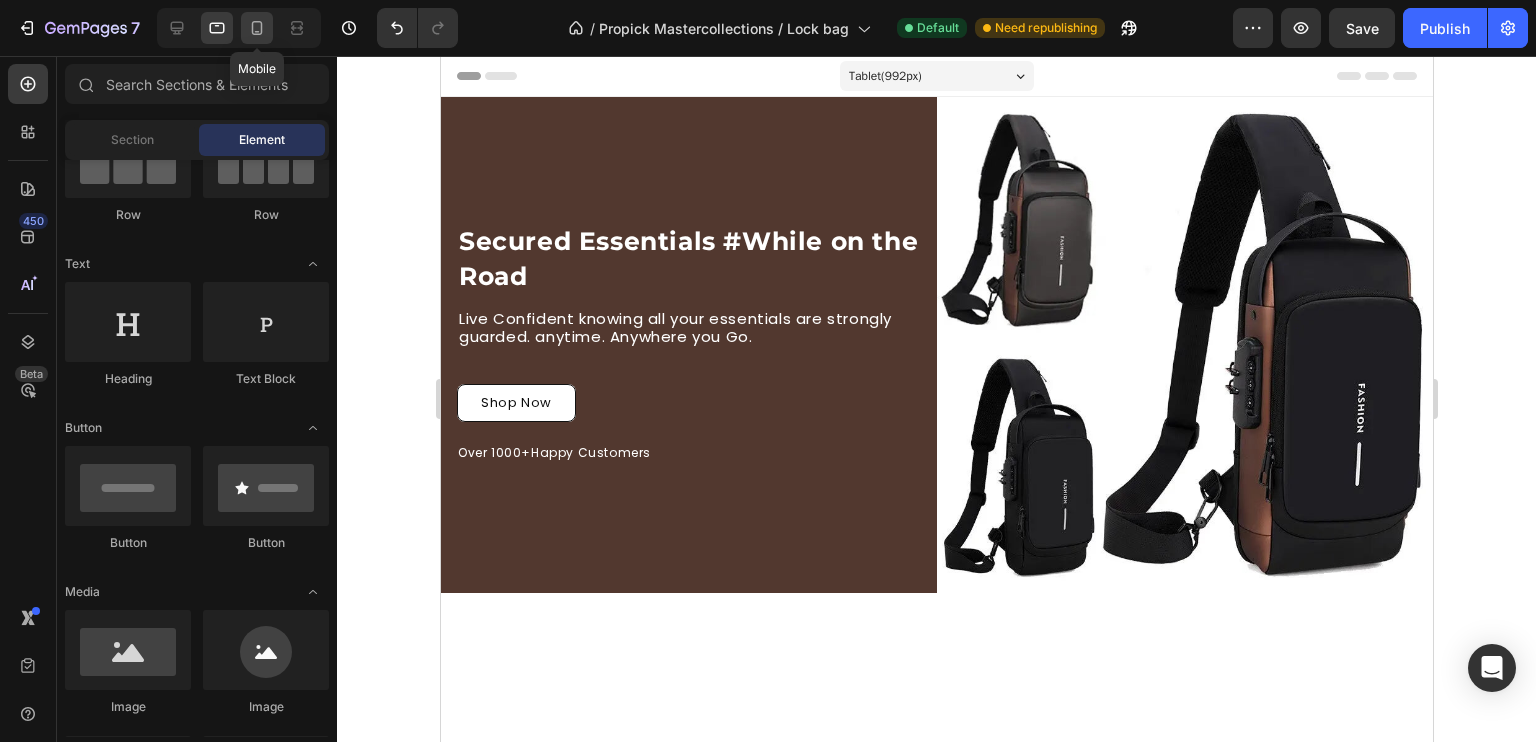 click 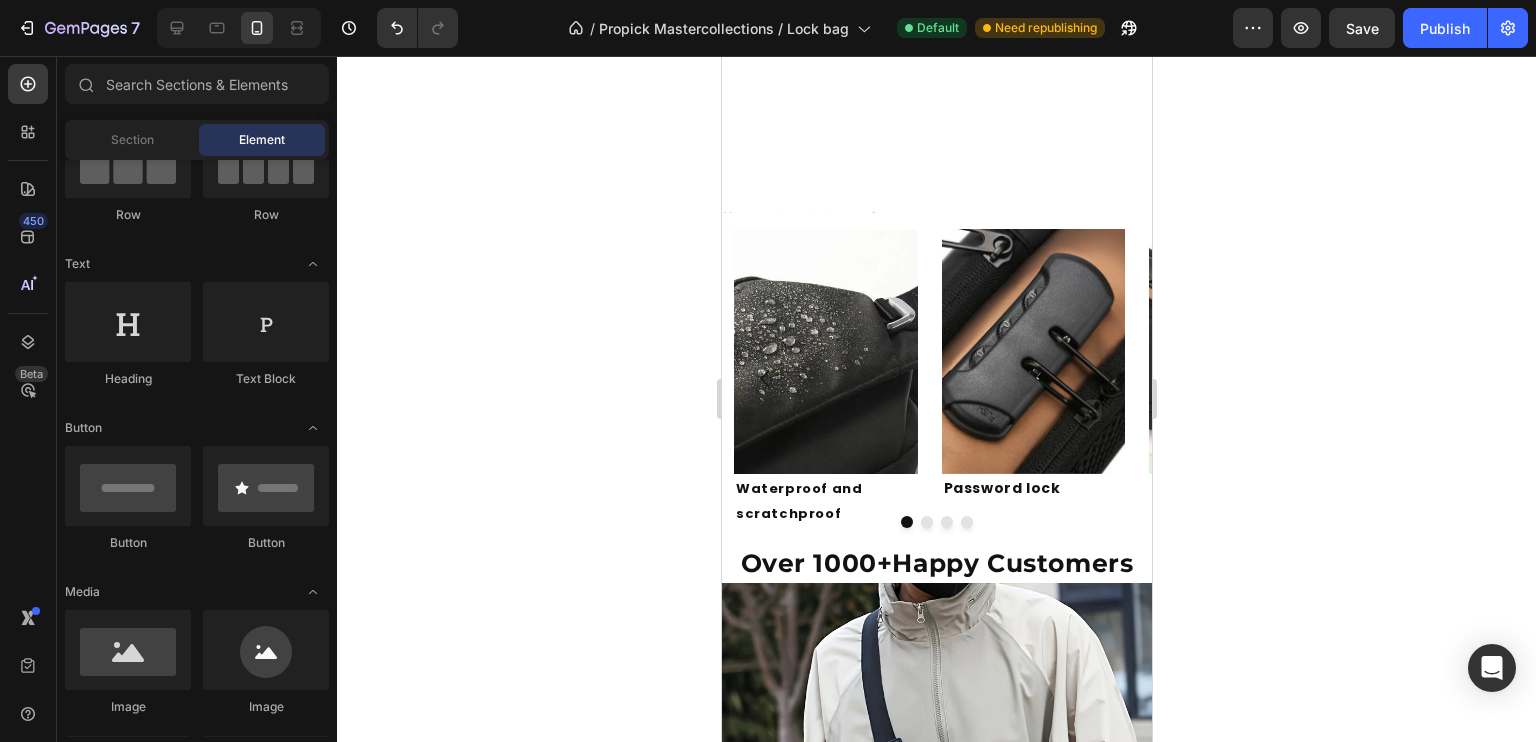 scroll, scrollTop: 967, scrollLeft: 0, axis: vertical 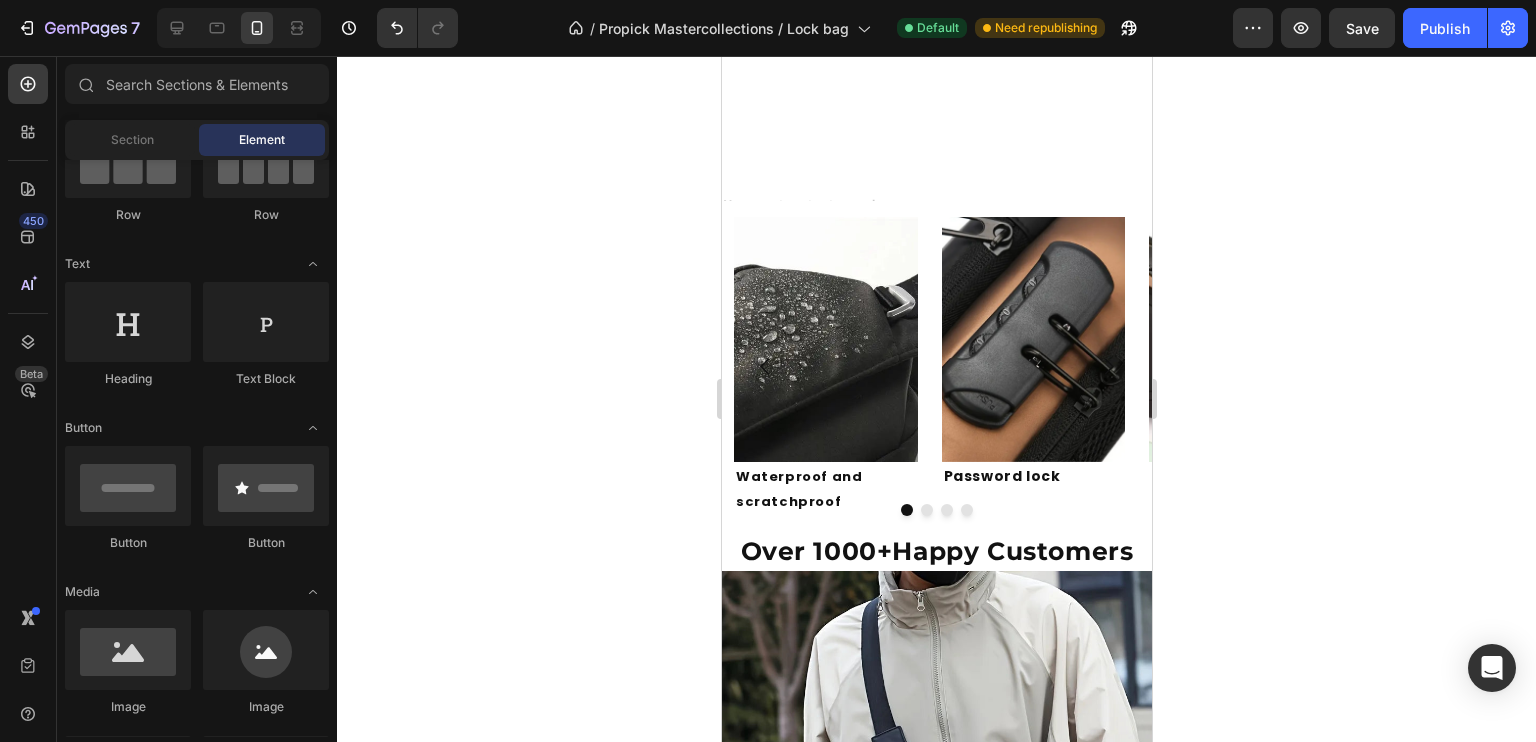 drag, startPoint x: 1143, startPoint y: 170, endPoint x: 1878, endPoint y: 483, distance: 798.8704 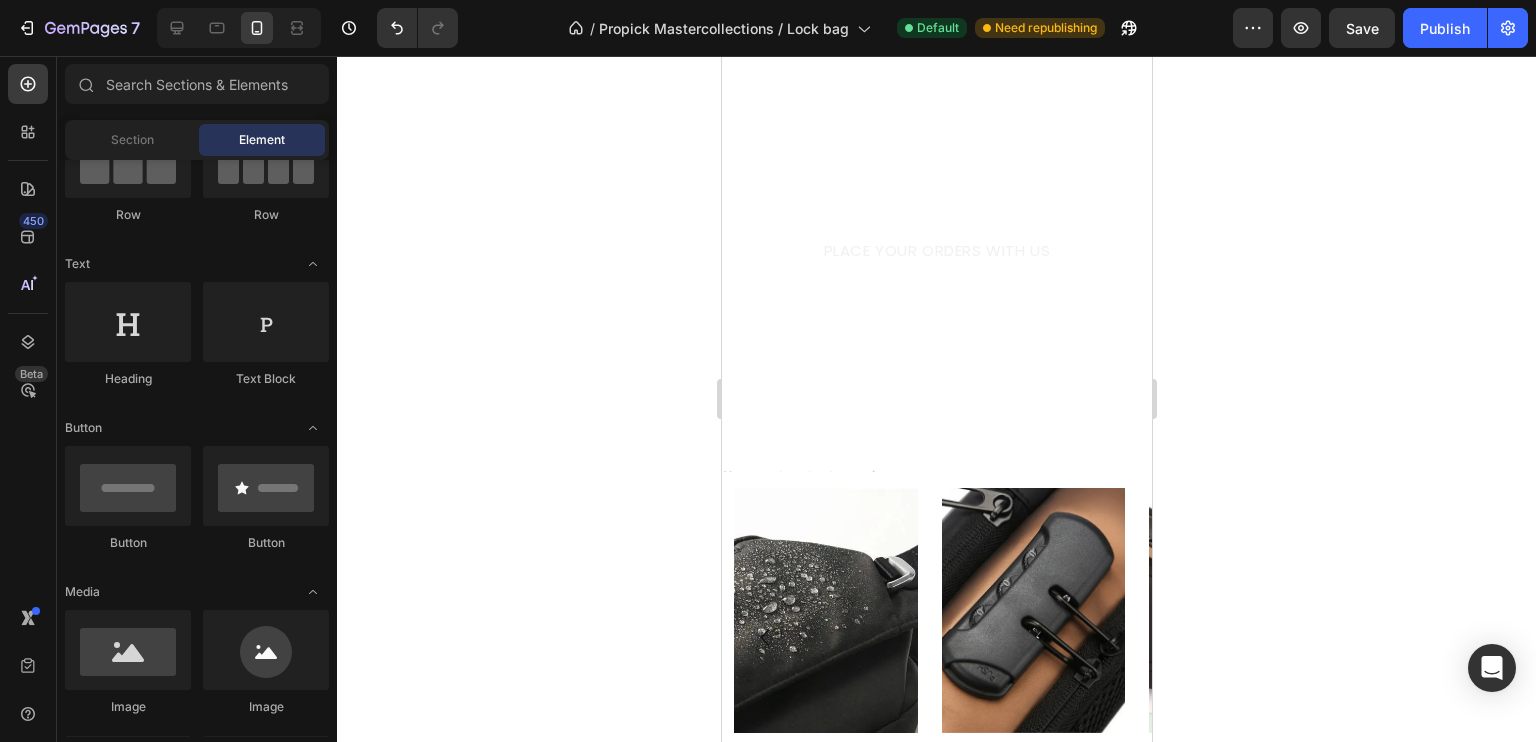 scroll, scrollTop: 692, scrollLeft: 0, axis: vertical 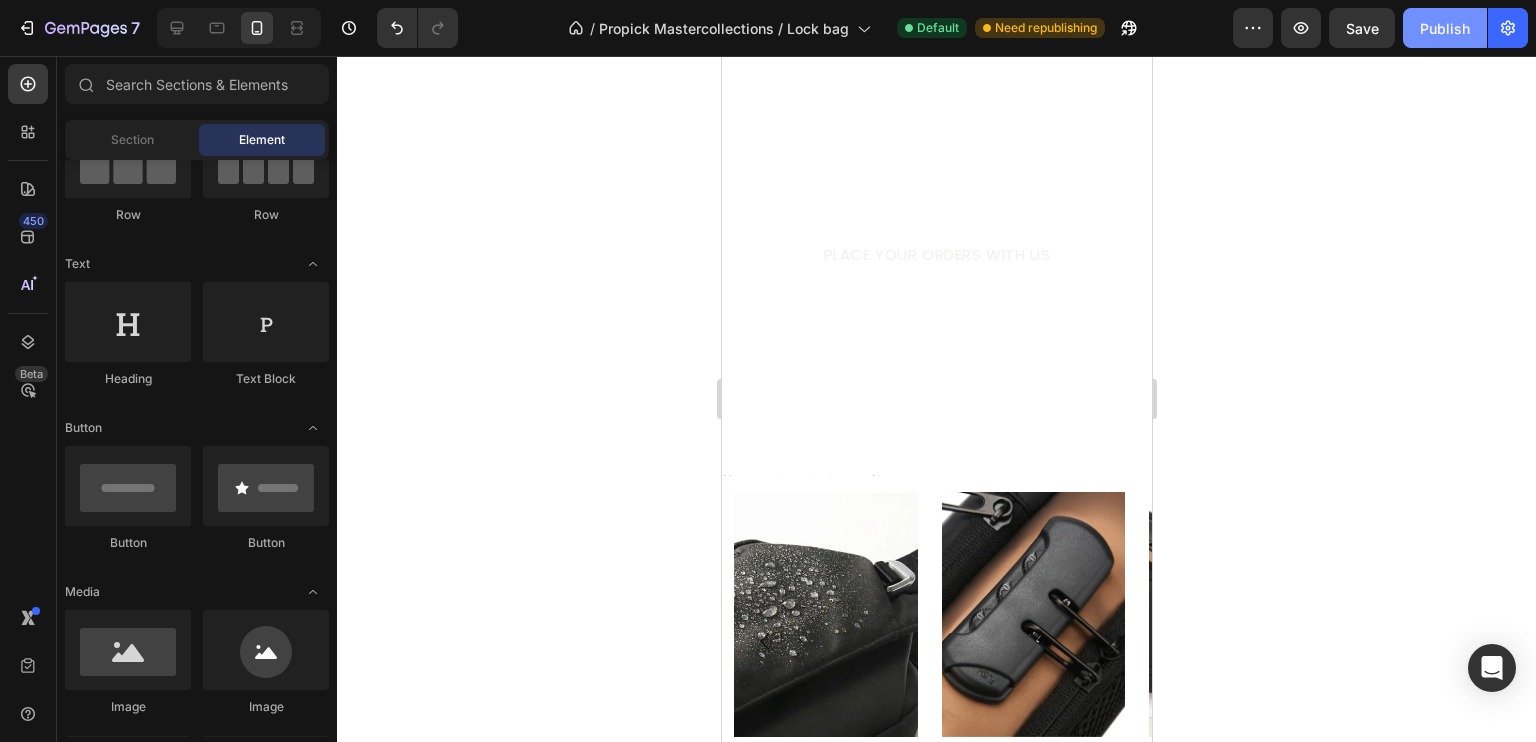 click on "Publish" at bounding box center [1445, 28] 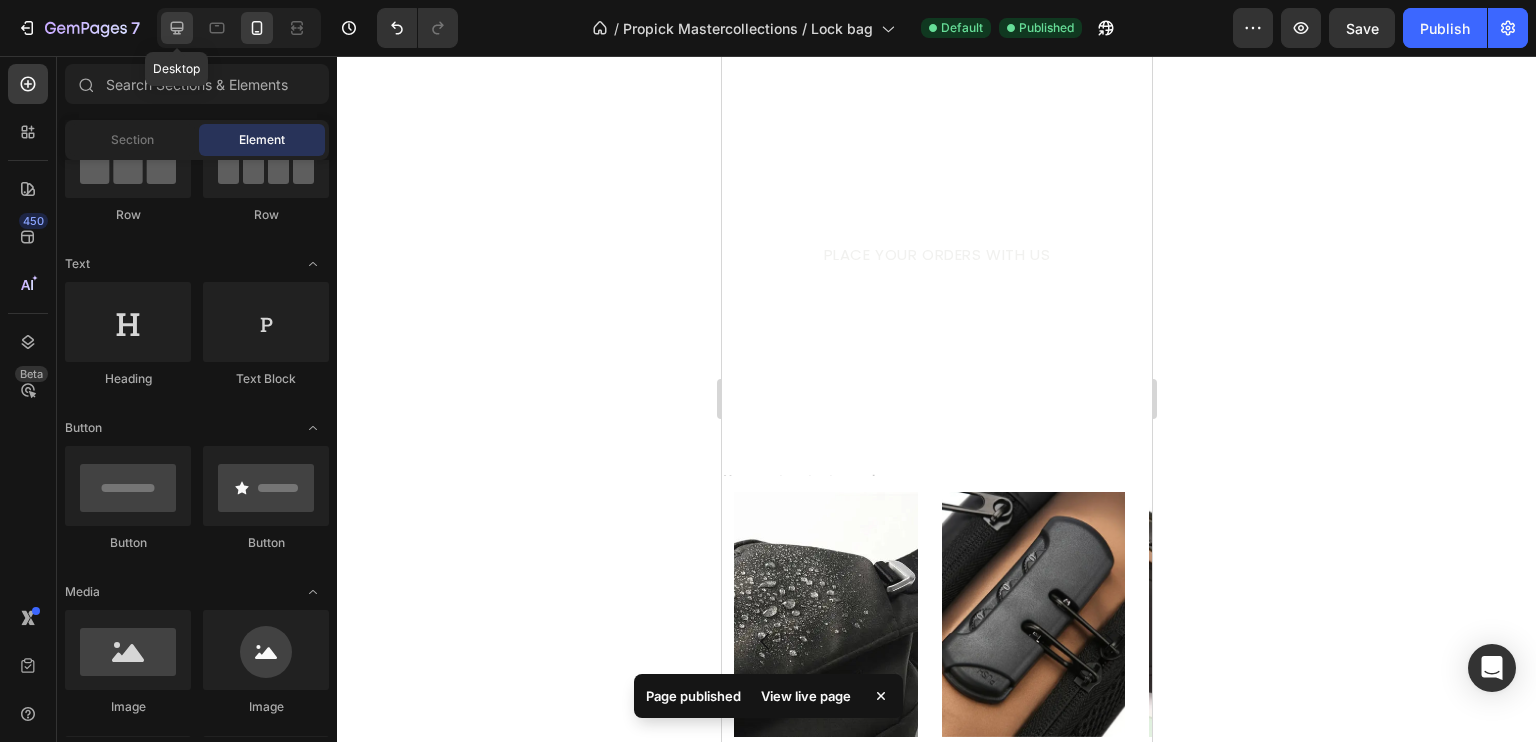 click 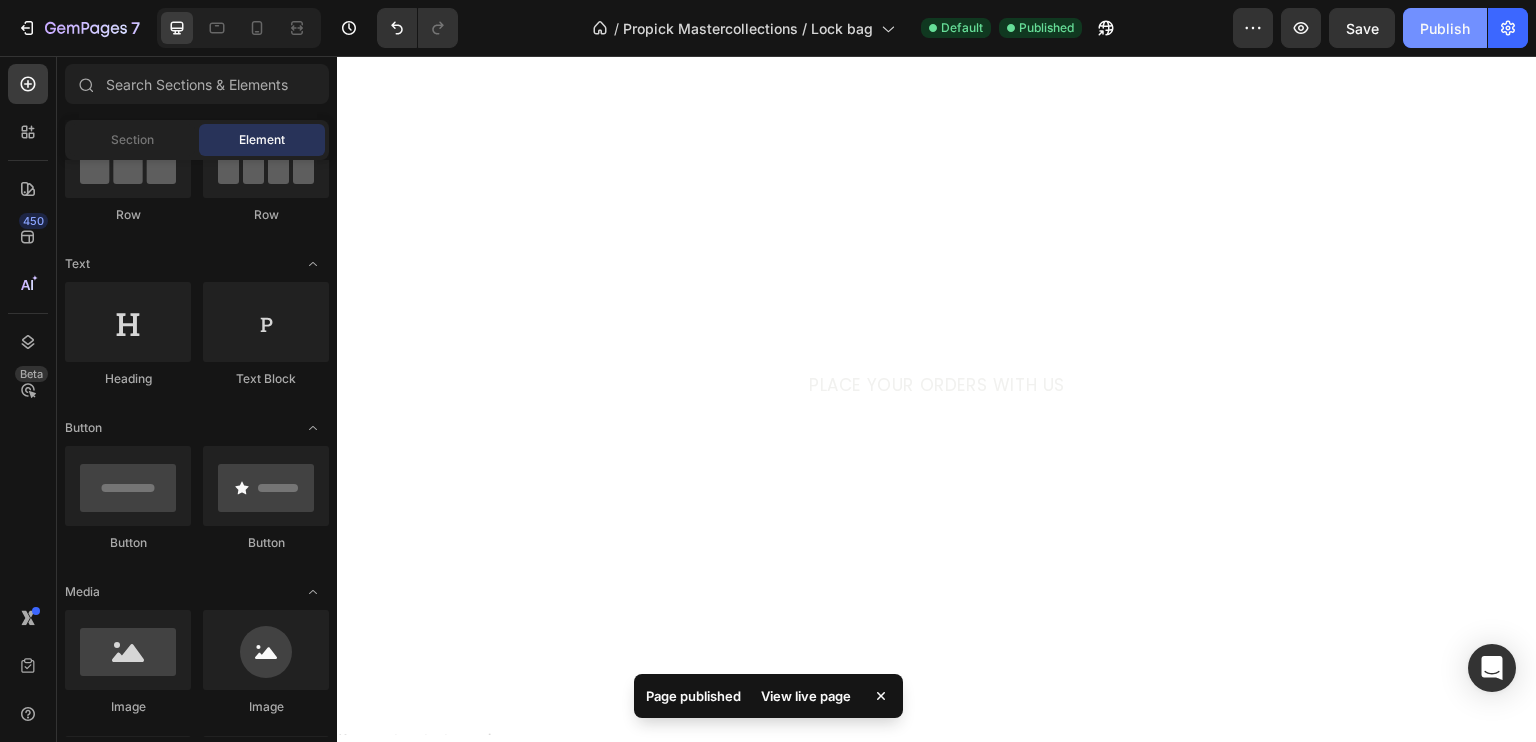 click on "Publish" at bounding box center [1445, 28] 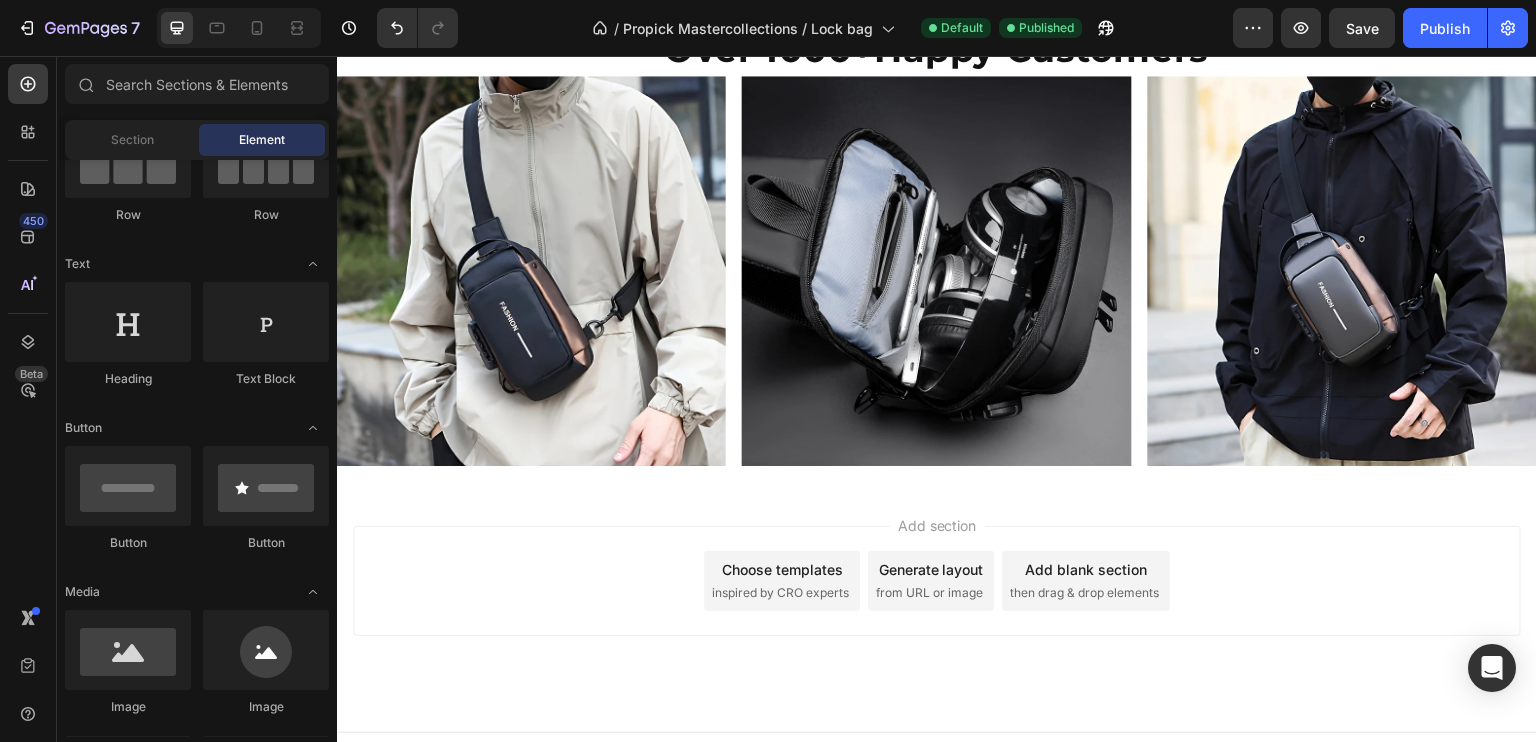 scroll, scrollTop: 1848, scrollLeft: 0, axis: vertical 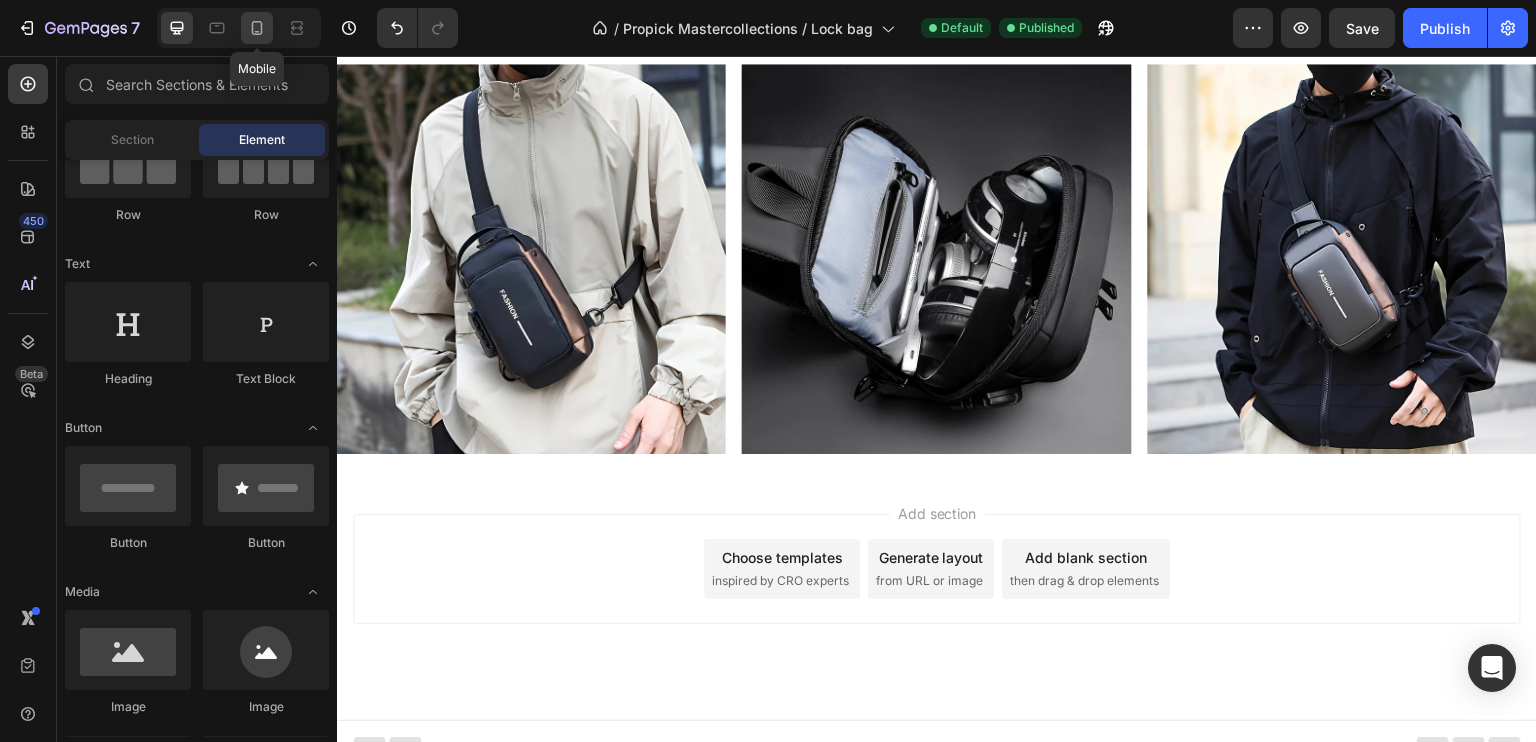click 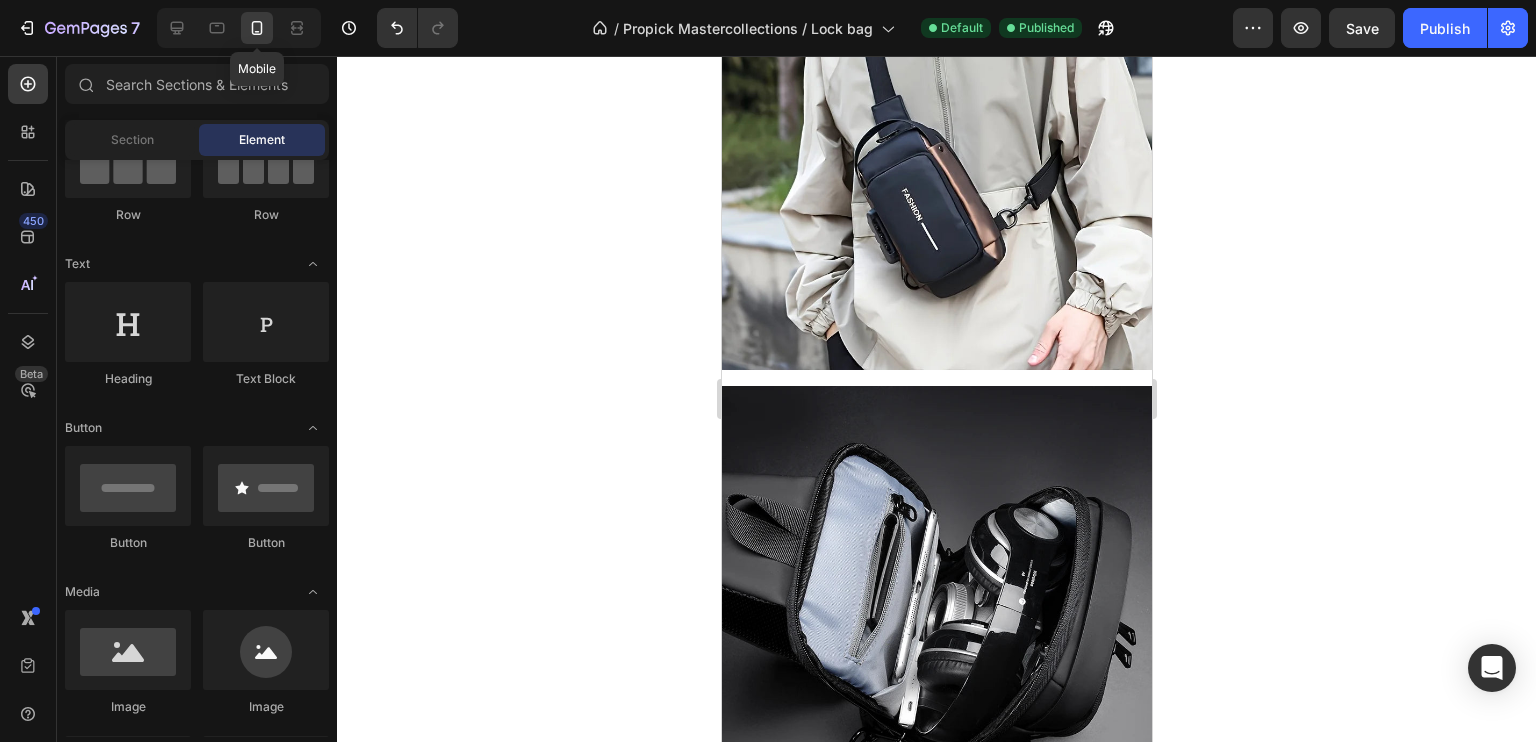 scroll, scrollTop: 1807, scrollLeft: 0, axis: vertical 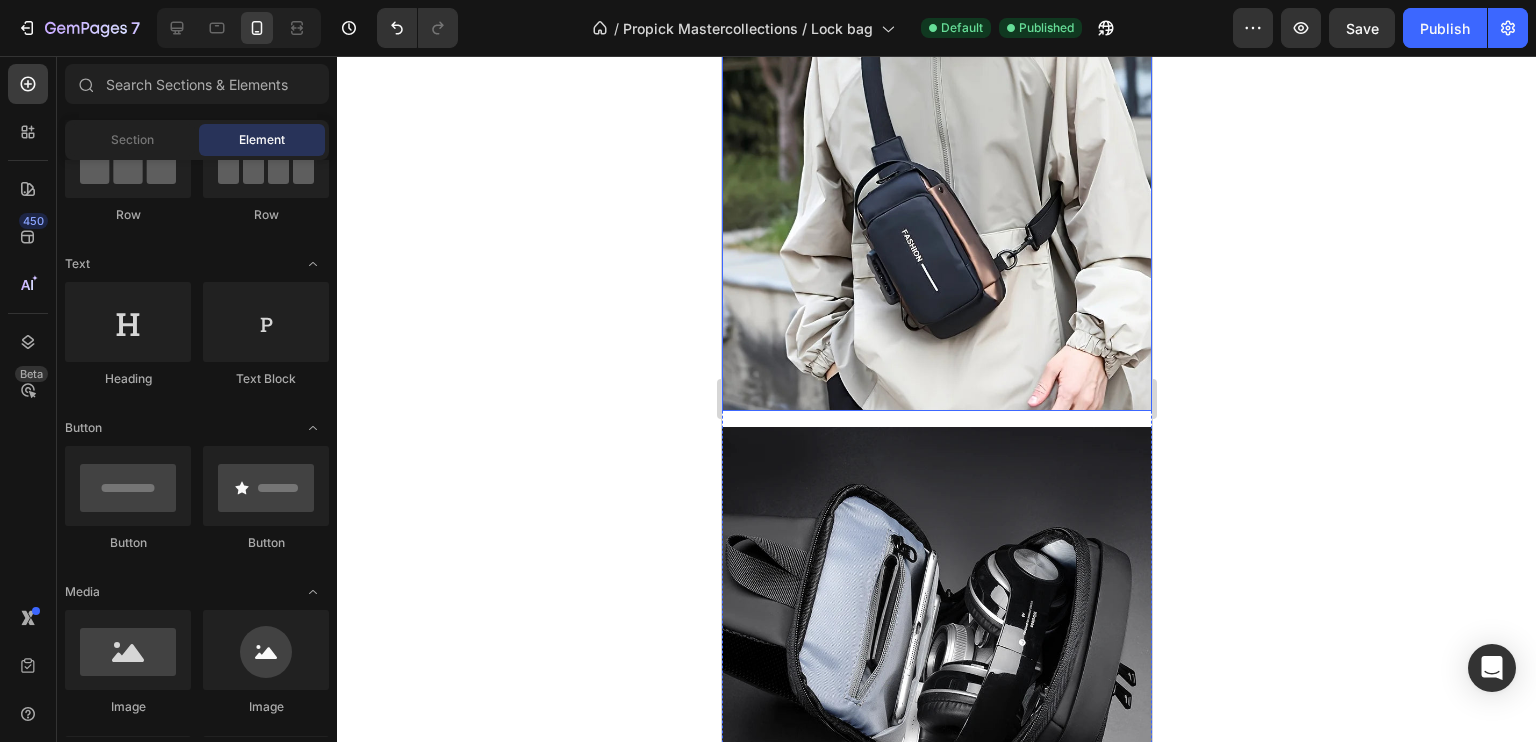 click at bounding box center [936, 196] 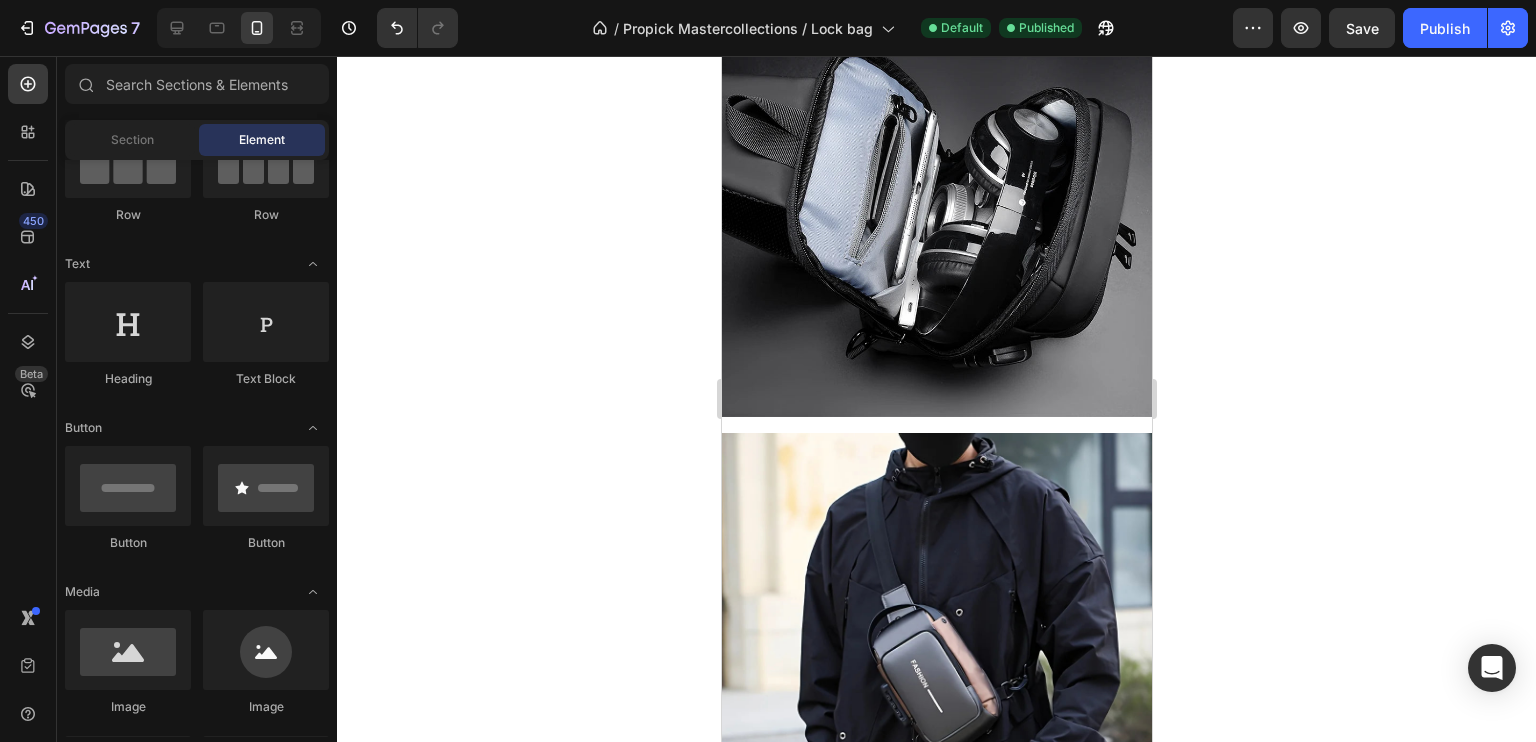 scroll, scrollTop: 2078, scrollLeft: 0, axis: vertical 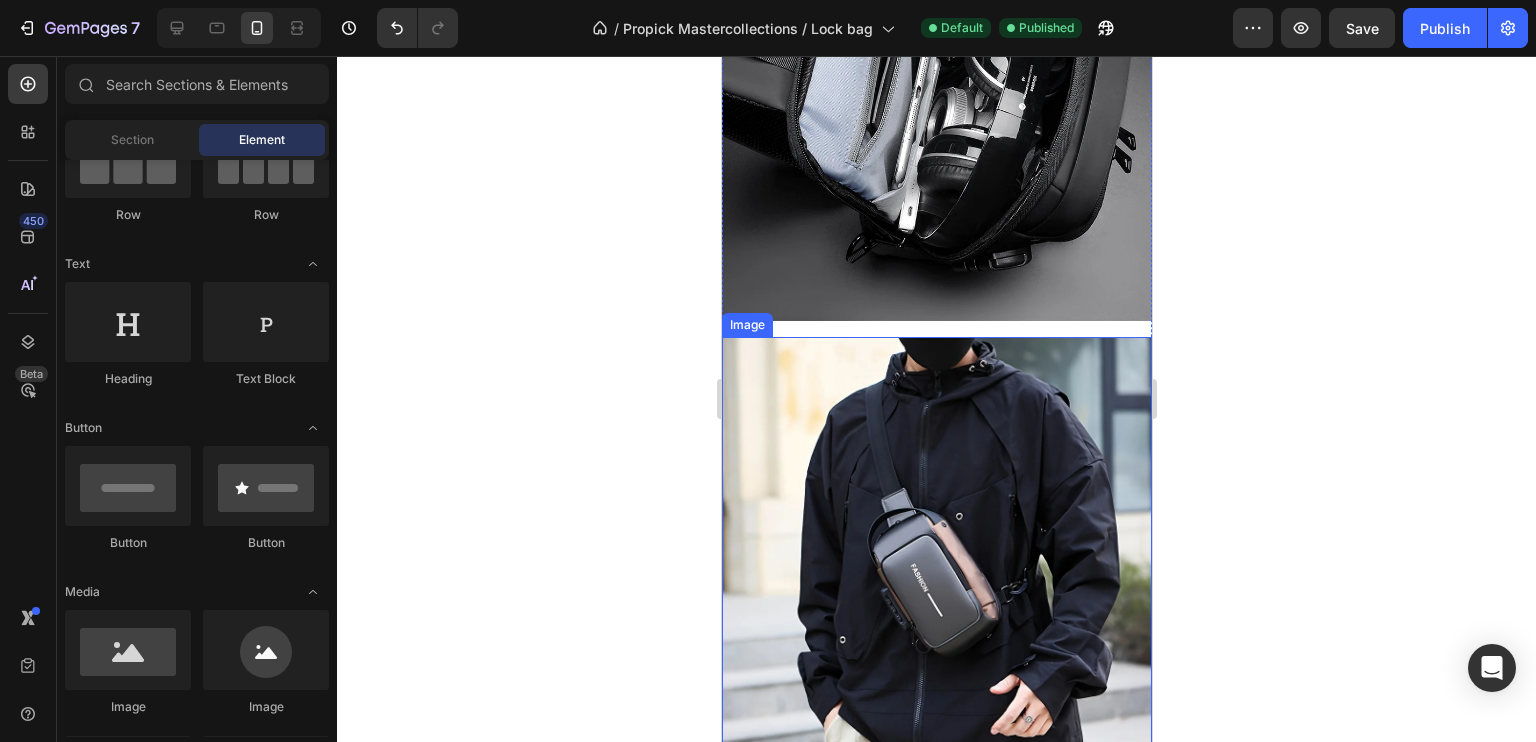 click at bounding box center (936, 552) 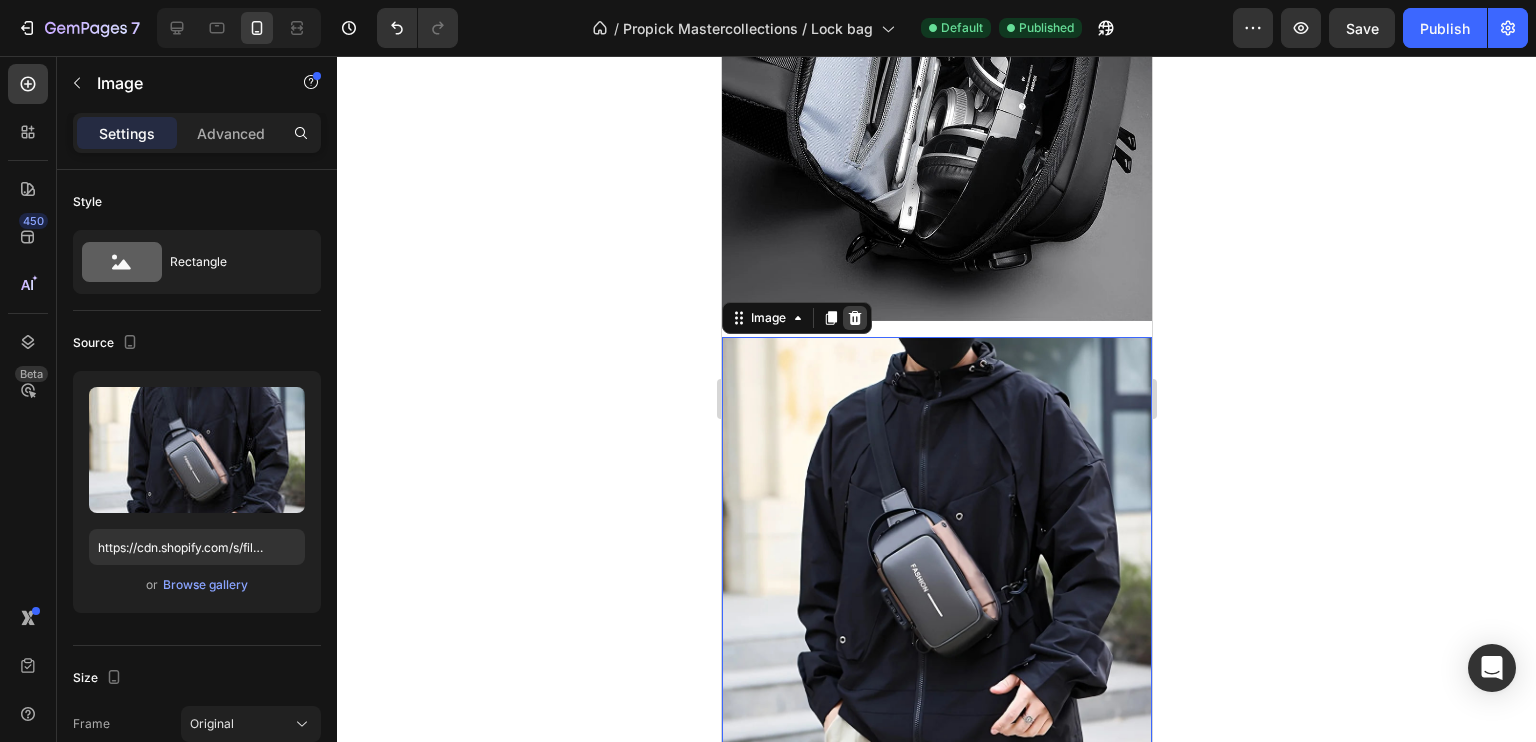 click 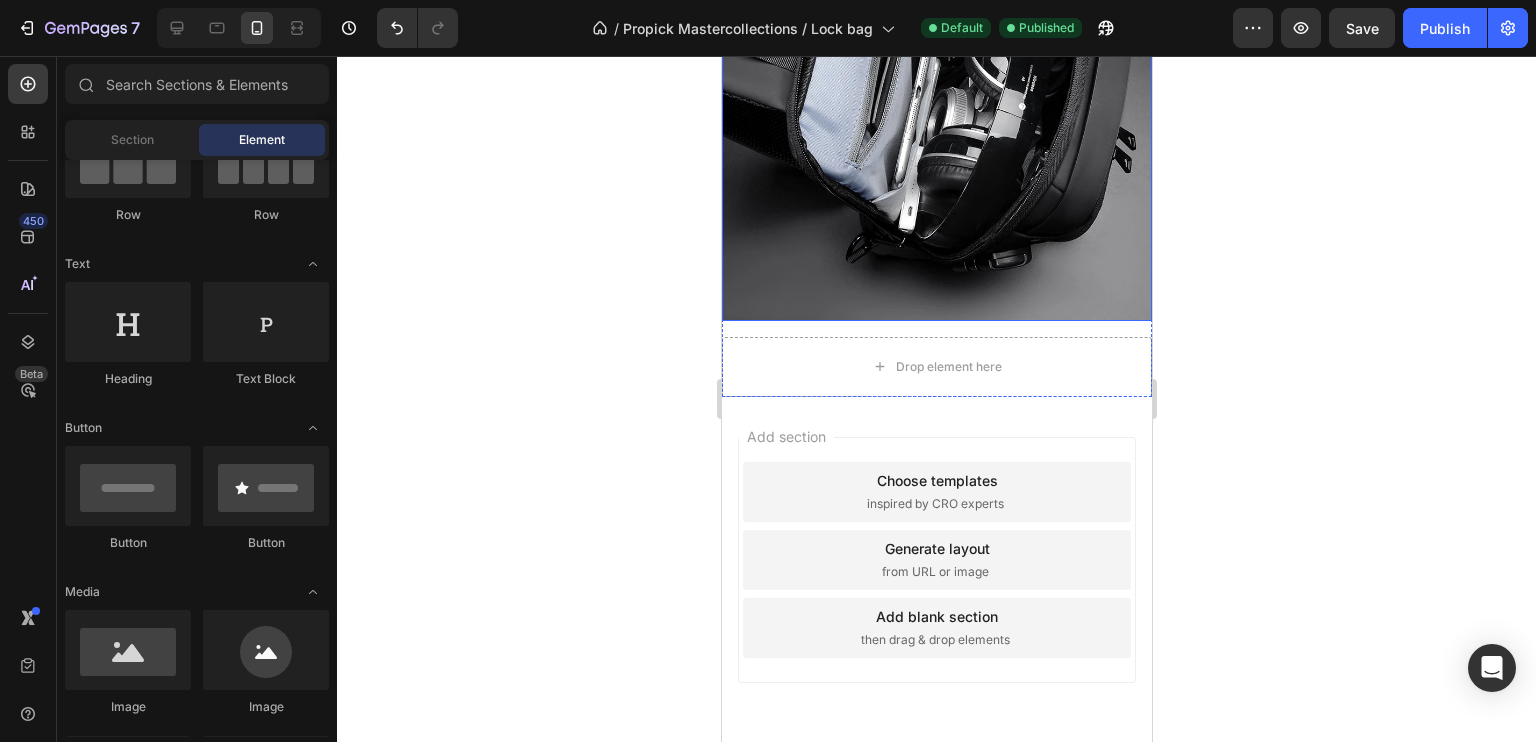 click at bounding box center (936, 106) 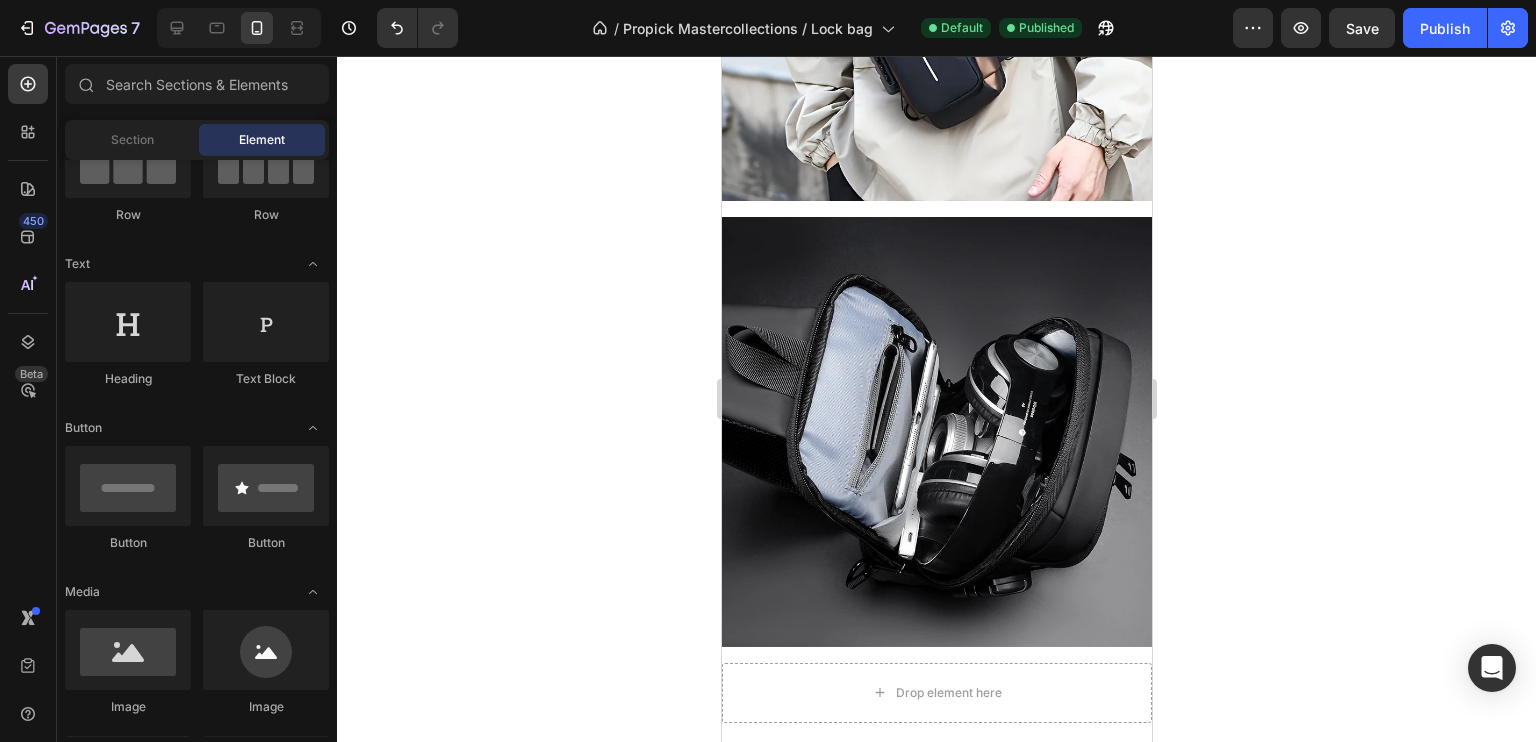 scroll, scrollTop: 1741, scrollLeft: 0, axis: vertical 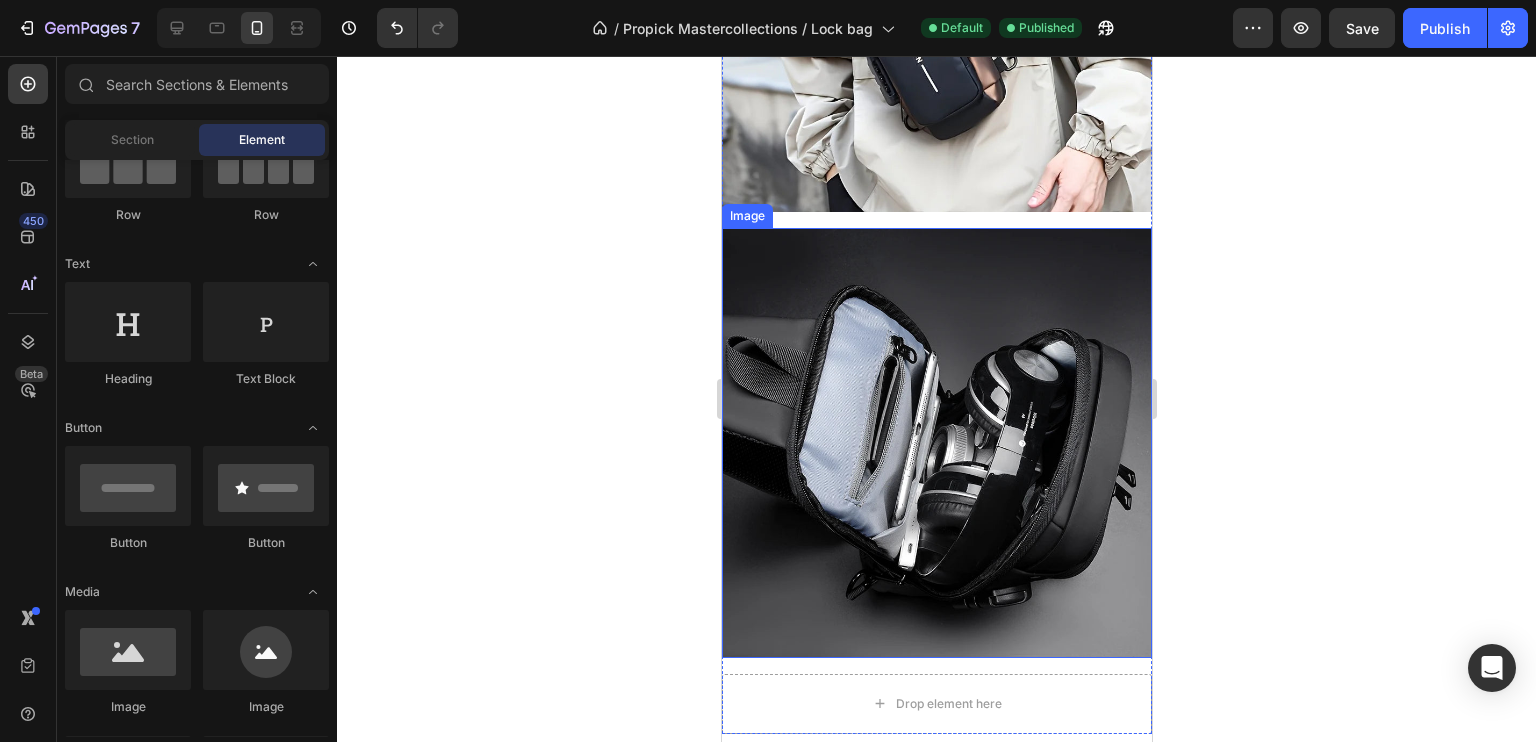click at bounding box center [936, 443] 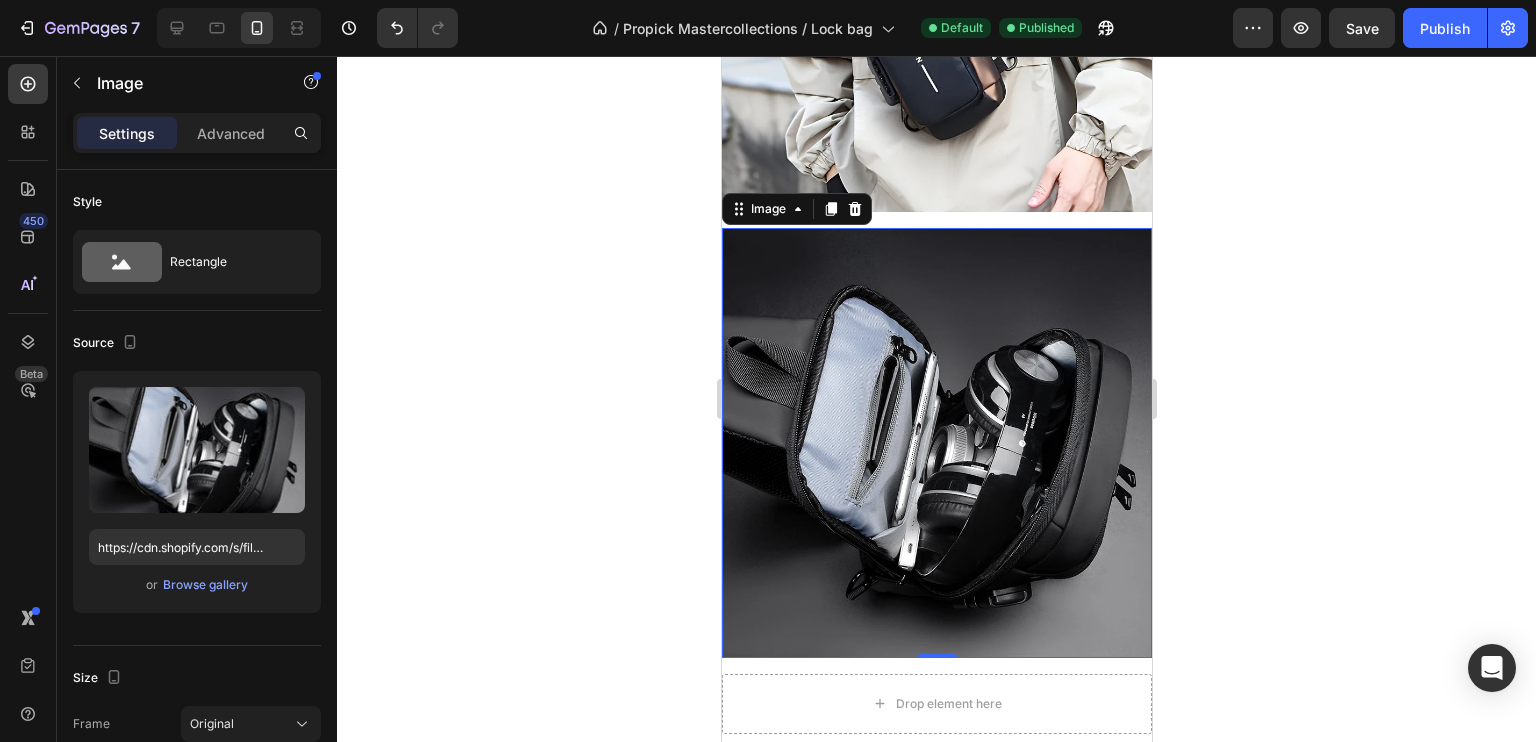 click at bounding box center [936, 443] 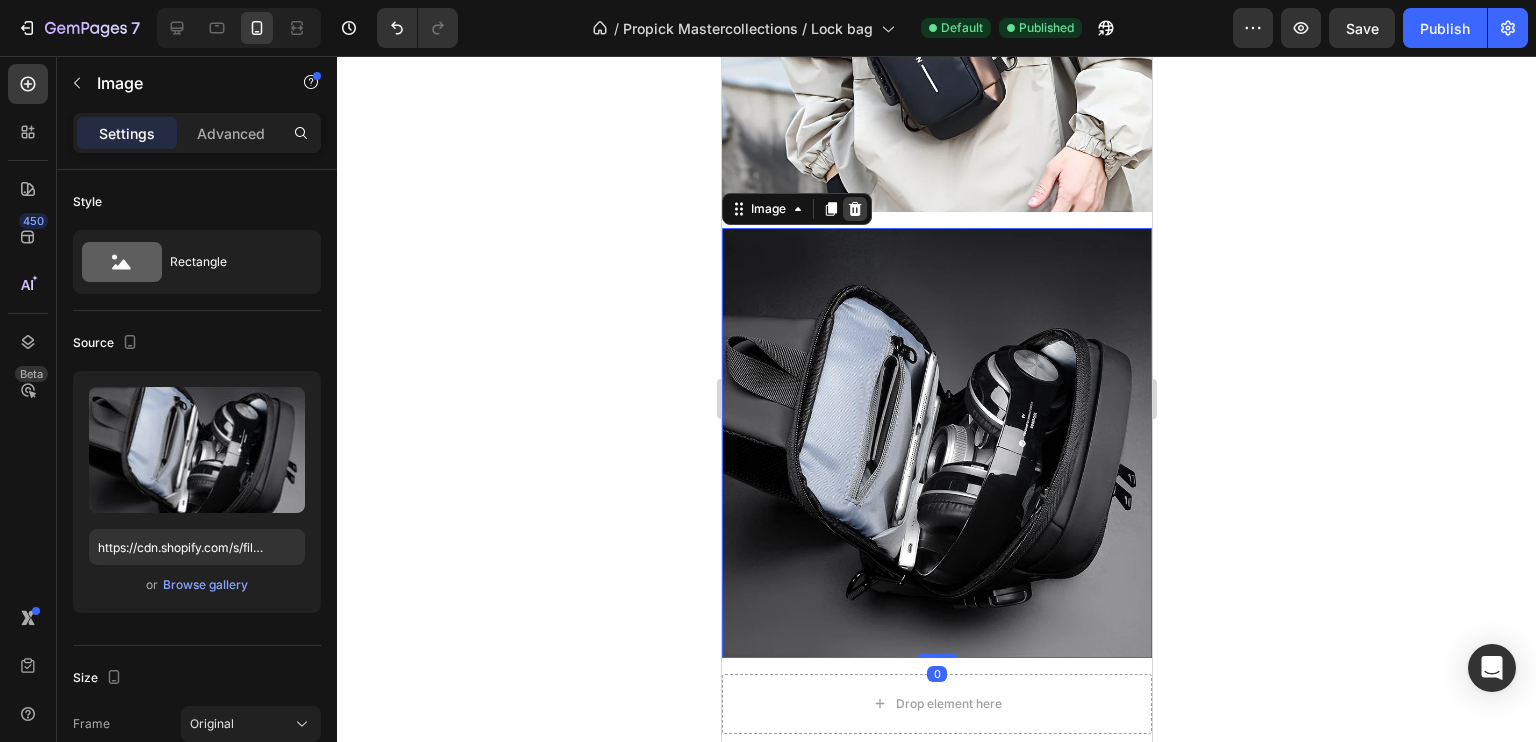 click 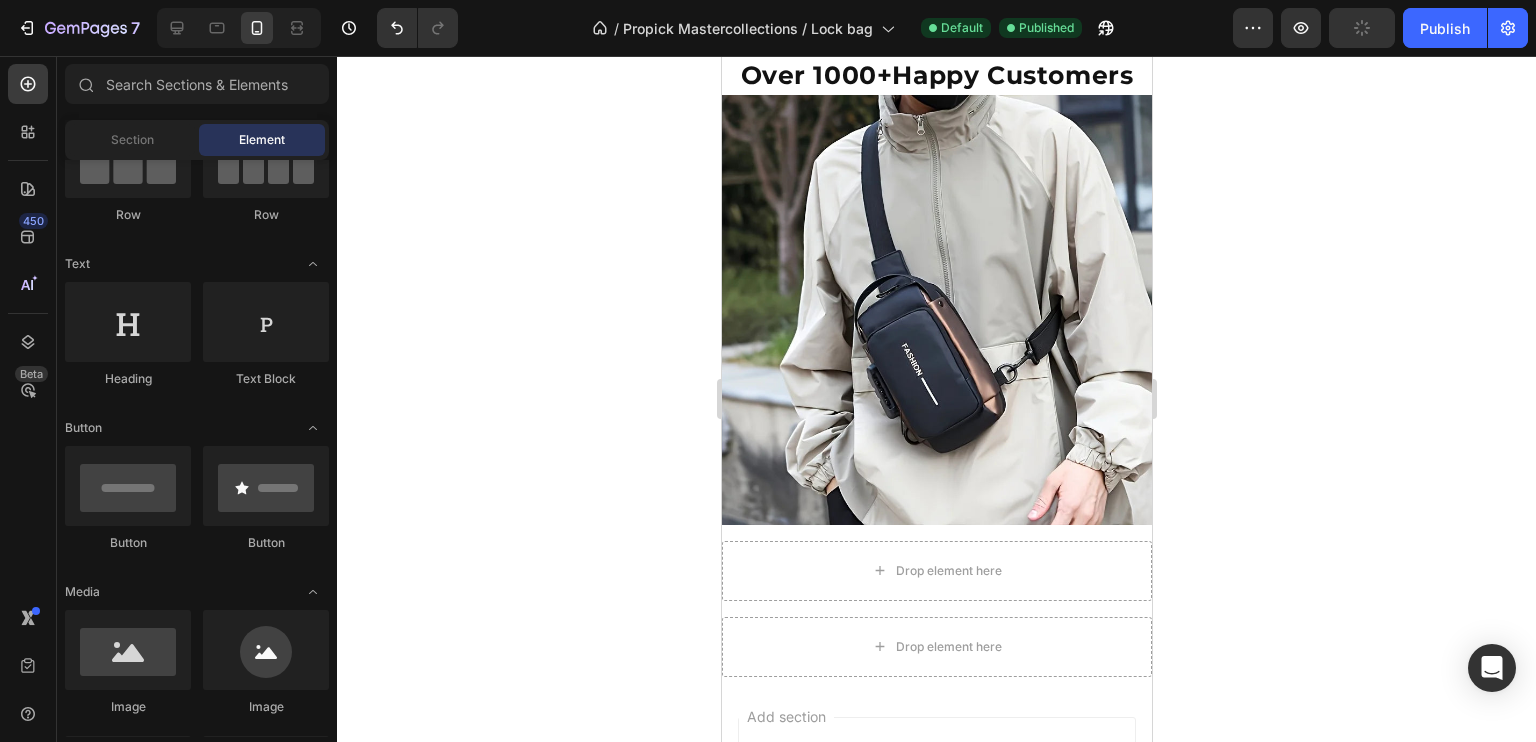 scroll, scrollTop: 1425, scrollLeft: 0, axis: vertical 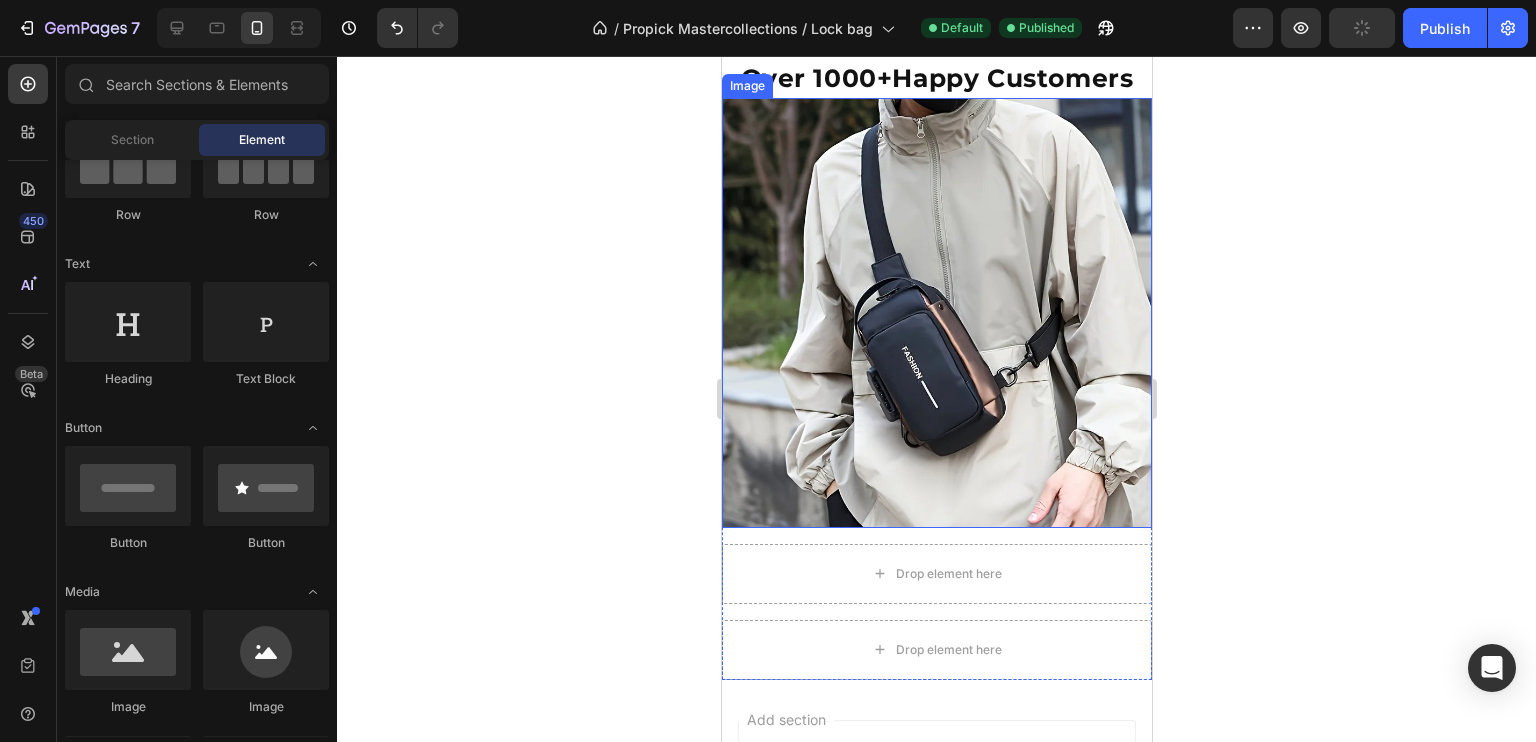 click at bounding box center [936, 313] 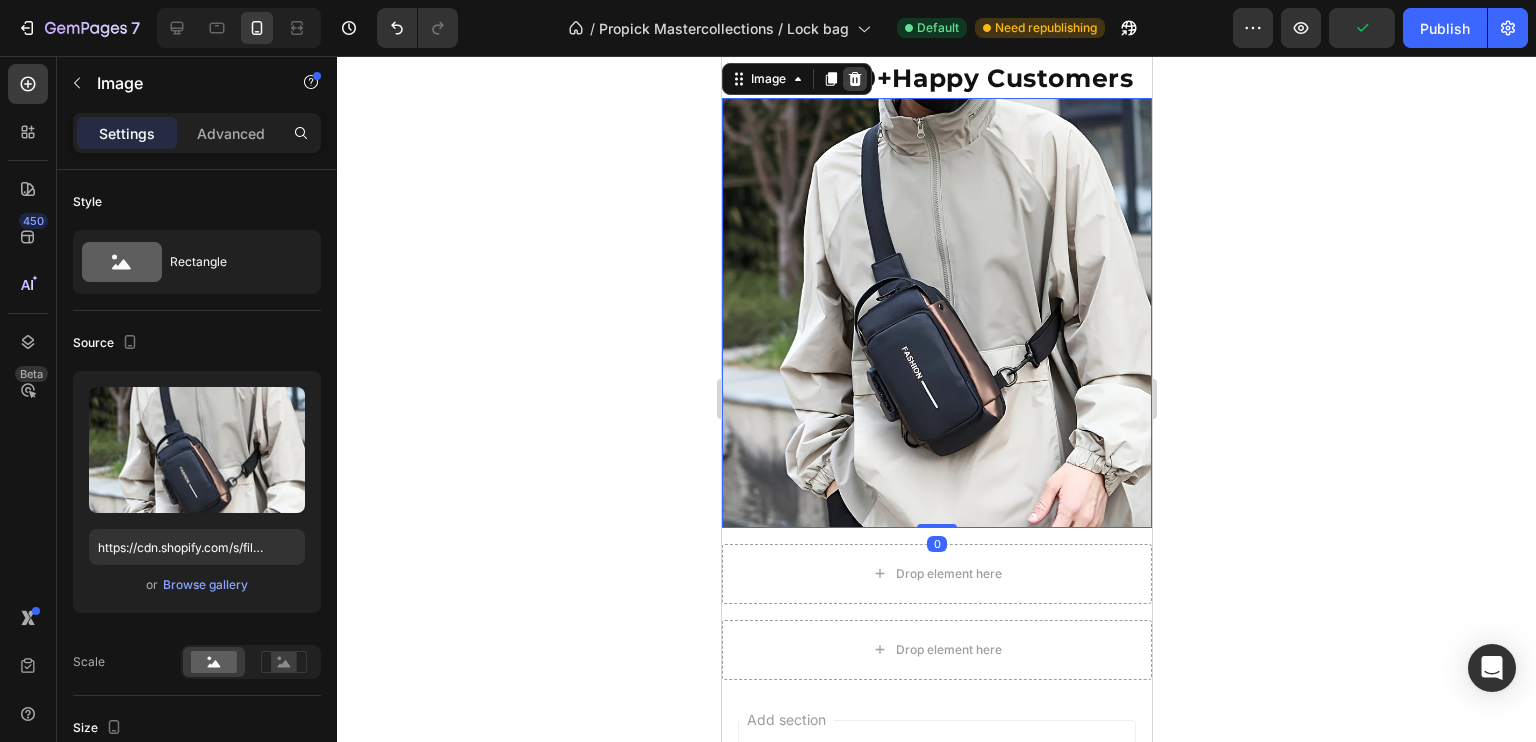 click 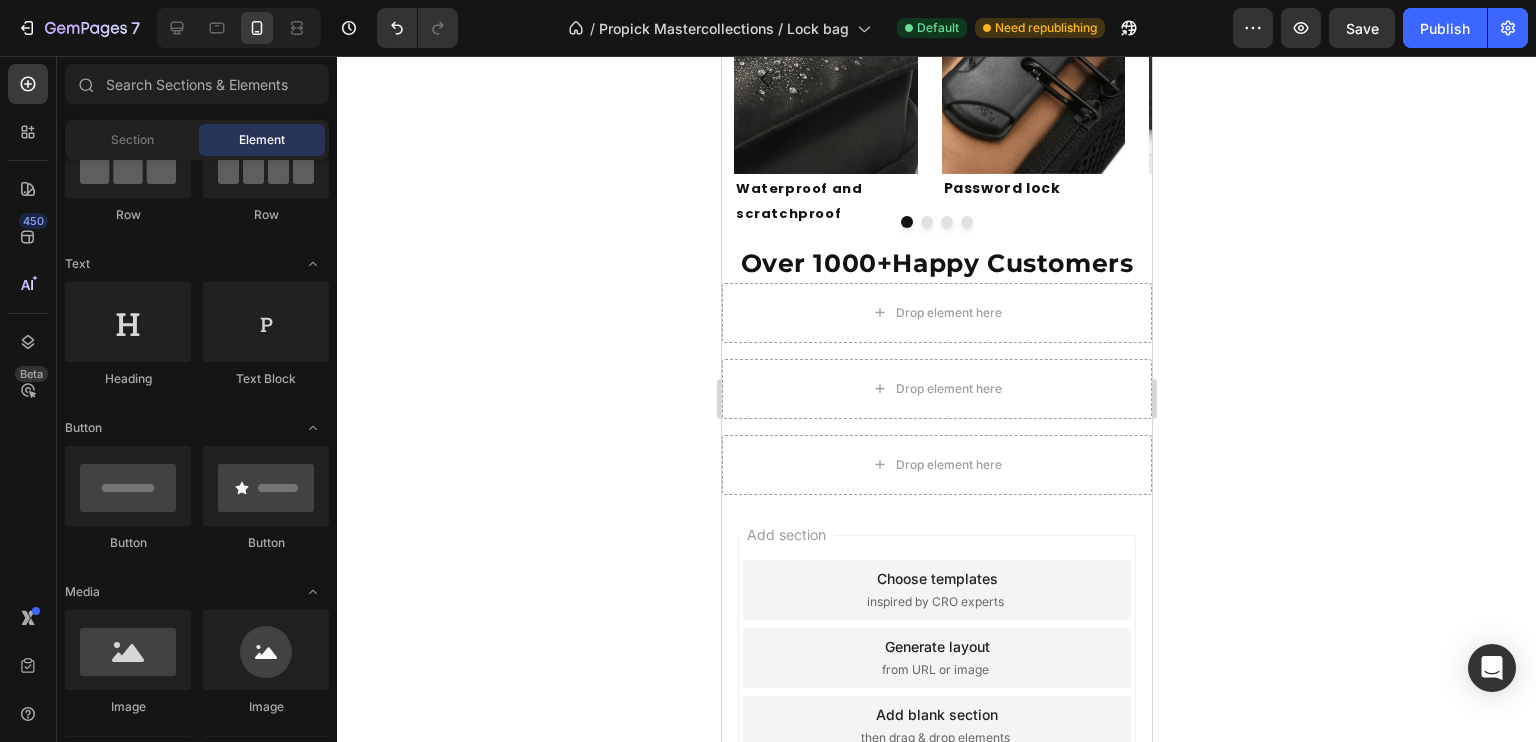 scroll, scrollTop: 1196, scrollLeft: 0, axis: vertical 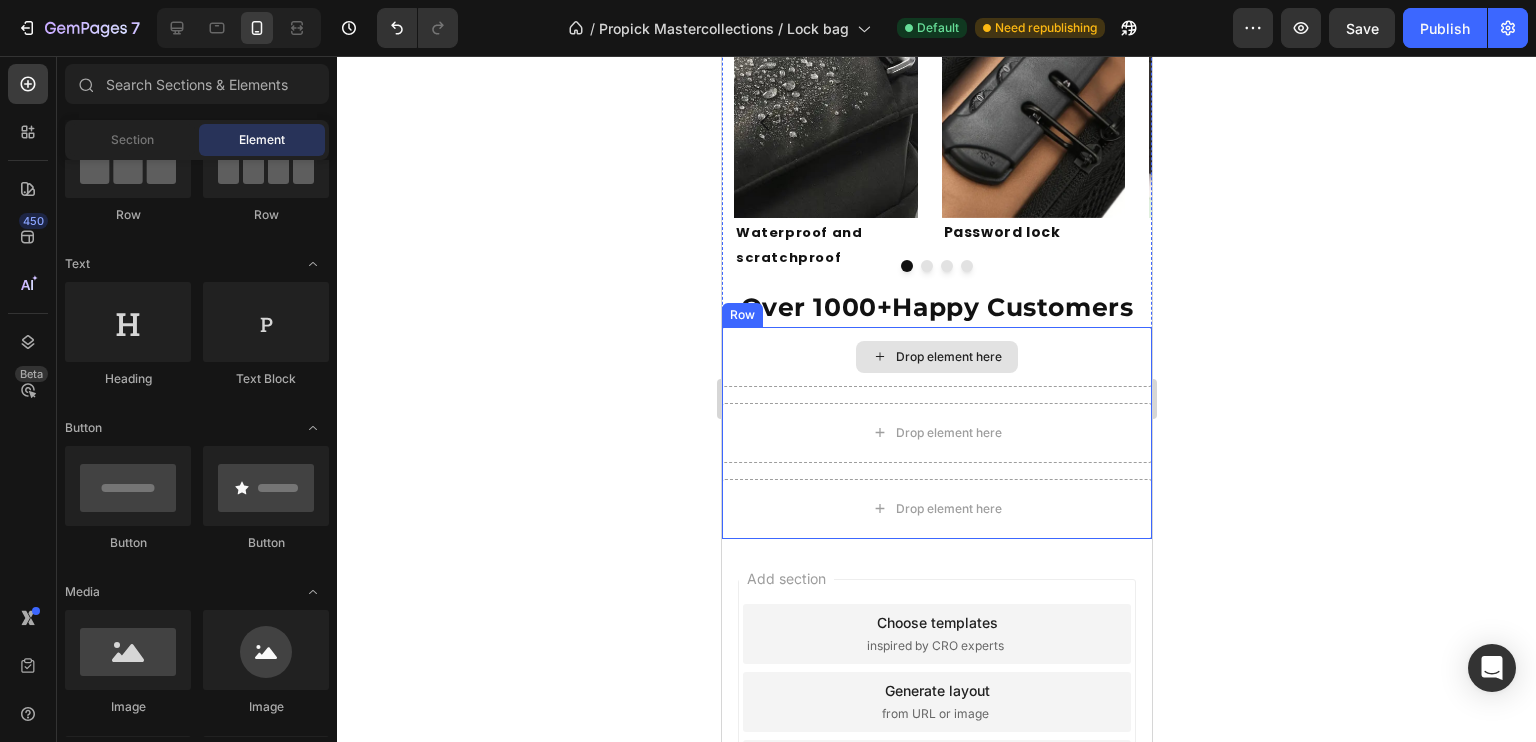 click on "Drop element here" at bounding box center [936, 357] 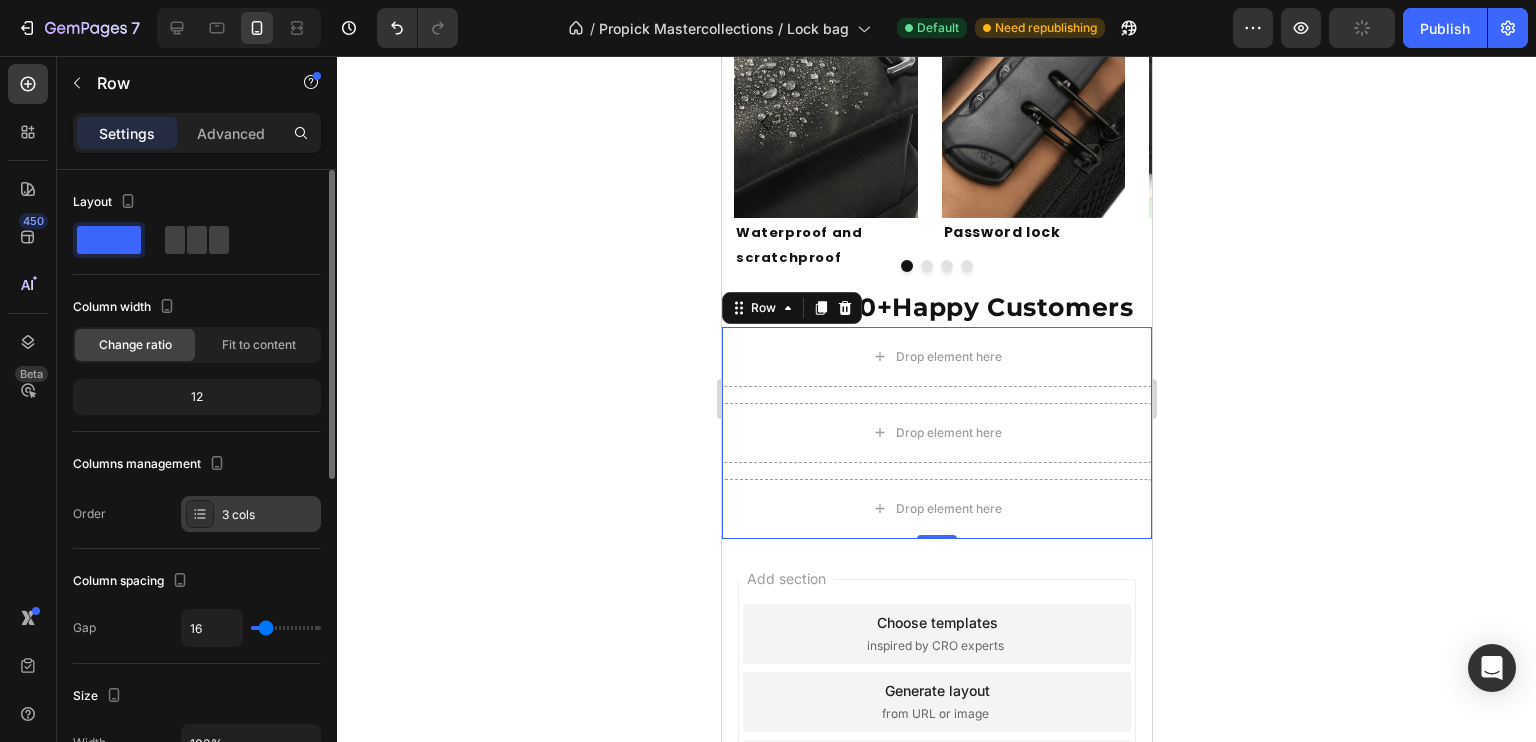 click on "3 cols" at bounding box center (269, 515) 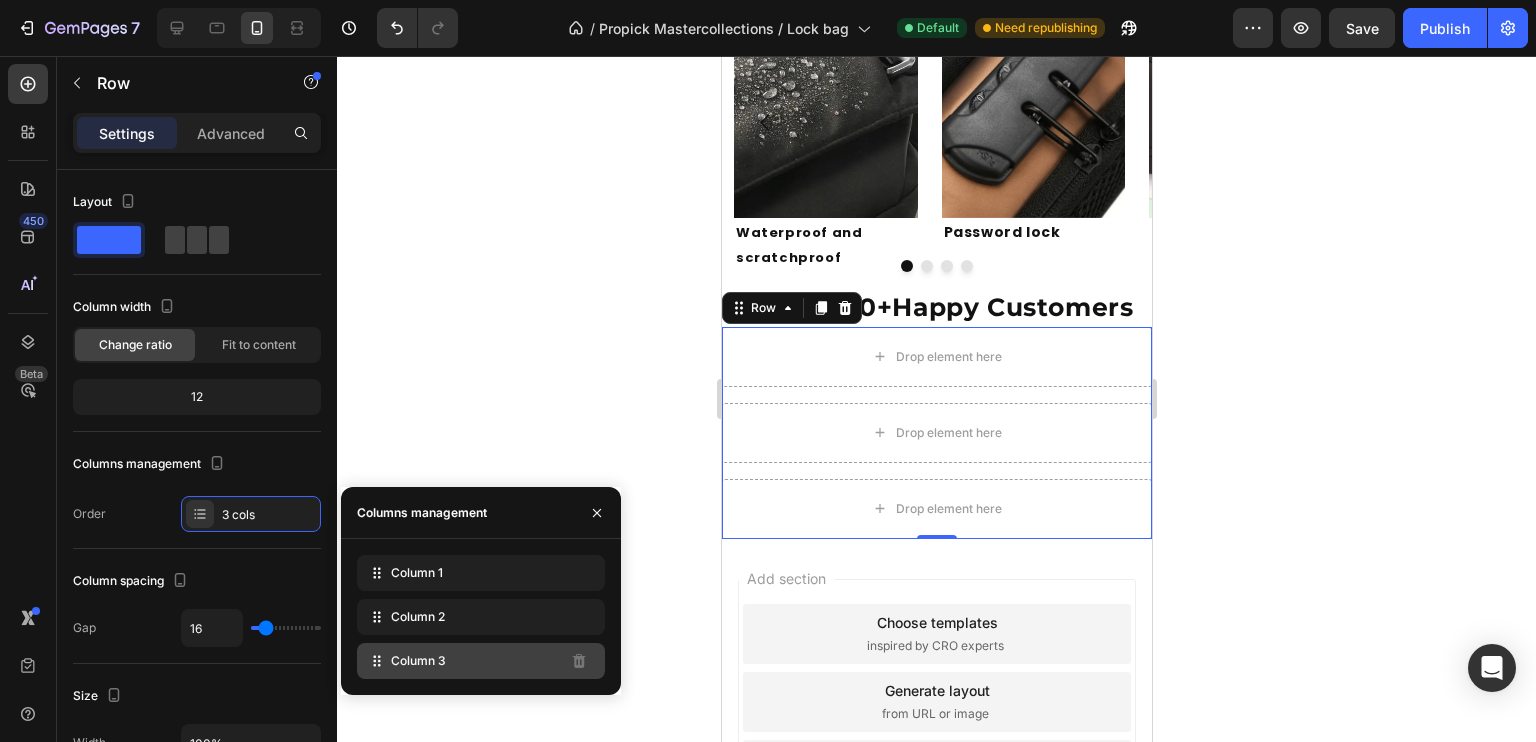 click on "Column 3" 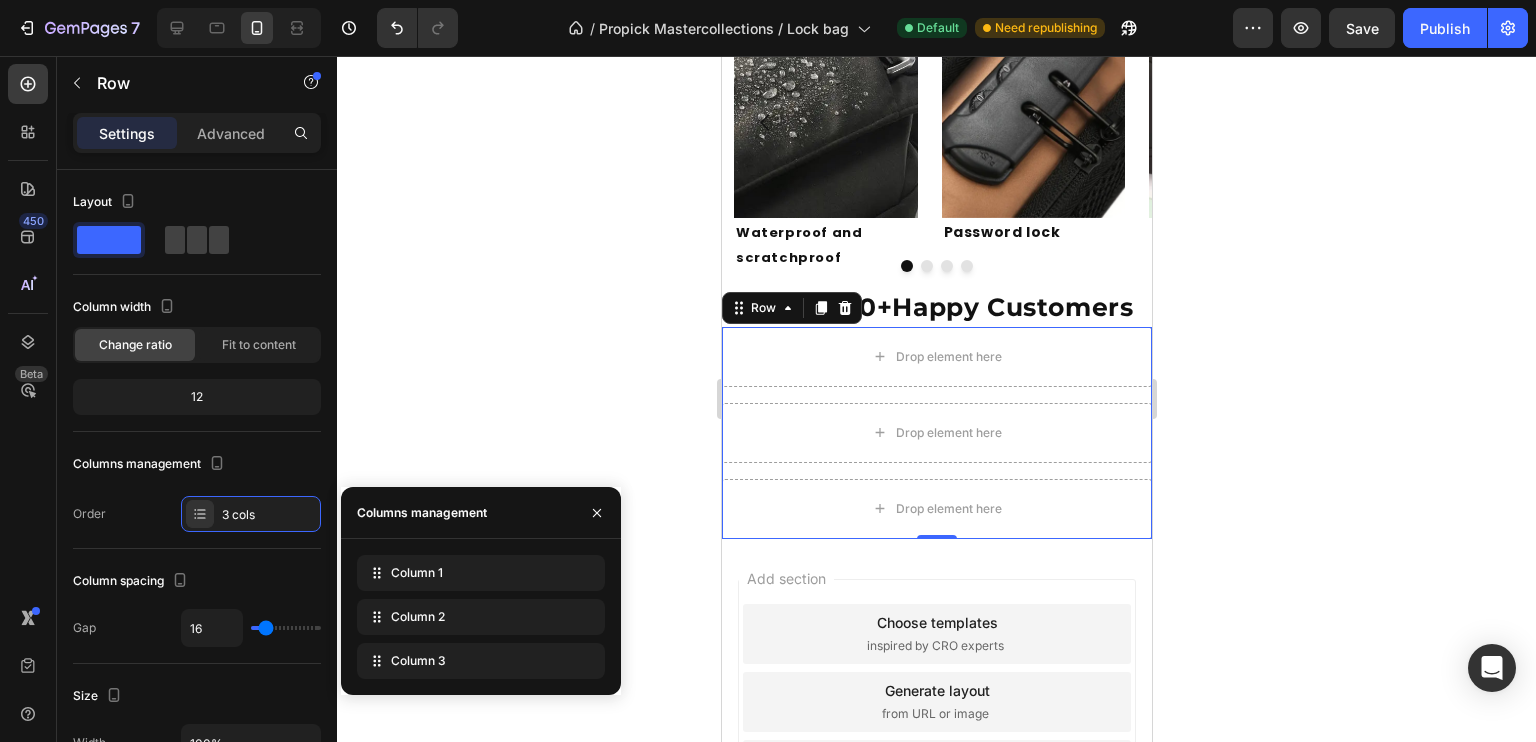 click 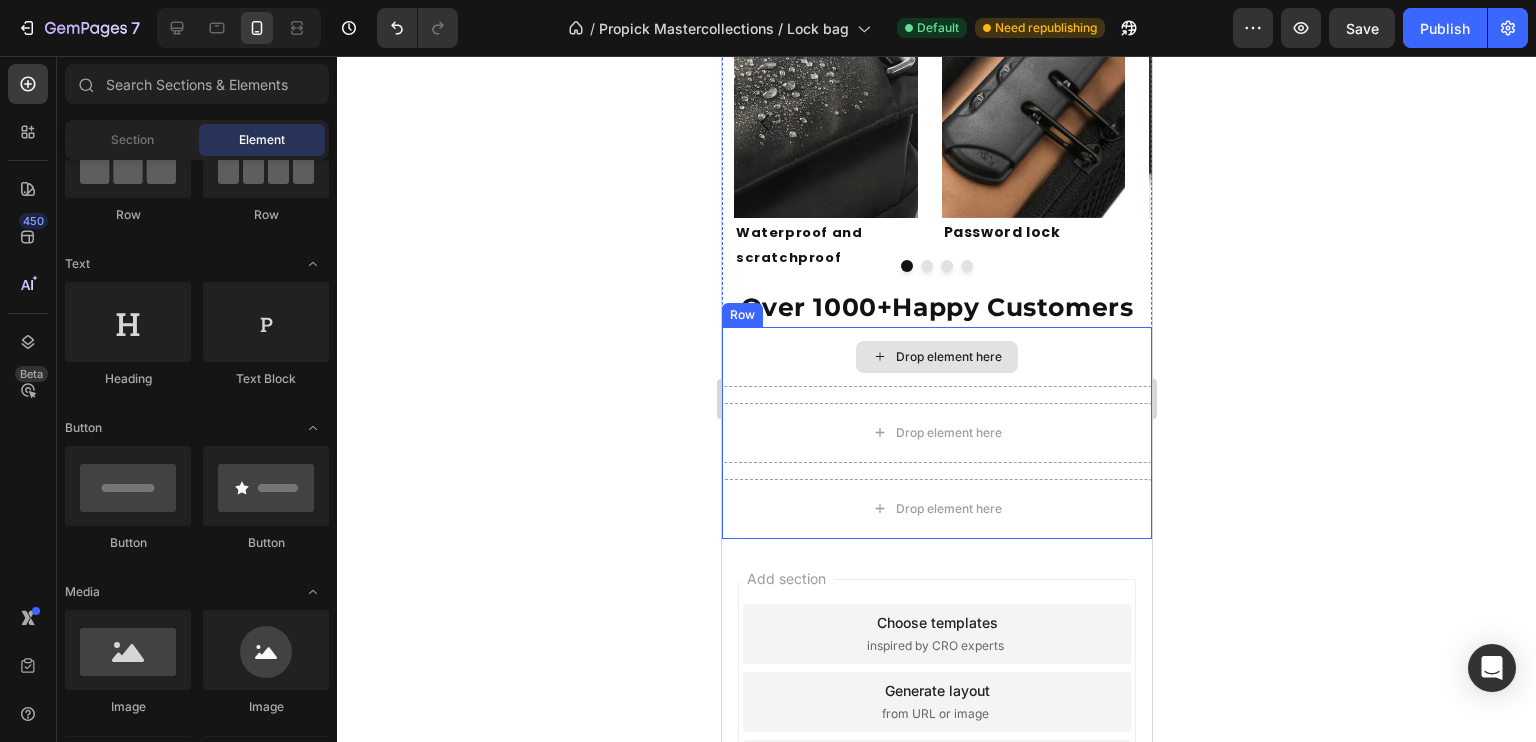 click on "Drop element here" at bounding box center (936, 357) 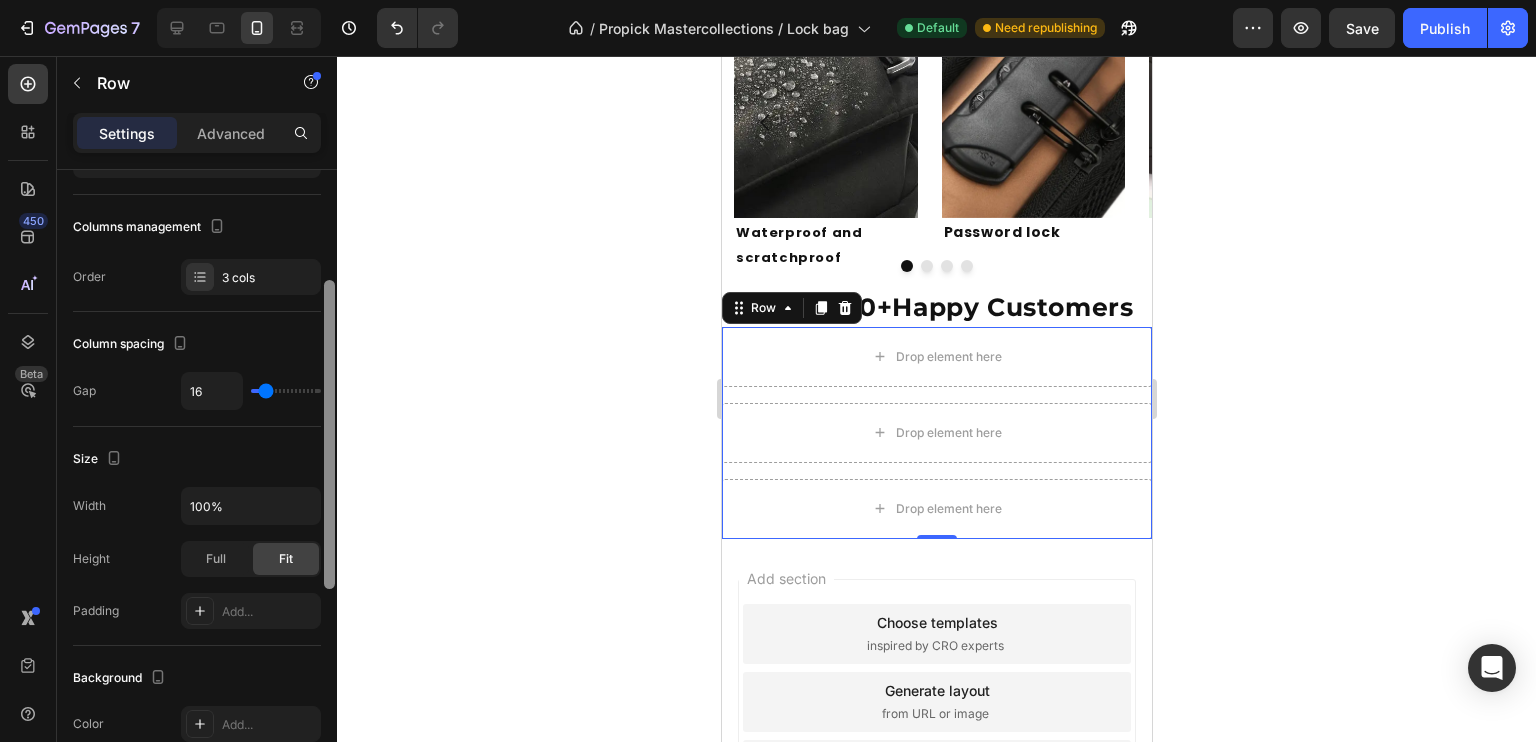 scroll, scrollTop: 259, scrollLeft: 0, axis: vertical 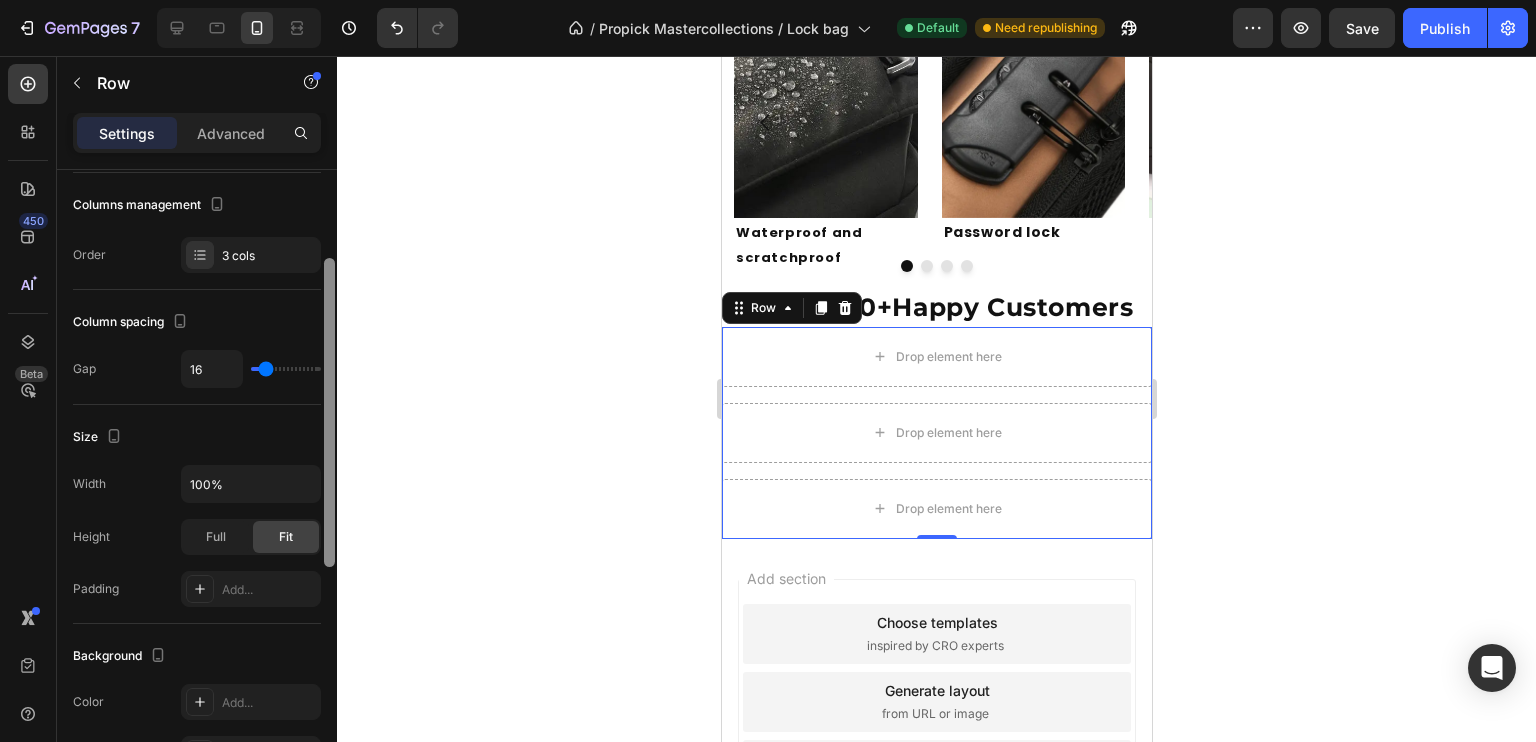 drag, startPoint x: 328, startPoint y: 287, endPoint x: 346, endPoint y: 415, distance: 129.25943 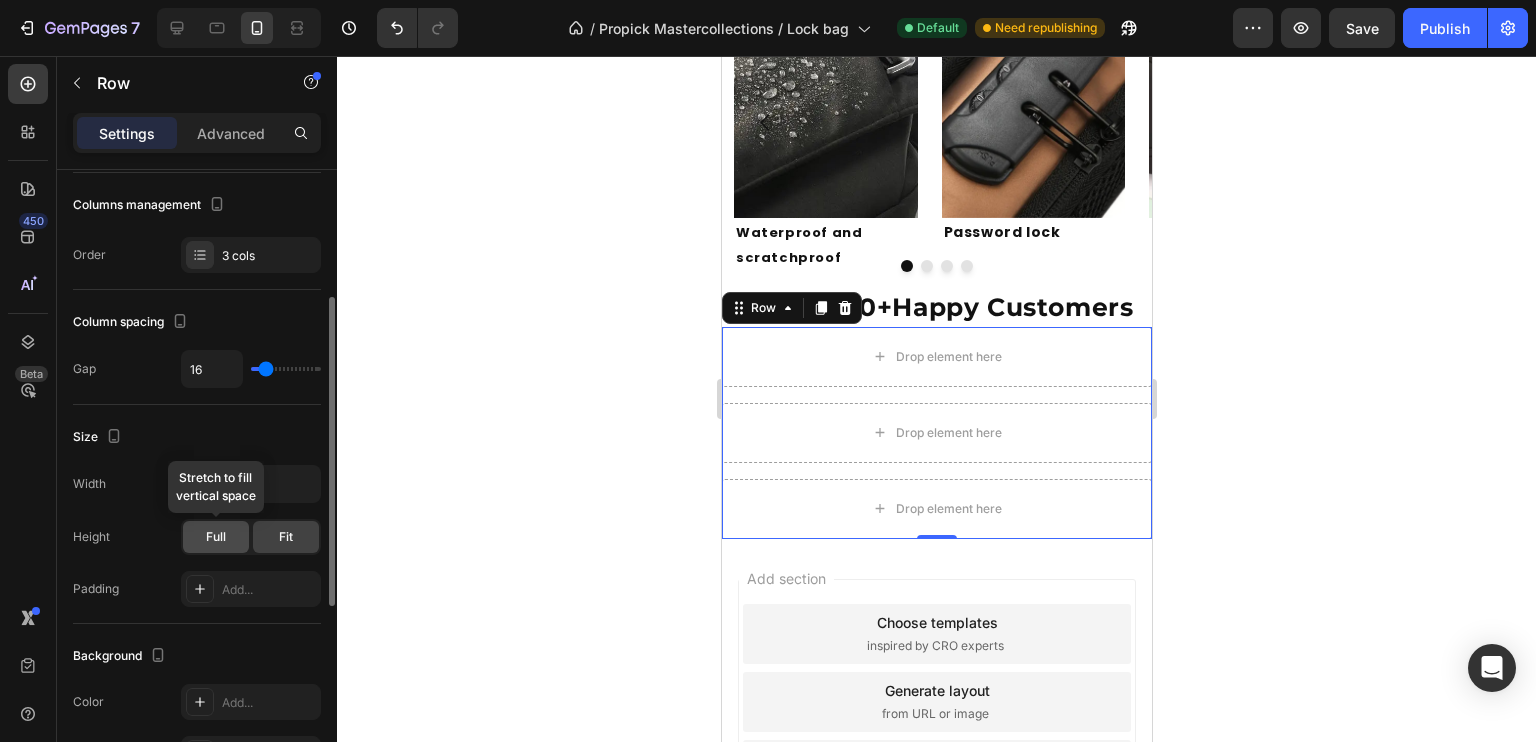 click on "Full" 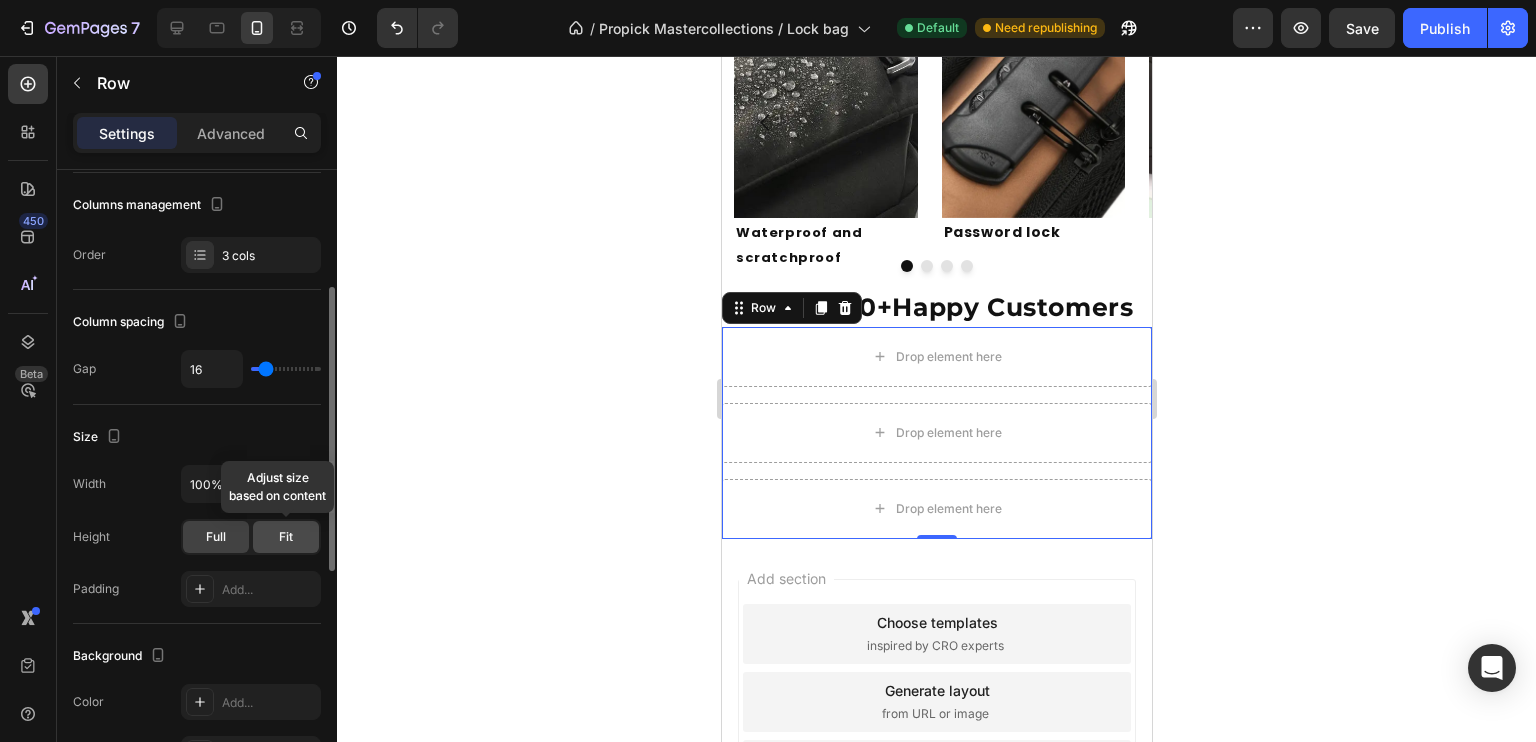 click on "Fit" 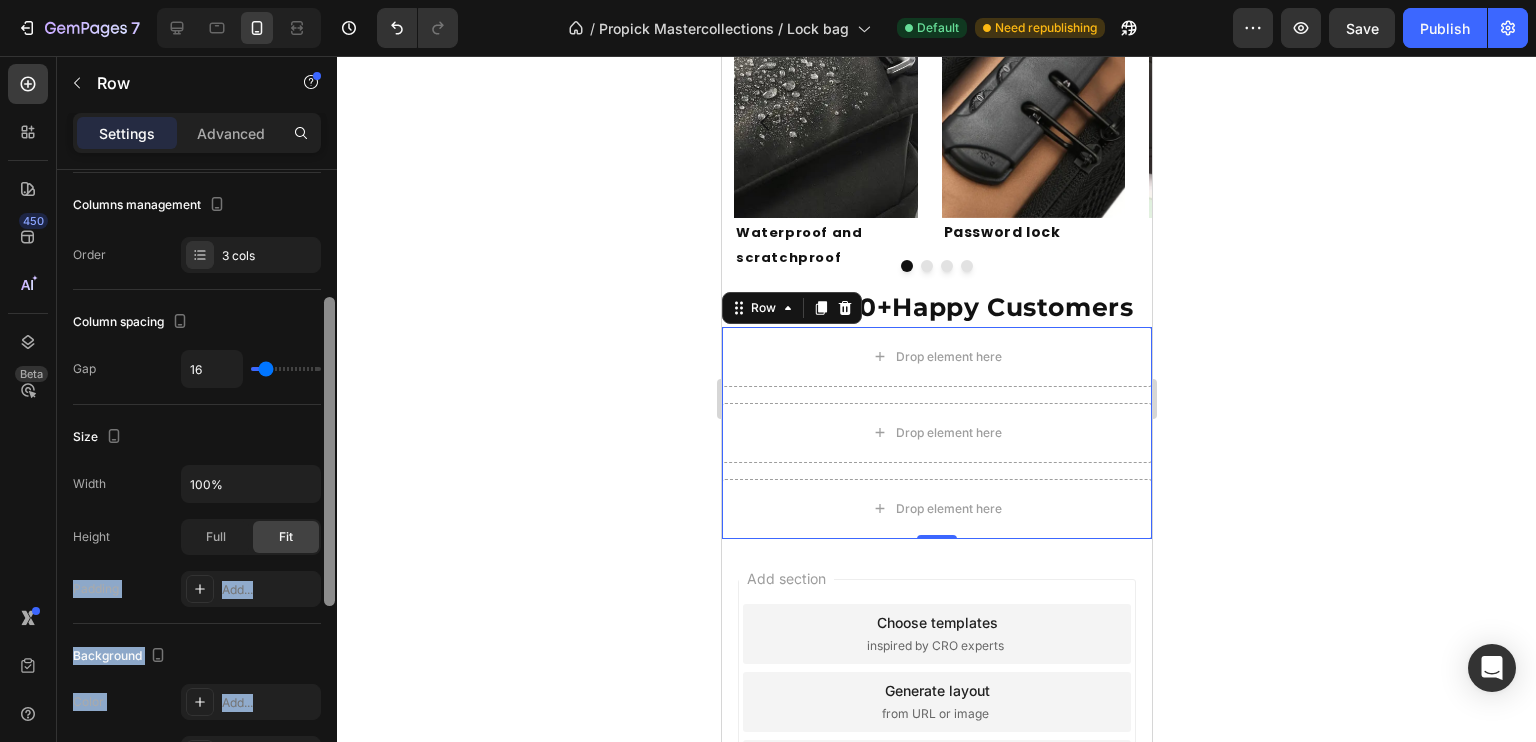 drag, startPoint x: 320, startPoint y: 522, endPoint x: 328, endPoint y: 549, distance: 28.160255 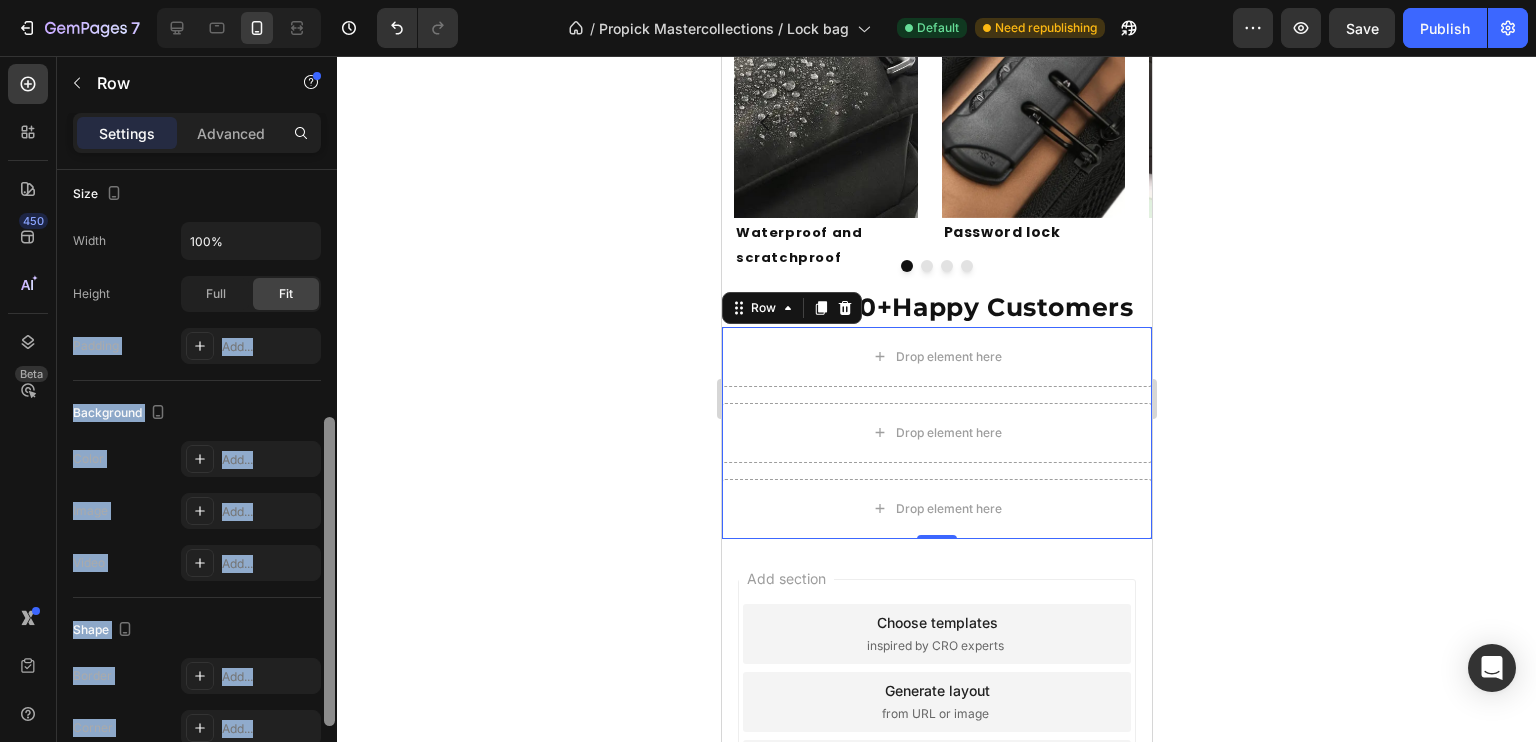 drag, startPoint x: 328, startPoint y: 549, endPoint x: 339, endPoint y: 670, distance: 121.49897 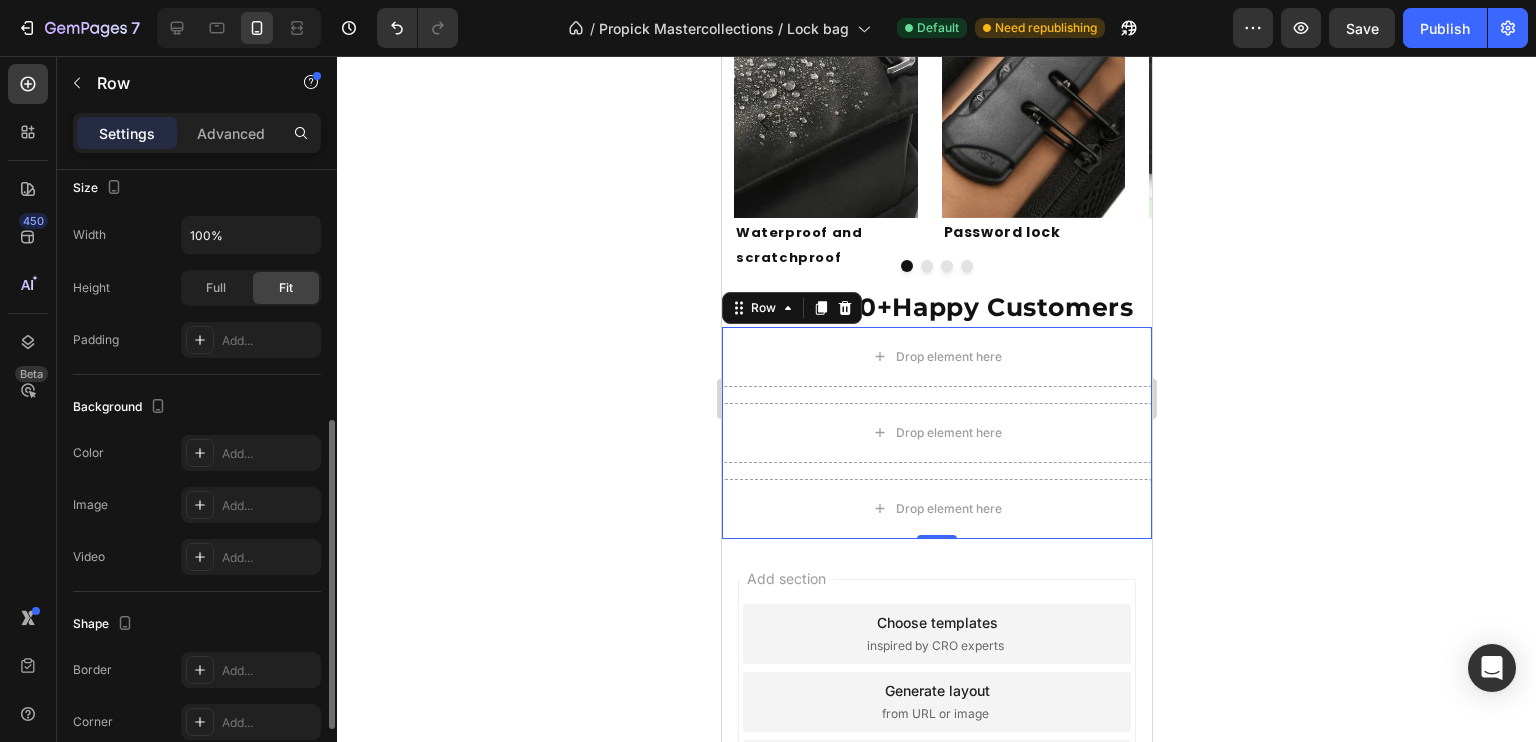 click 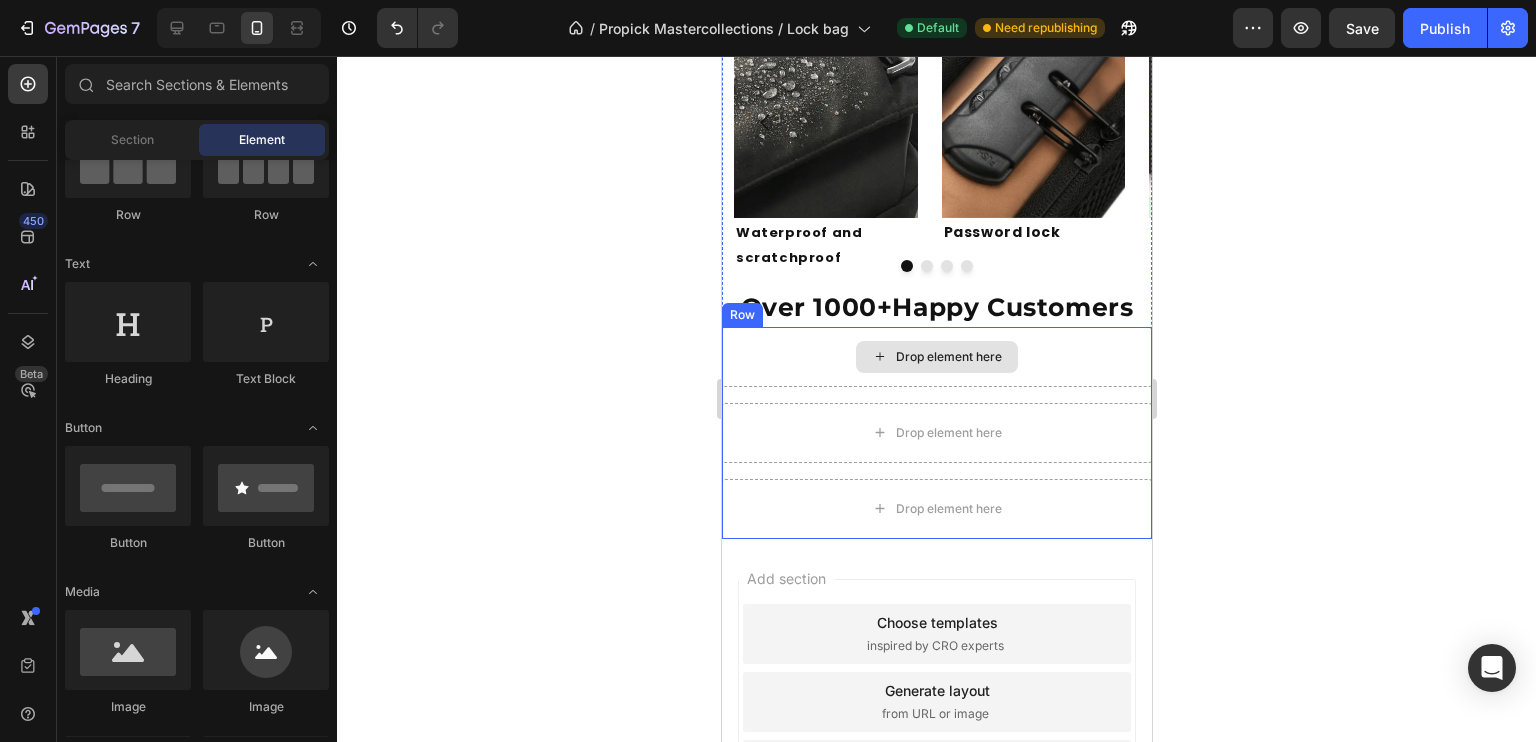 click on "Drop element here" at bounding box center (936, 357) 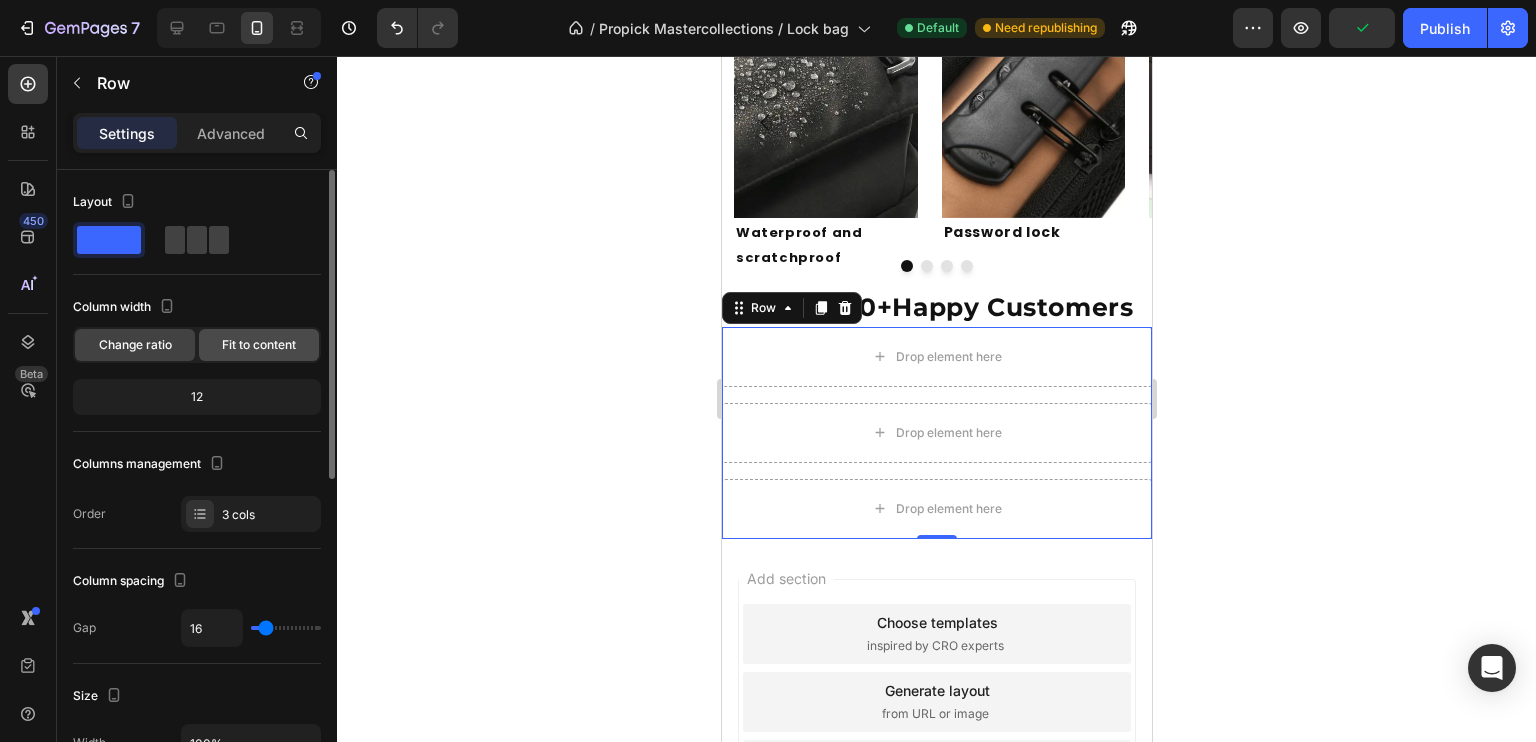 click on "Fit to content" 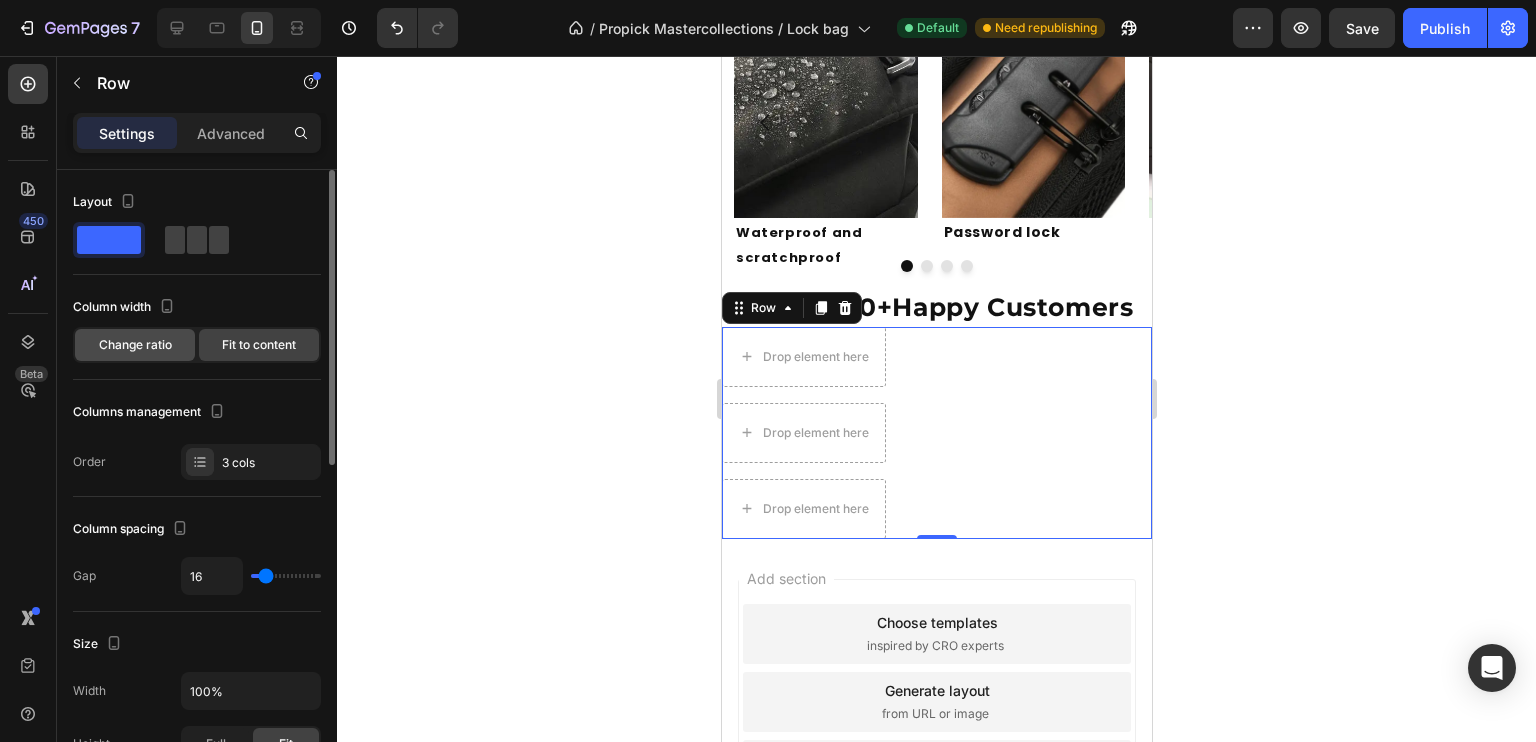 click on "Change ratio" 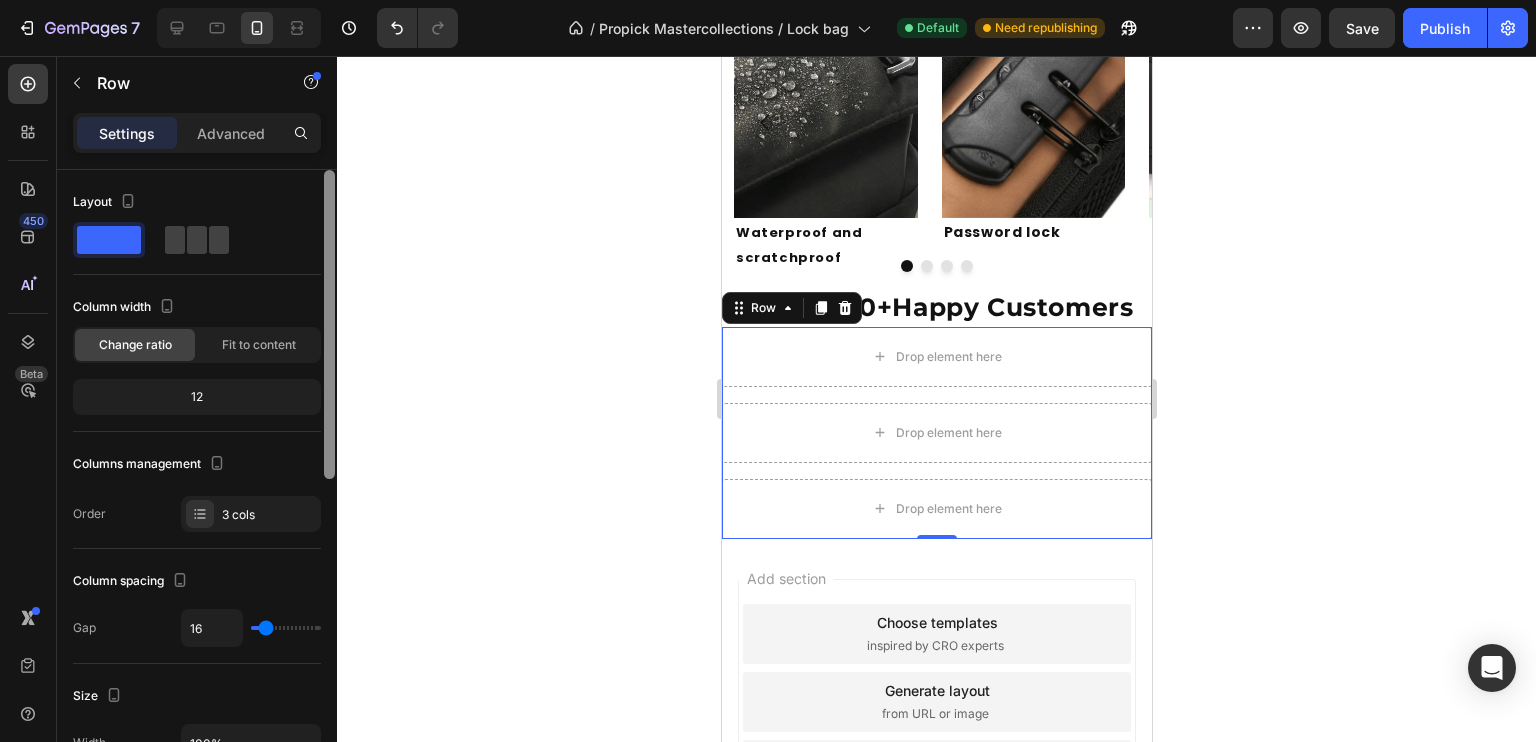 drag, startPoint x: 324, startPoint y: 368, endPoint x: 320, endPoint y: 297, distance: 71.11259 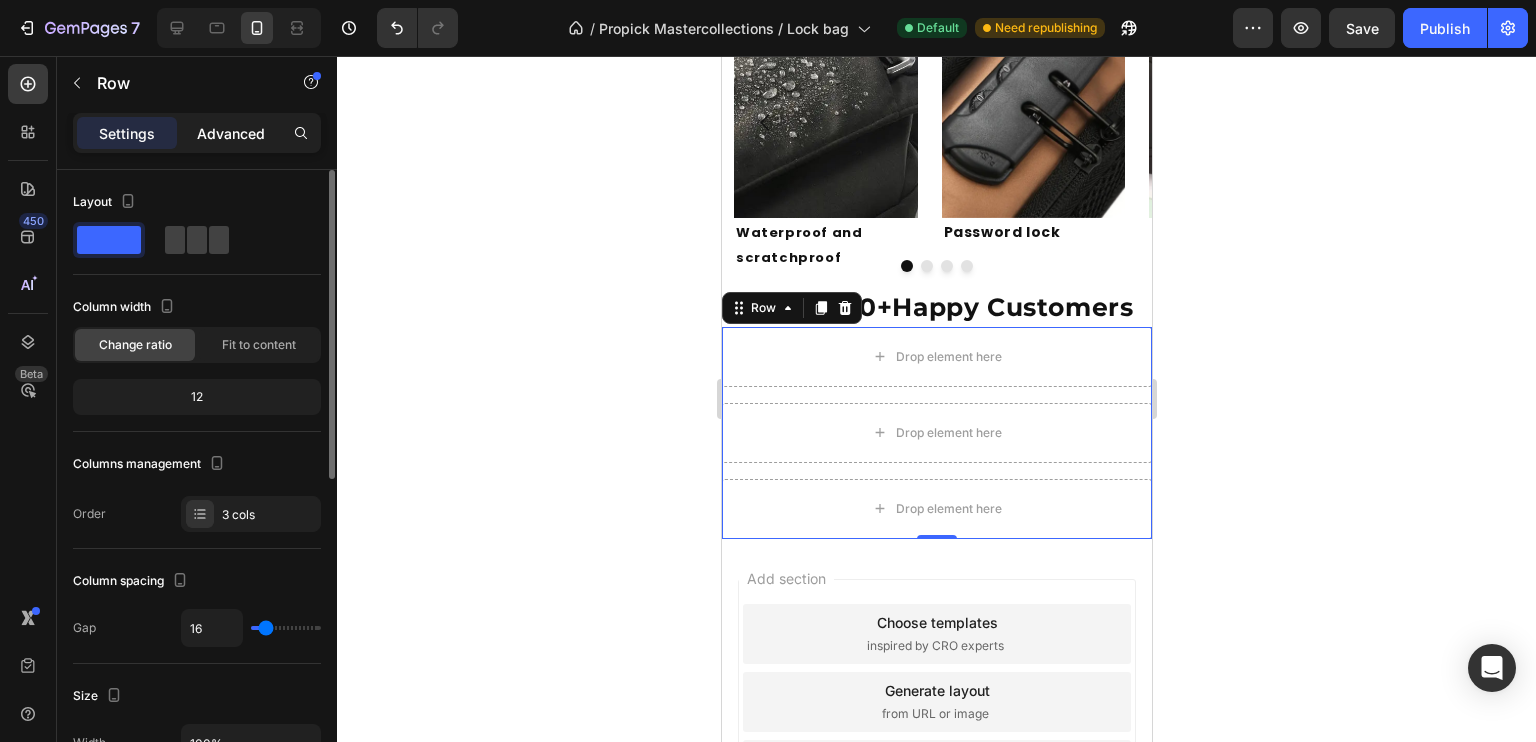 click on "Advanced" at bounding box center (231, 133) 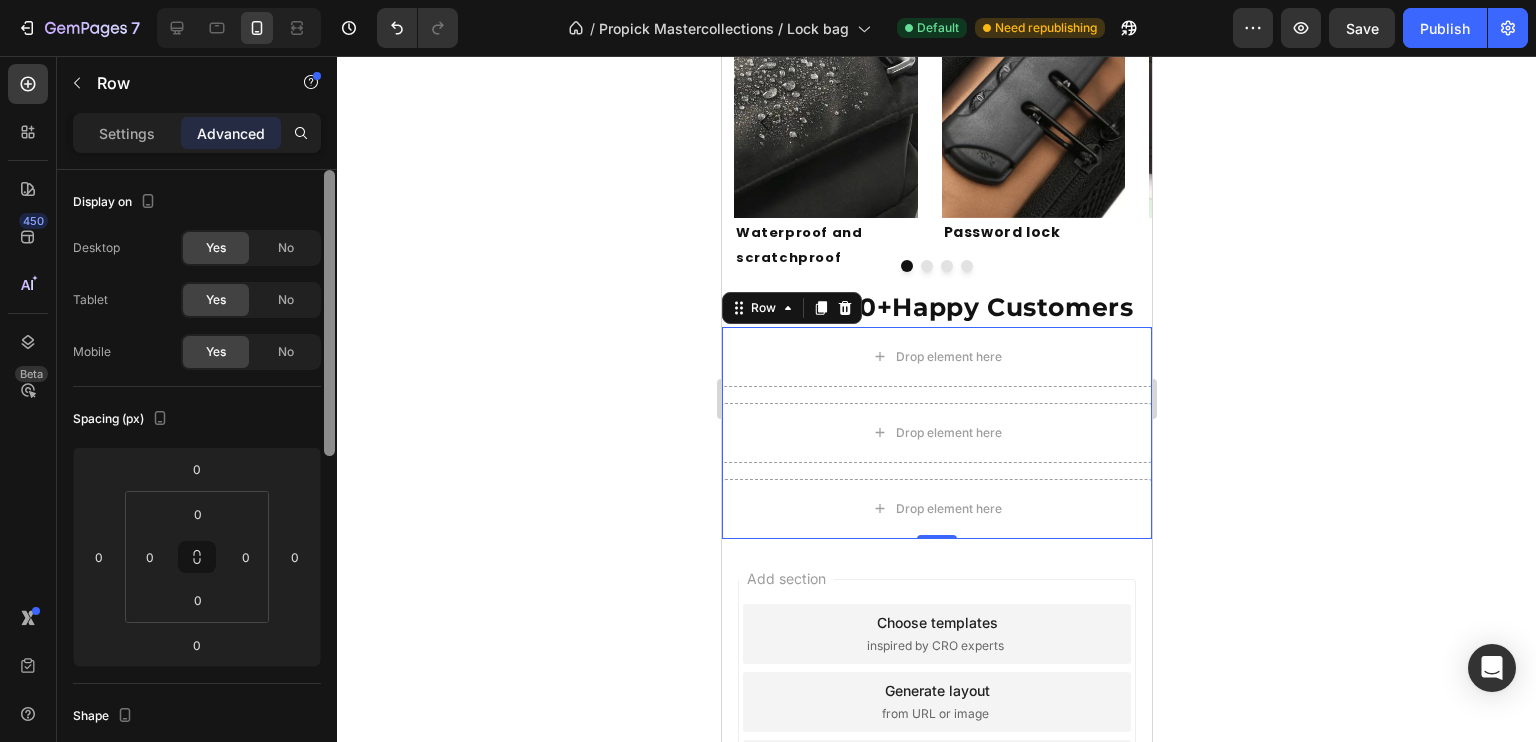 scroll, scrollTop: 630, scrollLeft: 0, axis: vertical 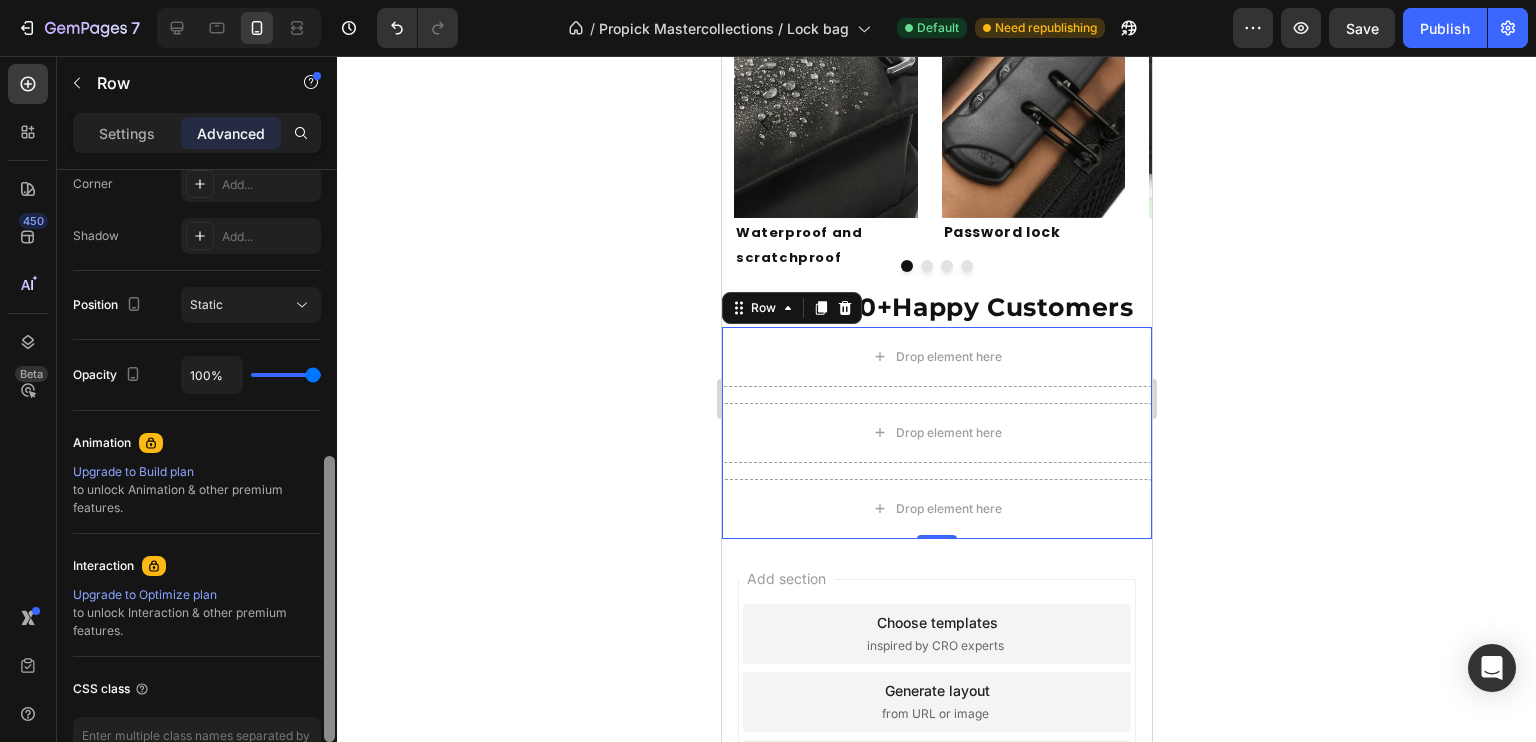 drag, startPoint x: 336, startPoint y: 245, endPoint x: 336, endPoint y: 267, distance: 22 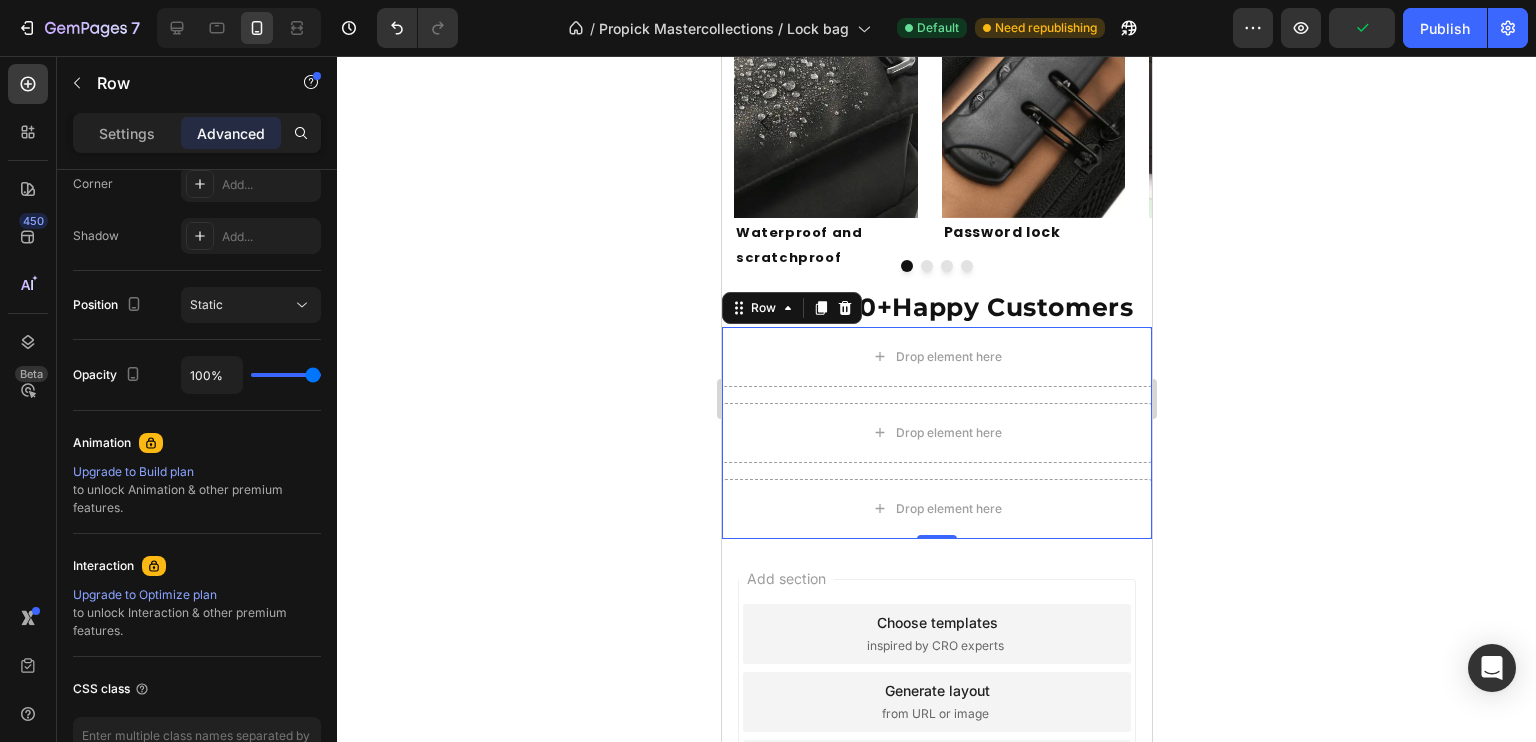 click on "Advanced" at bounding box center (231, 133) 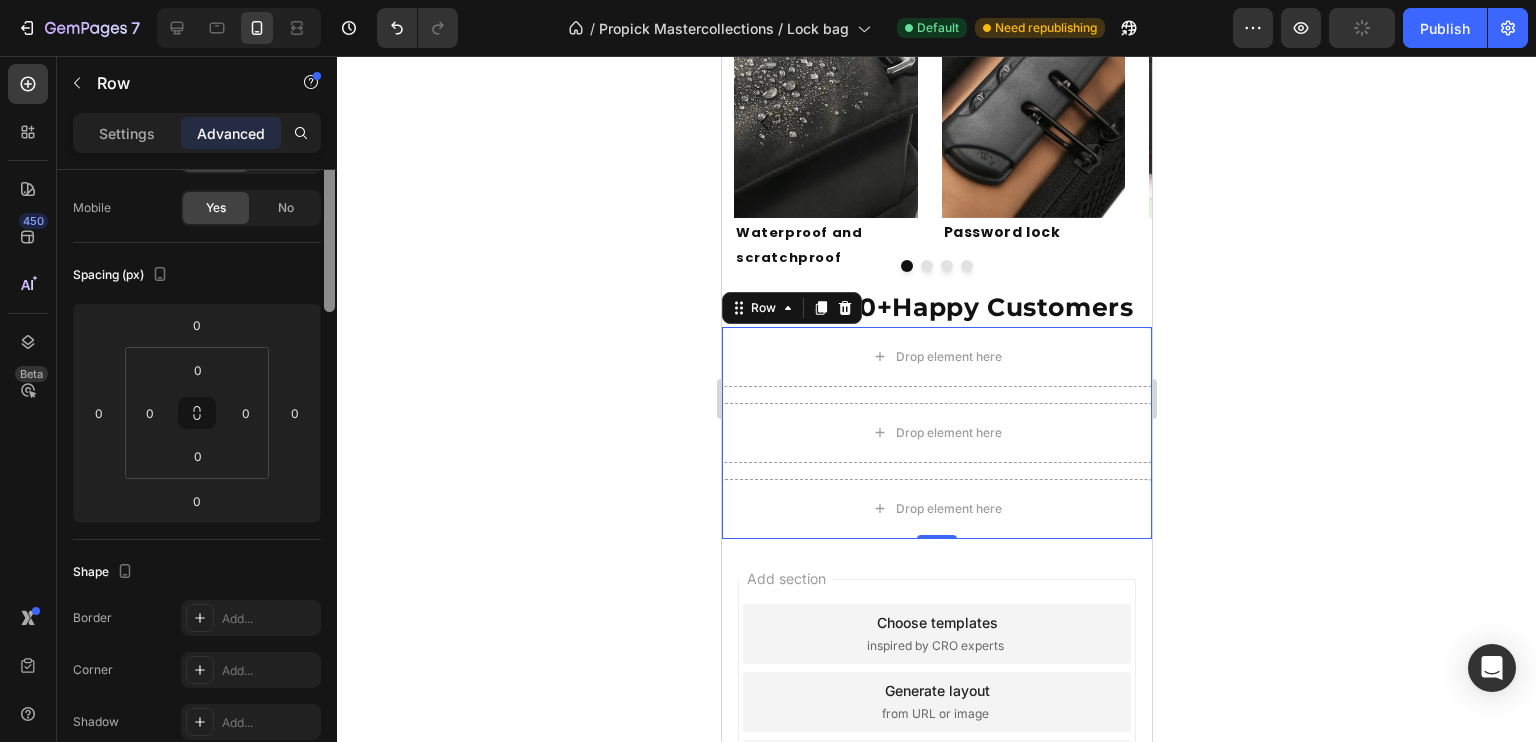 scroll, scrollTop: 0, scrollLeft: 0, axis: both 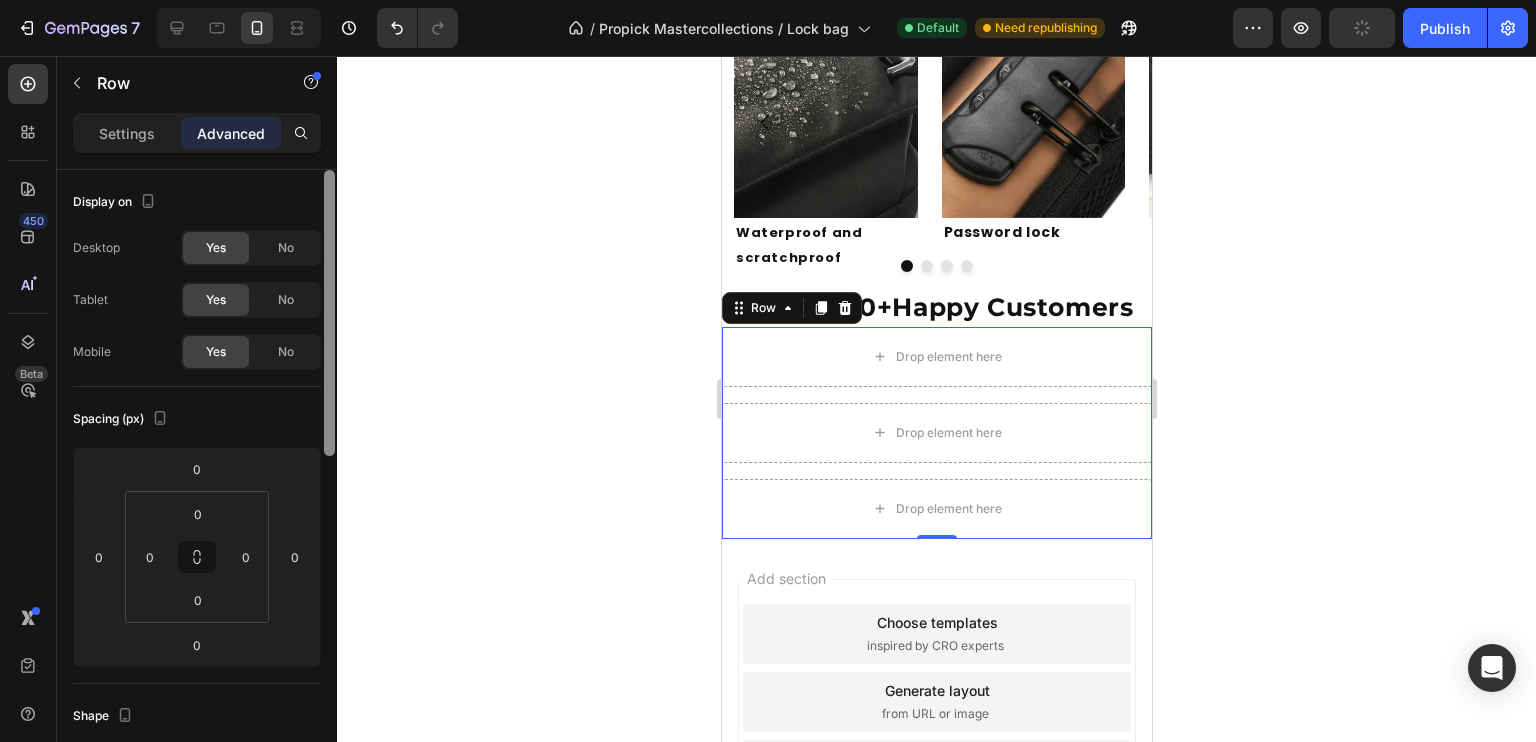 drag, startPoint x: 325, startPoint y: 489, endPoint x: 368, endPoint y: 156, distance: 335.7648 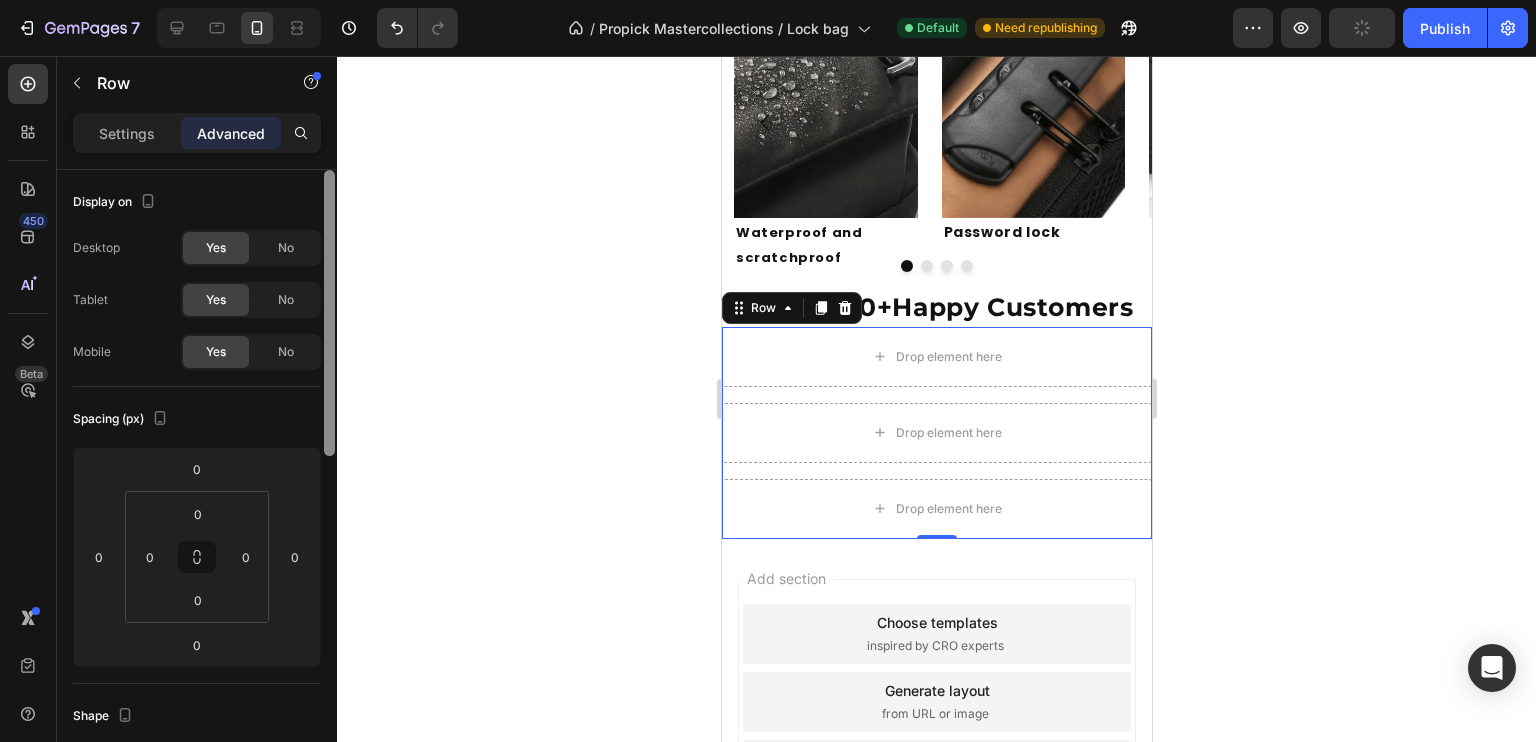 click on "7   /  Propick Mastercollections / Lock bag Default Need republishing Preview  Publish  450 Beta Sections(18) Elements(83) Section Element Hero Section Product Detail Brands Trusted Badges Guarantee Product Breakdown How to use Testimonials Compare Bundle FAQs Social Proof Brand Story Product List Collection Blog List Contact Sticky Add to Cart Custom Footer Browse Library 450 Layout
Row
Row
Row
Row Text
Heading
Text Block Button
Button
Button Media
Image
Image" 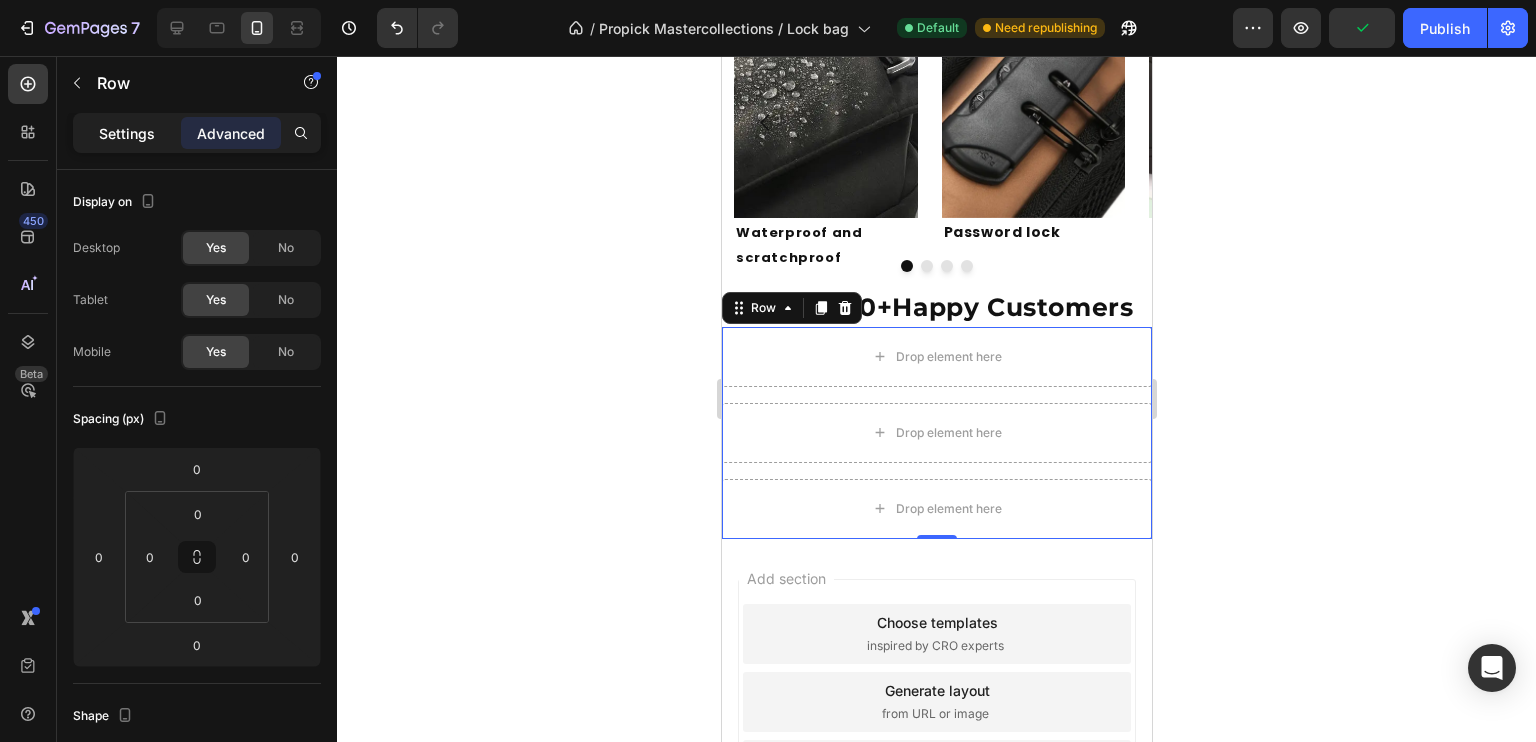 click on "Settings" at bounding box center (127, 133) 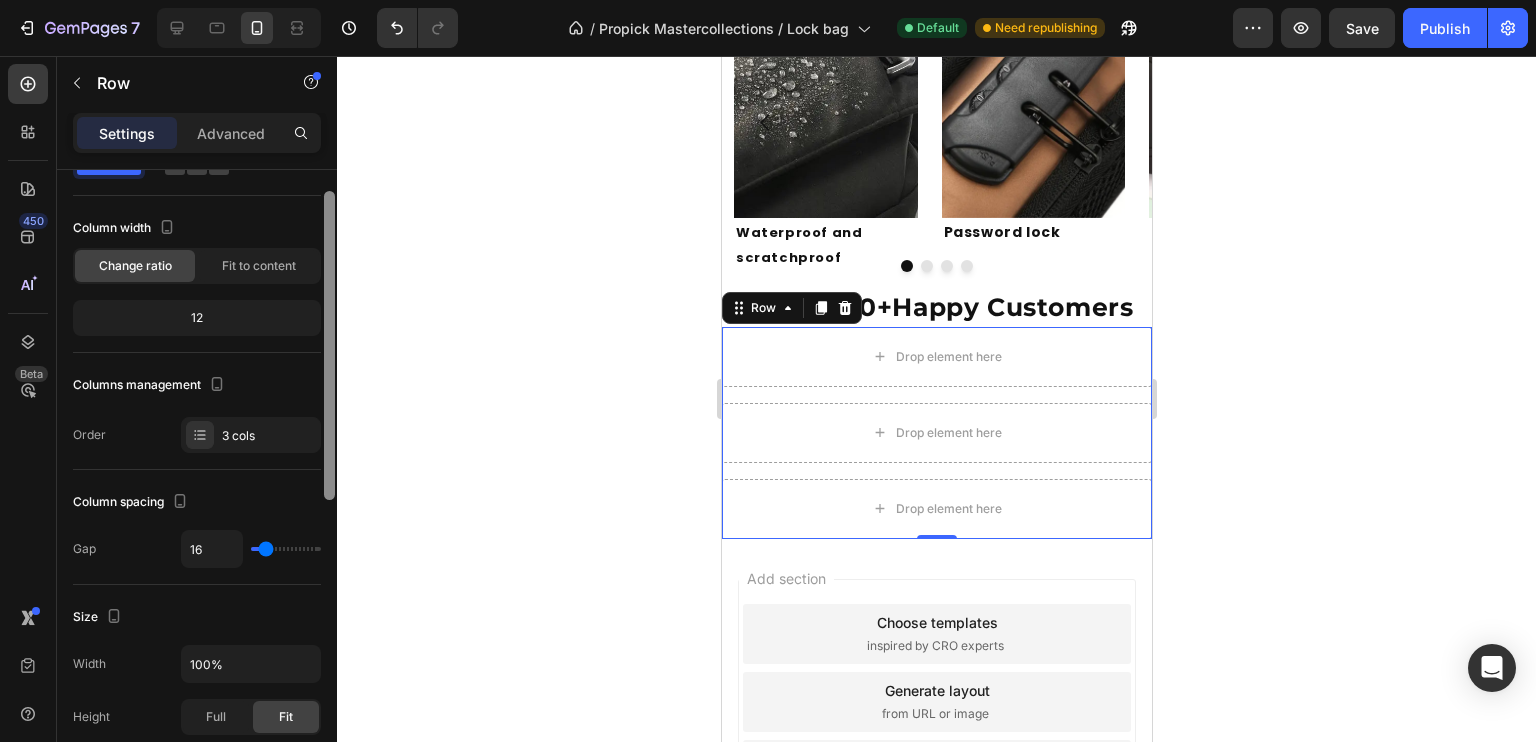scroll, scrollTop: 91, scrollLeft: 0, axis: vertical 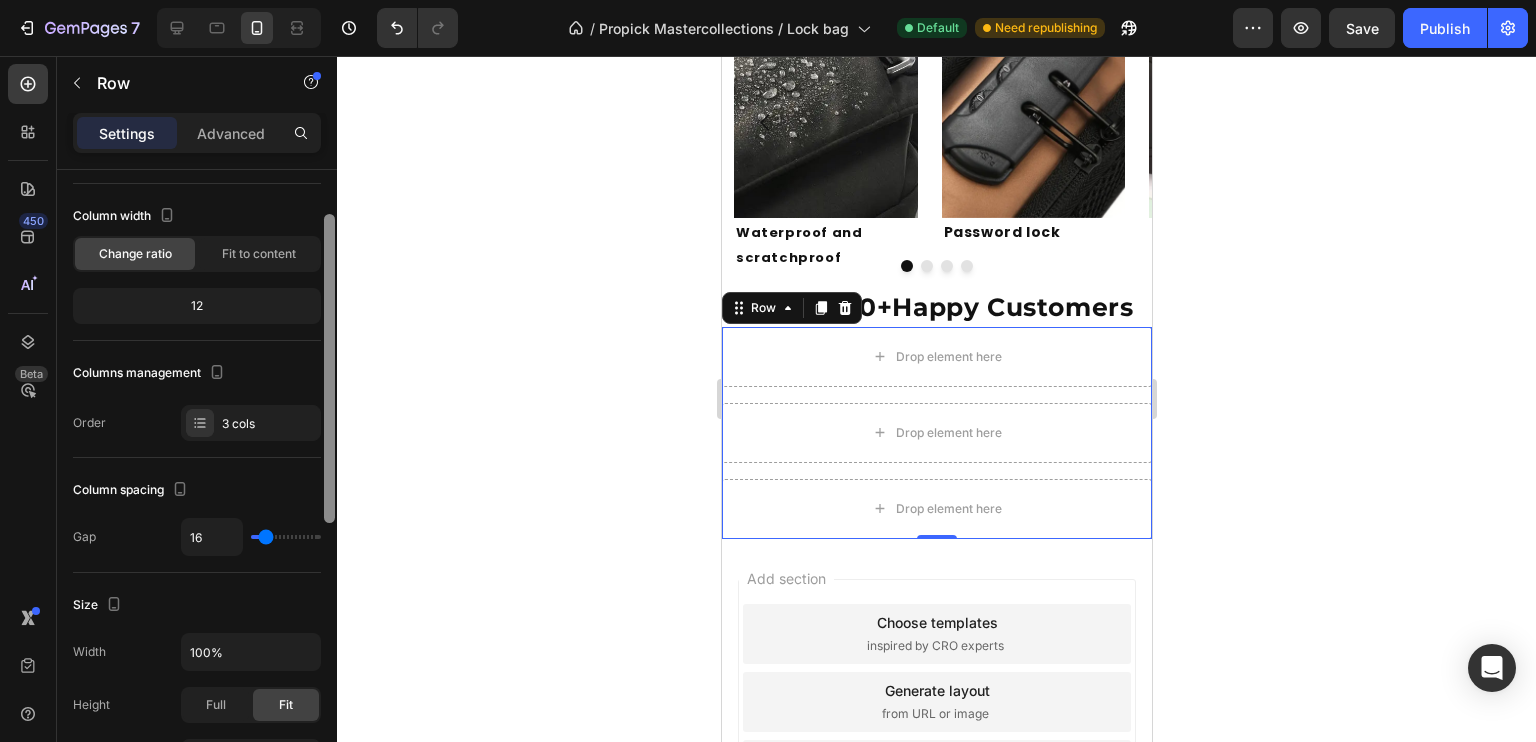 drag, startPoint x: 334, startPoint y: 357, endPoint x: 333, endPoint y: 402, distance: 45.01111 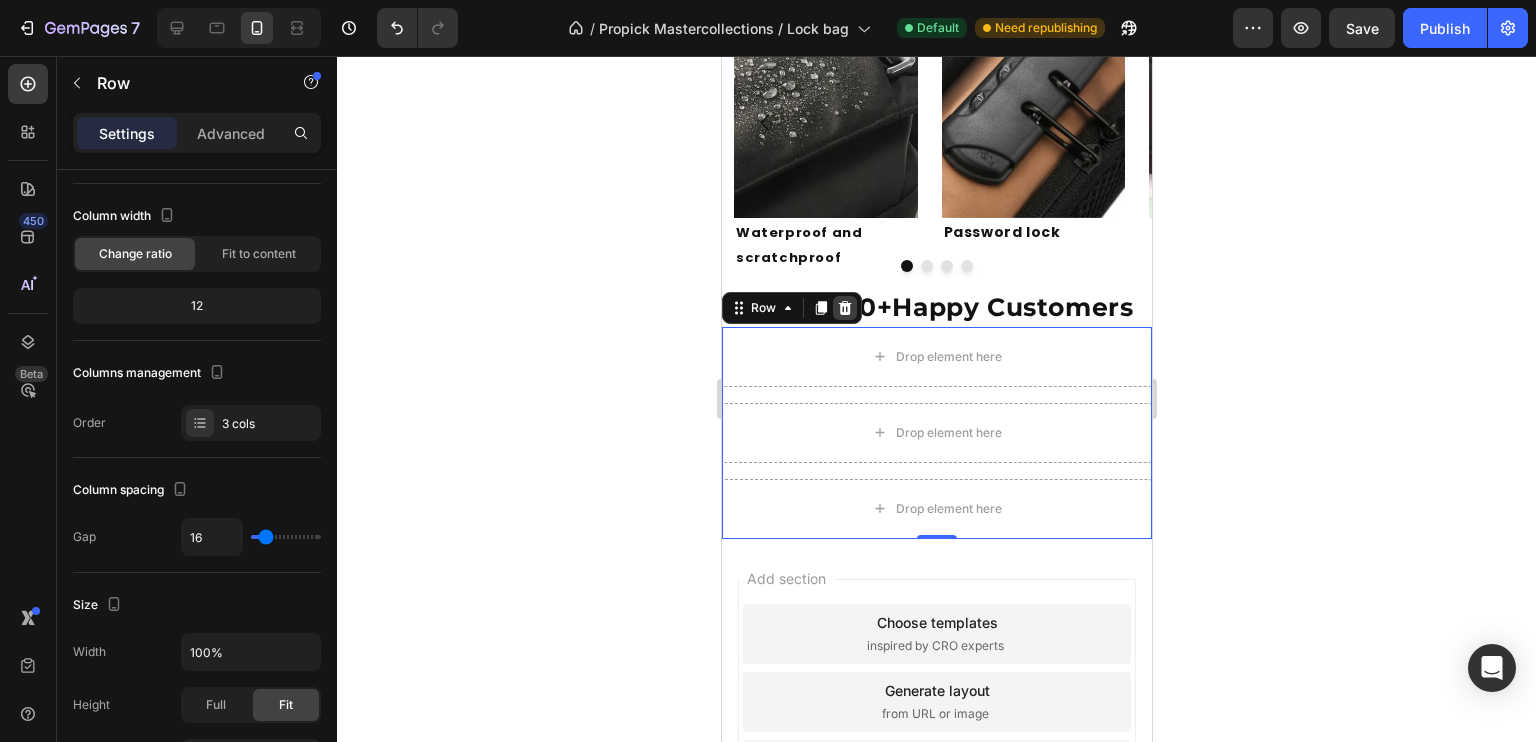 click 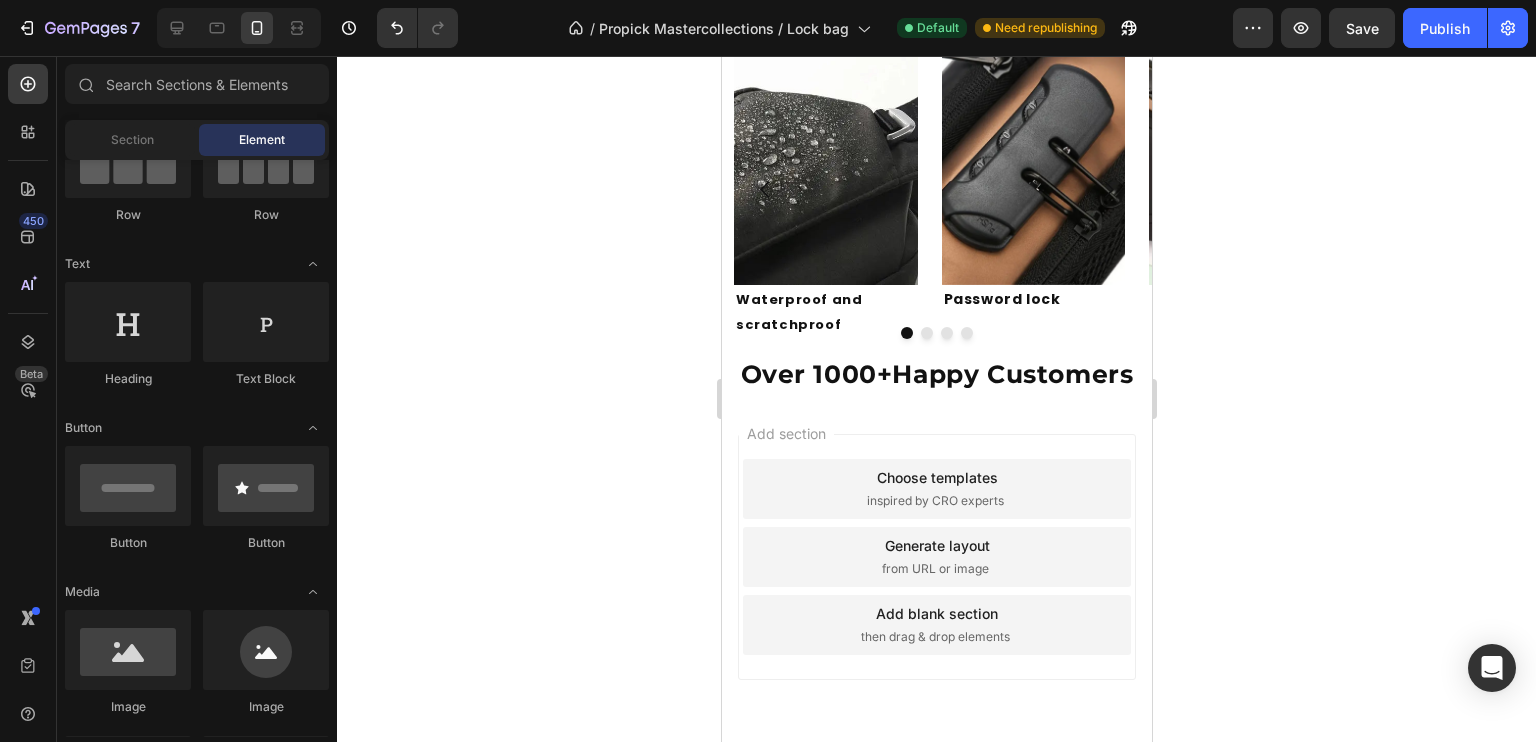 scroll, scrollTop: 774, scrollLeft: 0, axis: vertical 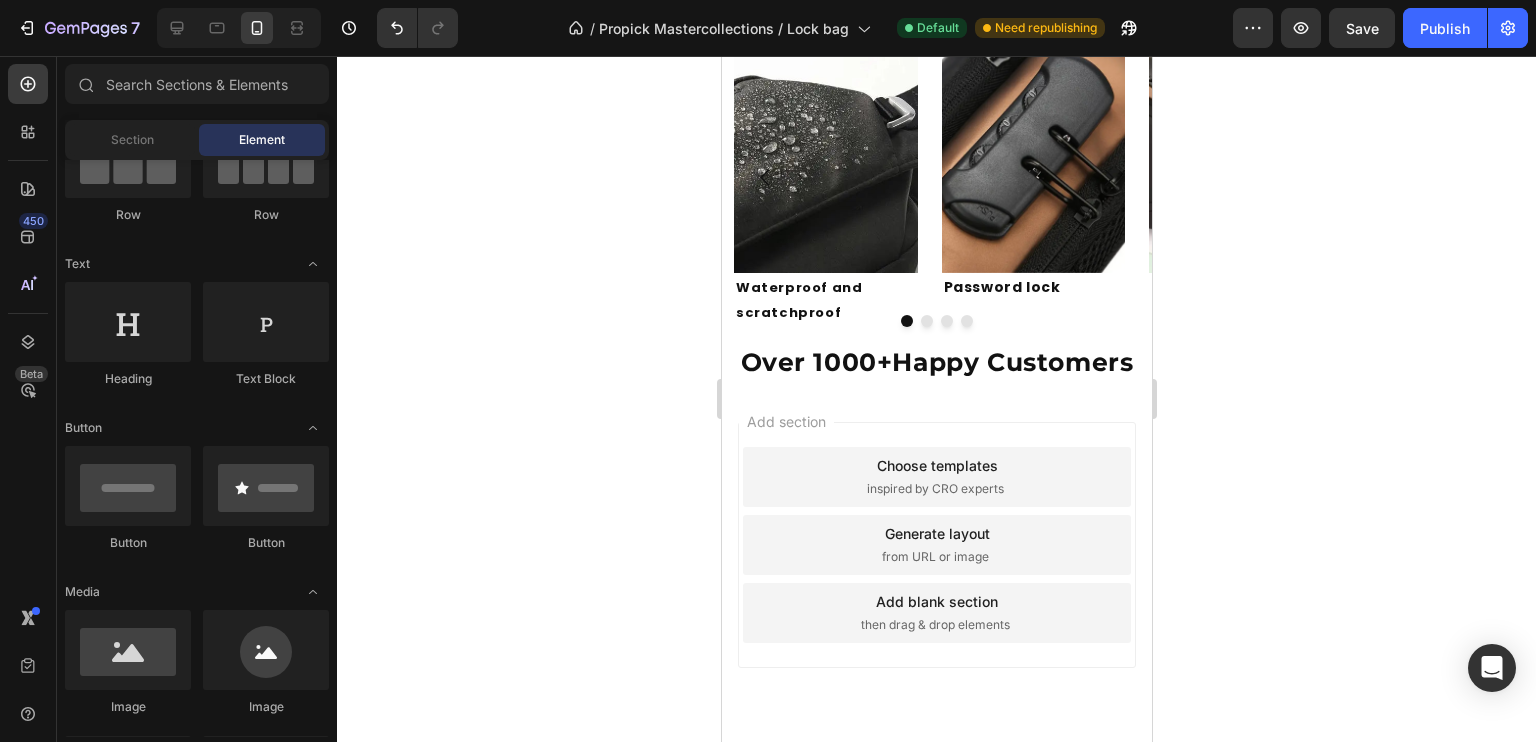 drag, startPoint x: 1148, startPoint y: 507, endPoint x: 1877, endPoint y: 431, distance: 732.95087 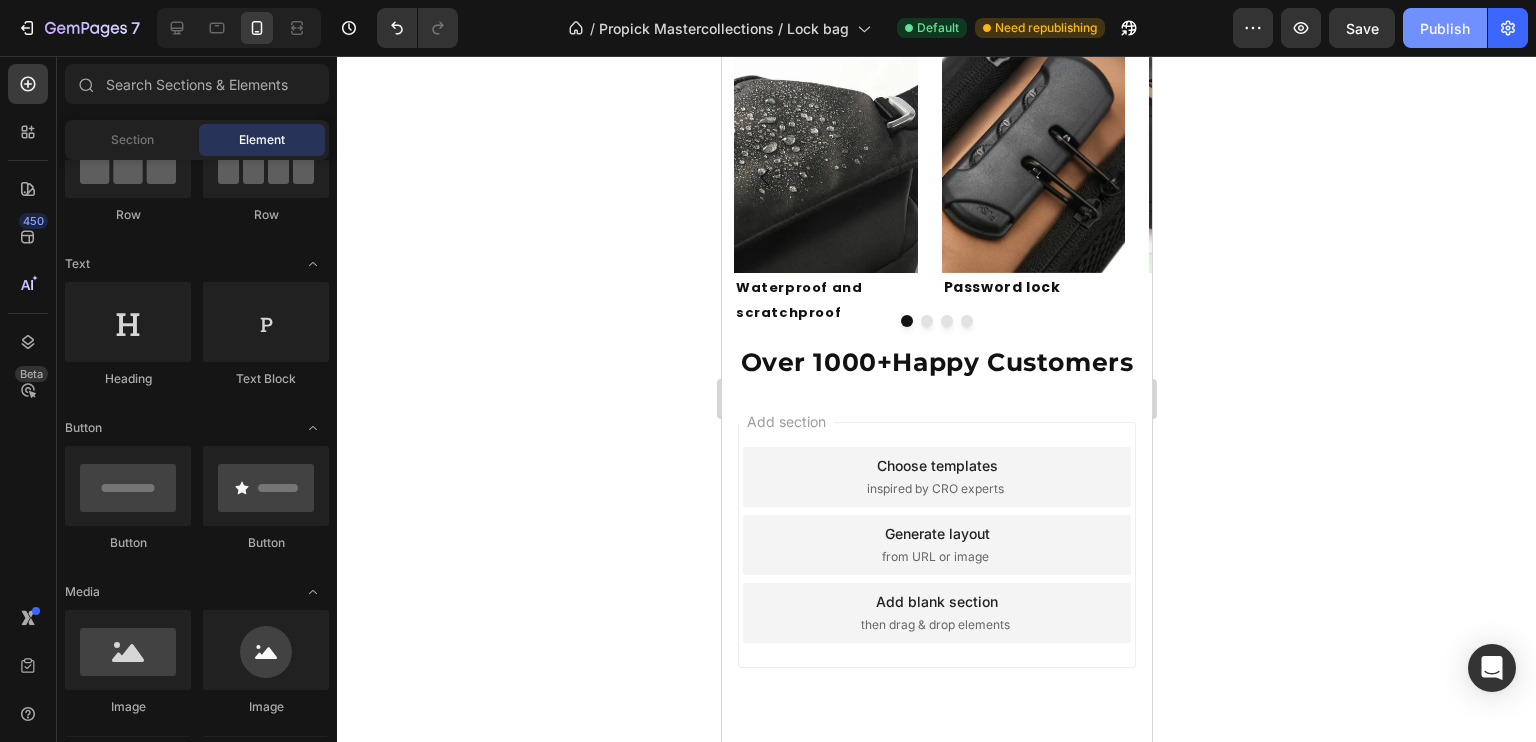 click on "Publish" 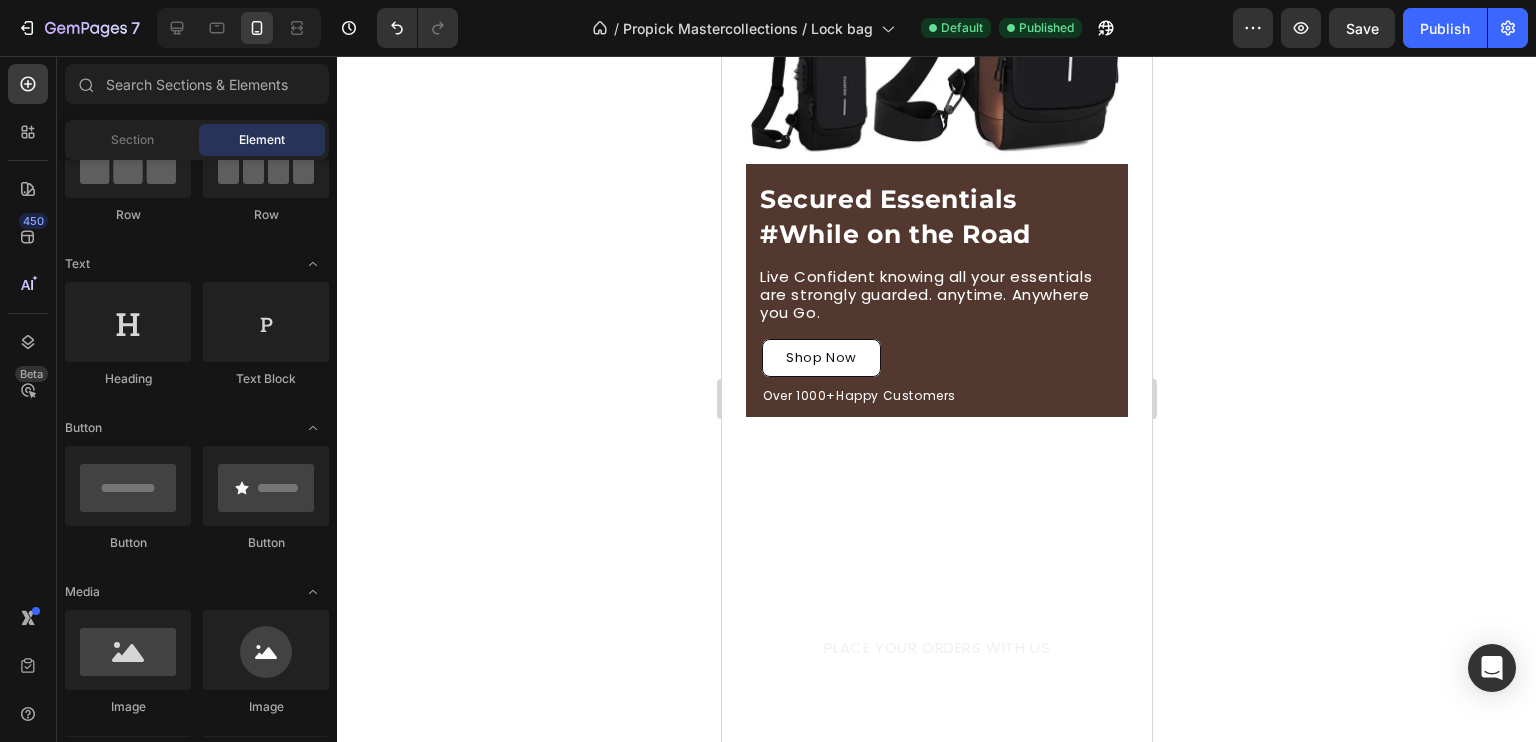 scroll, scrollTop: 303, scrollLeft: 0, axis: vertical 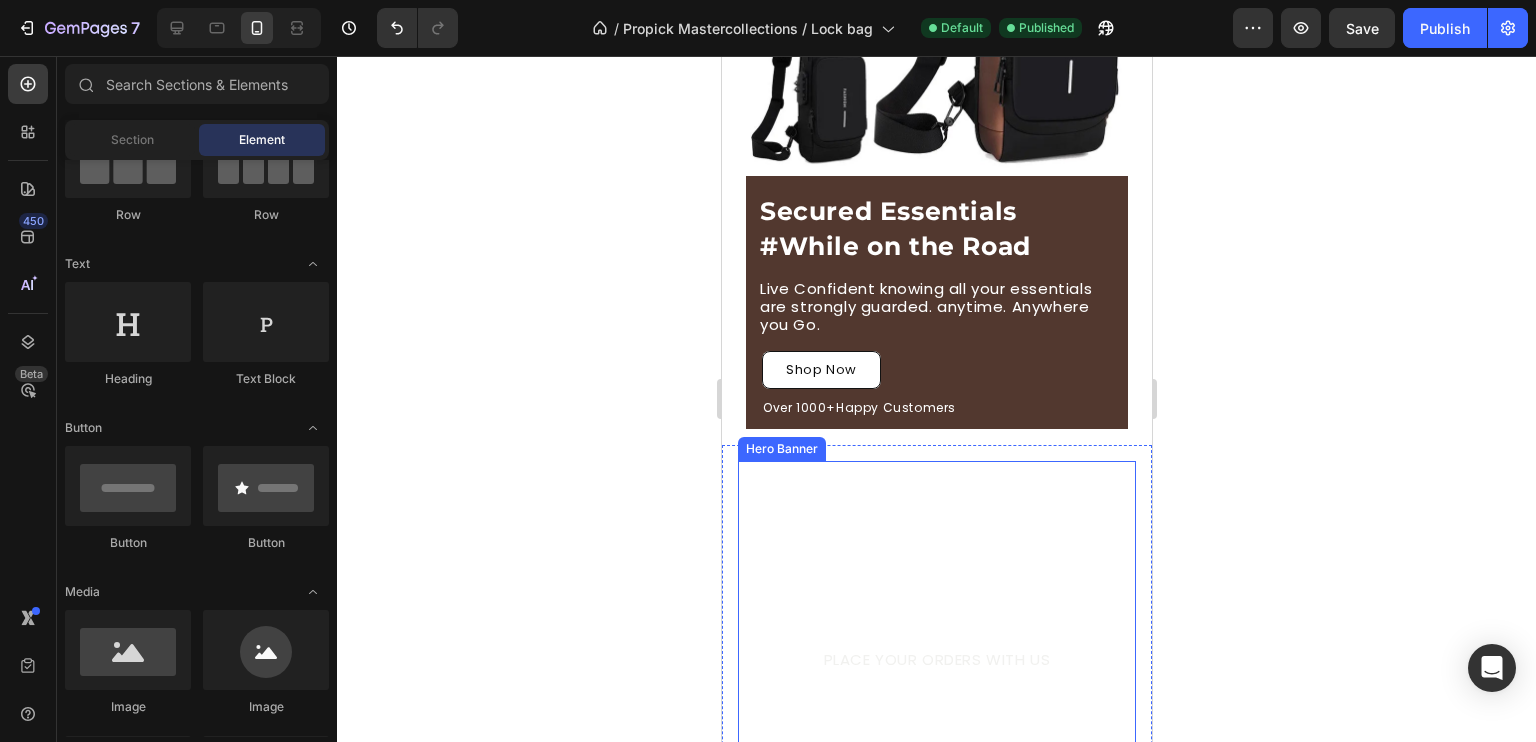 click at bounding box center [936, 660] 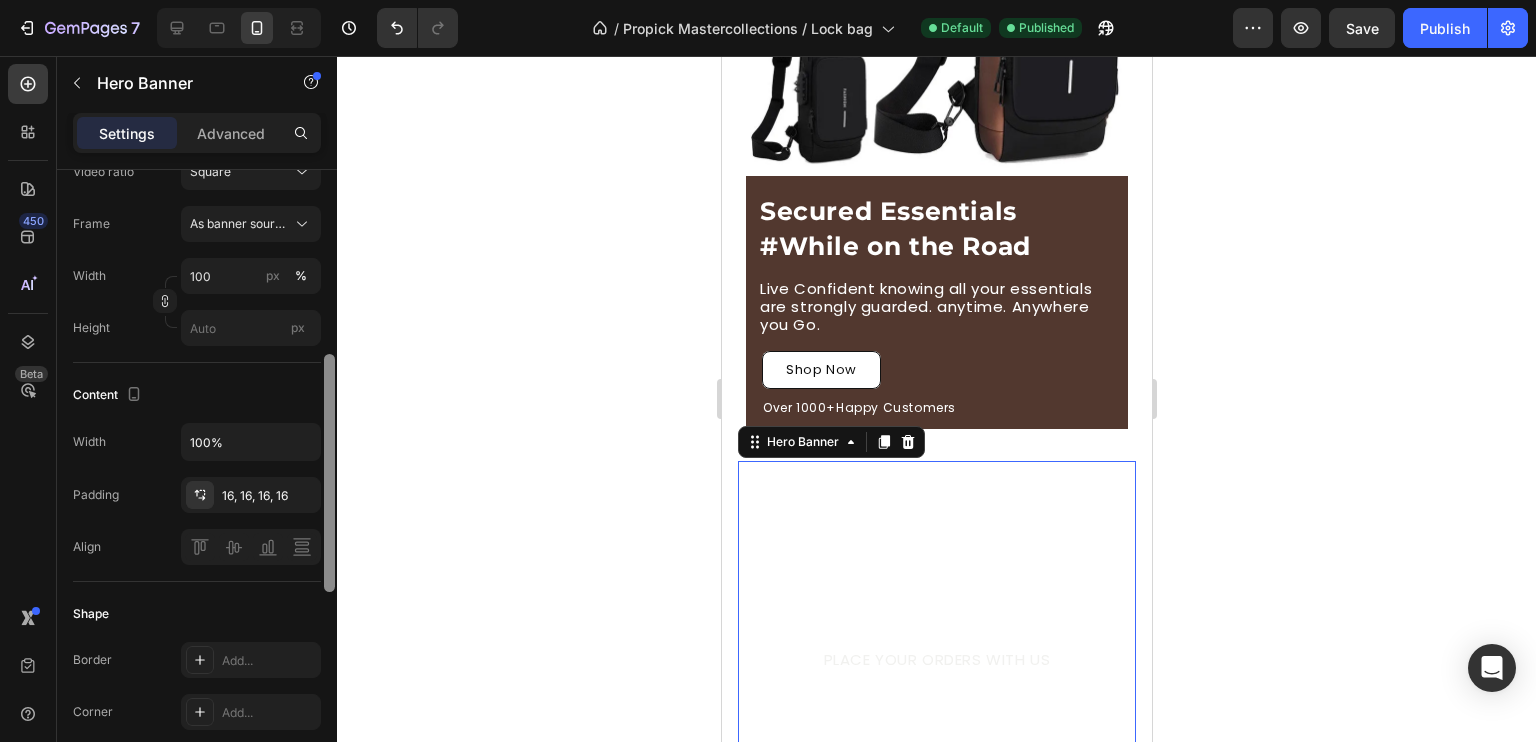 scroll, scrollTop: 428, scrollLeft: 0, axis: vertical 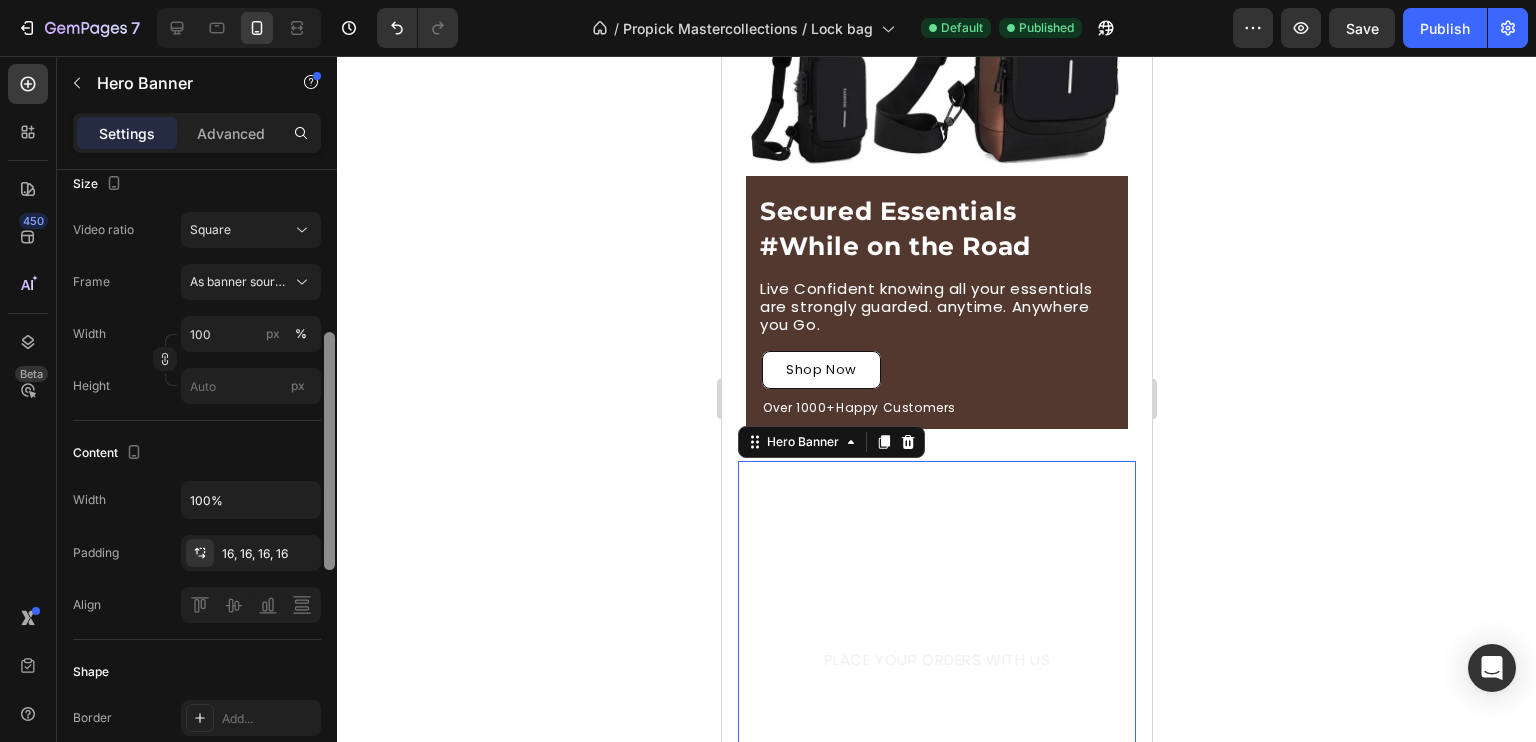 drag, startPoint x: 325, startPoint y: 243, endPoint x: 343, endPoint y: 406, distance: 163.99086 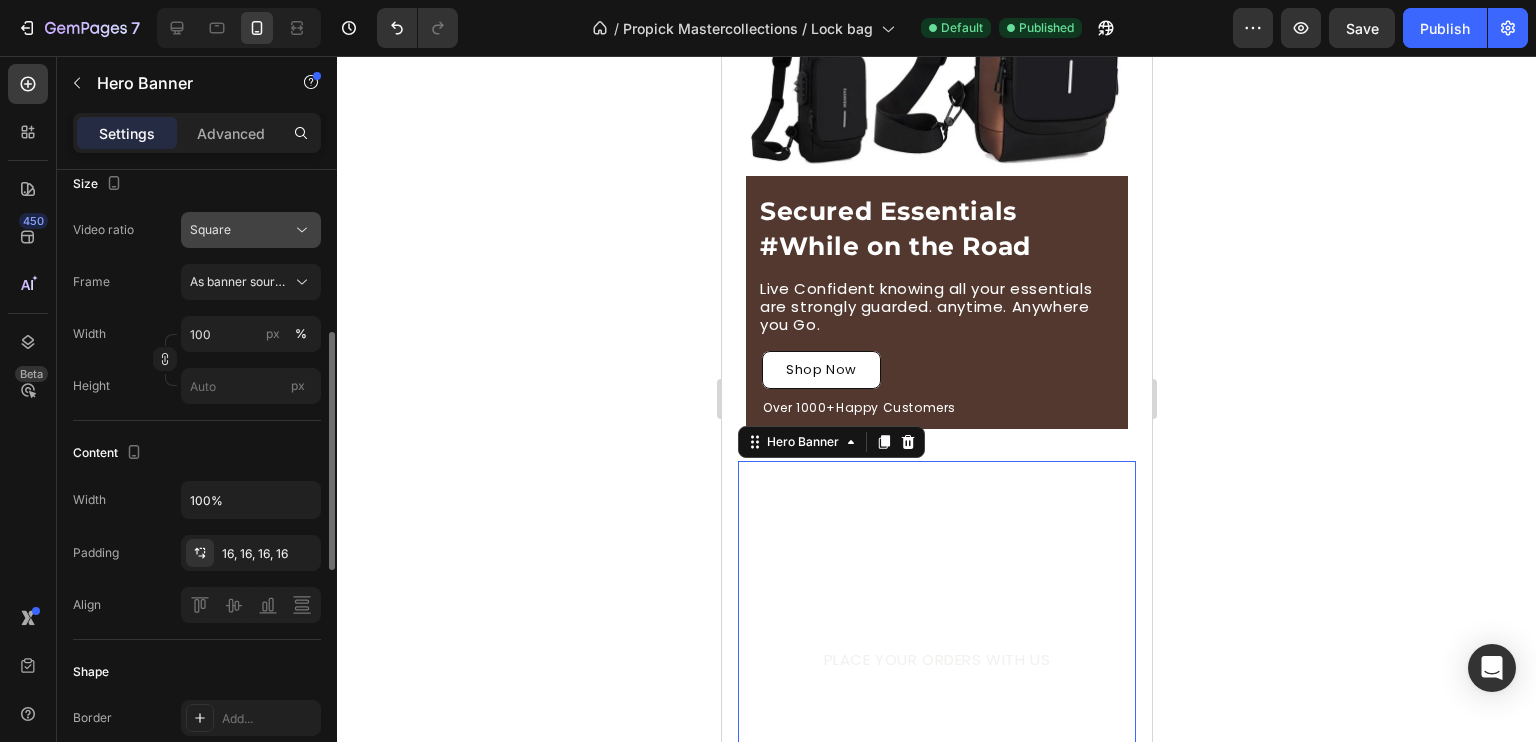 click on "Square" at bounding box center (241, 230) 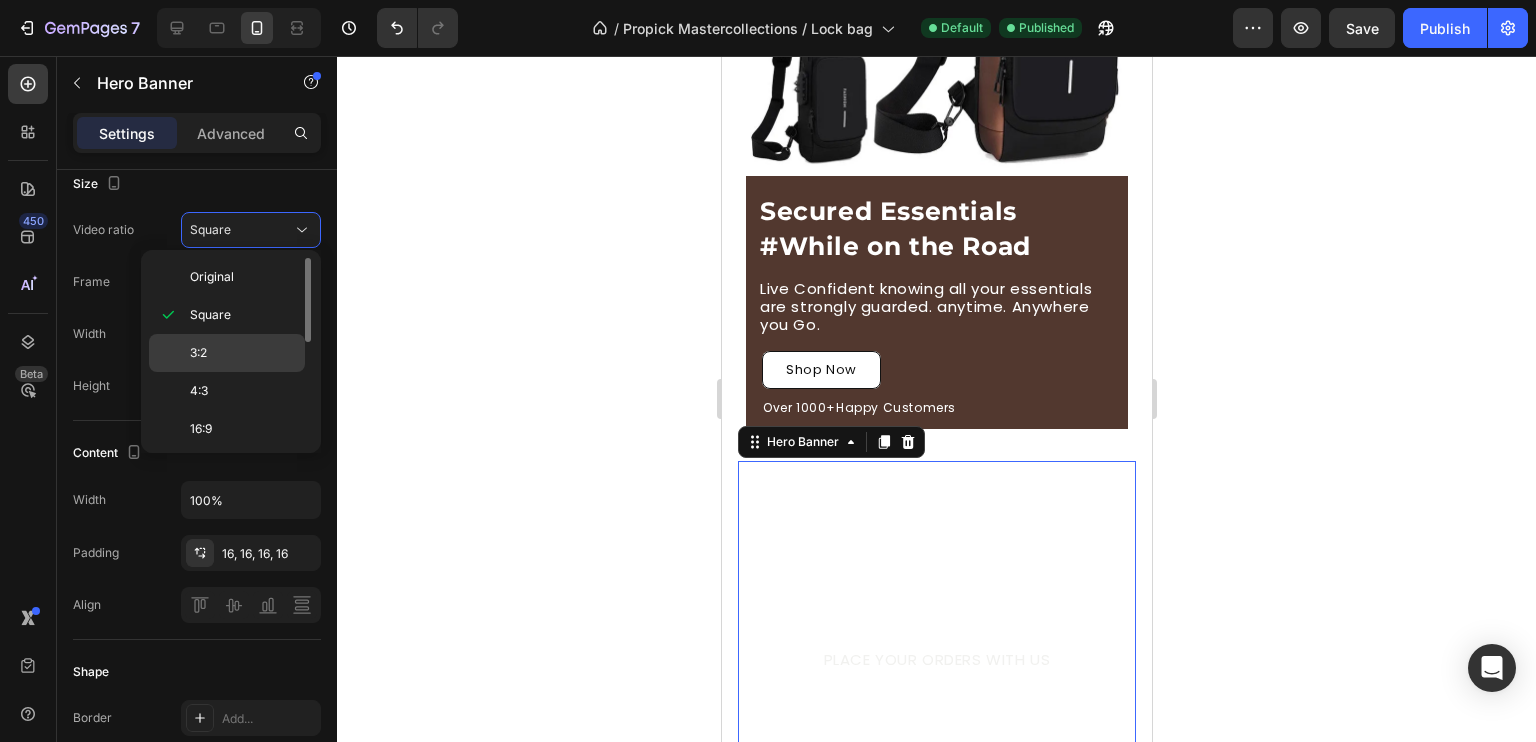 click on "3:2" 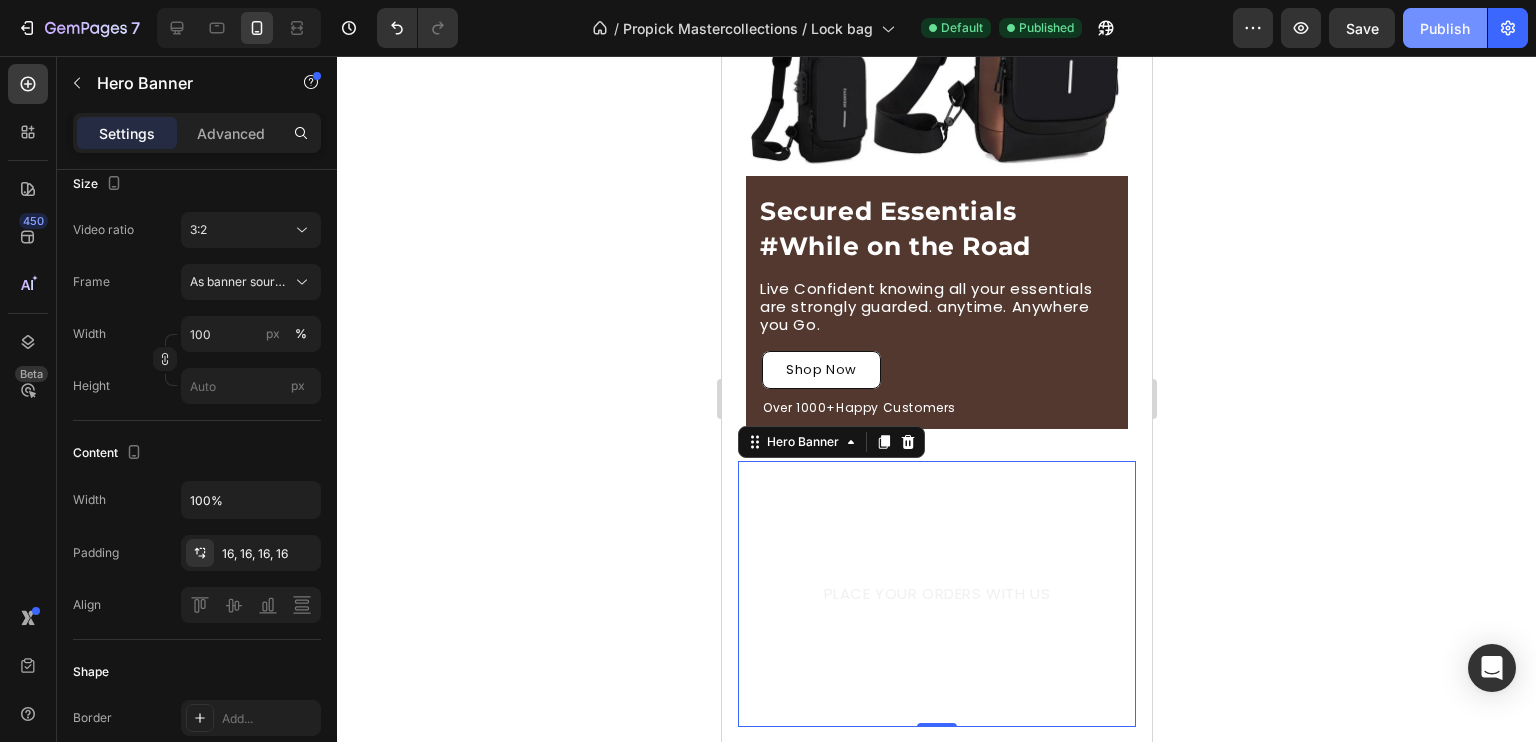 click on "Publish" at bounding box center [1445, 28] 